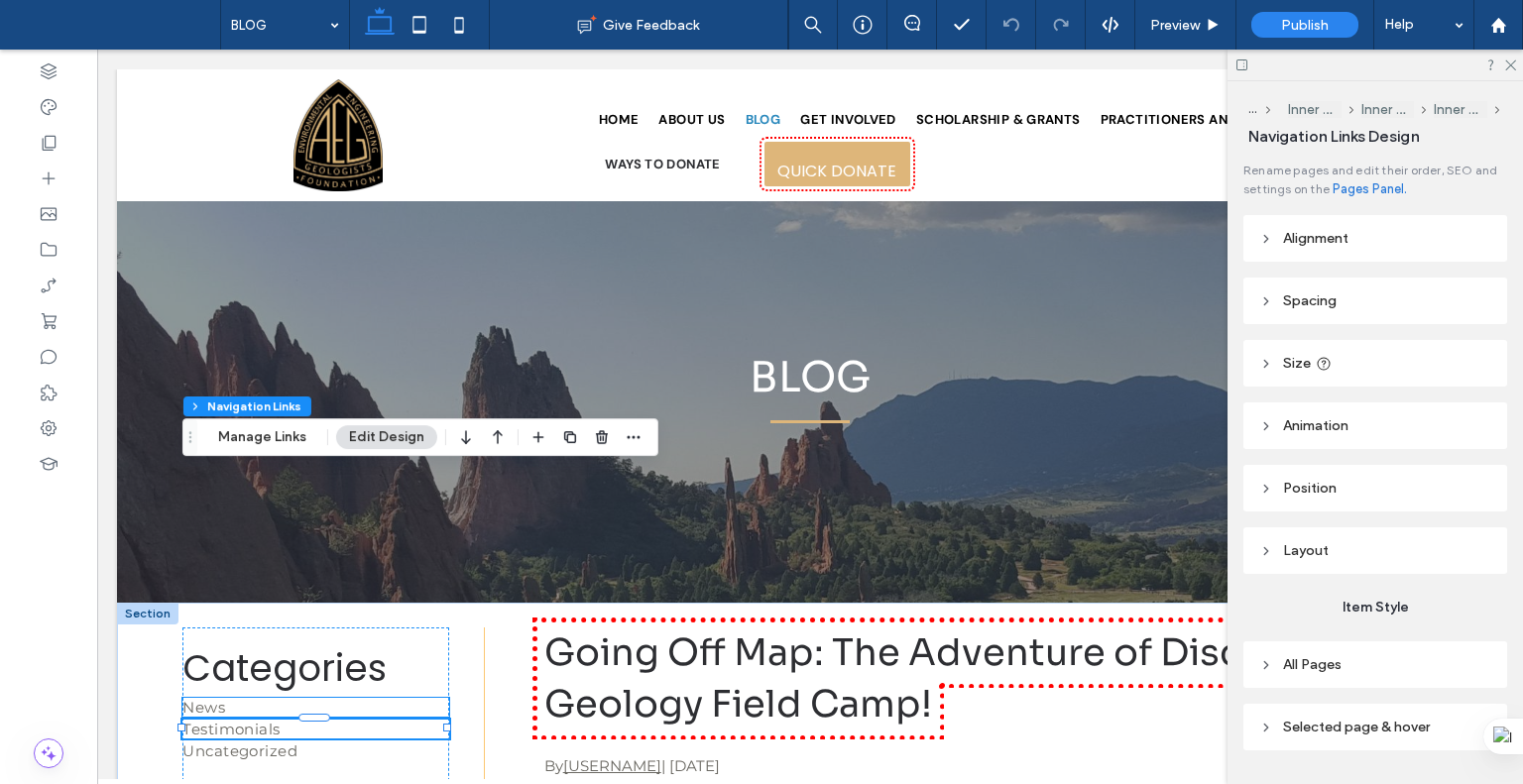 scroll, scrollTop: 249, scrollLeft: 0, axis: vertical 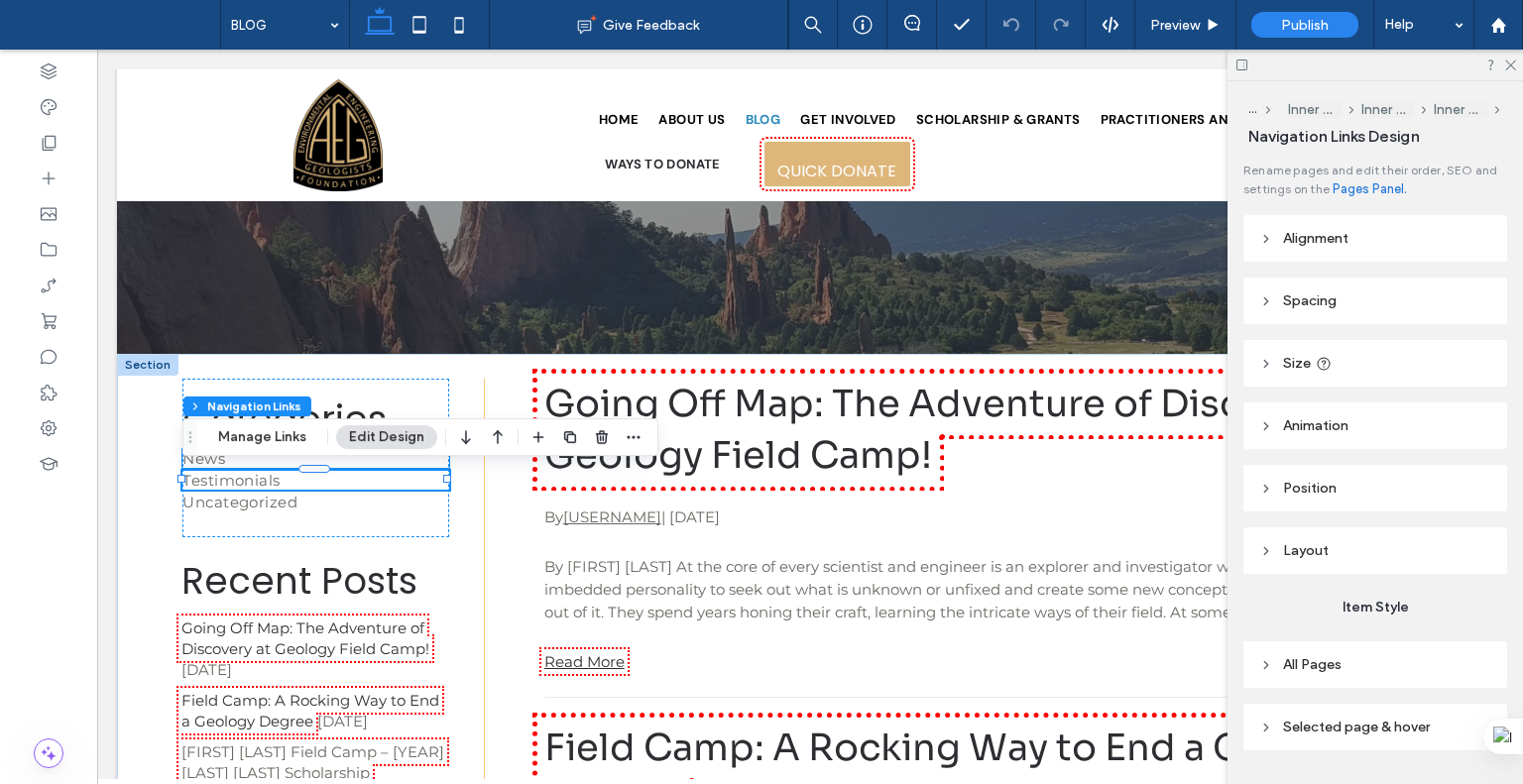 click on "News" at bounding box center [315, 458] 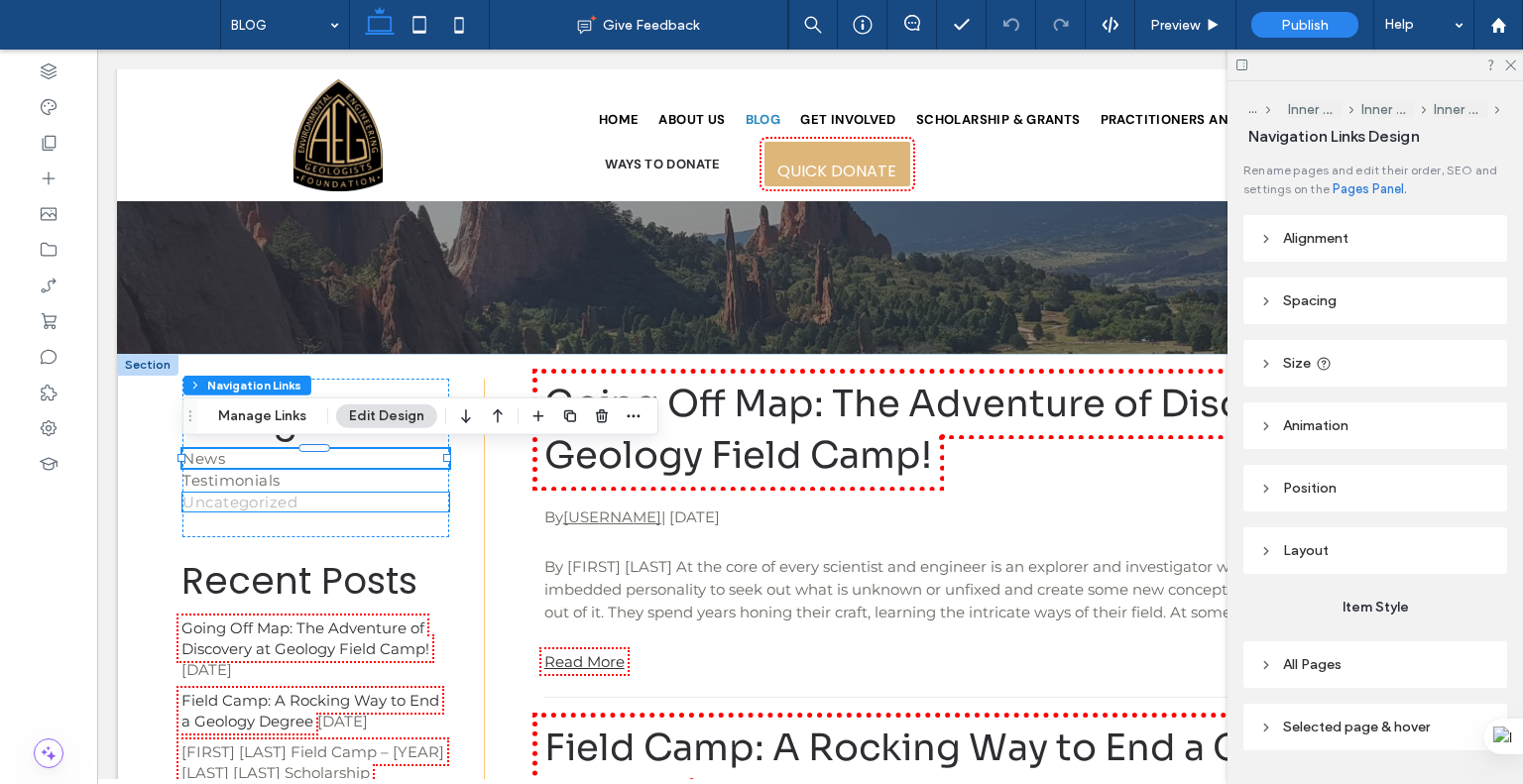 click on "Uncategorized" at bounding box center [240, 502] 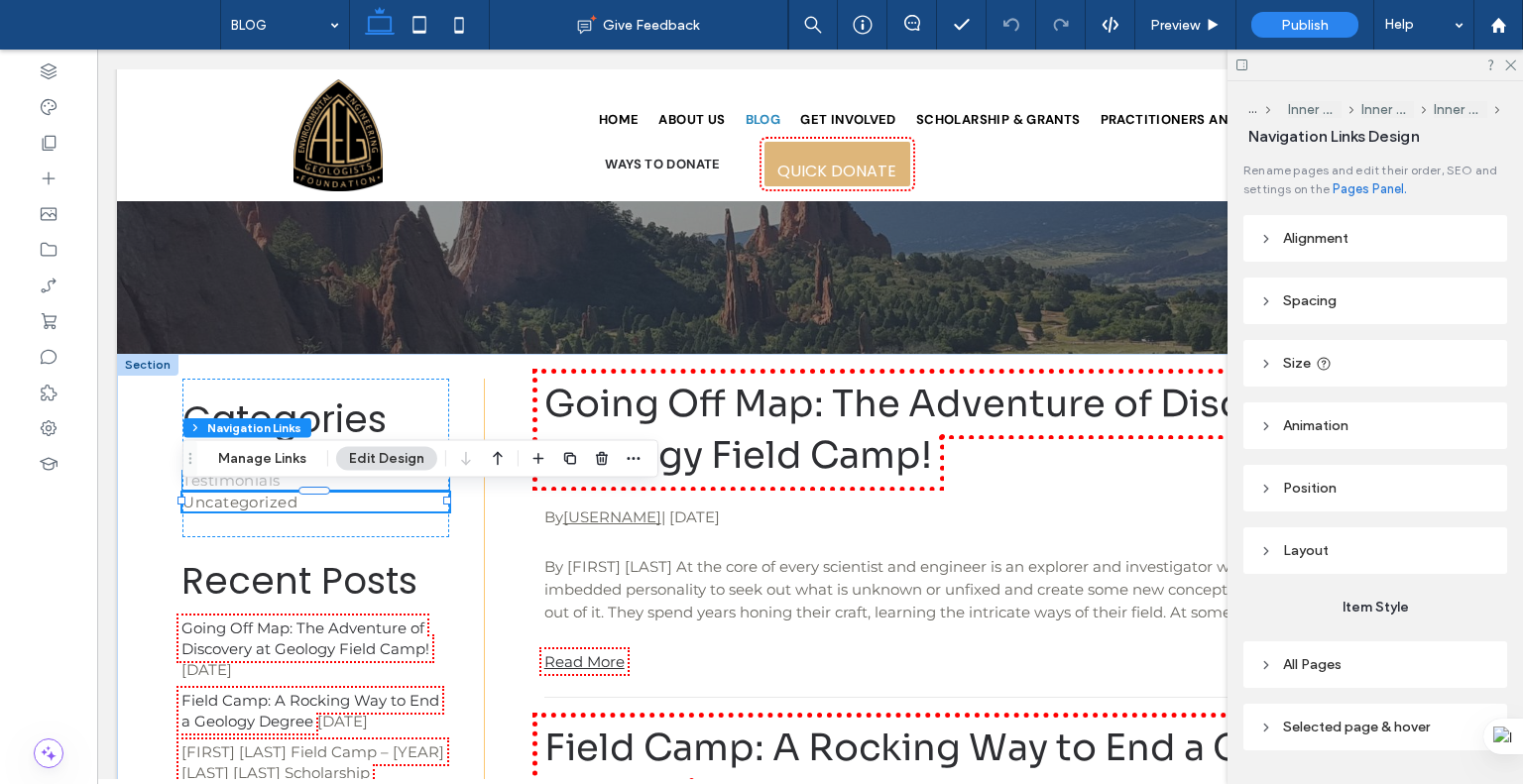click on "Testimonials" at bounding box center [231, 480] 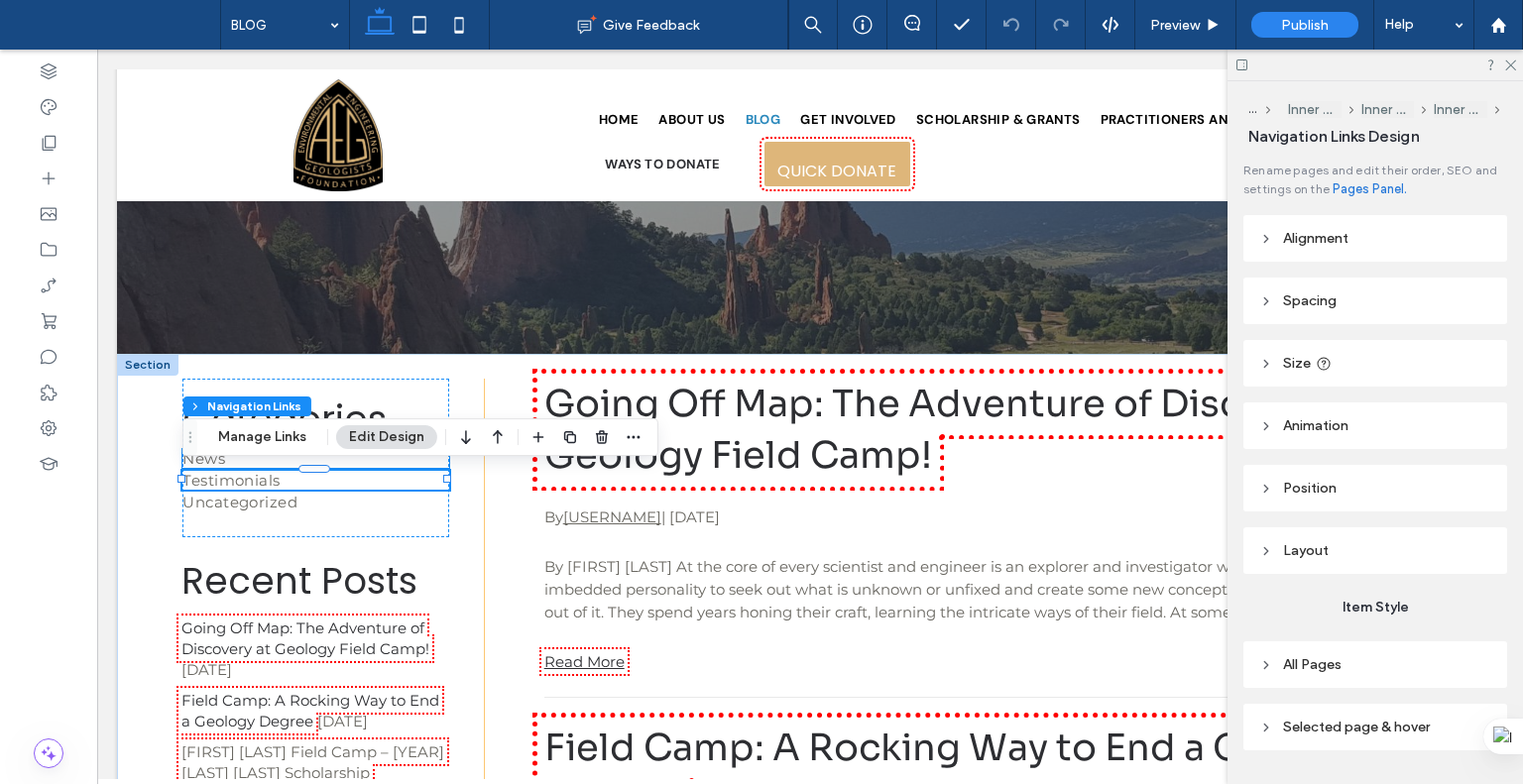click on "News" at bounding box center (315, 458) 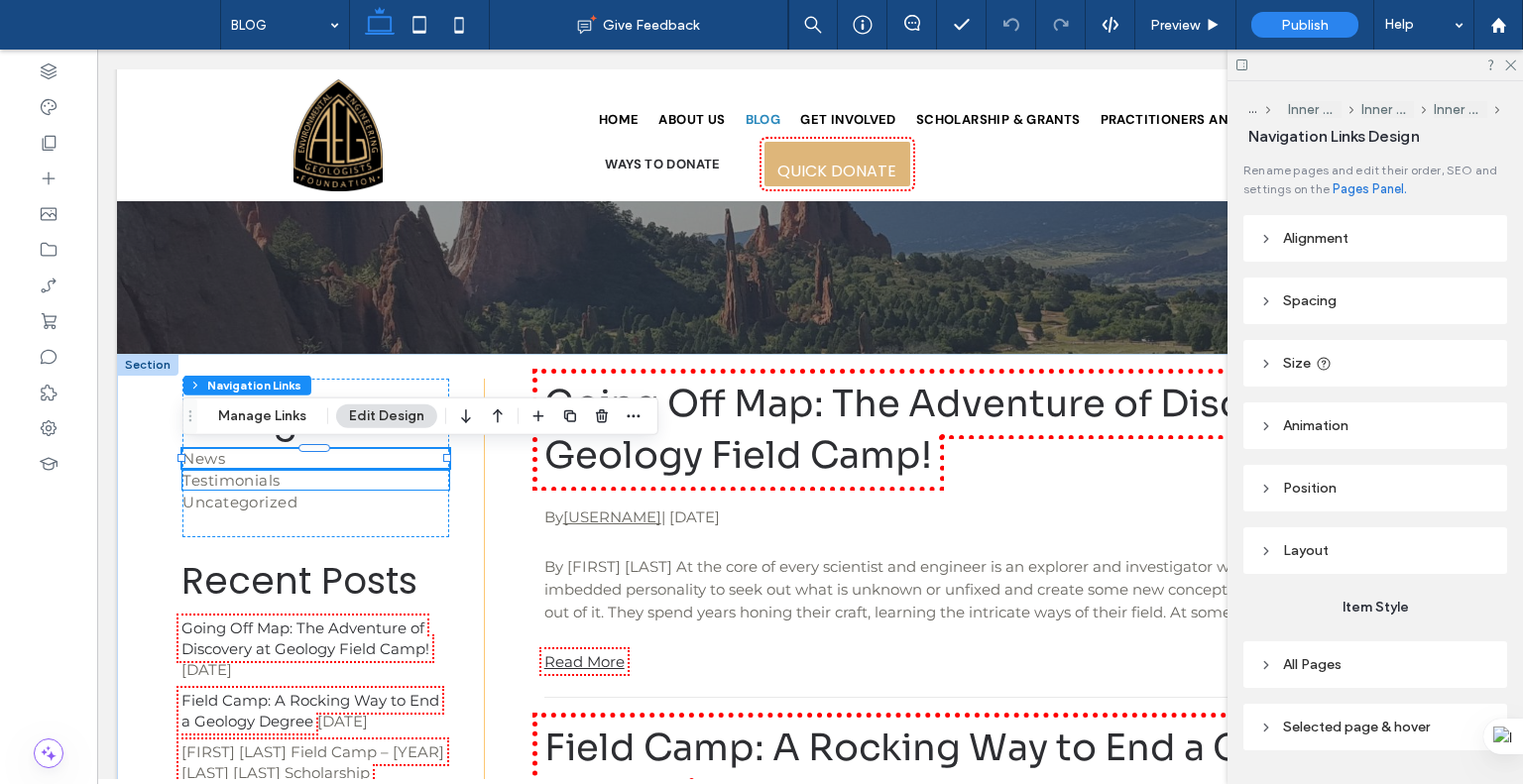 click on "Testimonials" at bounding box center (315, 480) 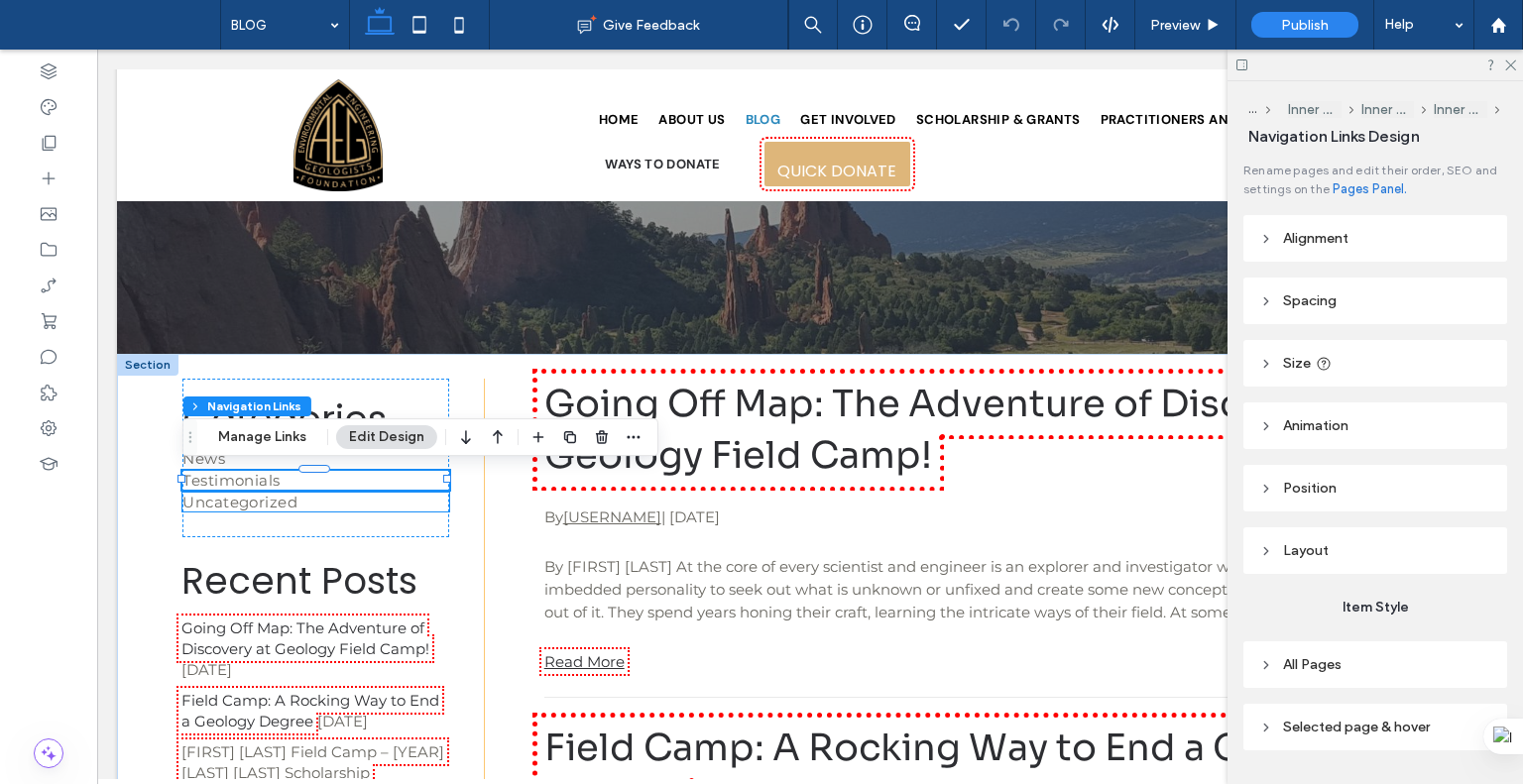 click on "Uncategorized" at bounding box center [315, 502] 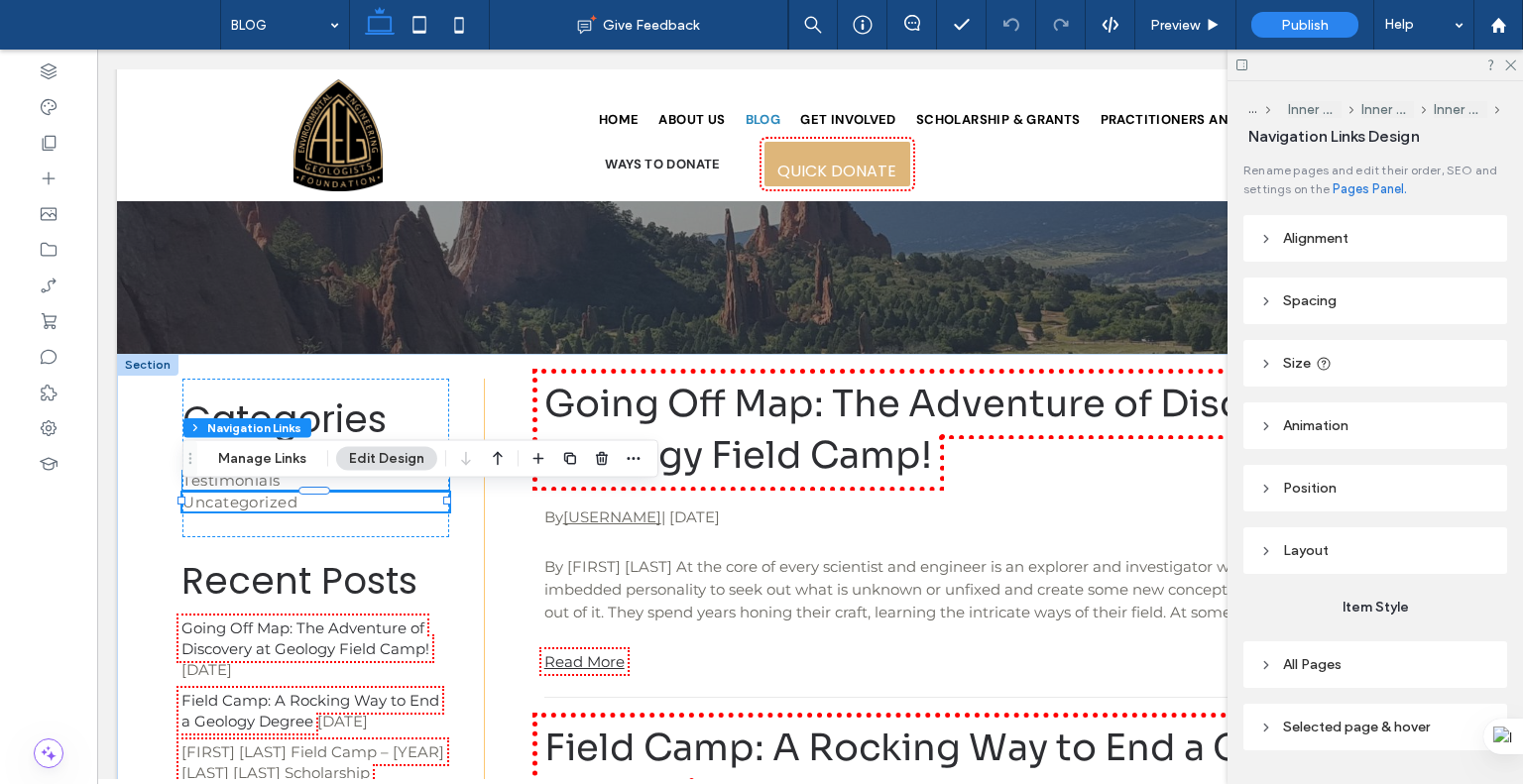 click on "Testimonials" at bounding box center (315, 480) 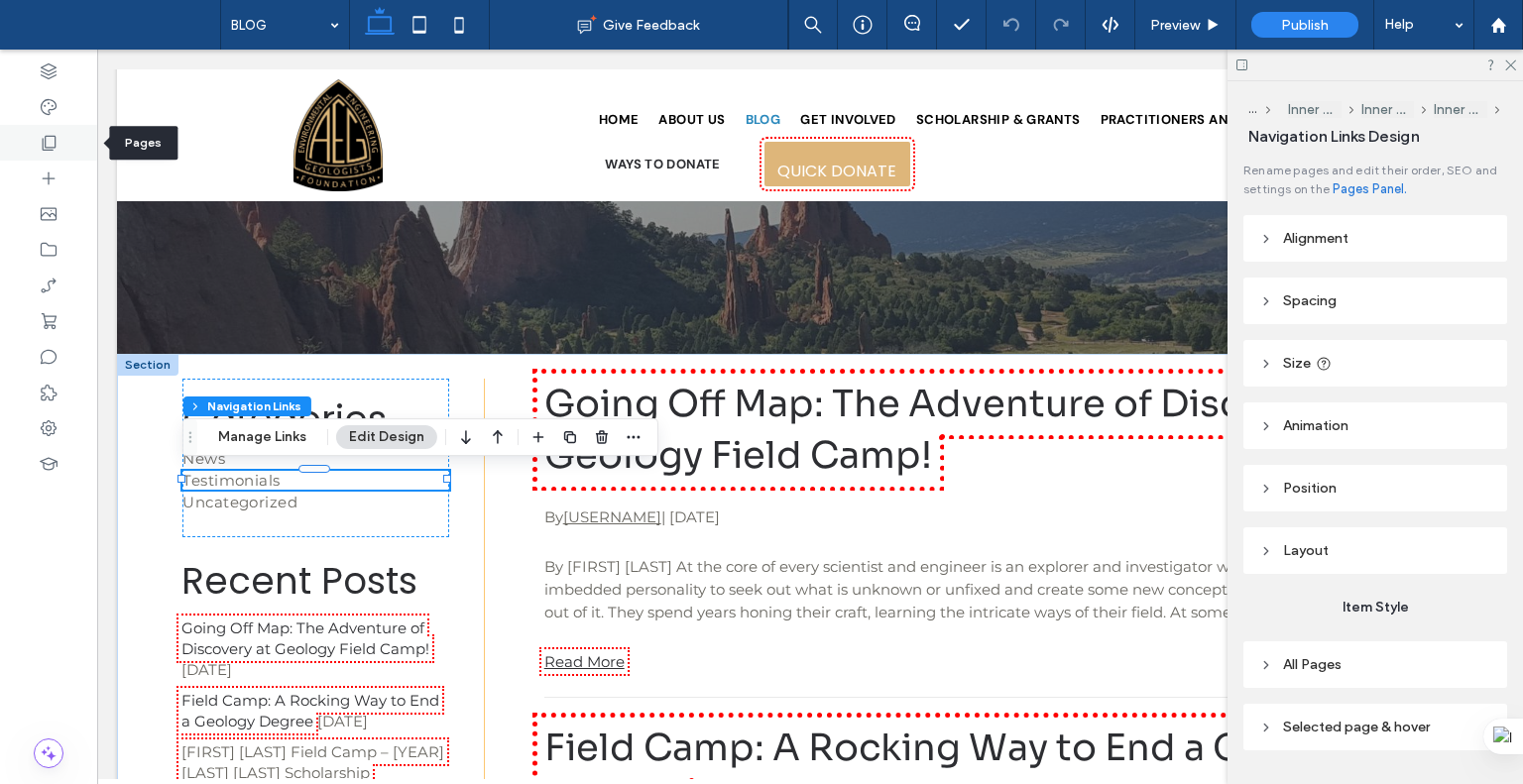 click 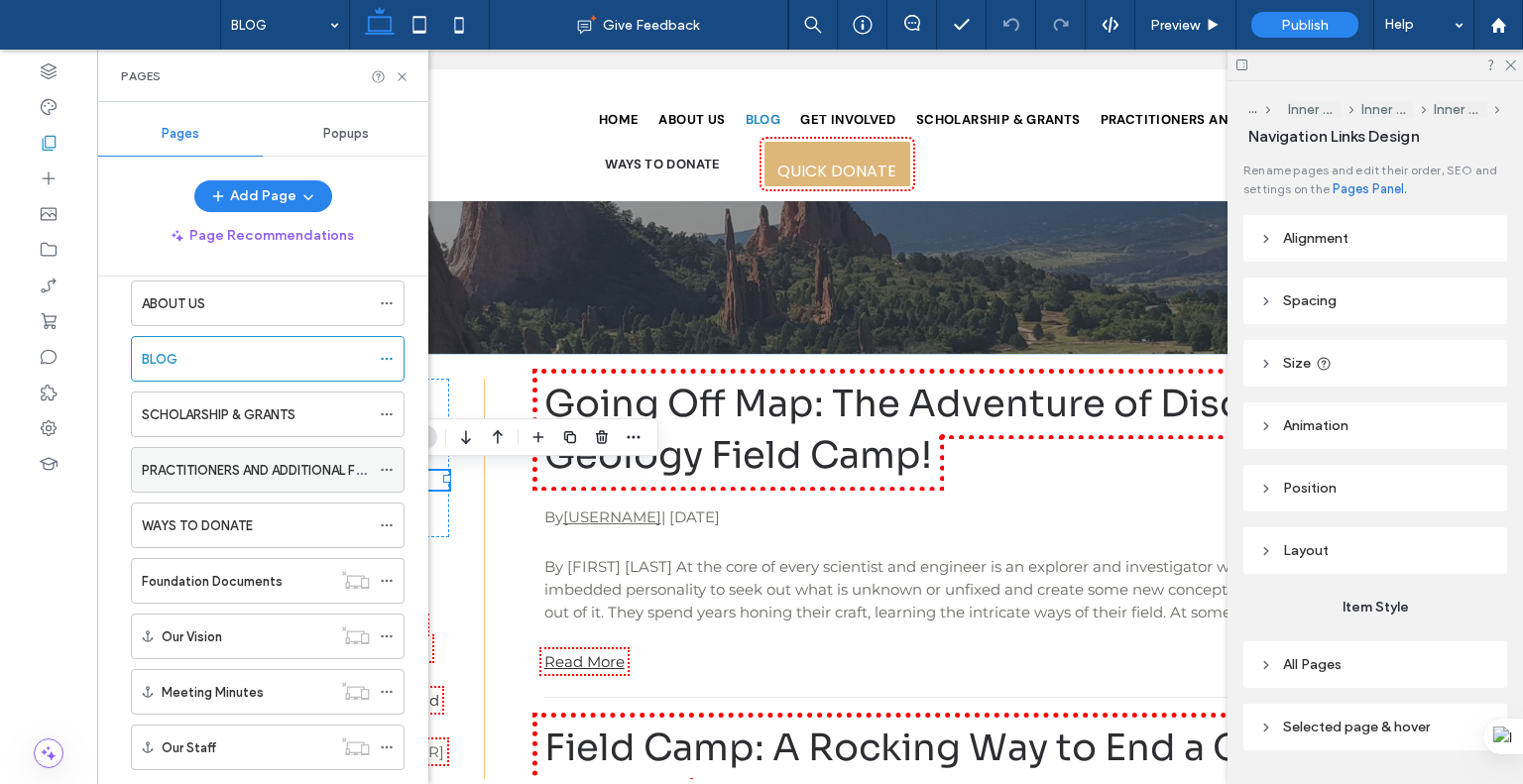 scroll, scrollTop: 82, scrollLeft: 0, axis: vertical 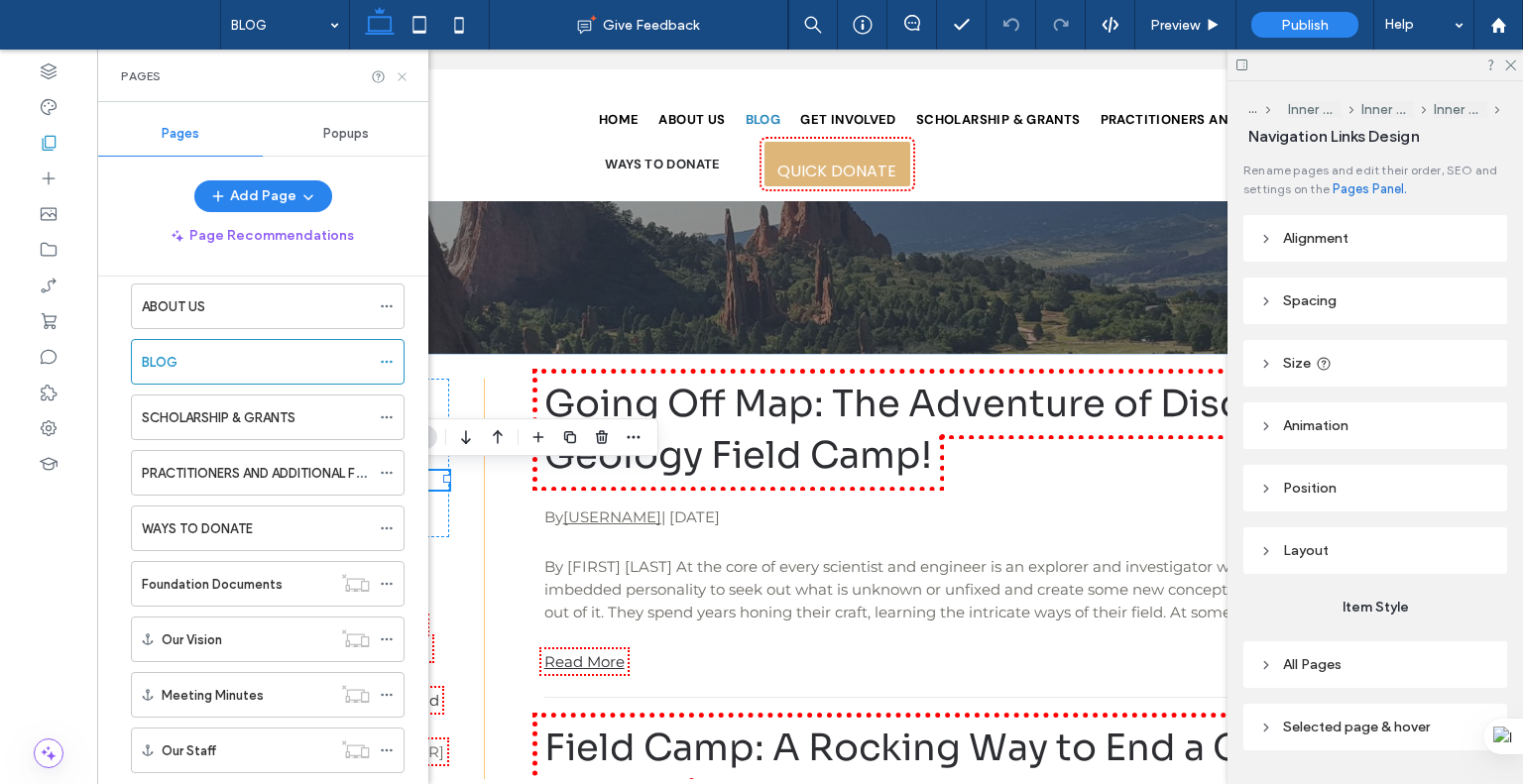 drag, startPoint x: 405, startPoint y: 78, endPoint x: 335, endPoint y: 115, distance: 79.17702 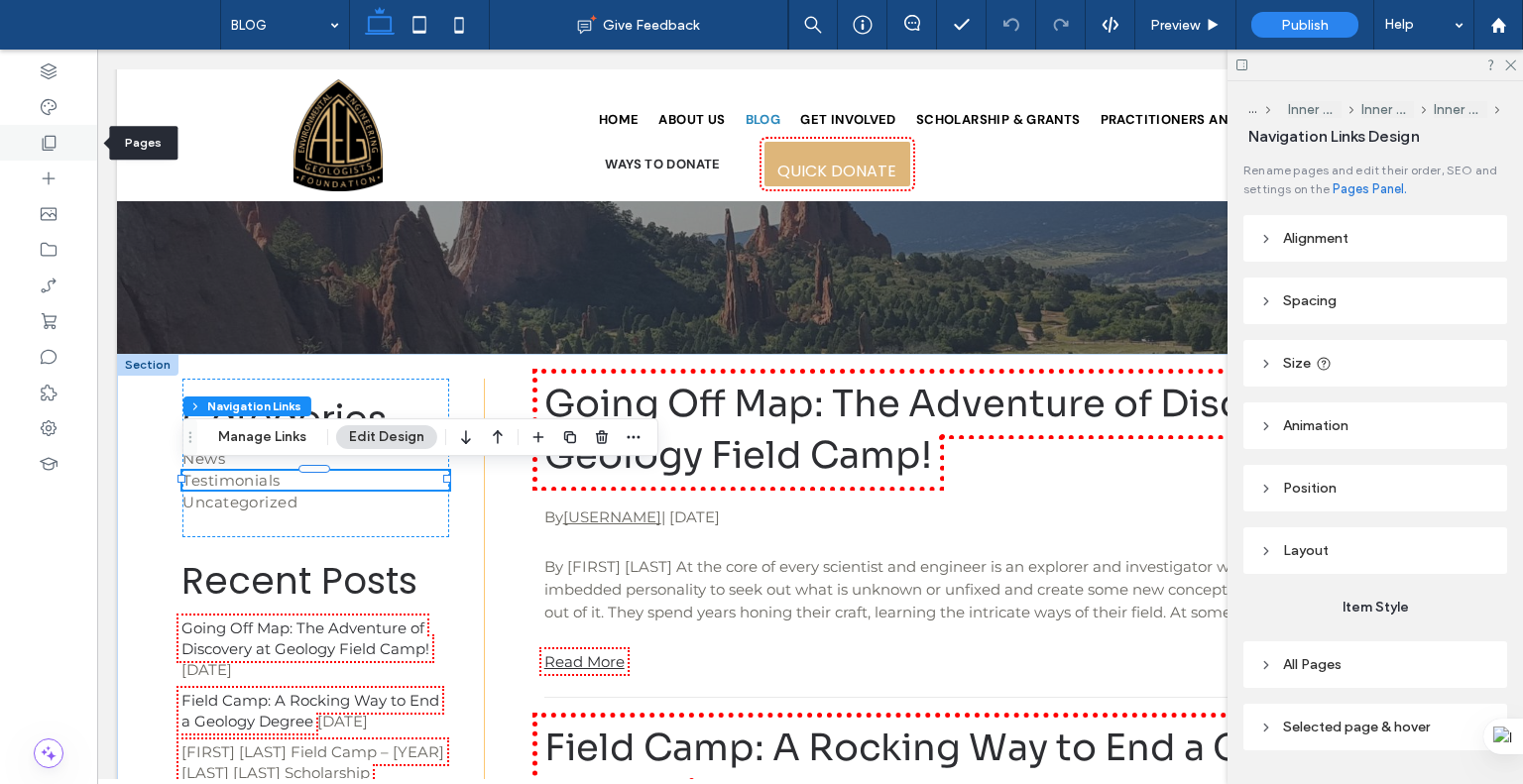 click at bounding box center (49, 143) 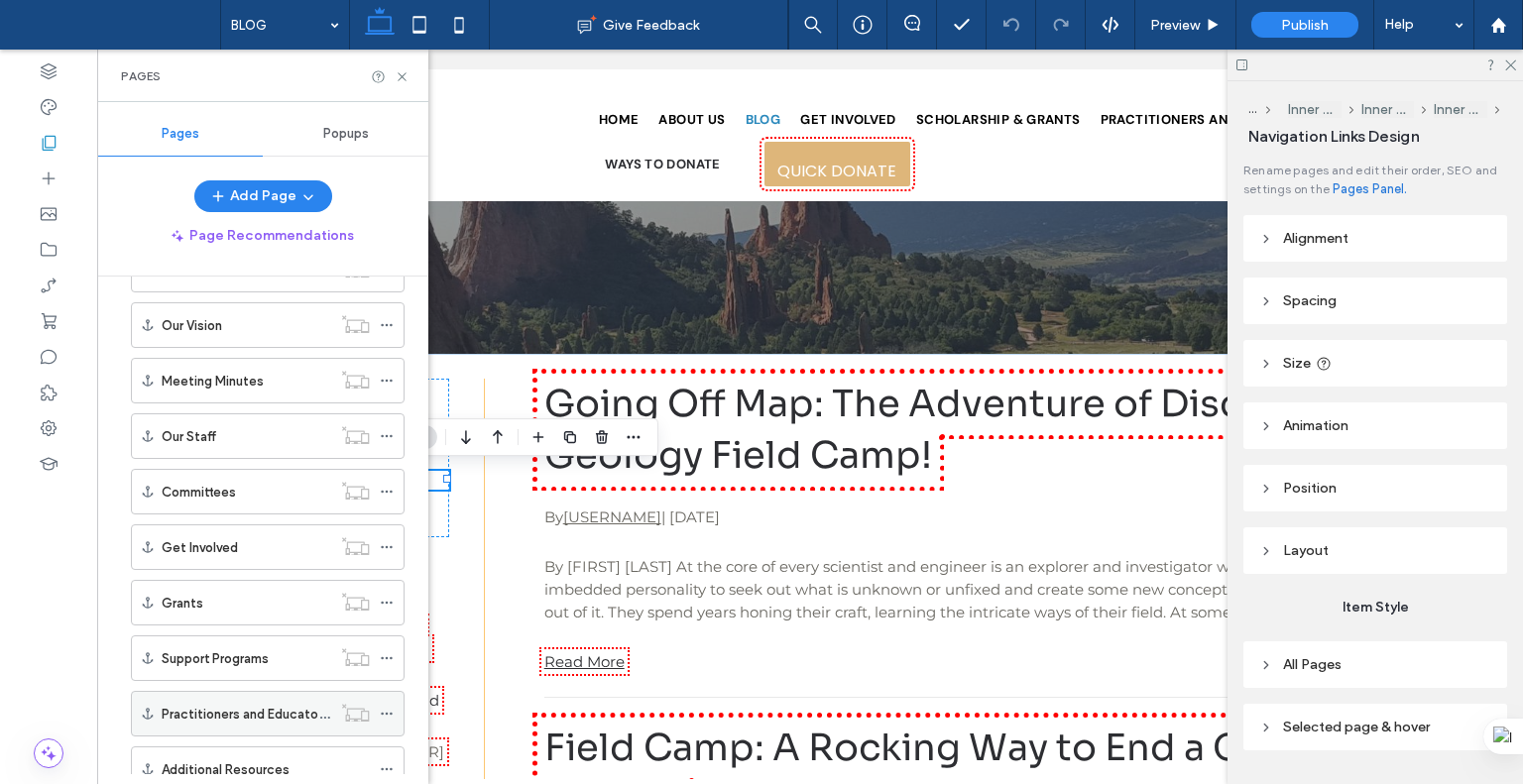 scroll, scrollTop: 677, scrollLeft: 0, axis: vertical 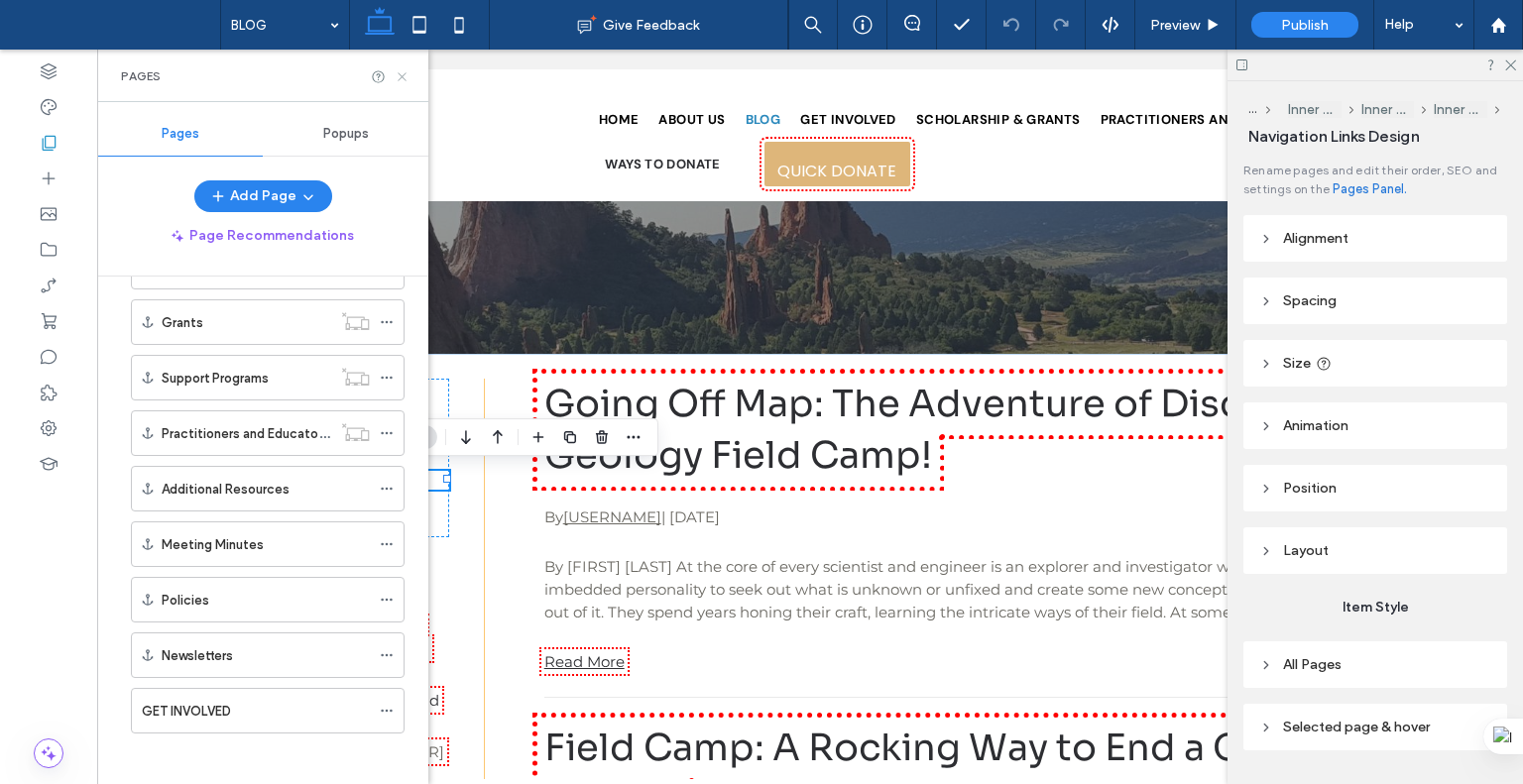 click 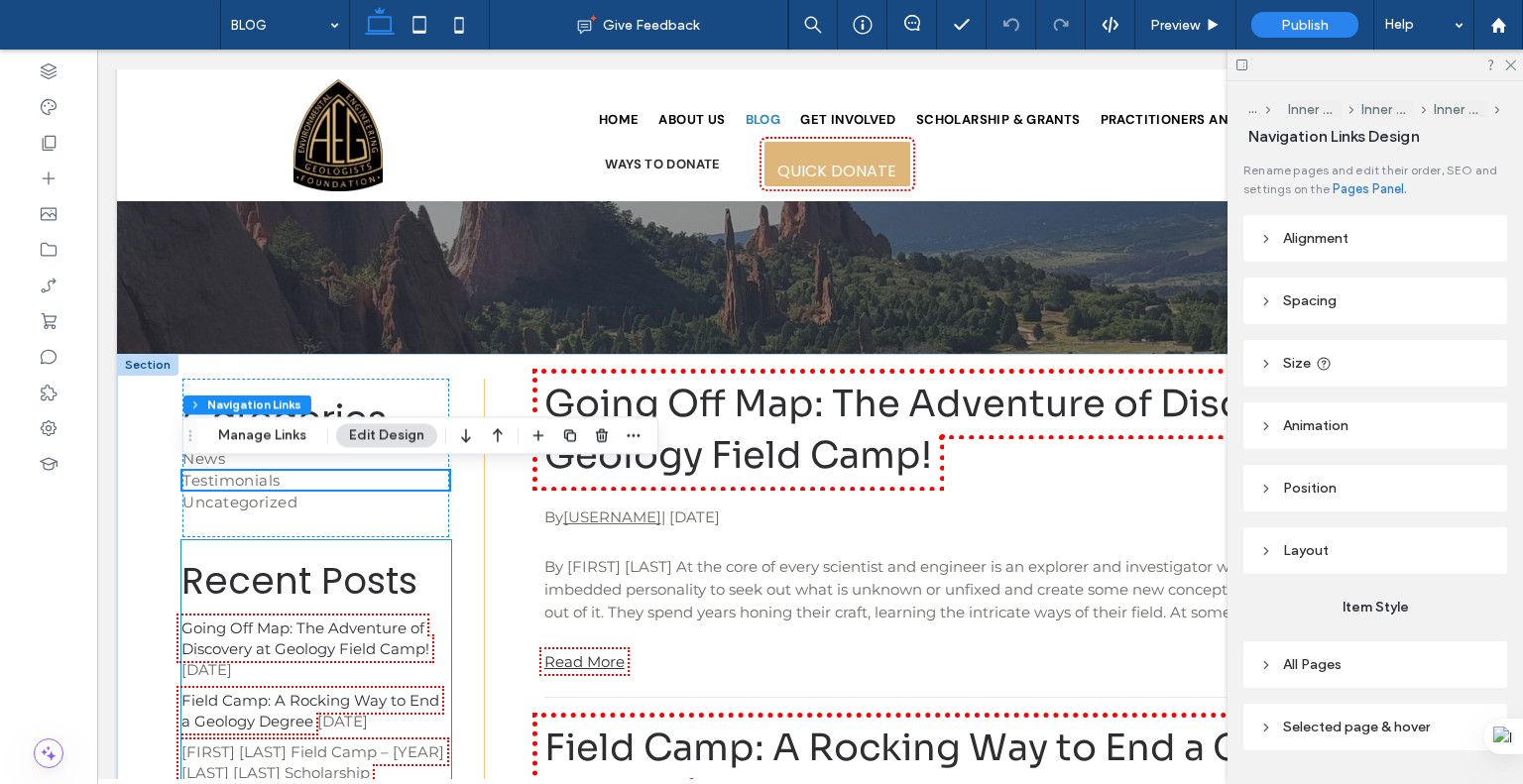 scroll, scrollTop: 546, scrollLeft: 0, axis: vertical 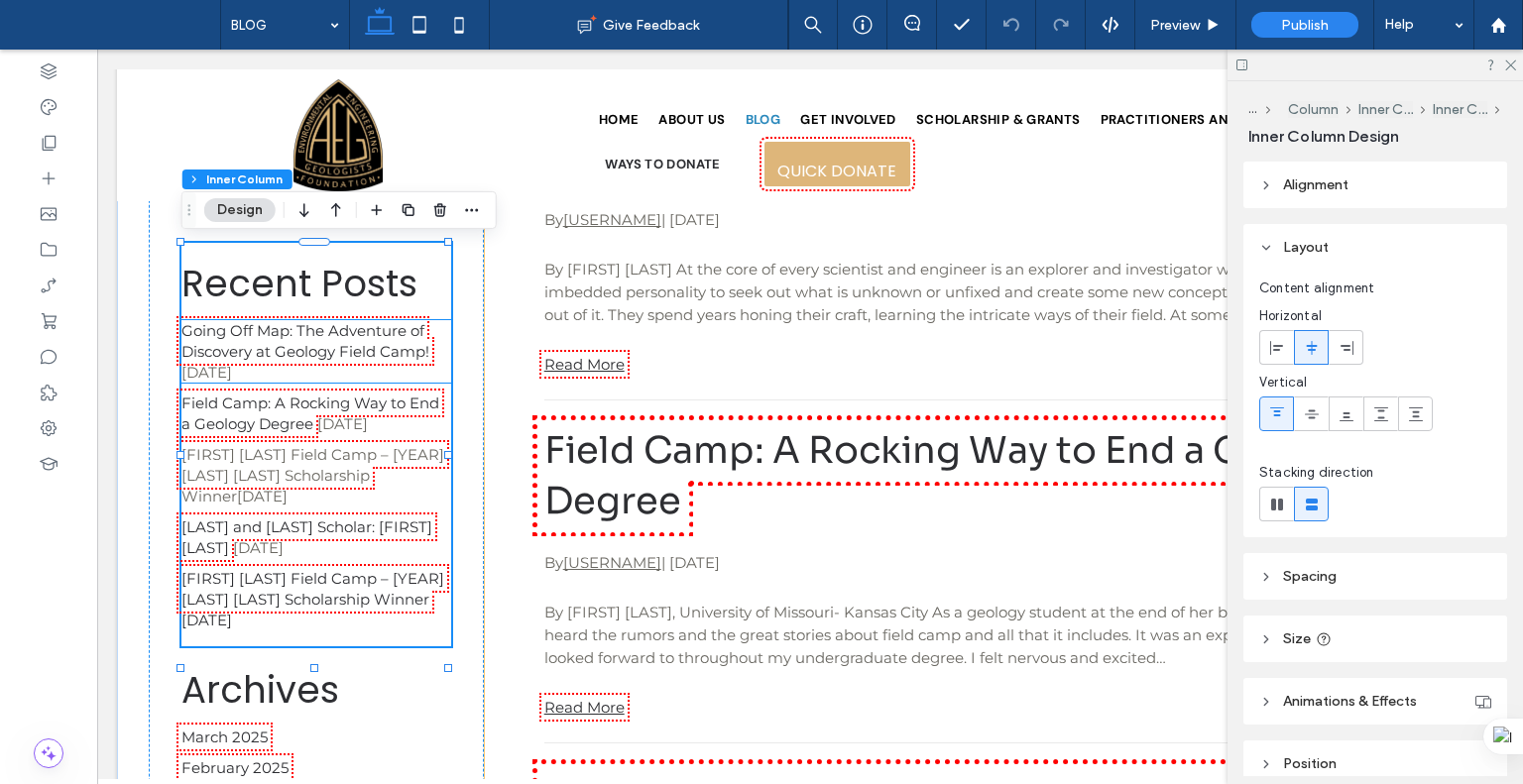 click on "Going Off Map: The Adventure of Discovery at Geology Field Camp!" at bounding box center (305, 341) 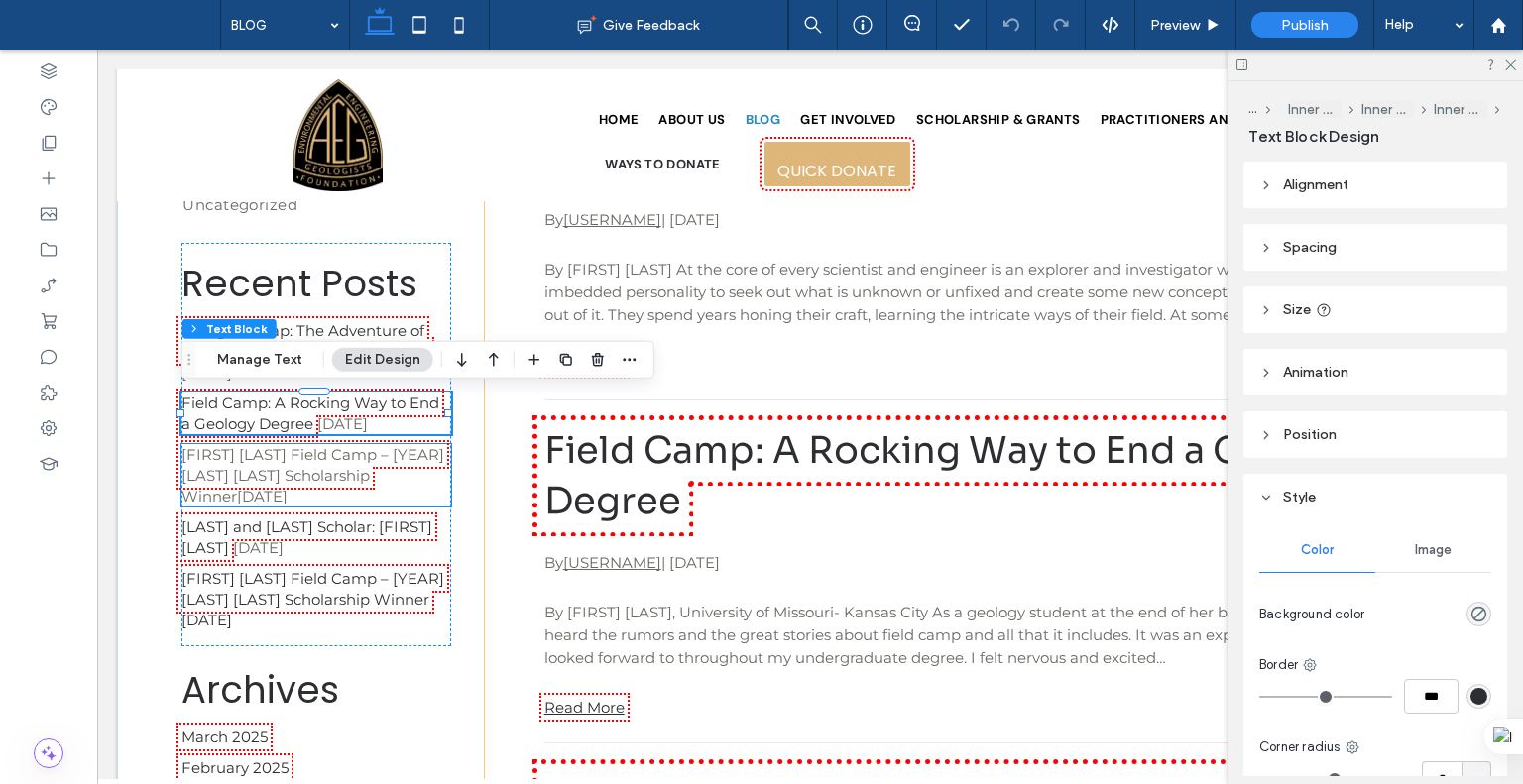 click on "Julia Rudlaff Field Camp – 2024 Beardsley Kuper Field Camp Scholarship   Winner  November 3, 2024" at bounding box center [315, 475] 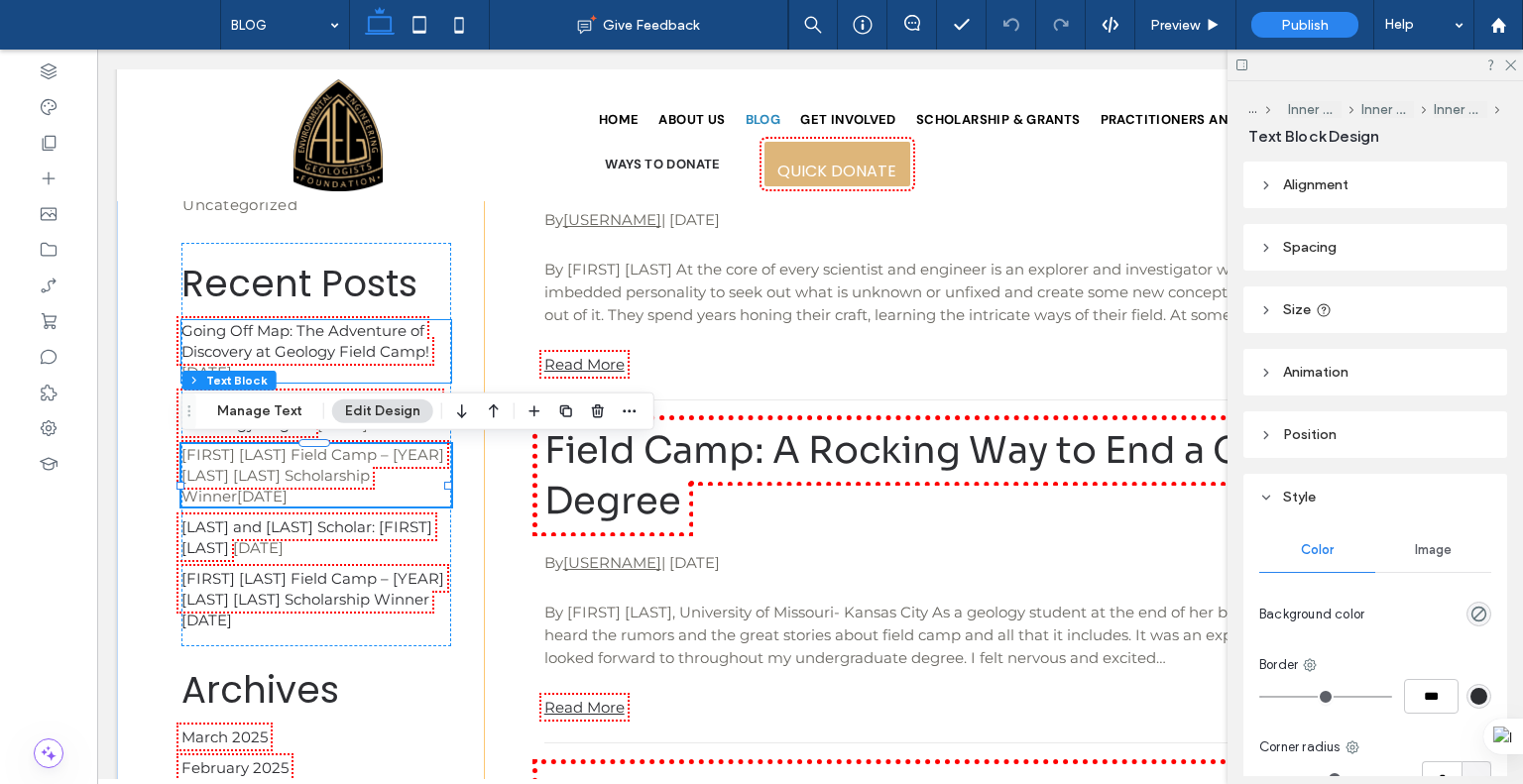 click on "Going Off Map: The Adventure of Discovery at Geology Field Camp!" at bounding box center [305, 341] 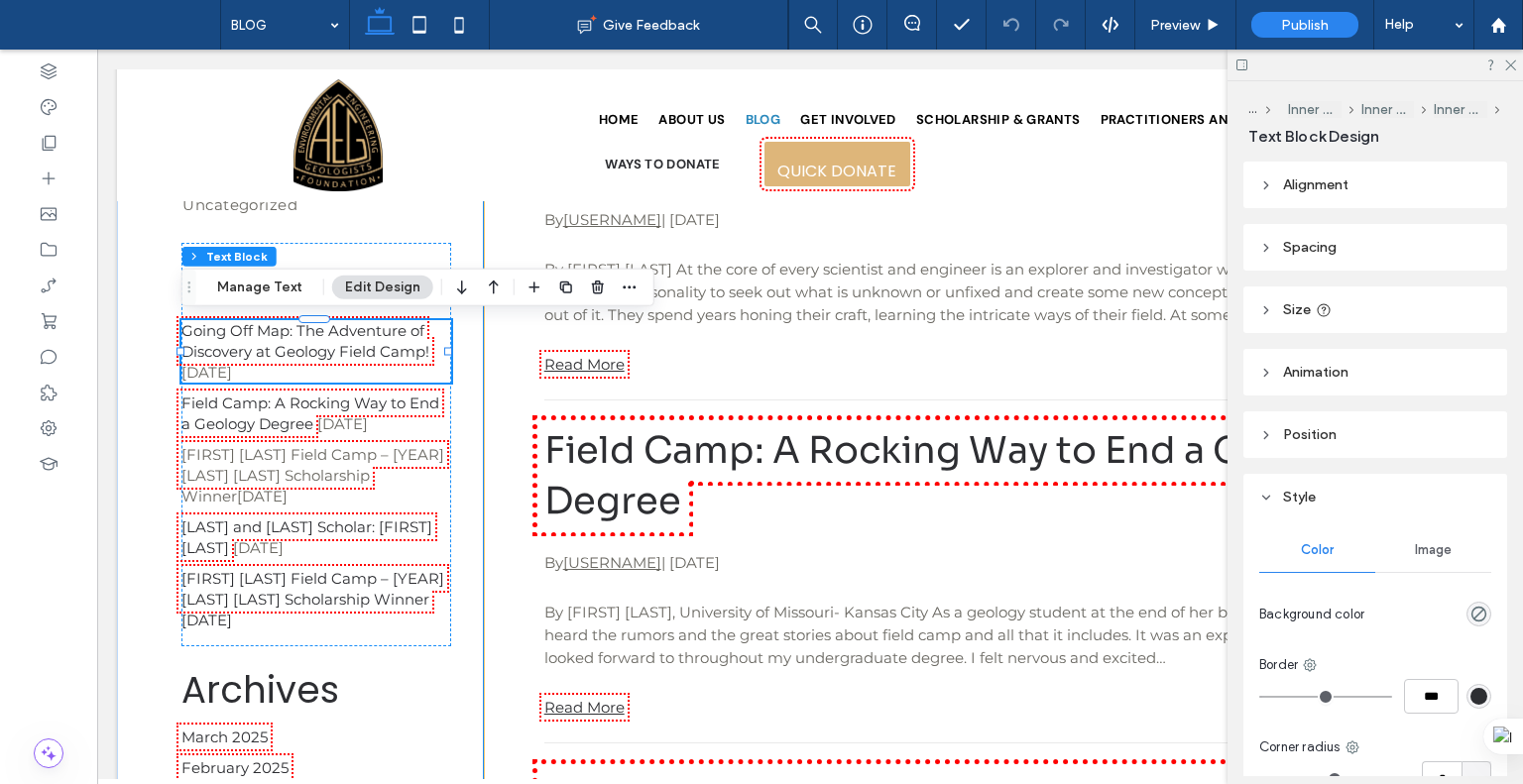 click on "Going Off Map: The Adventure of Discovery at Geology Field Camp!
By  alexaeg  | March 15, 2025 By Isaac E. Pope At the core of every scientist and engineer is an explorer and investigator with some deeply imbedded personality to seek out what is unknown or unfixed and create some new conceptualization or contraption out of it. They spend years honing their craft, learning the intricate ways of their field. At some… Read More" at bounding box center (978, 241) 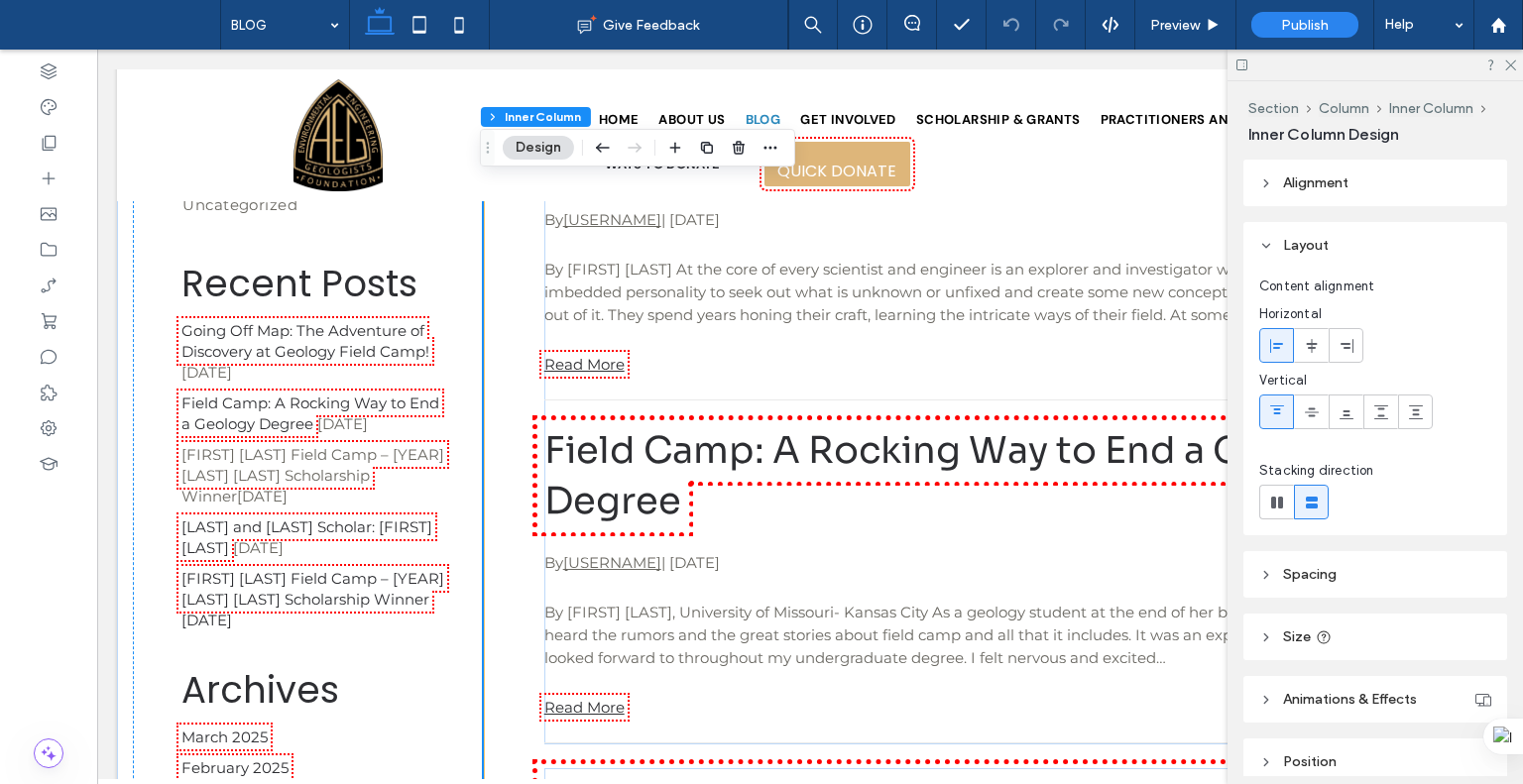 click on "Going Off Map: The Adventure of Discovery at Geology Field Camp!
By  alexaeg  | March 15, 2025 By Isaac E. Pope At the core of every scientist and engineer is an explorer and investigator with some deeply imbedded personality to seek out what is unknown or unfixed and create some new conceptualization or contraption out of it. They spend years honing their craft, learning the intricate ways of their field. At some… Read More" at bounding box center [978, 241] 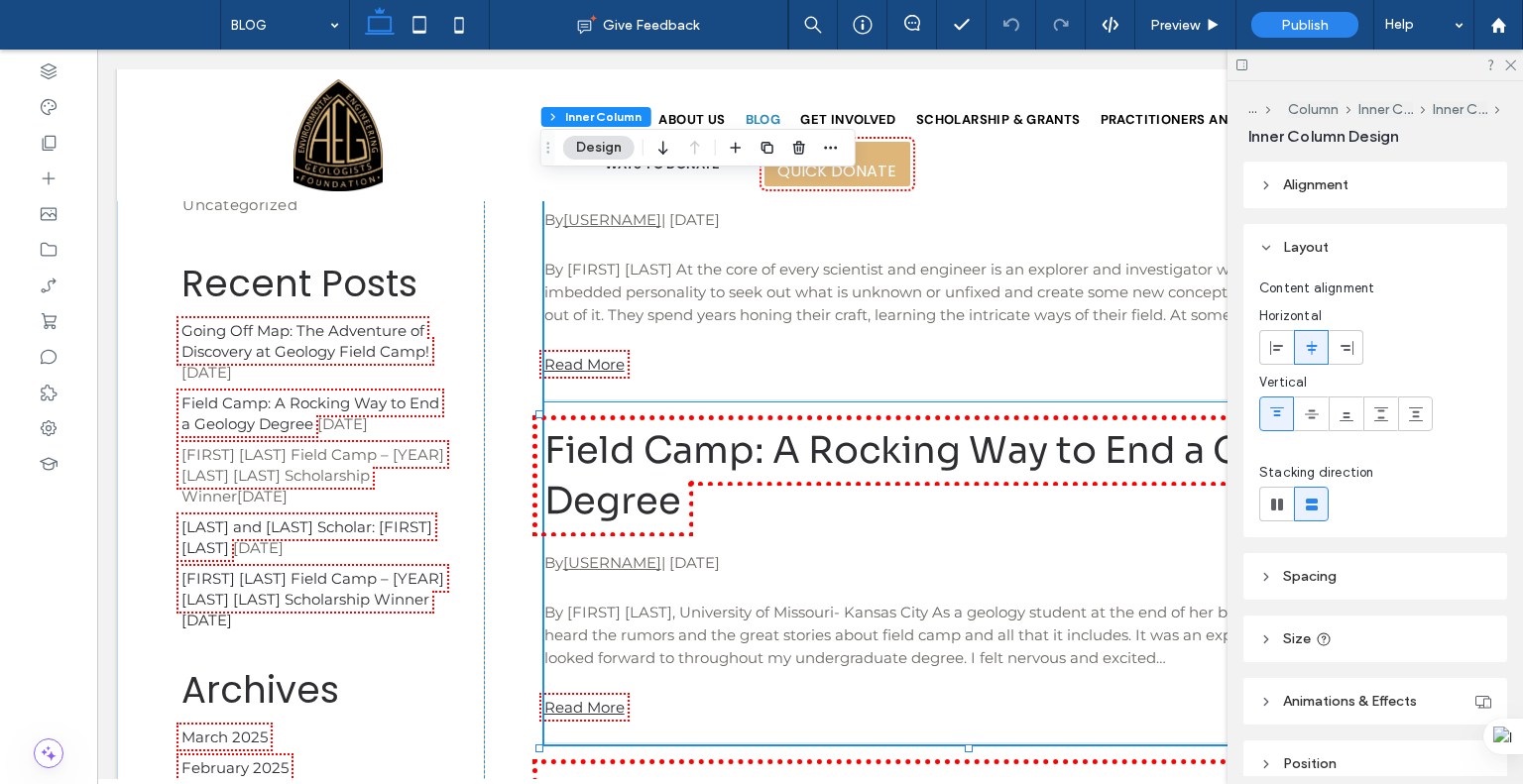 click on "By  alexaeg  | March 15, 2025" at bounding box center [978, 219] 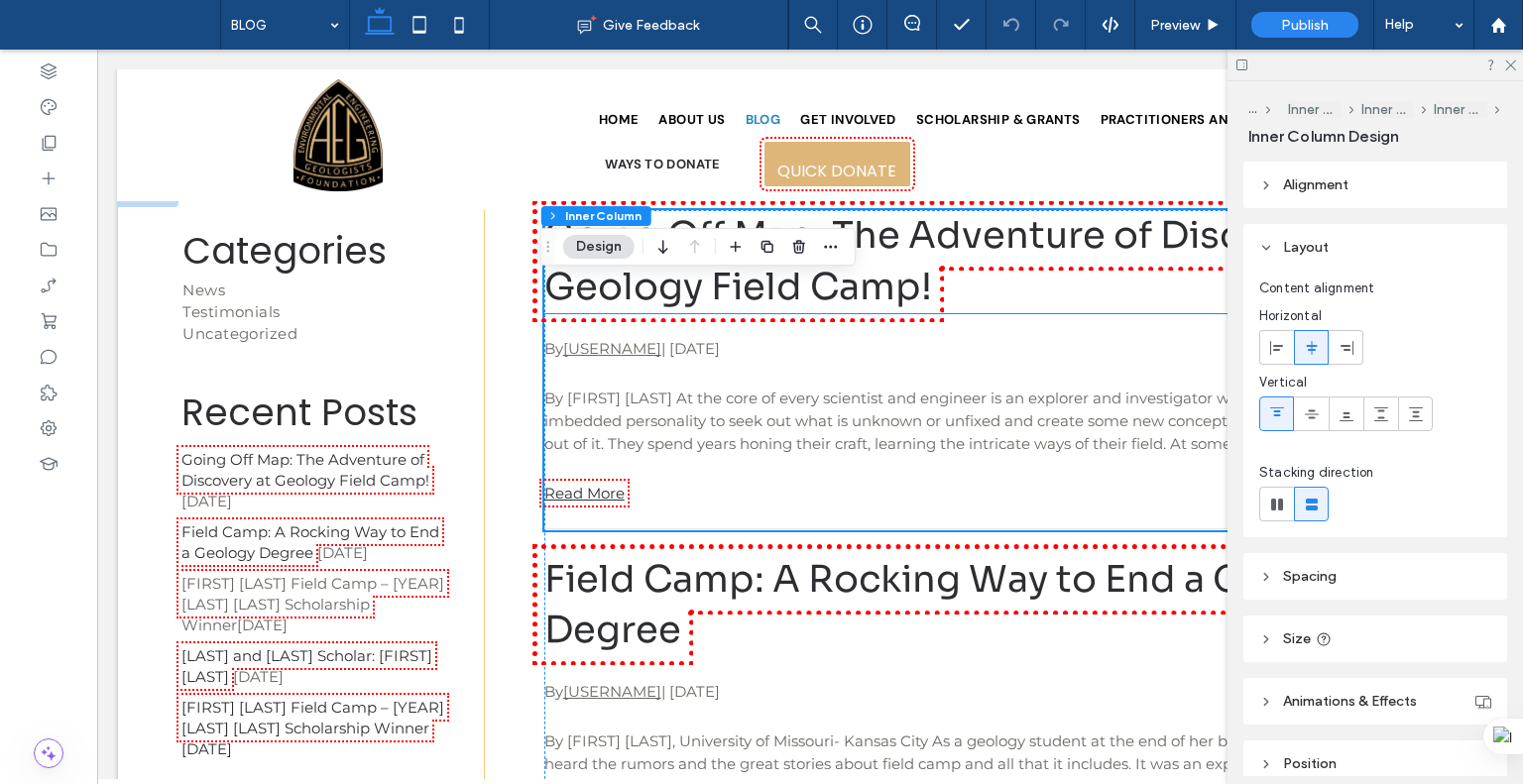 scroll, scrollTop: 348, scrollLeft: 0, axis: vertical 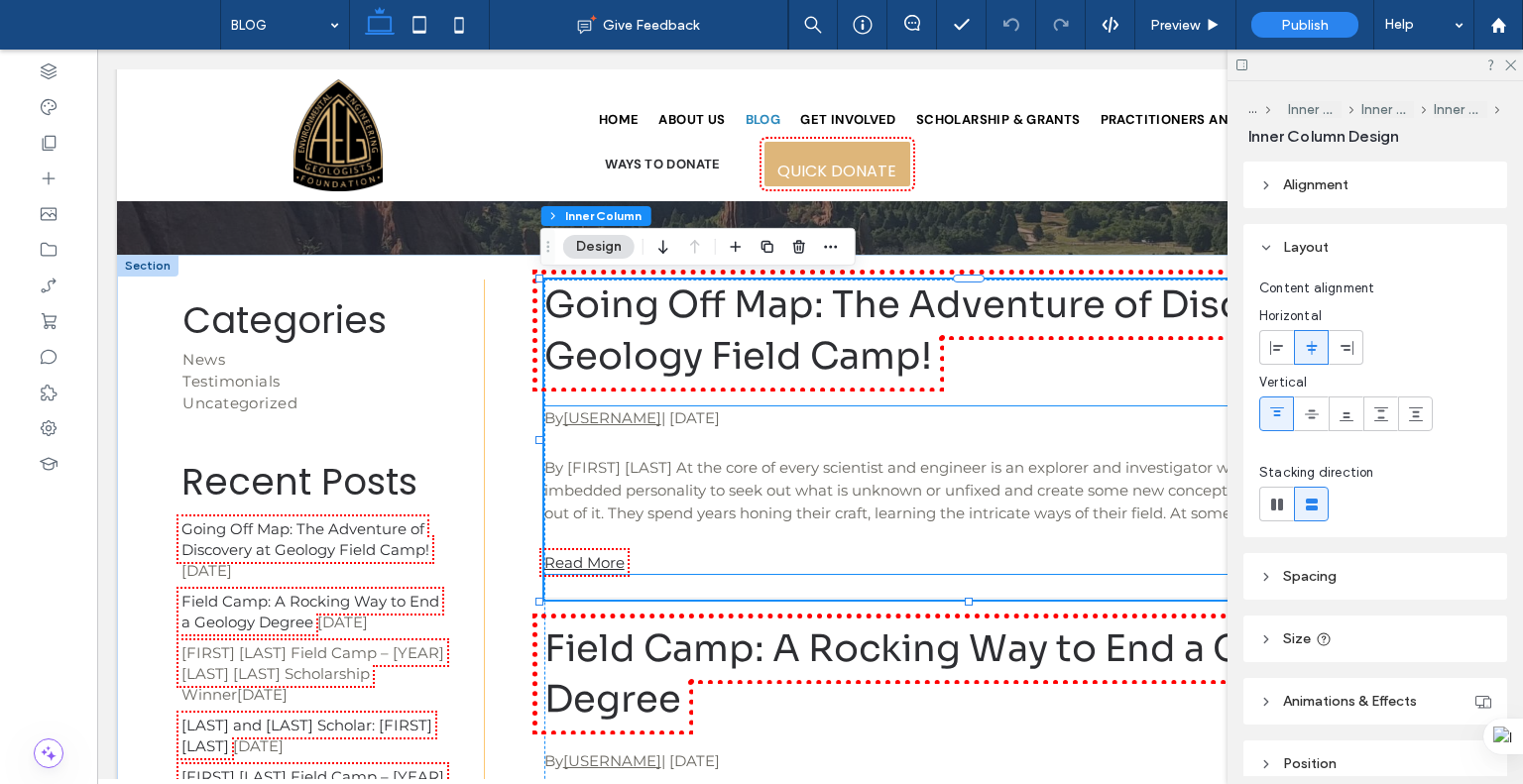 click at bounding box center (978, 537) 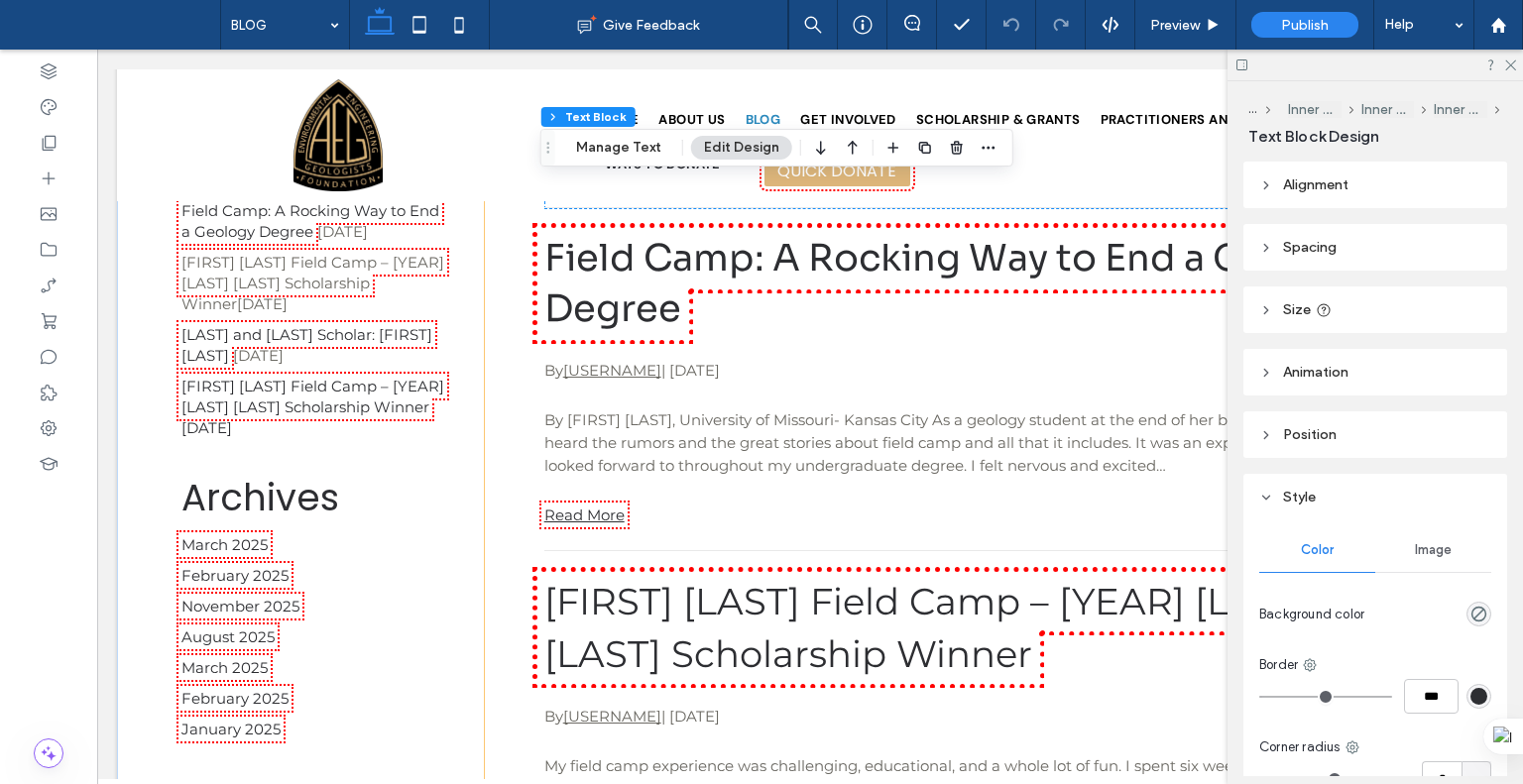 scroll, scrollTop: 744, scrollLeft: 0, axis: vertical 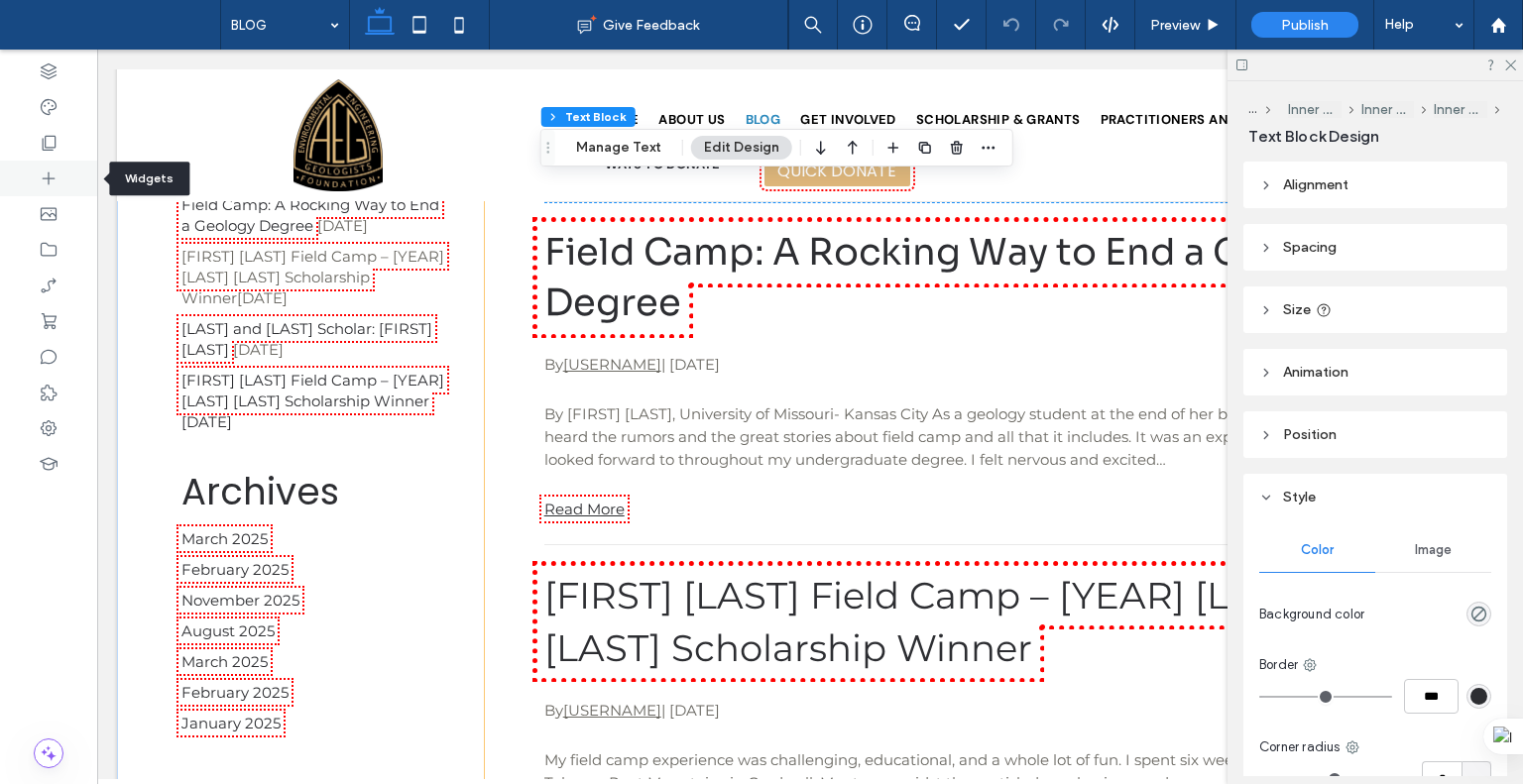 click 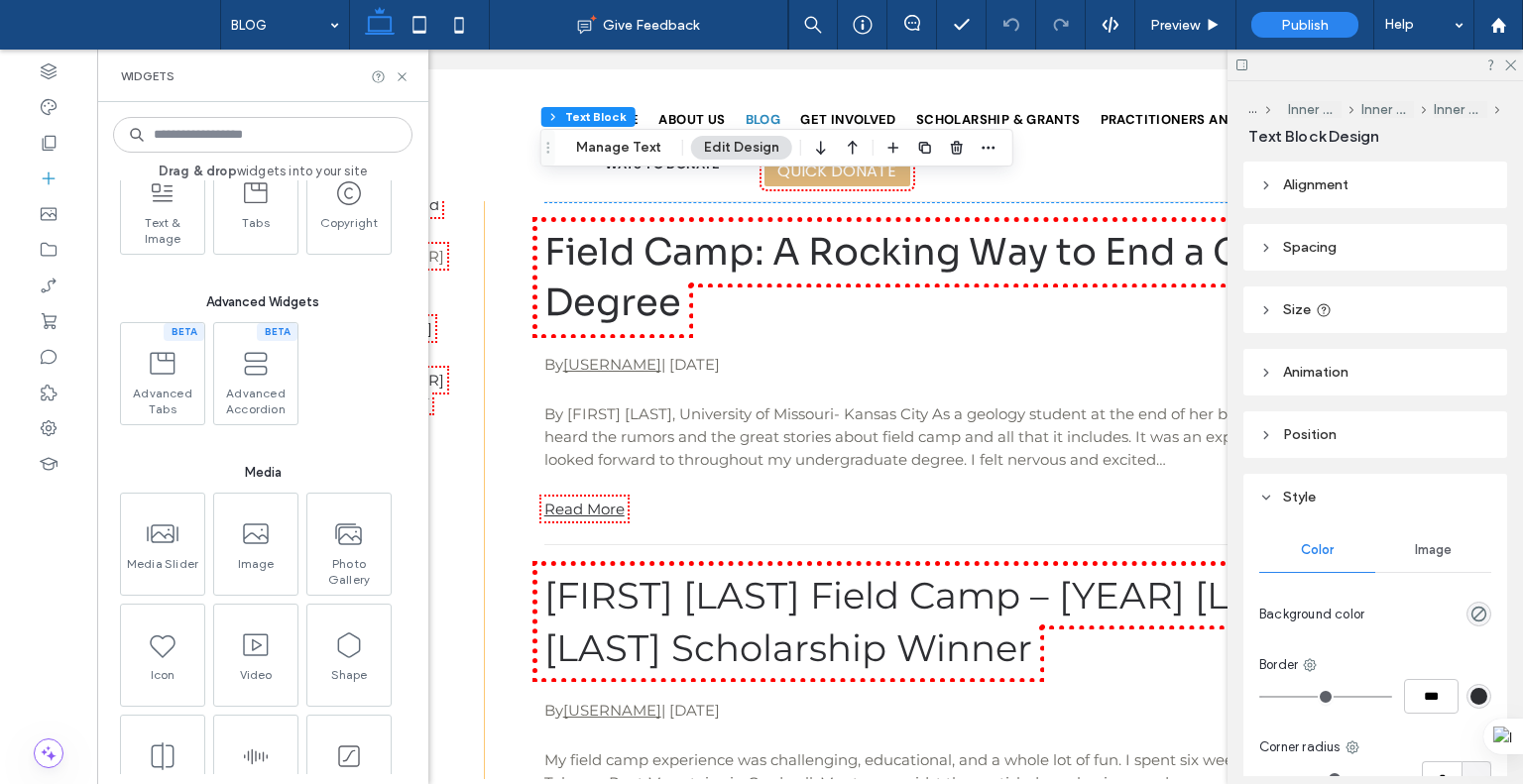 scroll, scrollTop: 3200, scrollLeft: 0, axis: vertical 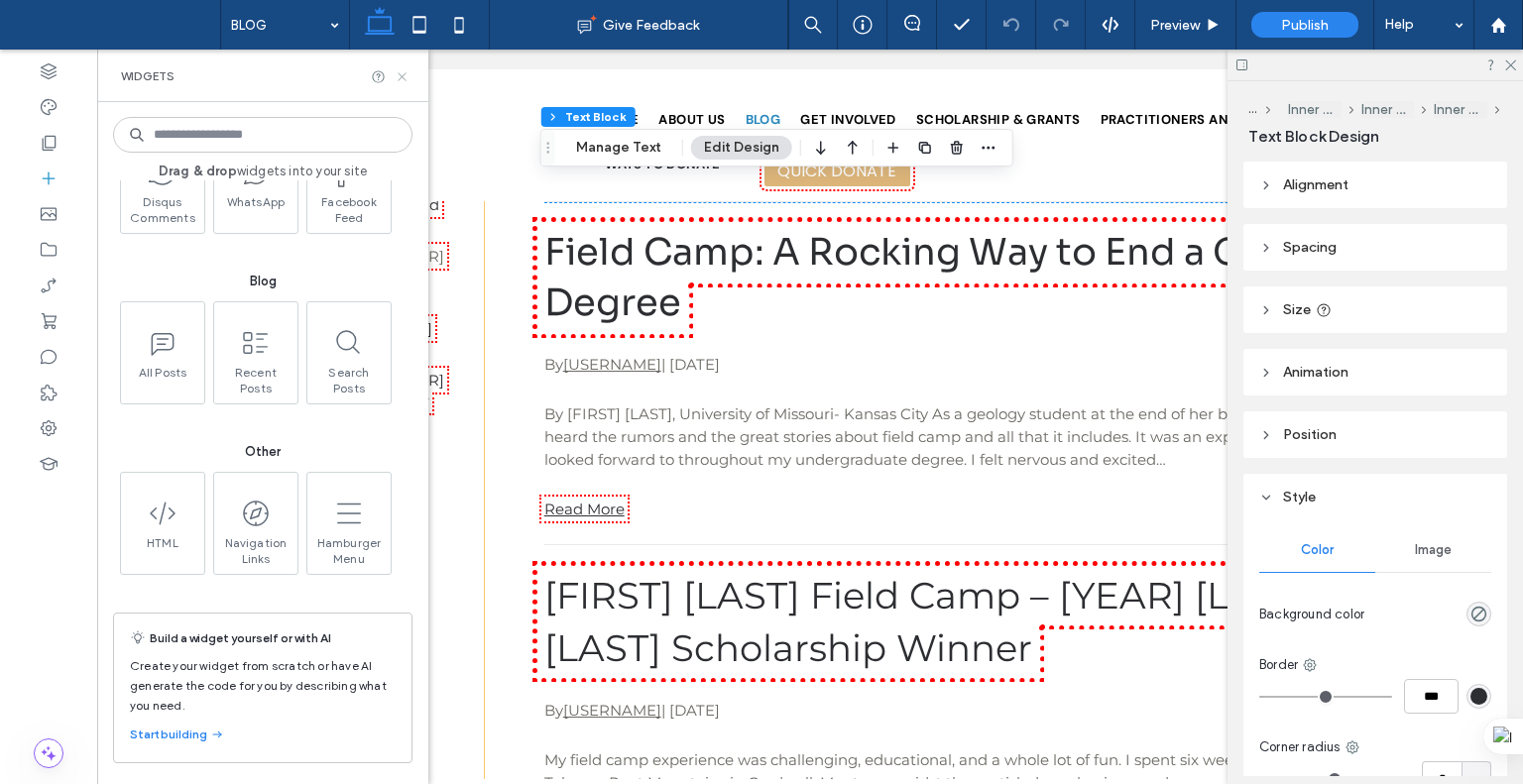 click 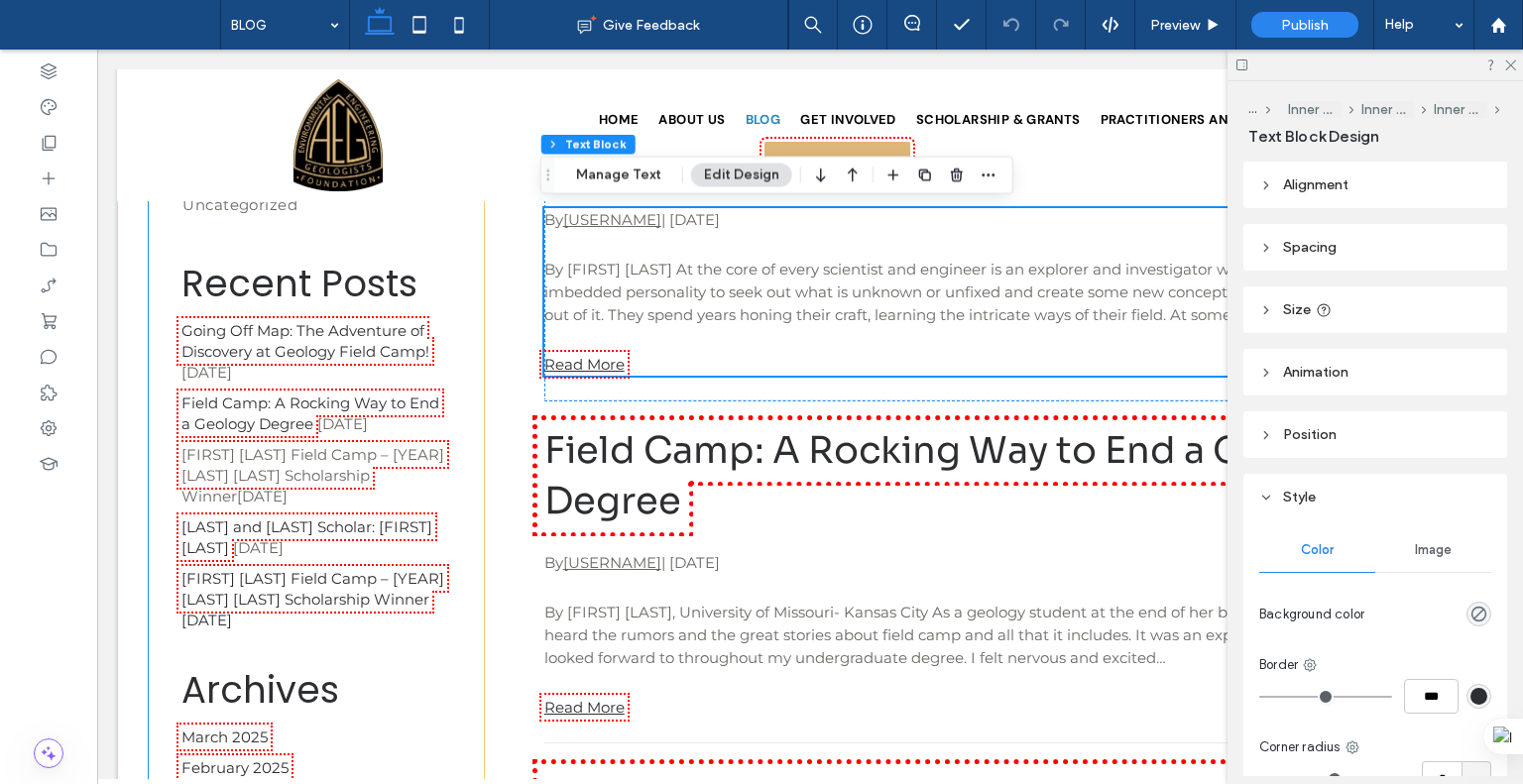 scroll, scrollTop: 249, scrollLeft: 0, axis: vertical 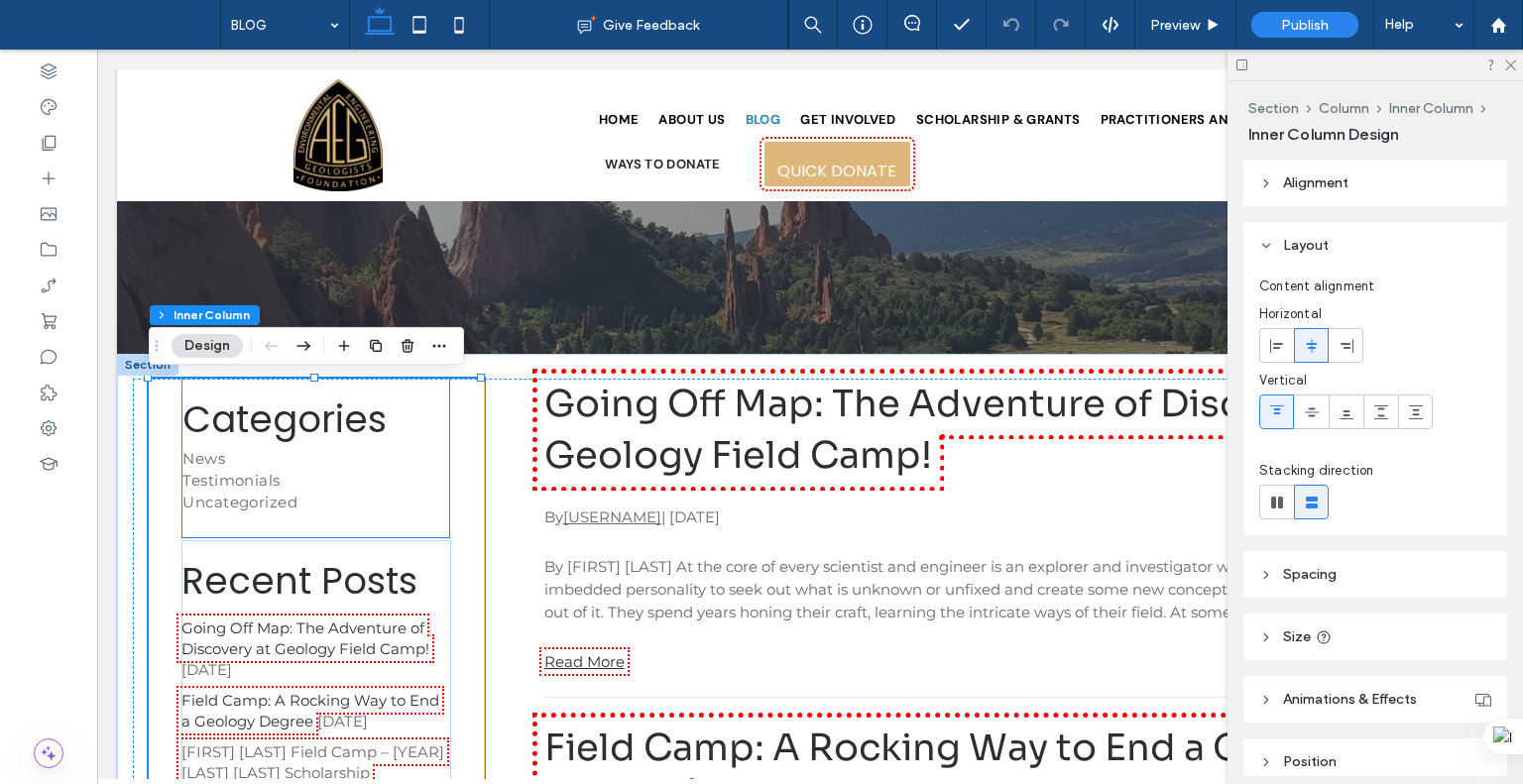 click on "Testimonials" at bounding box center [315, 480] 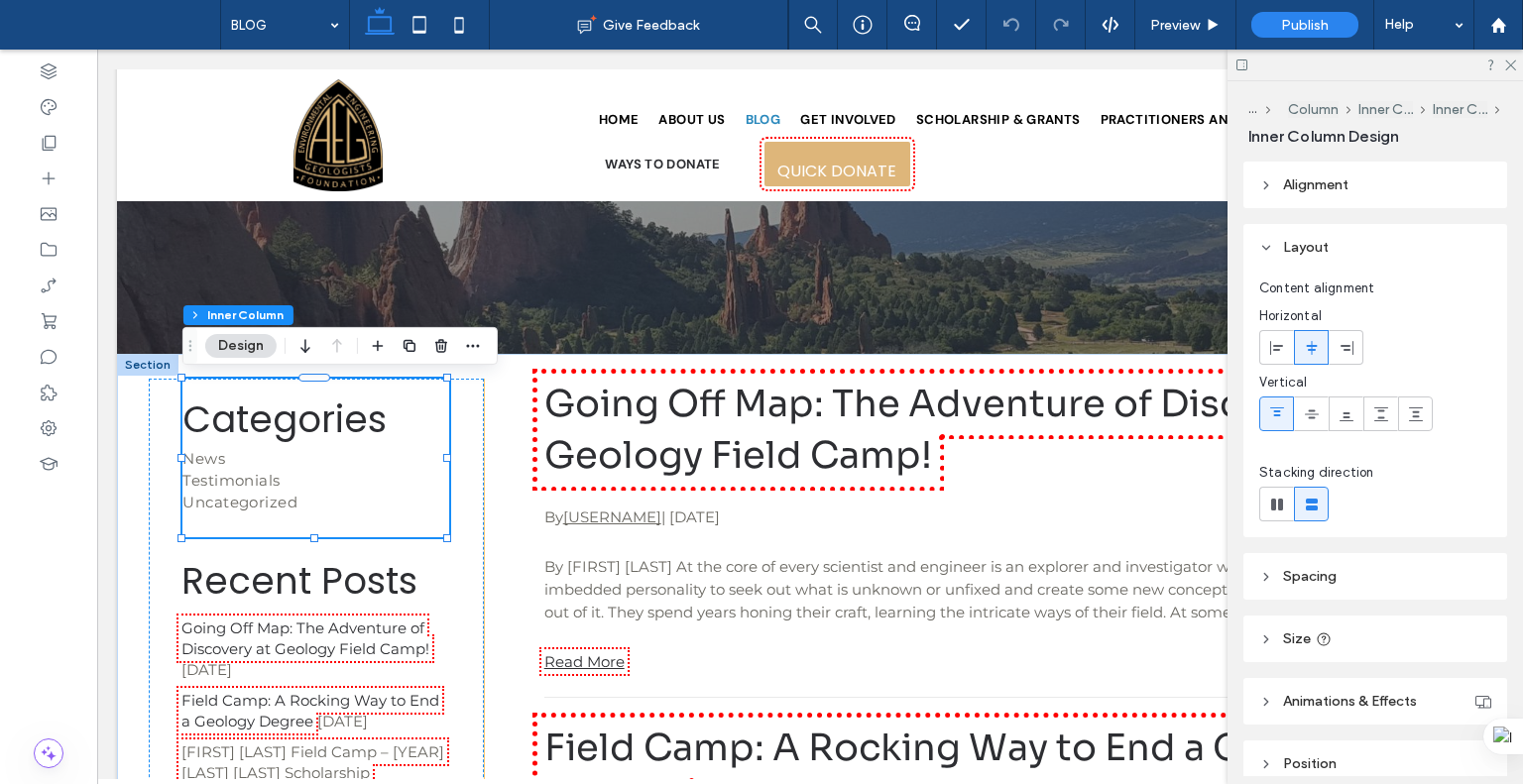 click on "Testimonials" at bounding box center [315, 480] 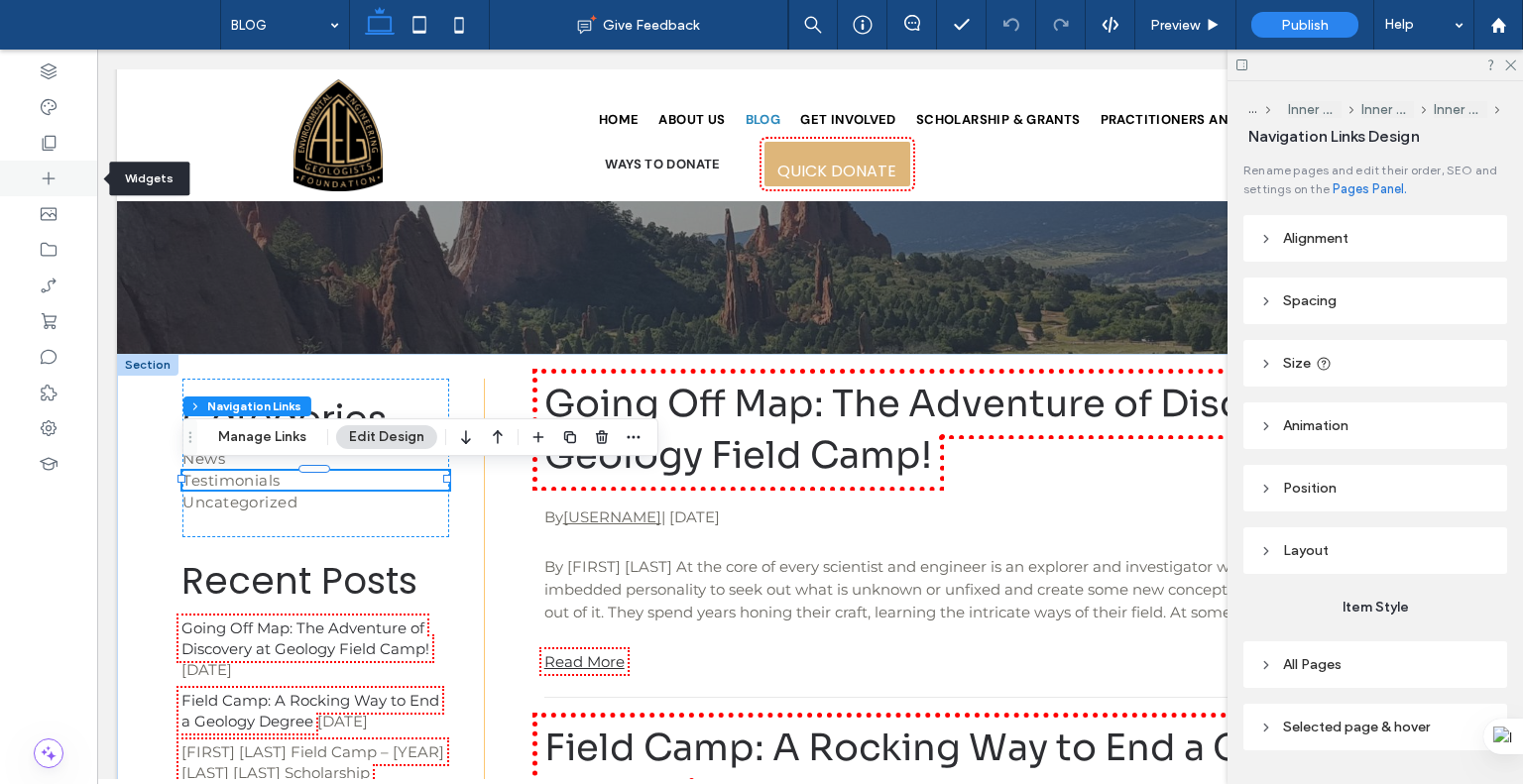 click at bounding box center (49, 178) 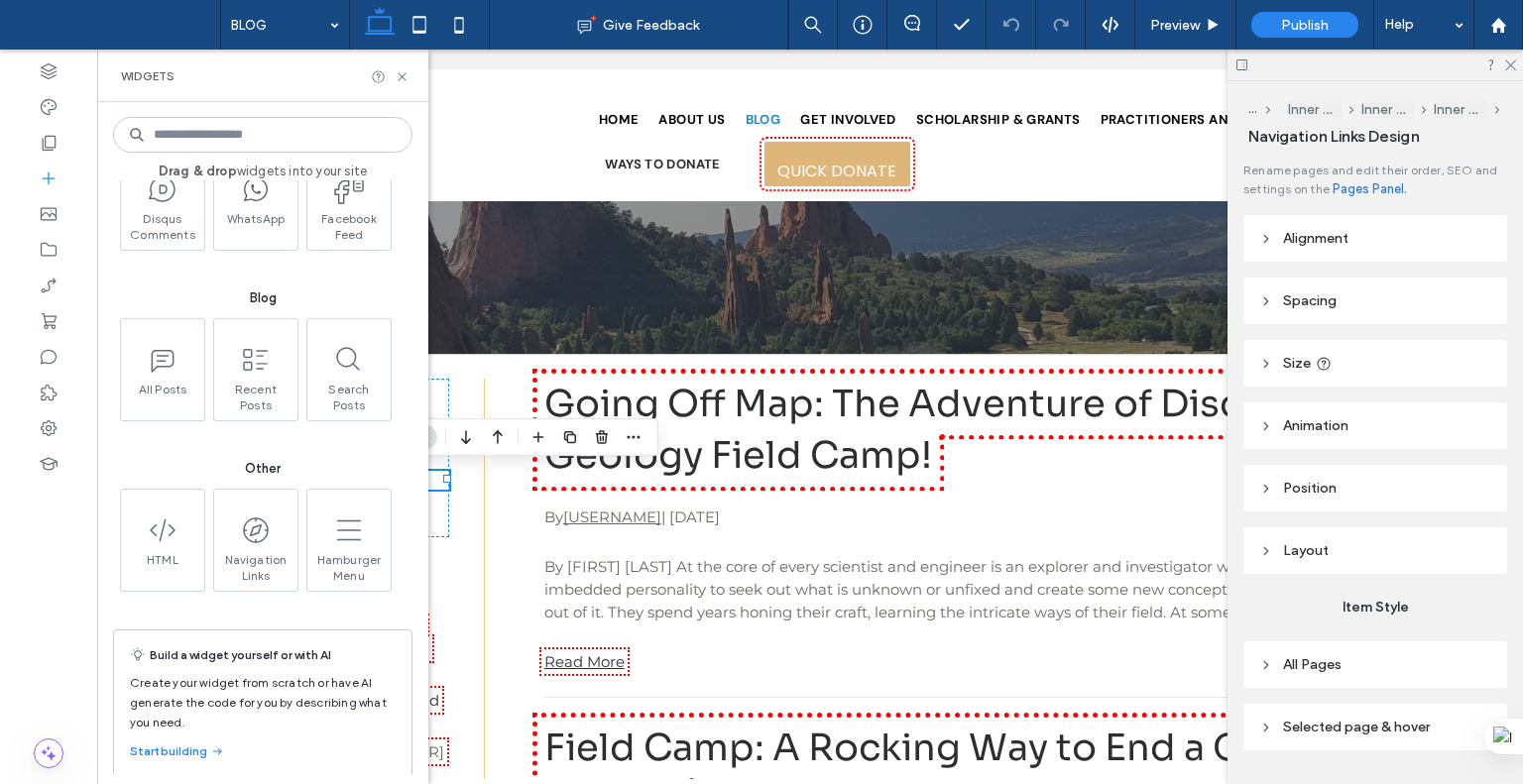 scroll, scrollTop: 3200, scrollLeft: 0, axis: vertical 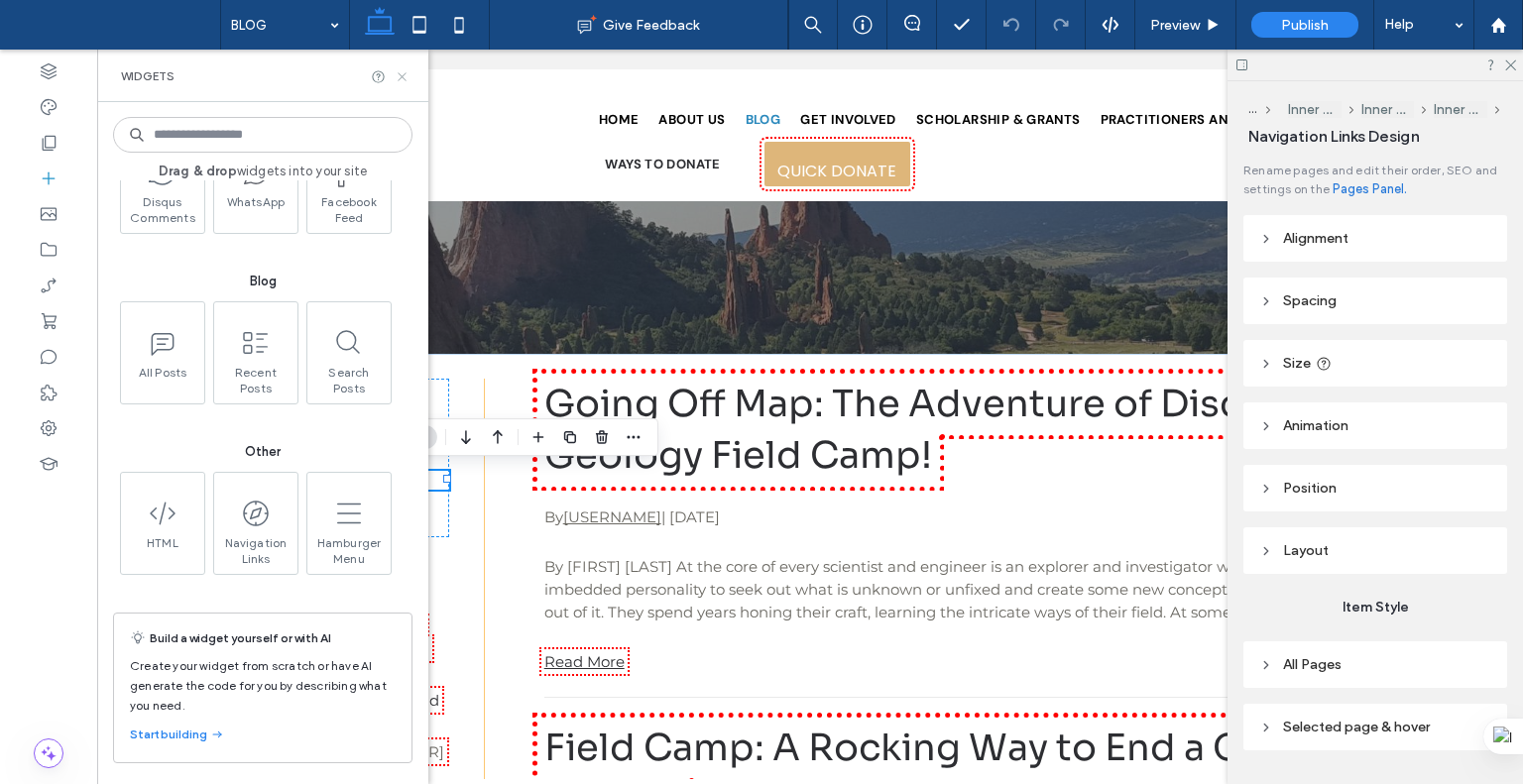 click 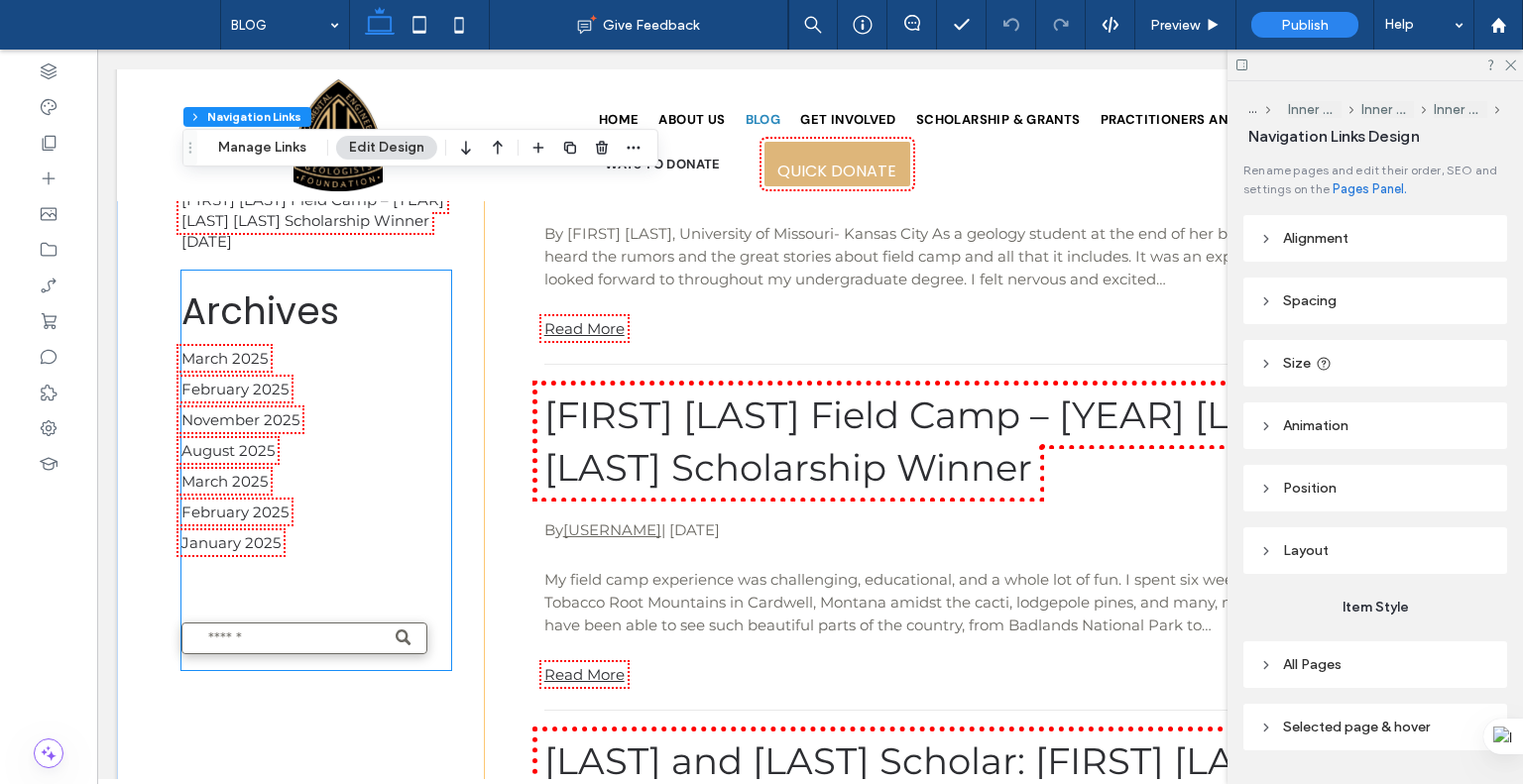 scroll, scrollTop: 843, scrollLeft: 0, axis: vertical 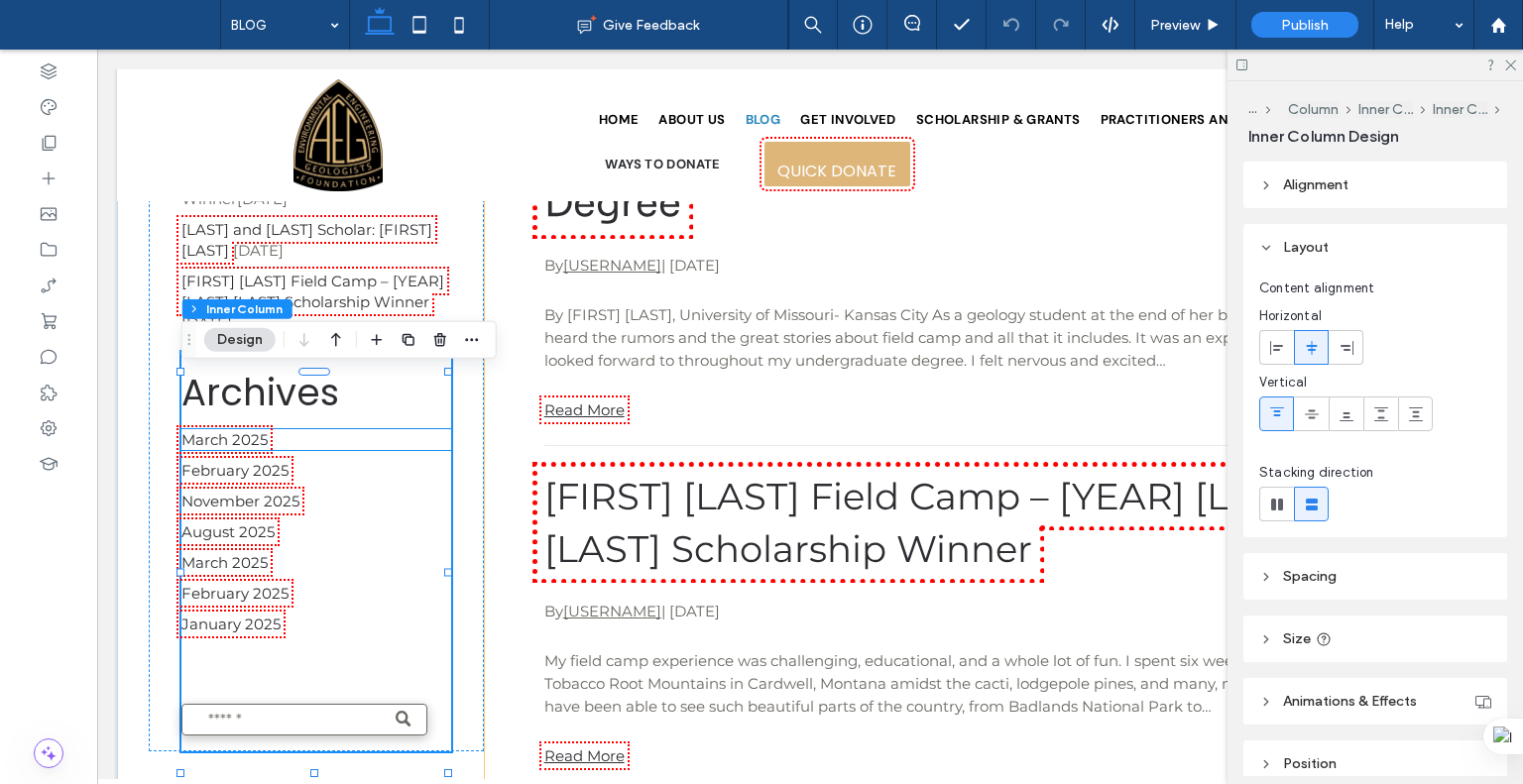 click on "March 2025" at bounding box center [315, 439] 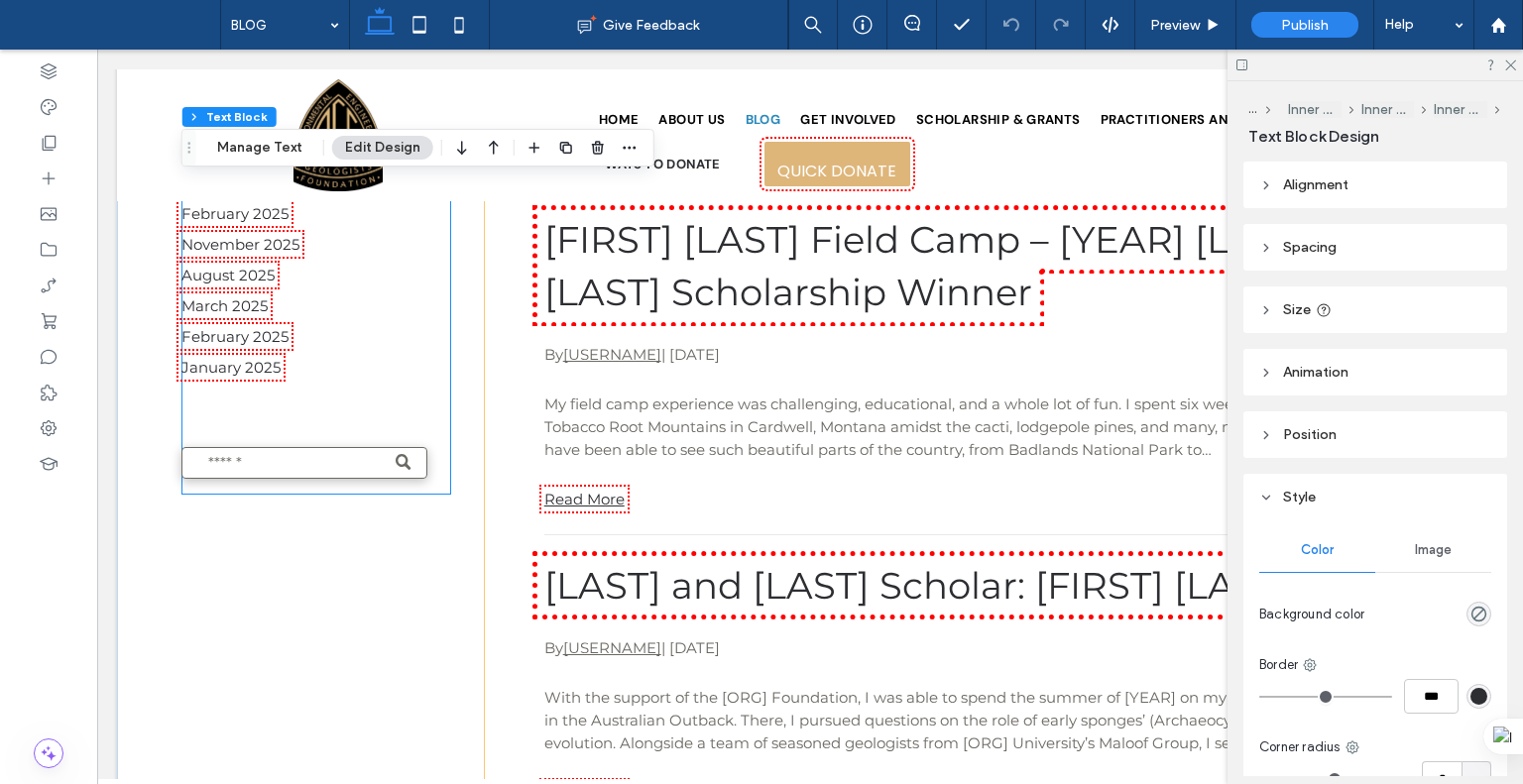 scroll, scrollTop: 1141, scrollLeft: 0, axis: vertical 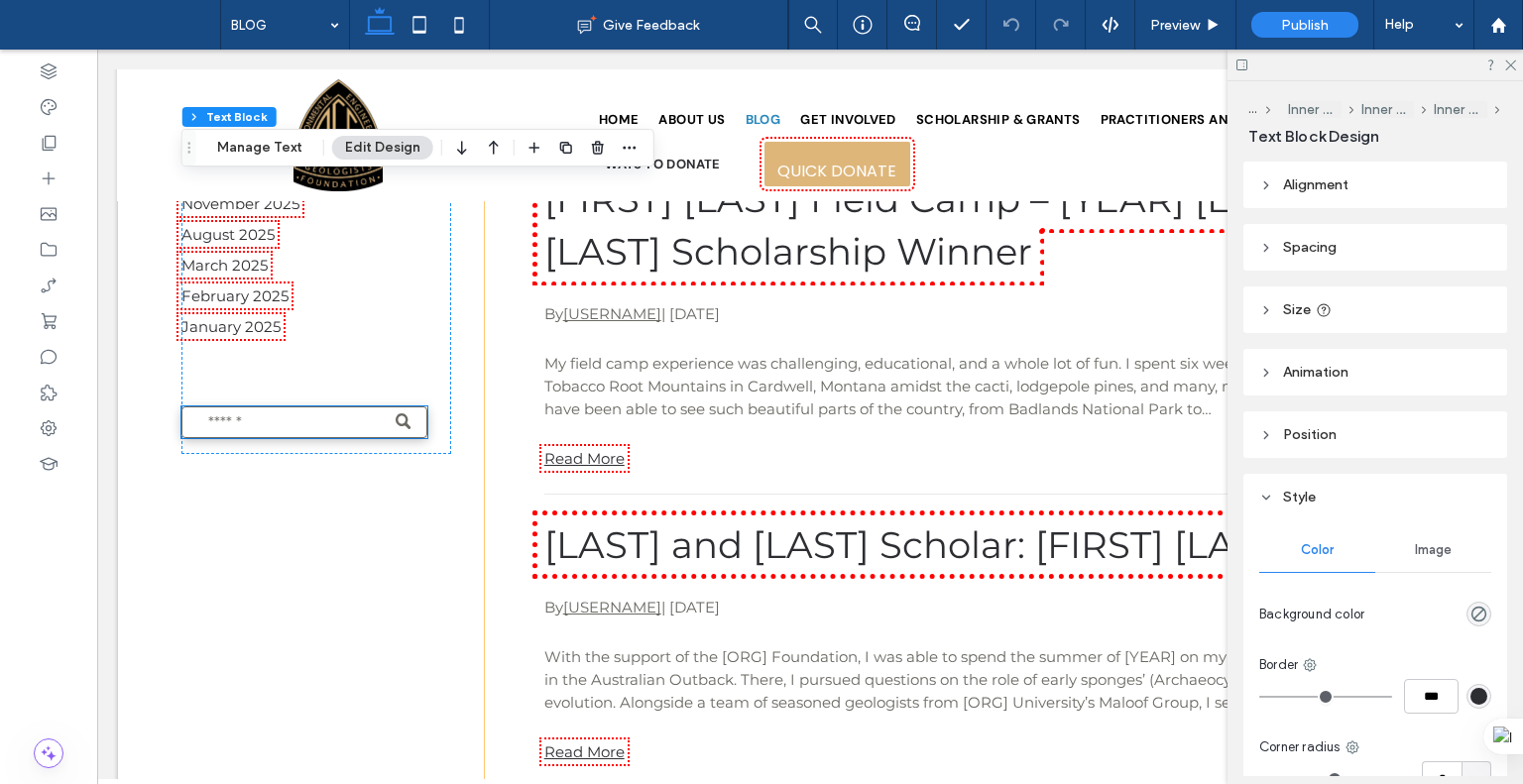 click at bounding box center [304, 422] 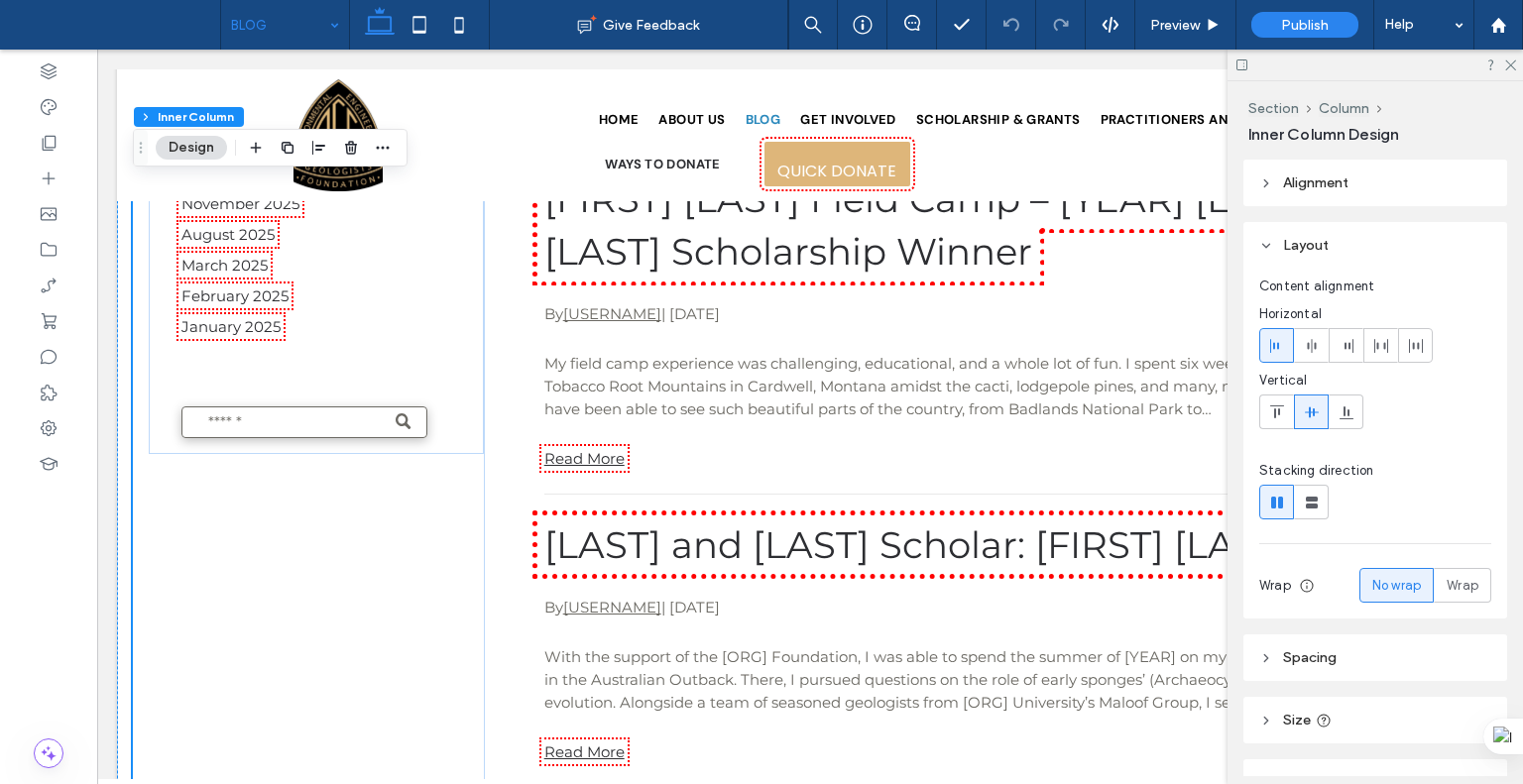 drag, startPoint x: 280, startPoint y: 33, endPoint x: 297, endPoint y: 27, distance: 18.027756 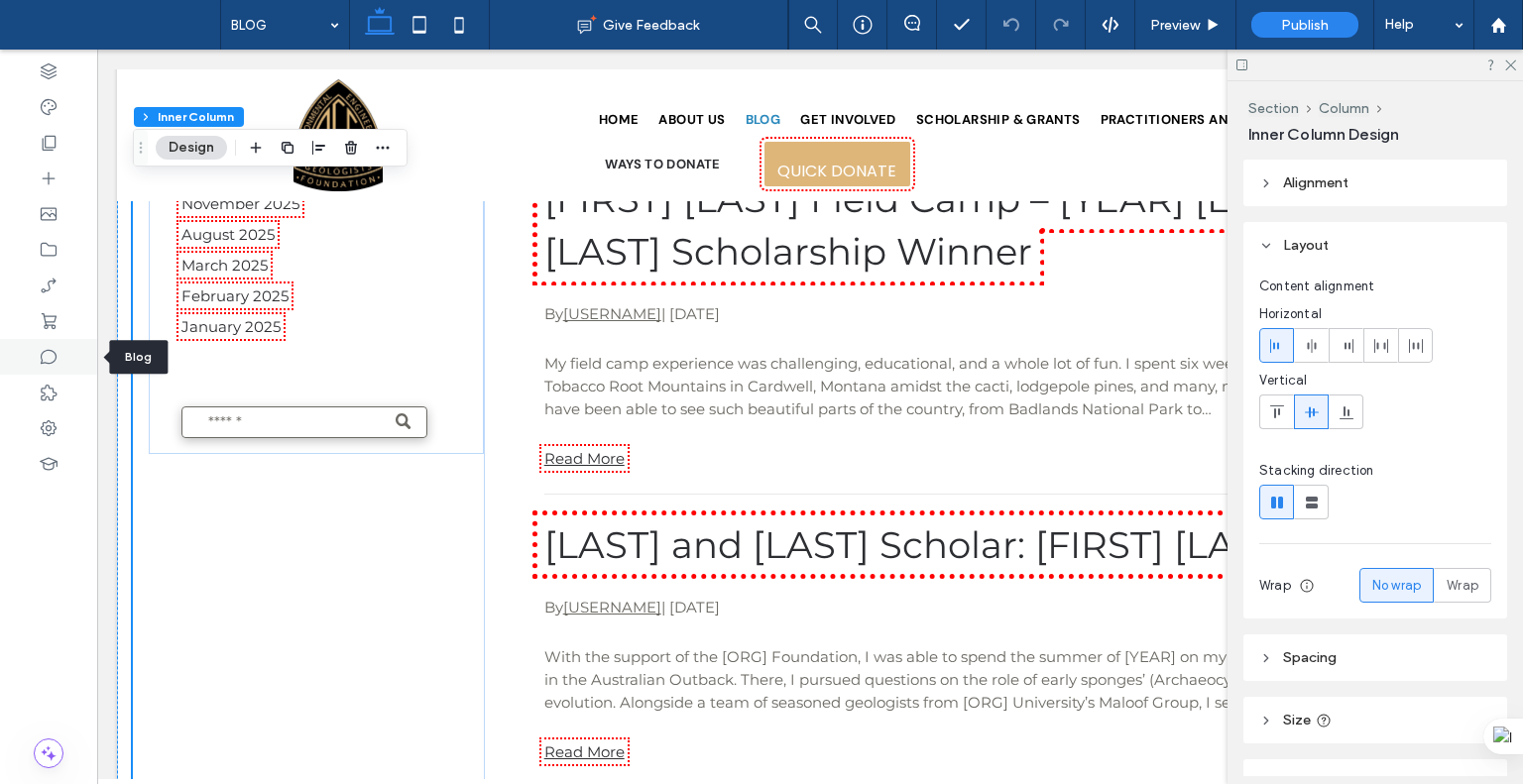 click at bounding box center [49, 357] 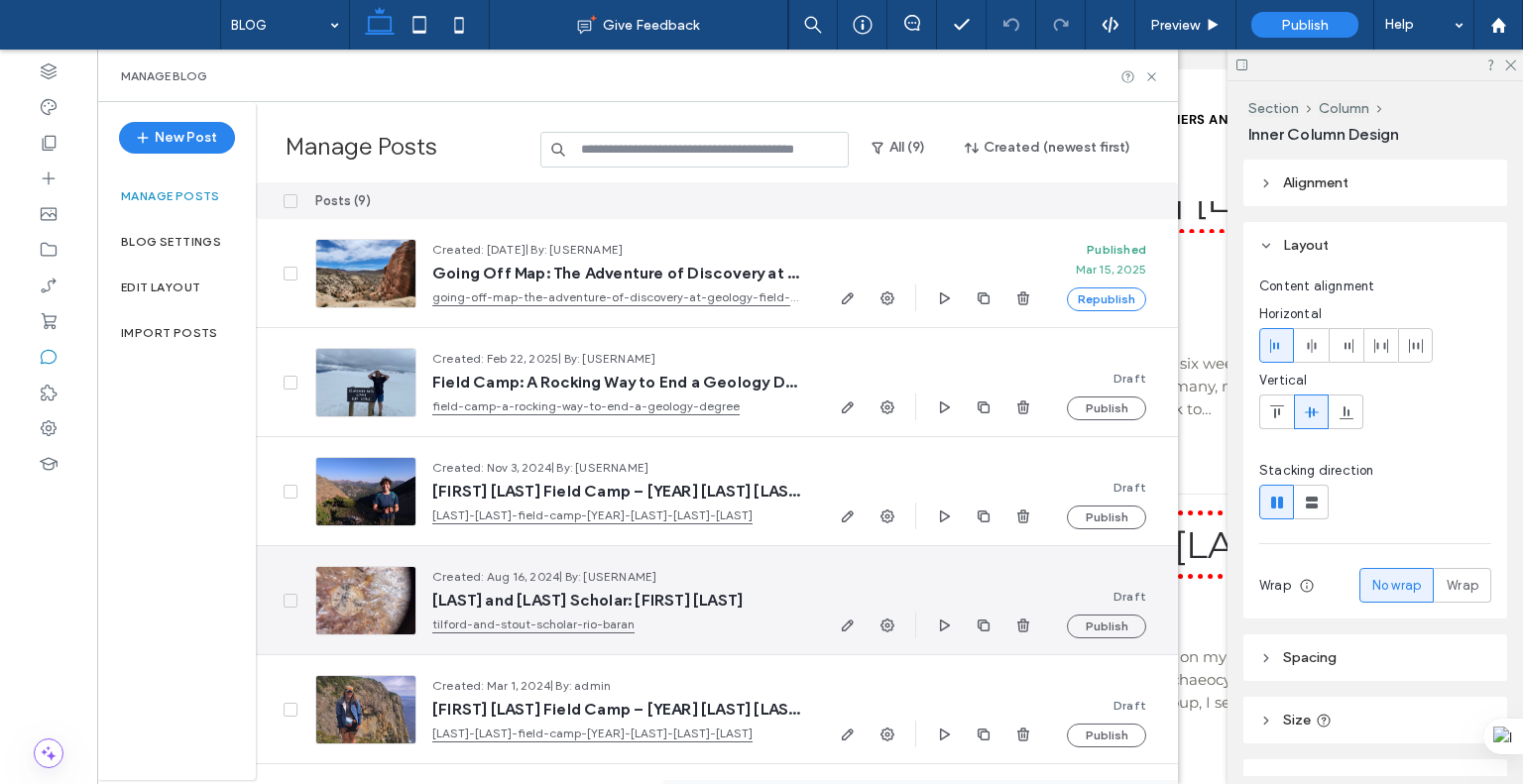 scroll, scrollTop: 430, scrollLeft: 0, axis: vertical 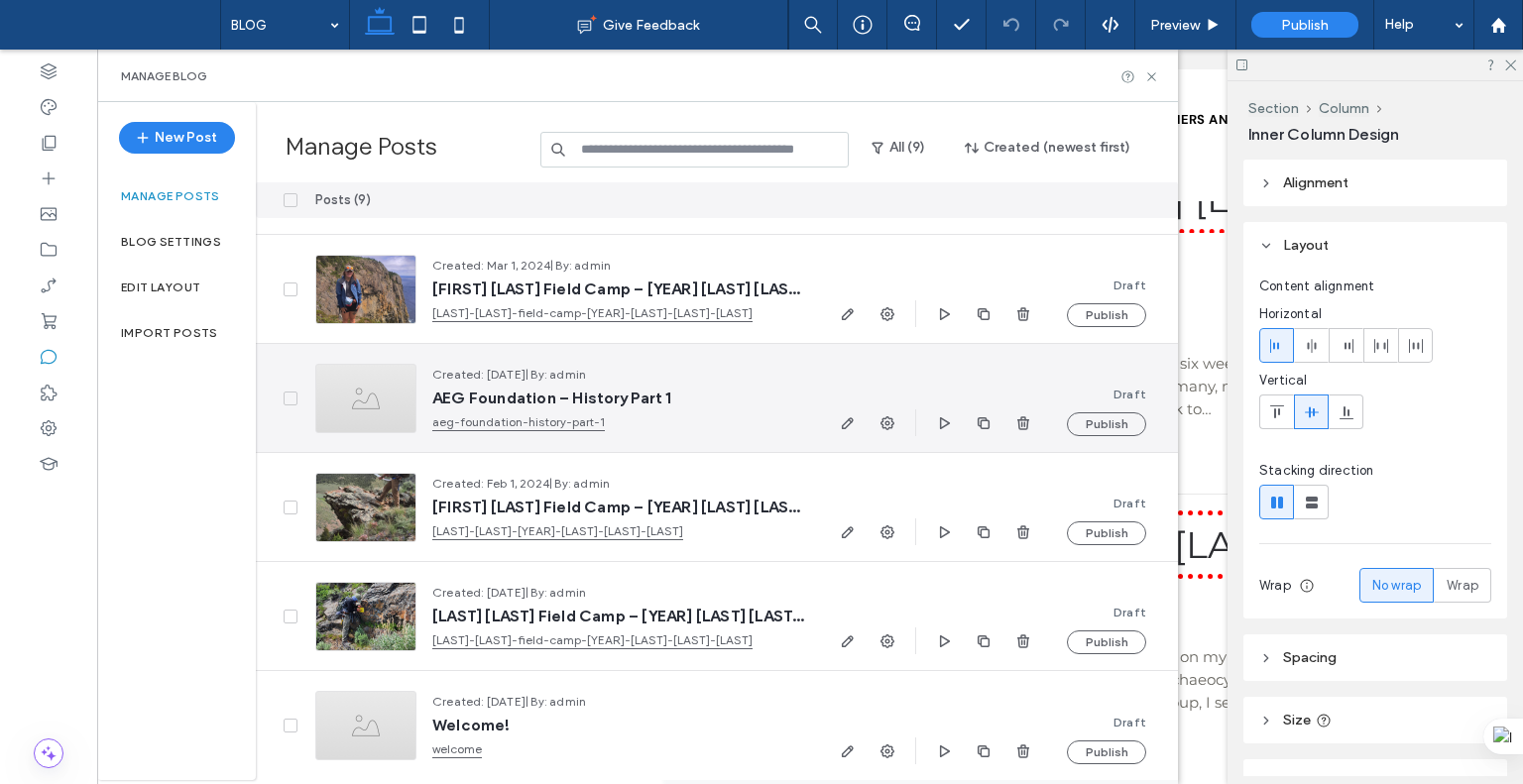 click on "AEG Foundation – History Part 1" at bounding box center [618, 398] 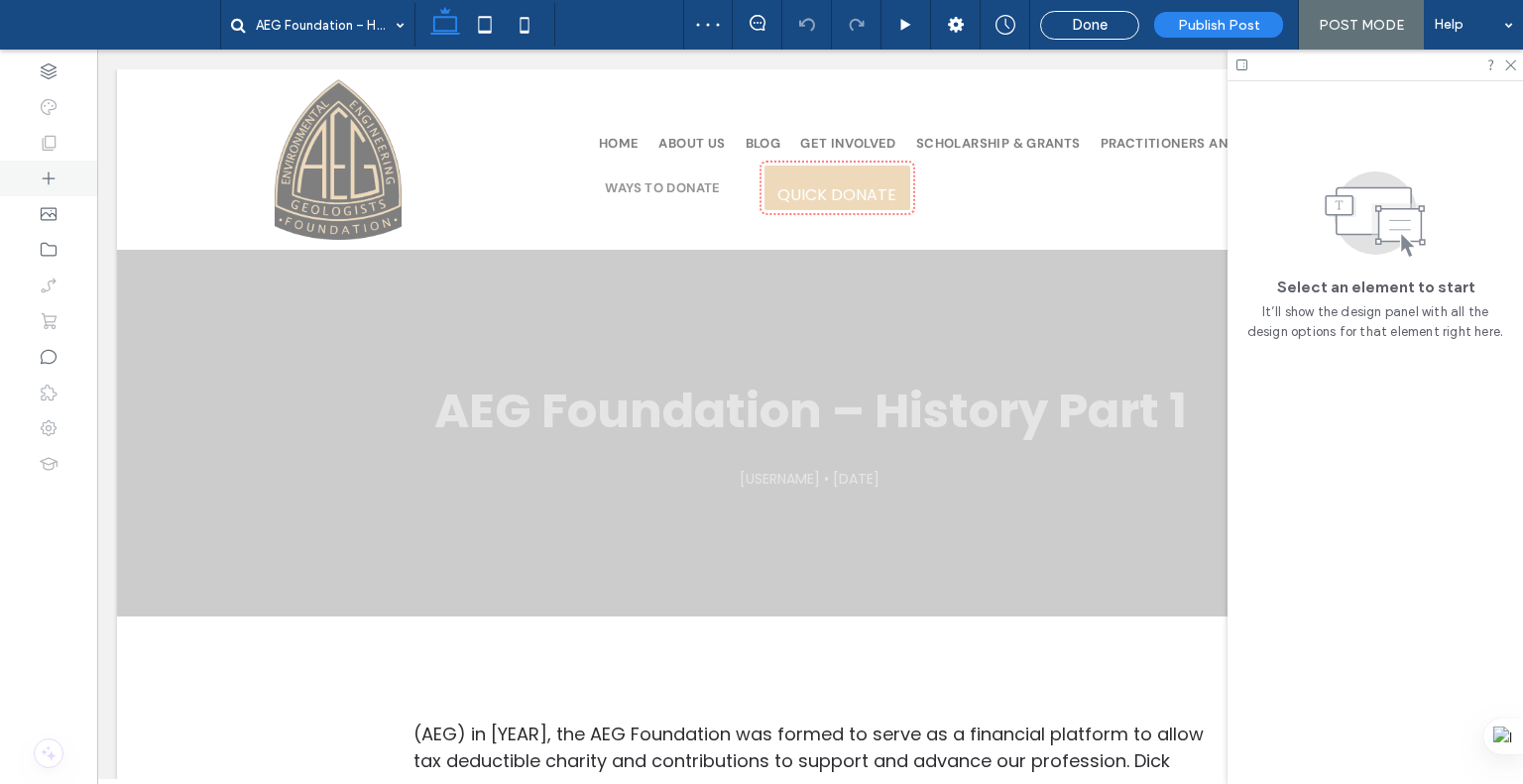 scroll, scrollTop: 0, scrollLeft: 0, axis: both 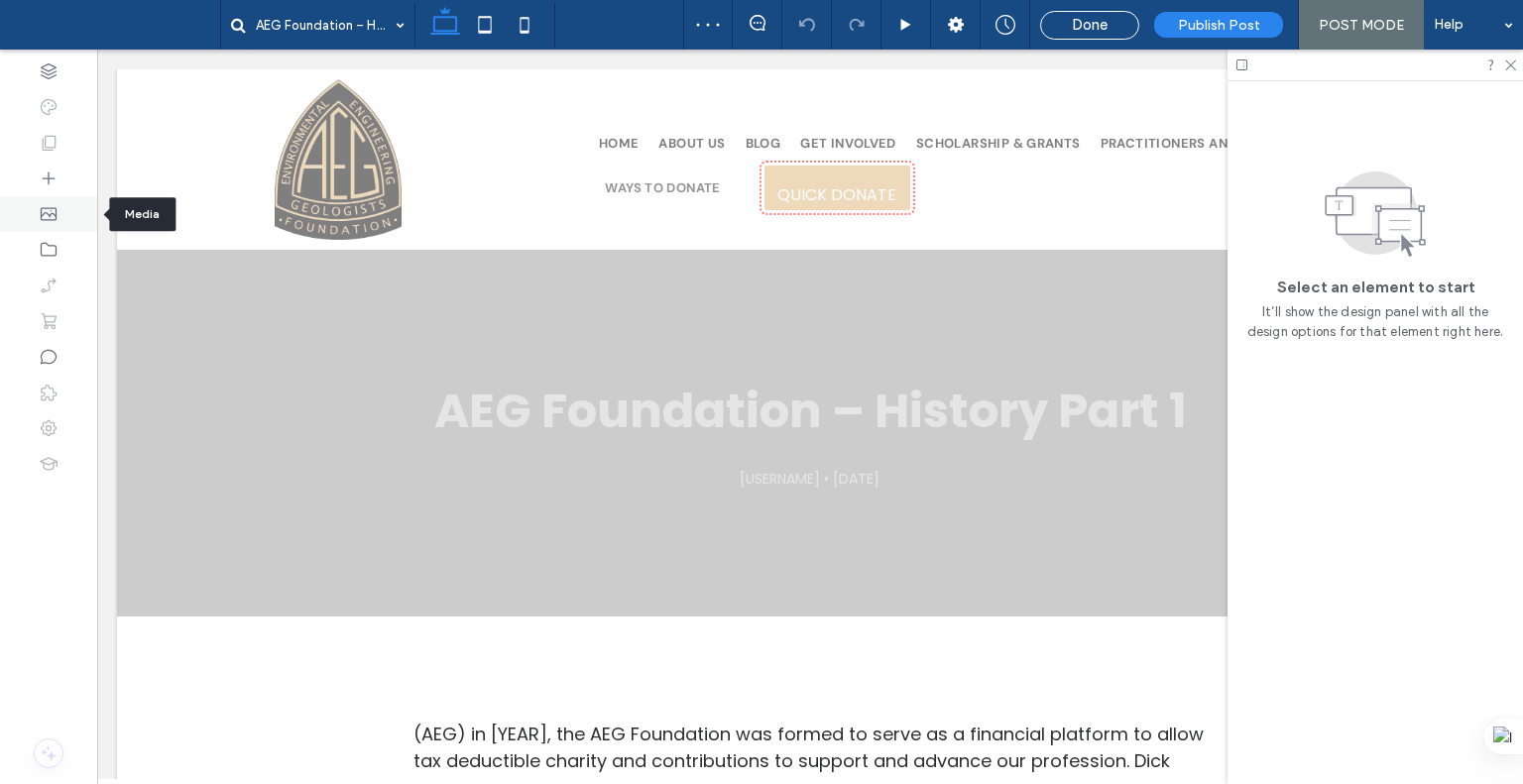 click at bounding box center [49, 214] 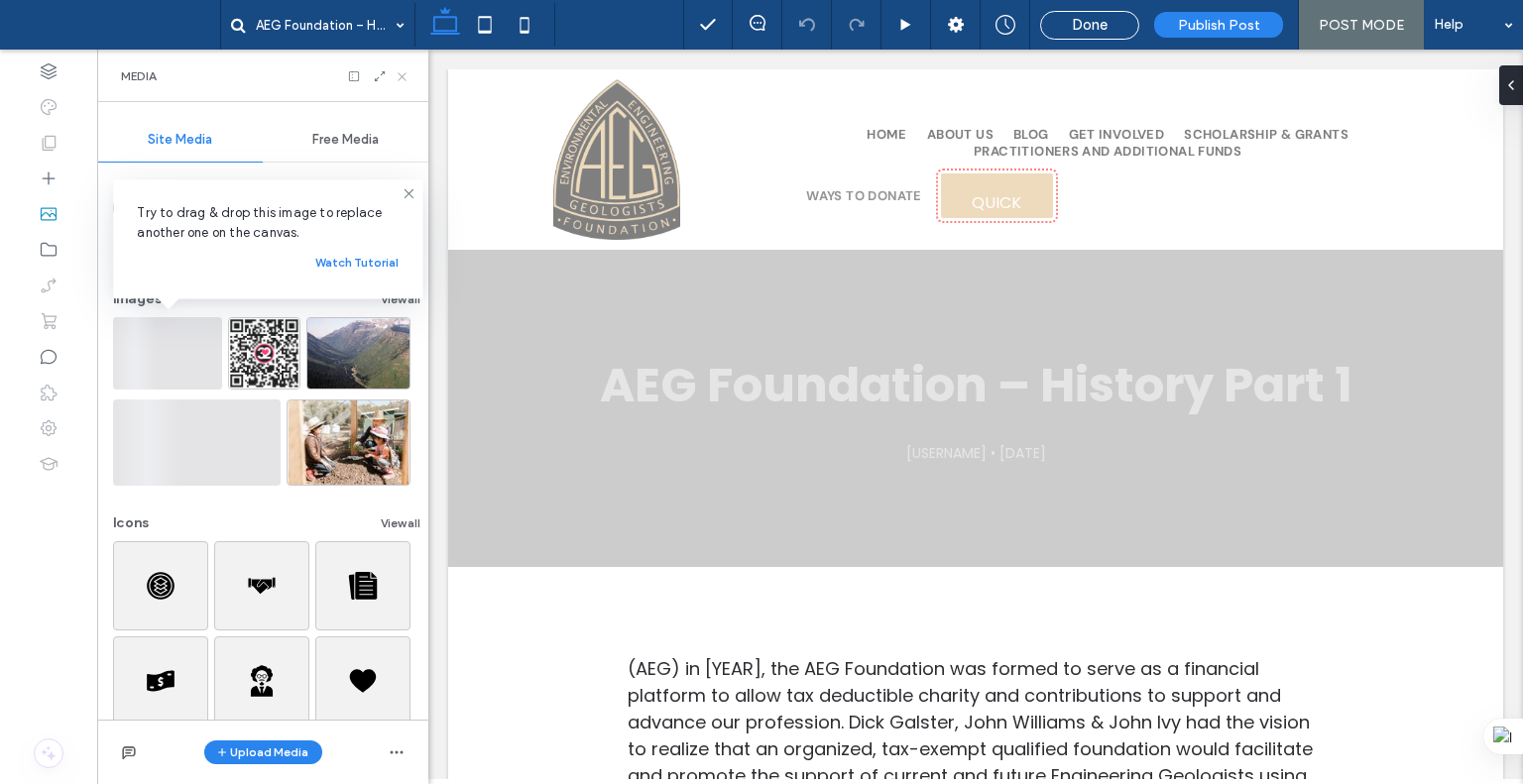 click 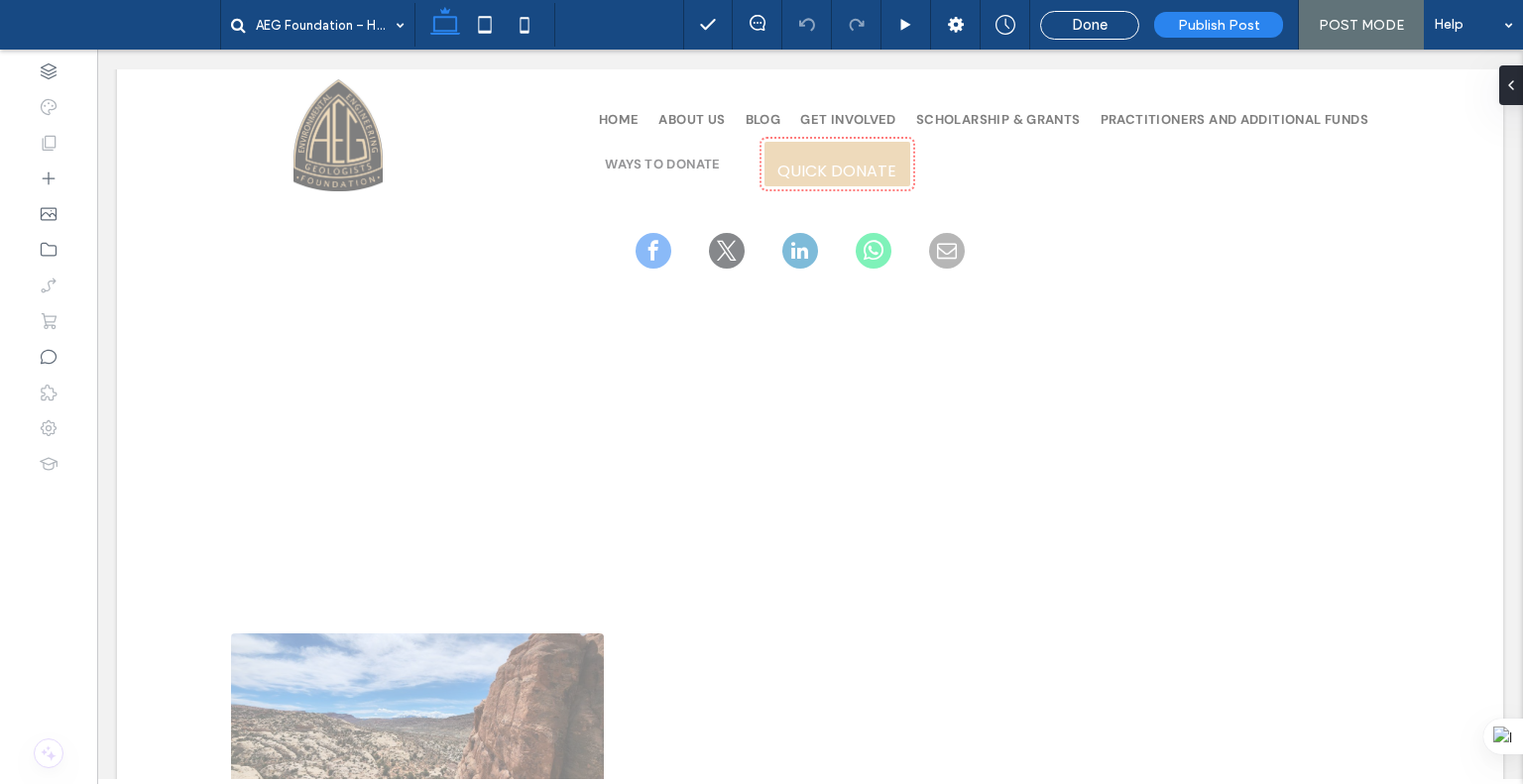 scroll, scrollTop: 1202, scrollLeft: 0, axis: vertical 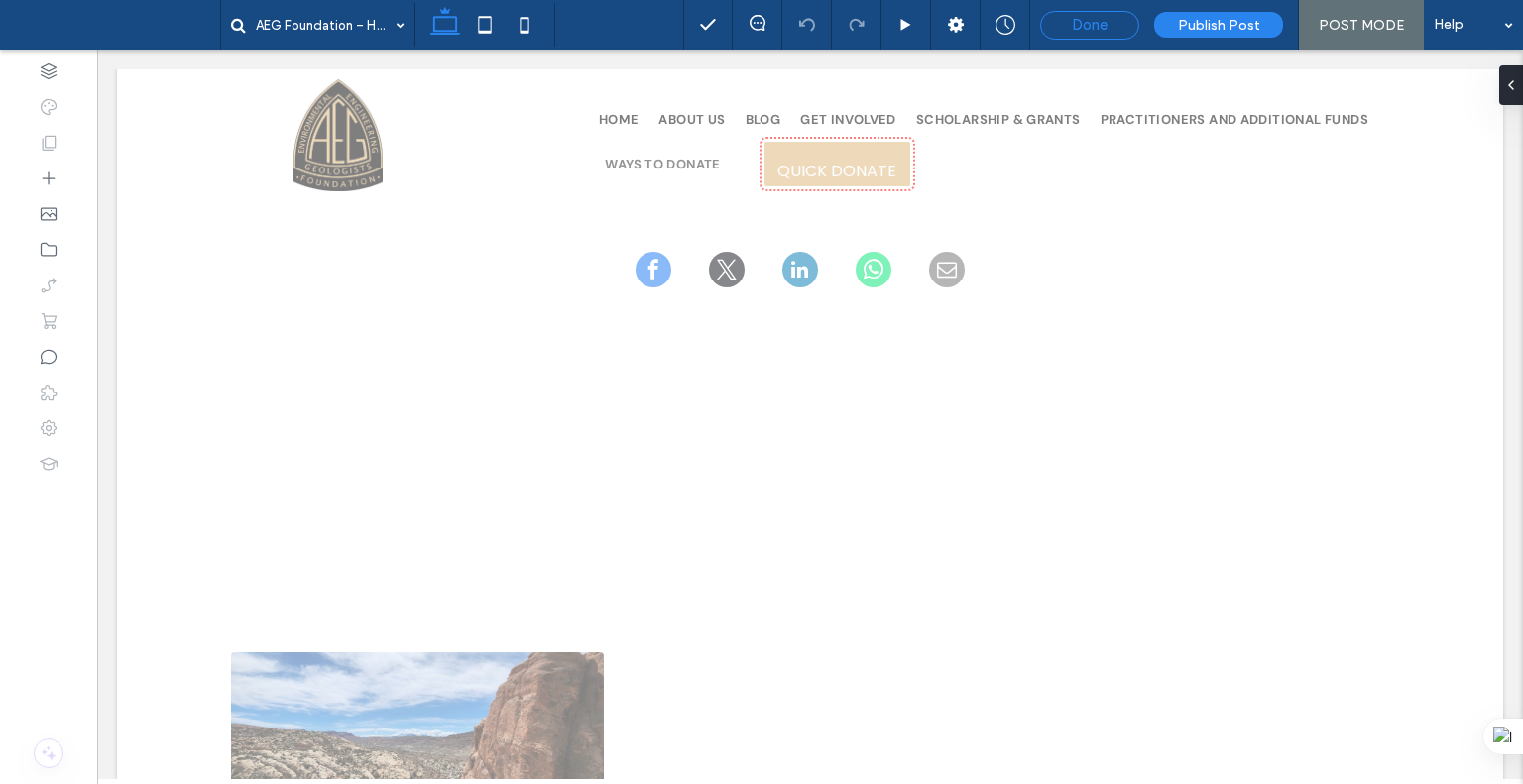 click on "Done" at bounding box center [1090, 25] 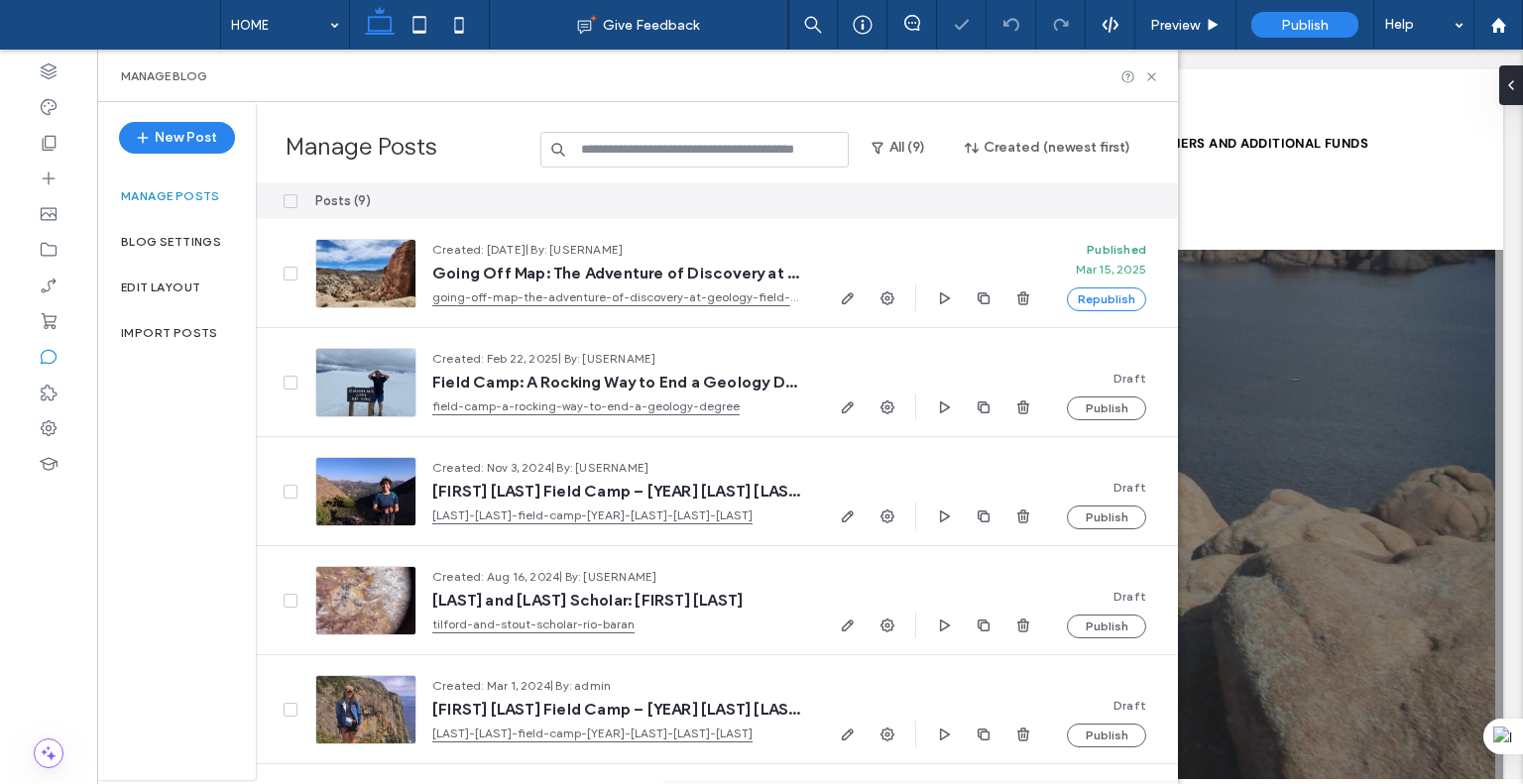 scroll, scrollTop: 0, scrollLeft: 0, axis: both 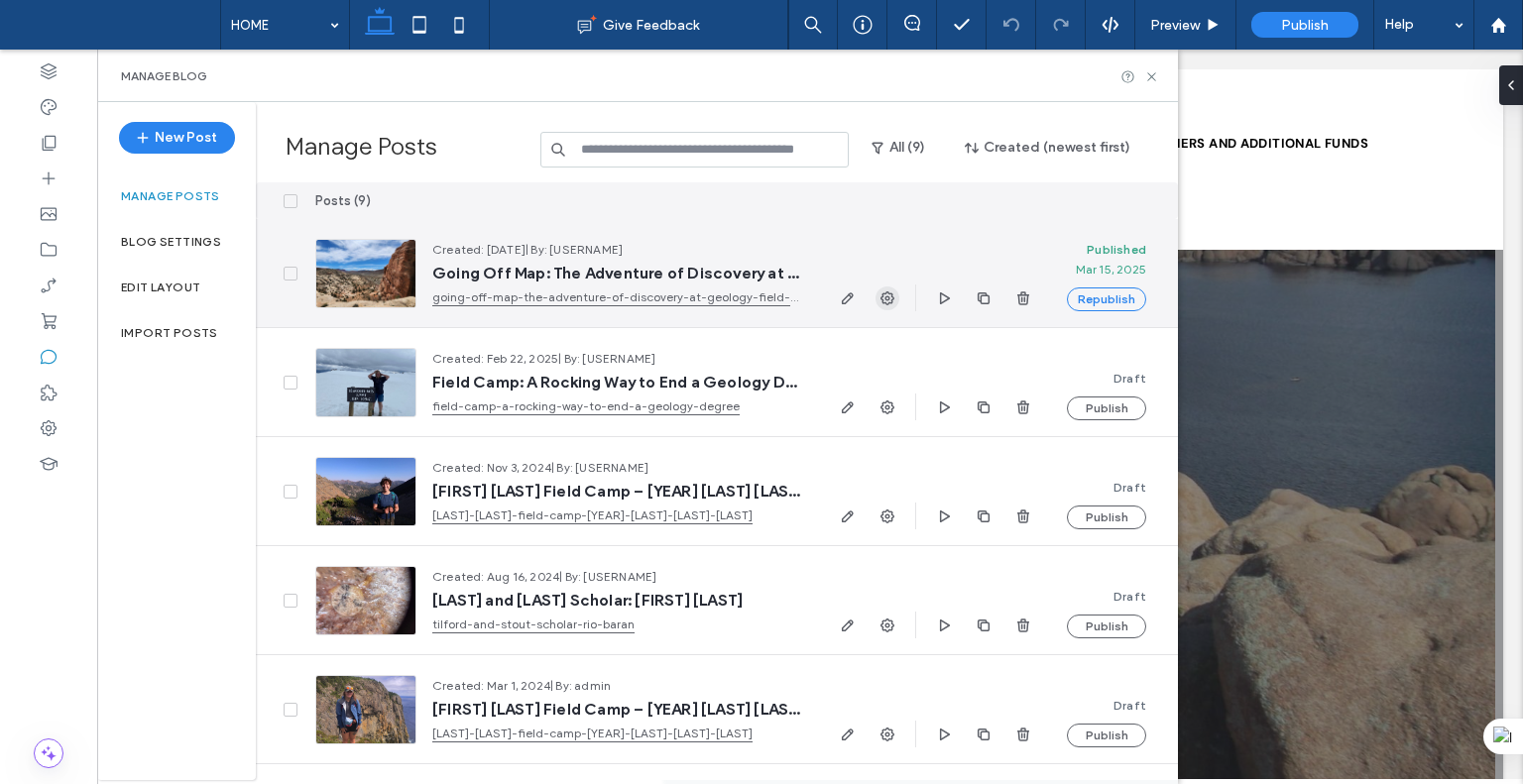 click 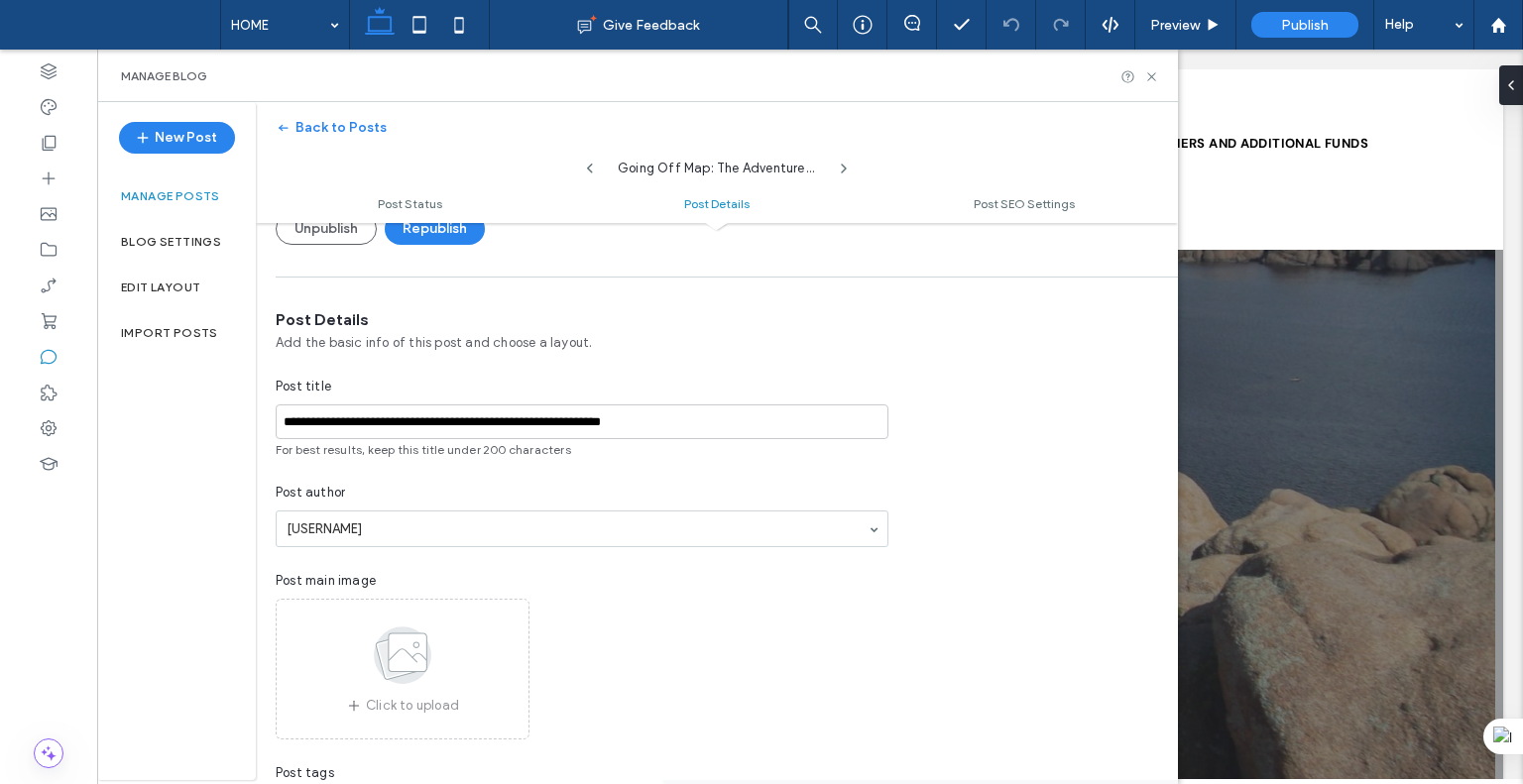 scroll, scrollTop: 0, scrollLeft: 0, axis: both 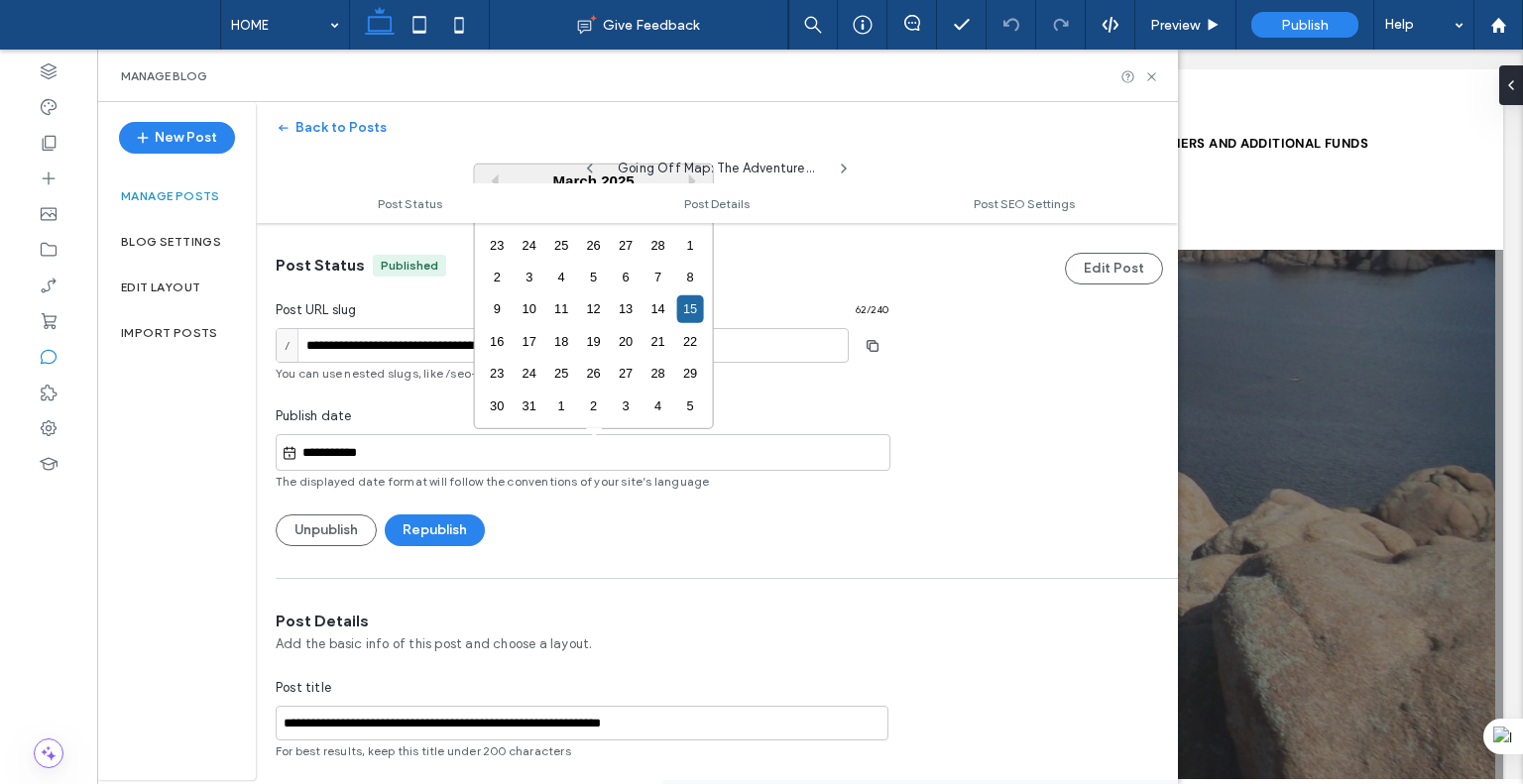 drag, startPoint x: 405, startPoint y: 442, endPoint x: 282, endPoint y: 451, distance: 123.32883 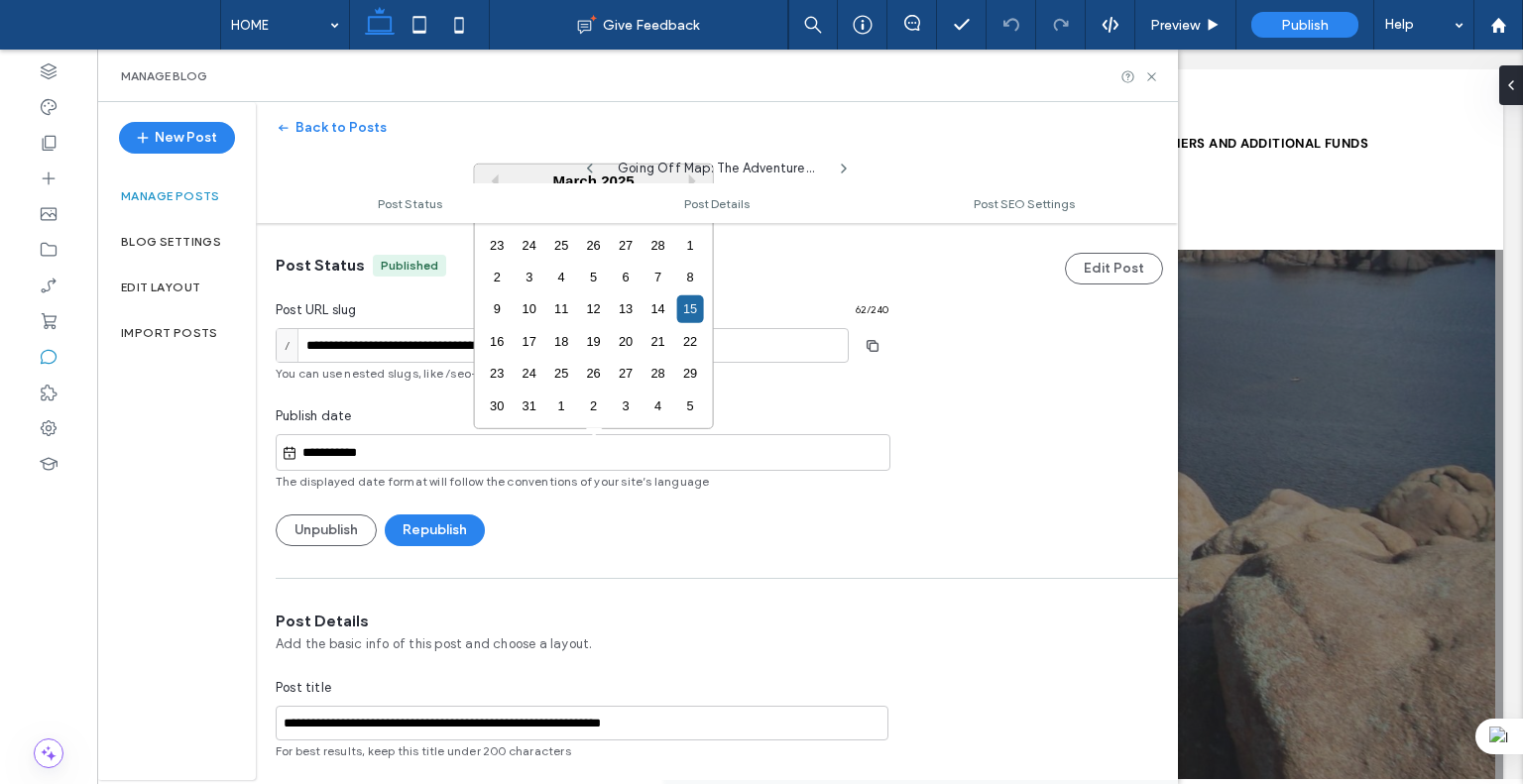 click on "Unpublish Republish" at bounding box center [582, 530] 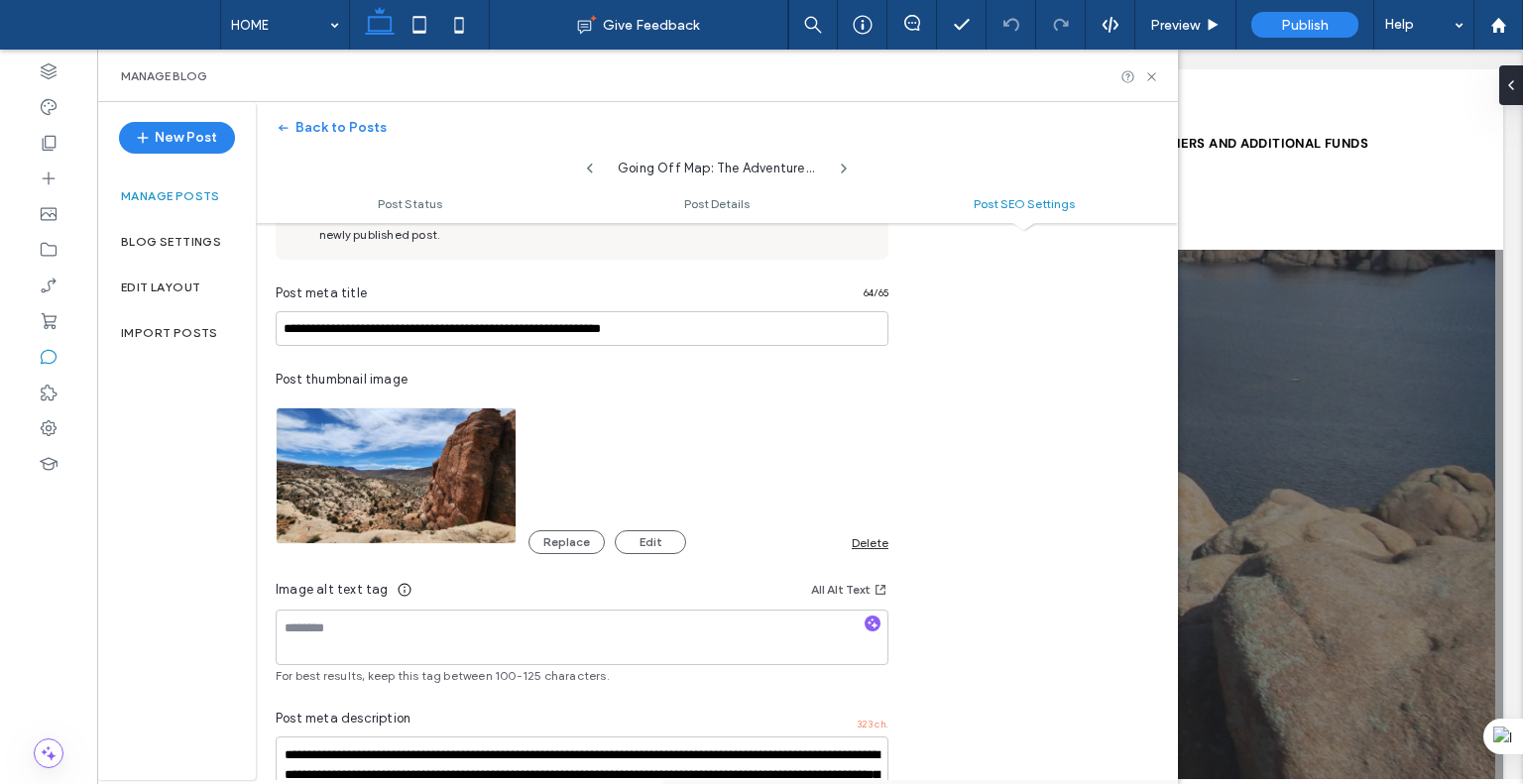 scroll, scrollTop: 1090, scrollLeft: 0, axis: vertical 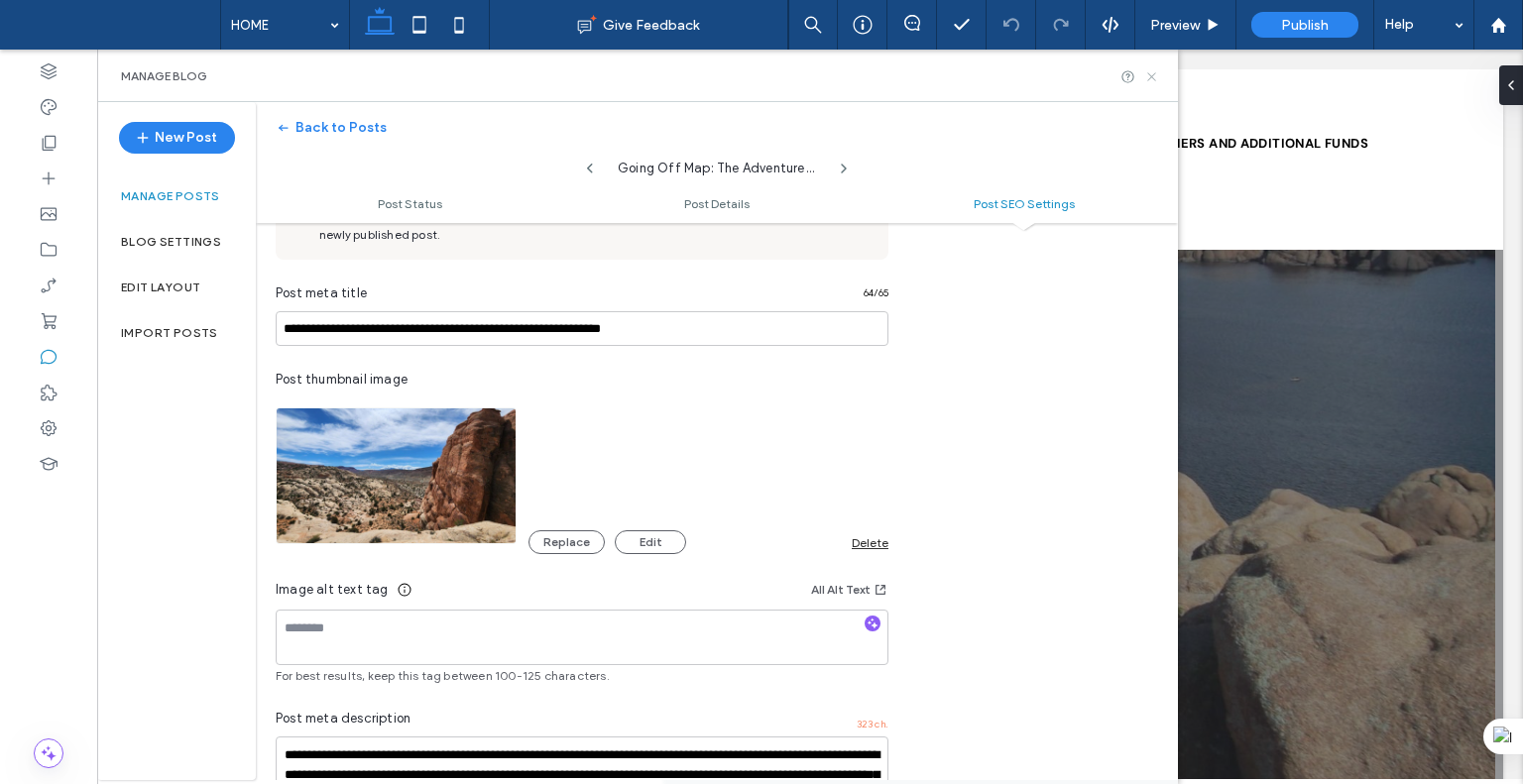 click on "Manage Blog" at bounding box center [638, 75] 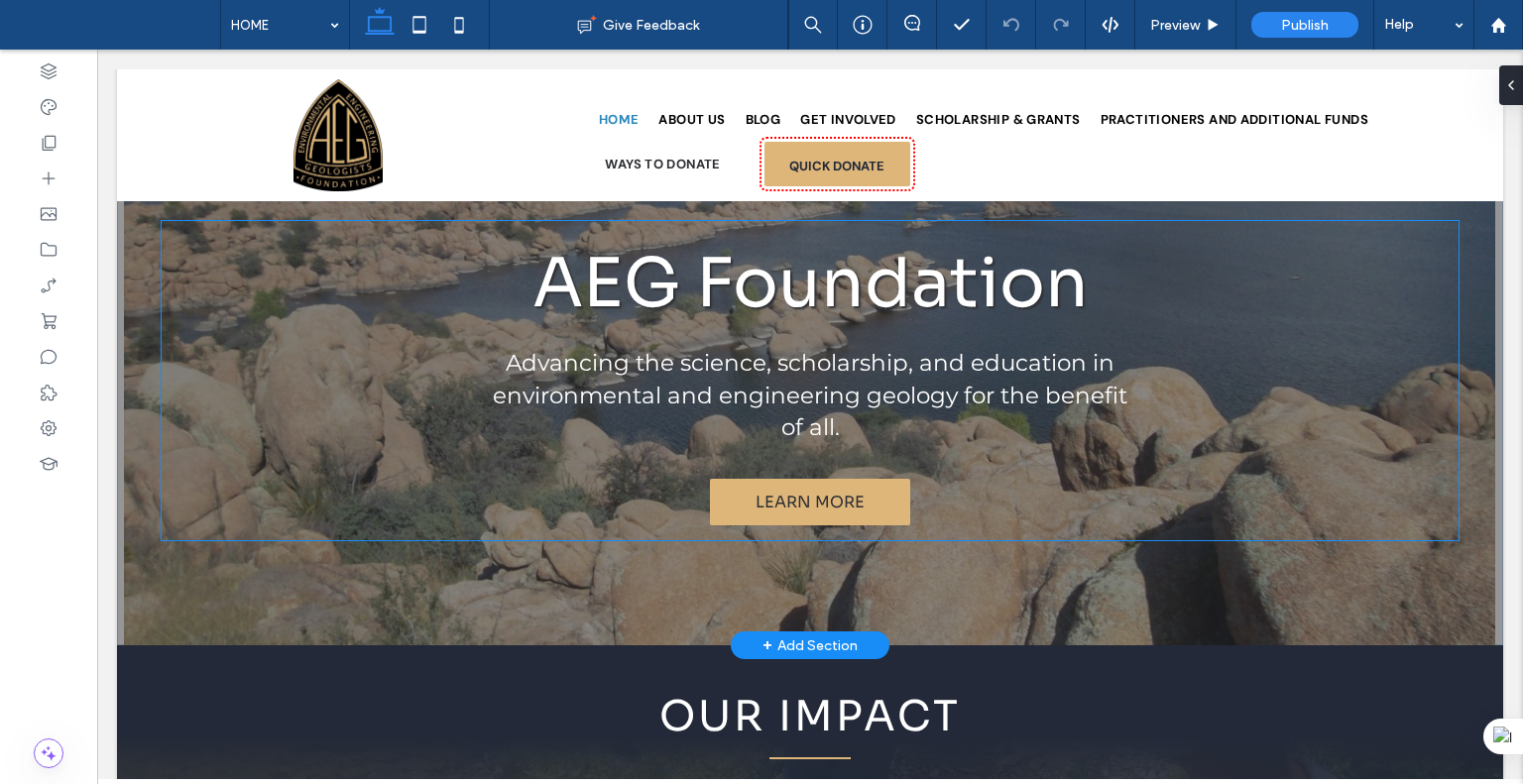 scroll, scrollTop: 1455, scrollLeft: 0, axis: vertical 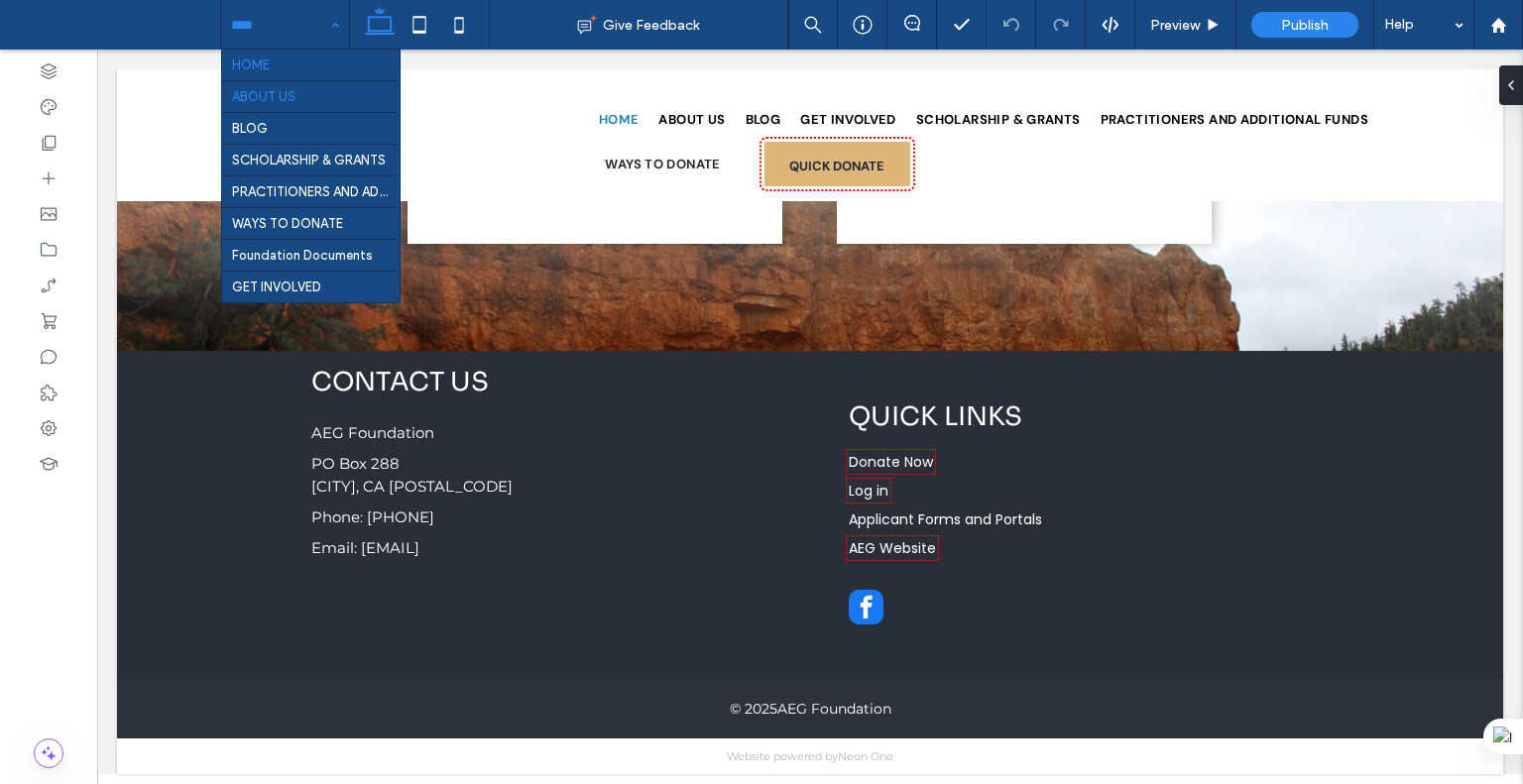 drag, startPoint x: 295, startPoint y: 16, endPoint x: 360, endPoint y: 96, distance: 103.07764 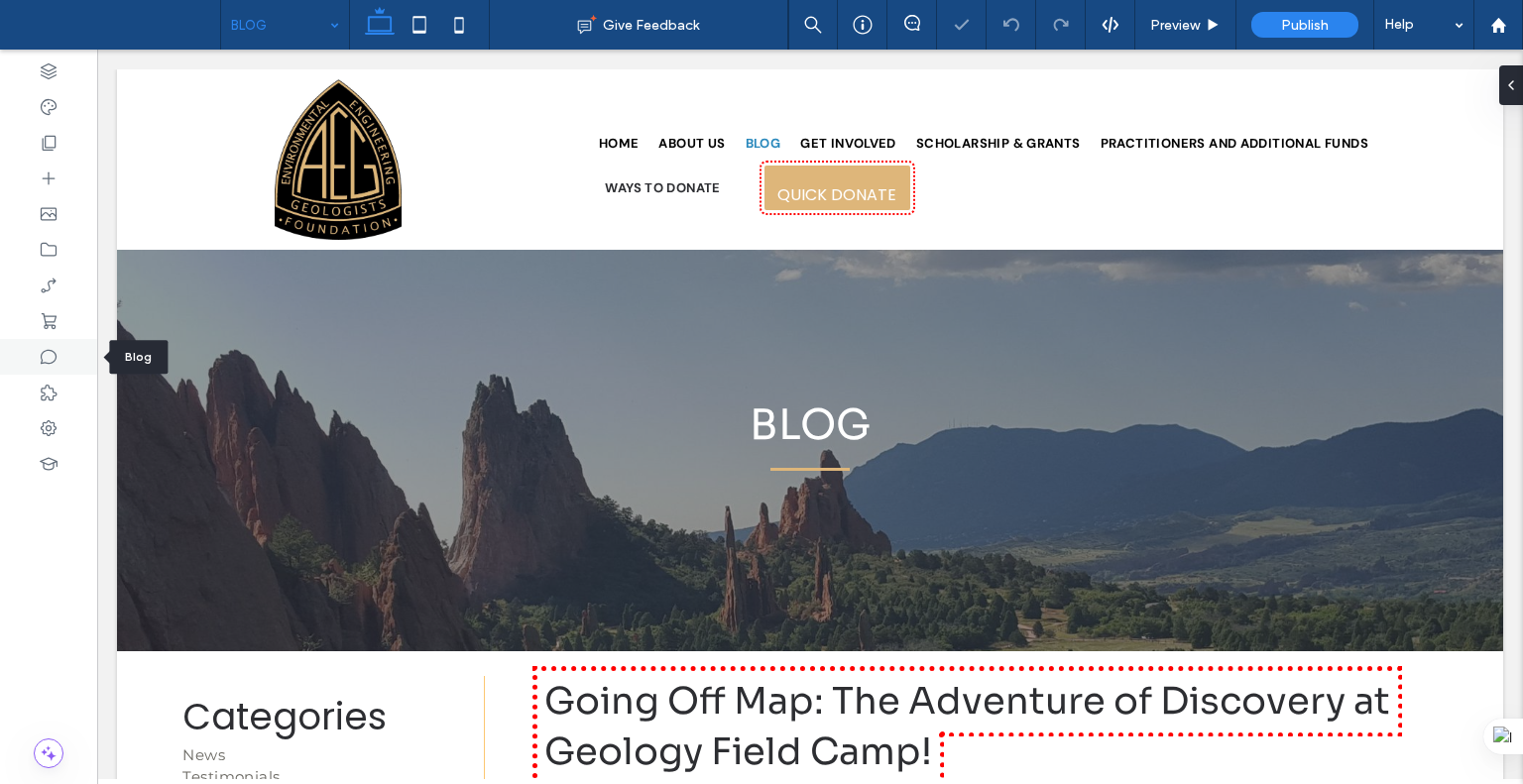 scroll, scrollTop: 0, scrollLeft: 0, axis: both 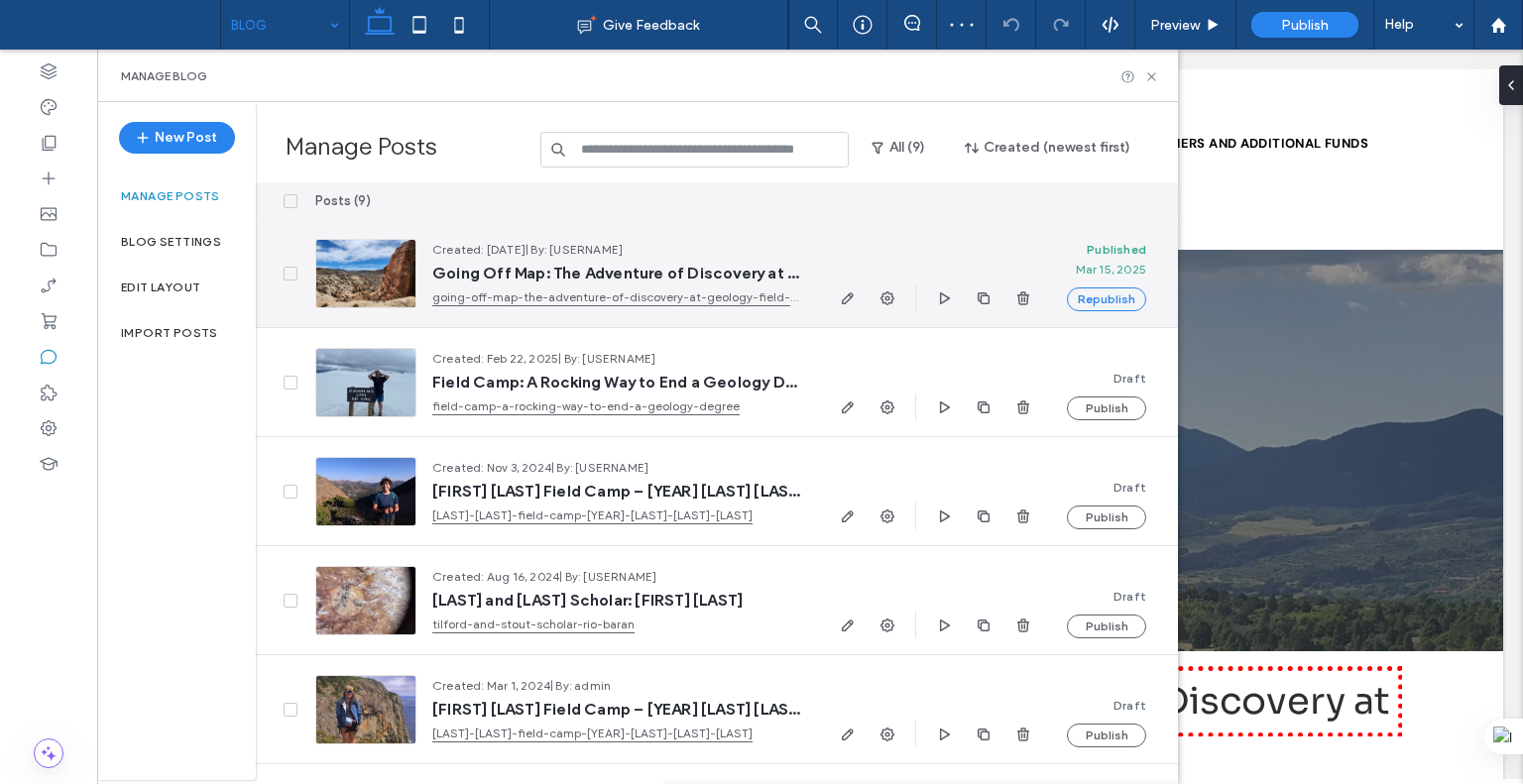 click on "Going Off Map: The Adventure of Discovery at Geology Field Camp!" at bounding box center (618, 274) 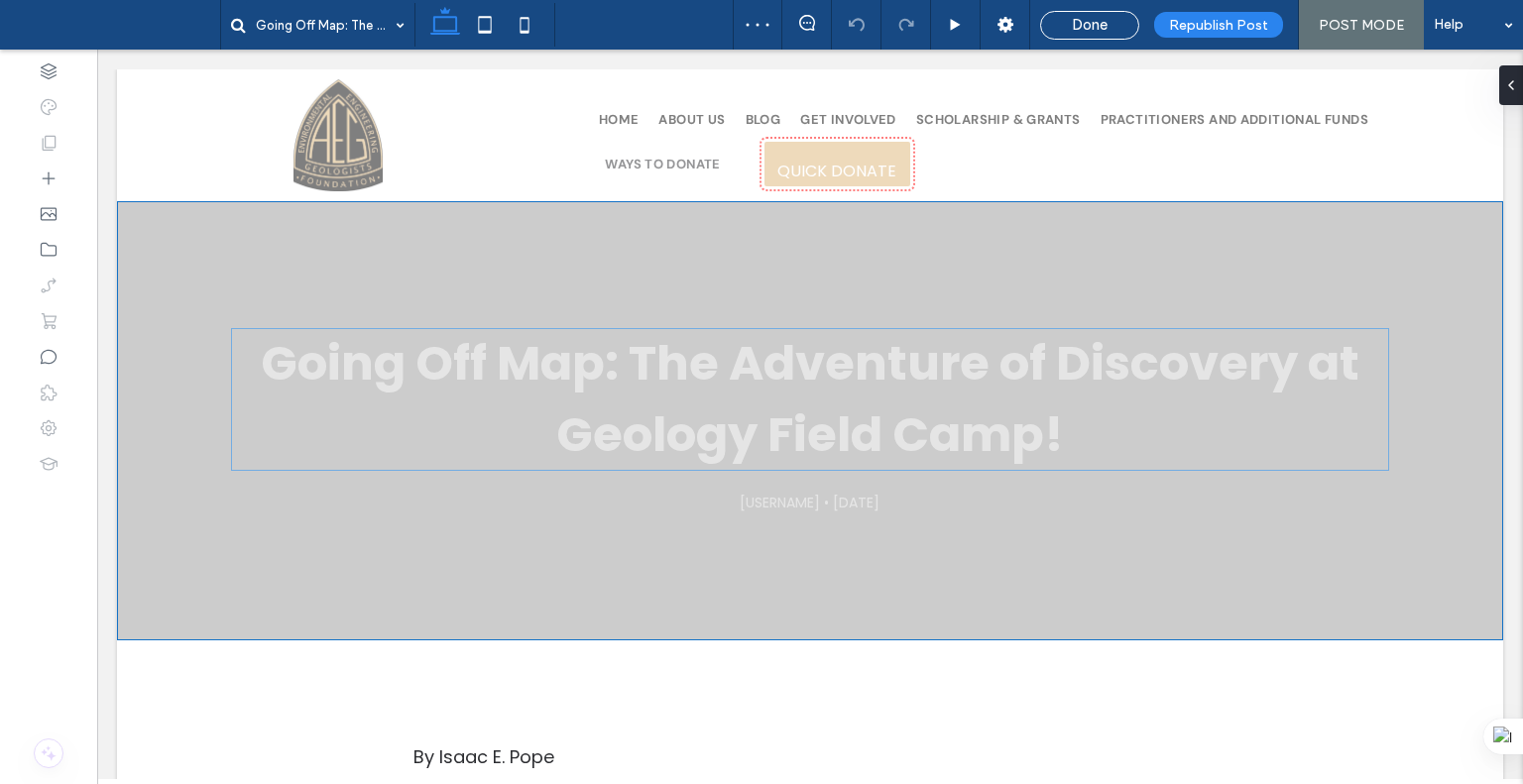 scroll, scrollTop: 0, scrollLeft: 0, axis: both 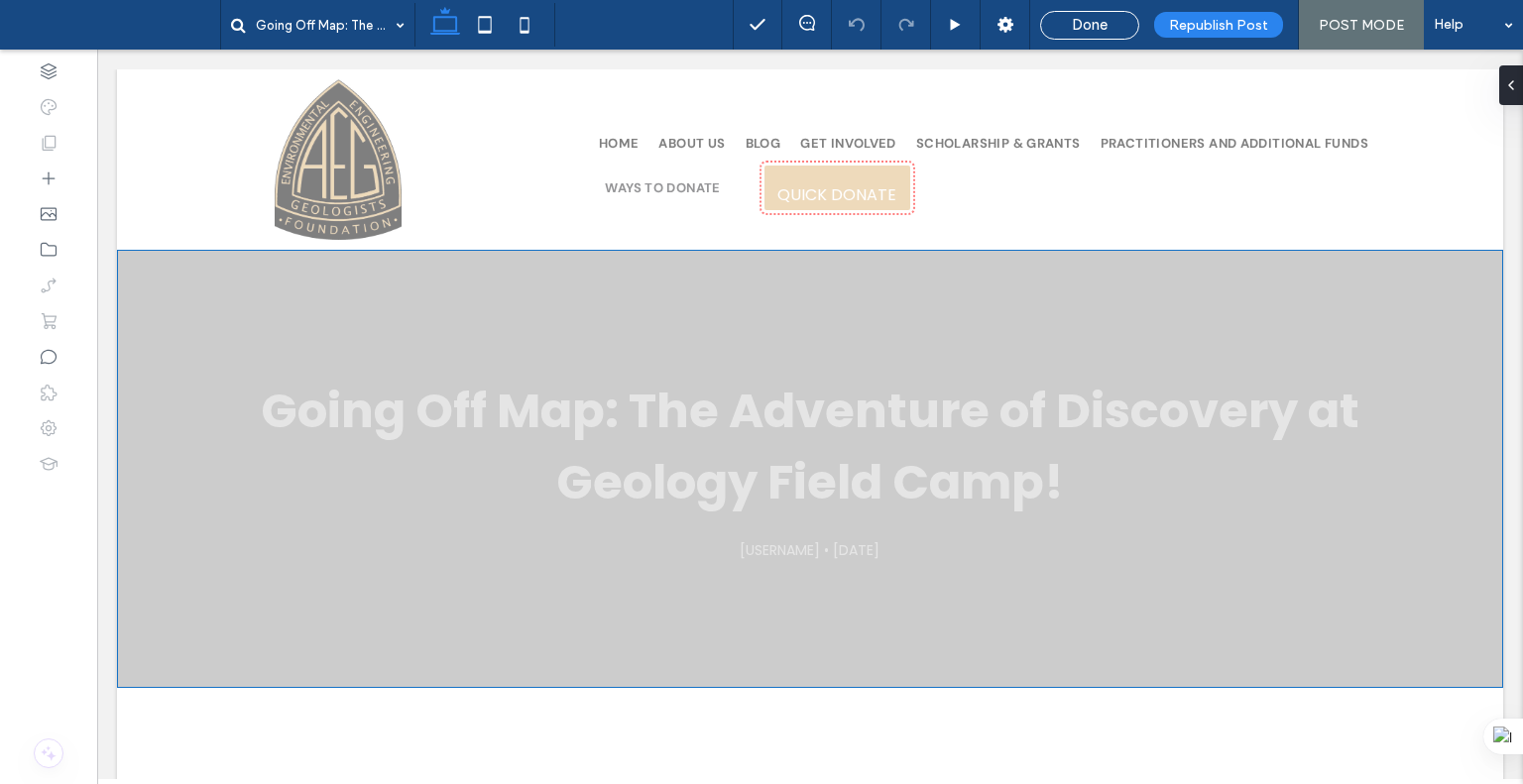 click on "Going Off Map: The Adventure of Discovery at Geology Field Camp!
alexaeg • March 15, 2025" at bounding box center [810, 469] 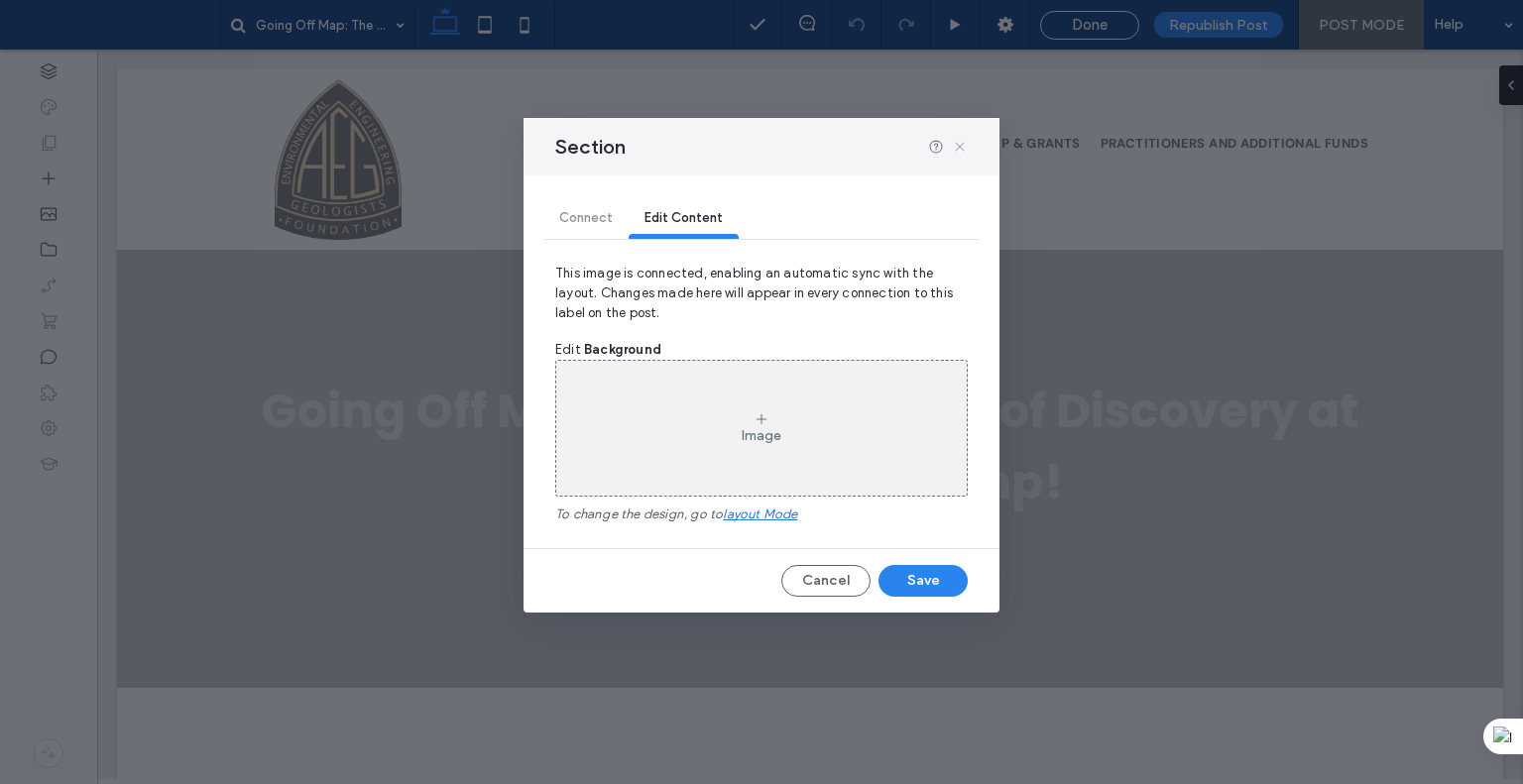 click 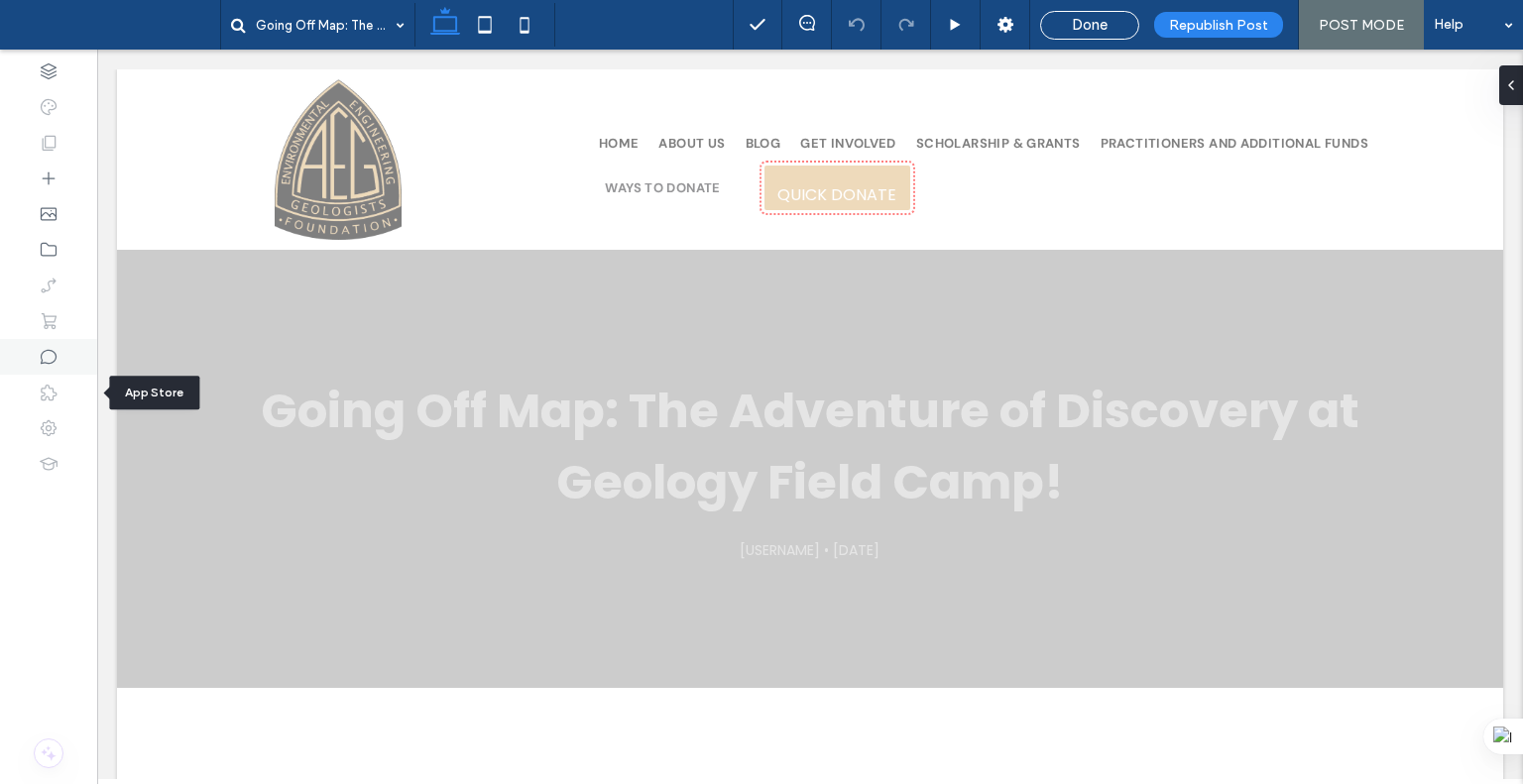 click at bounding box center [49, 357] 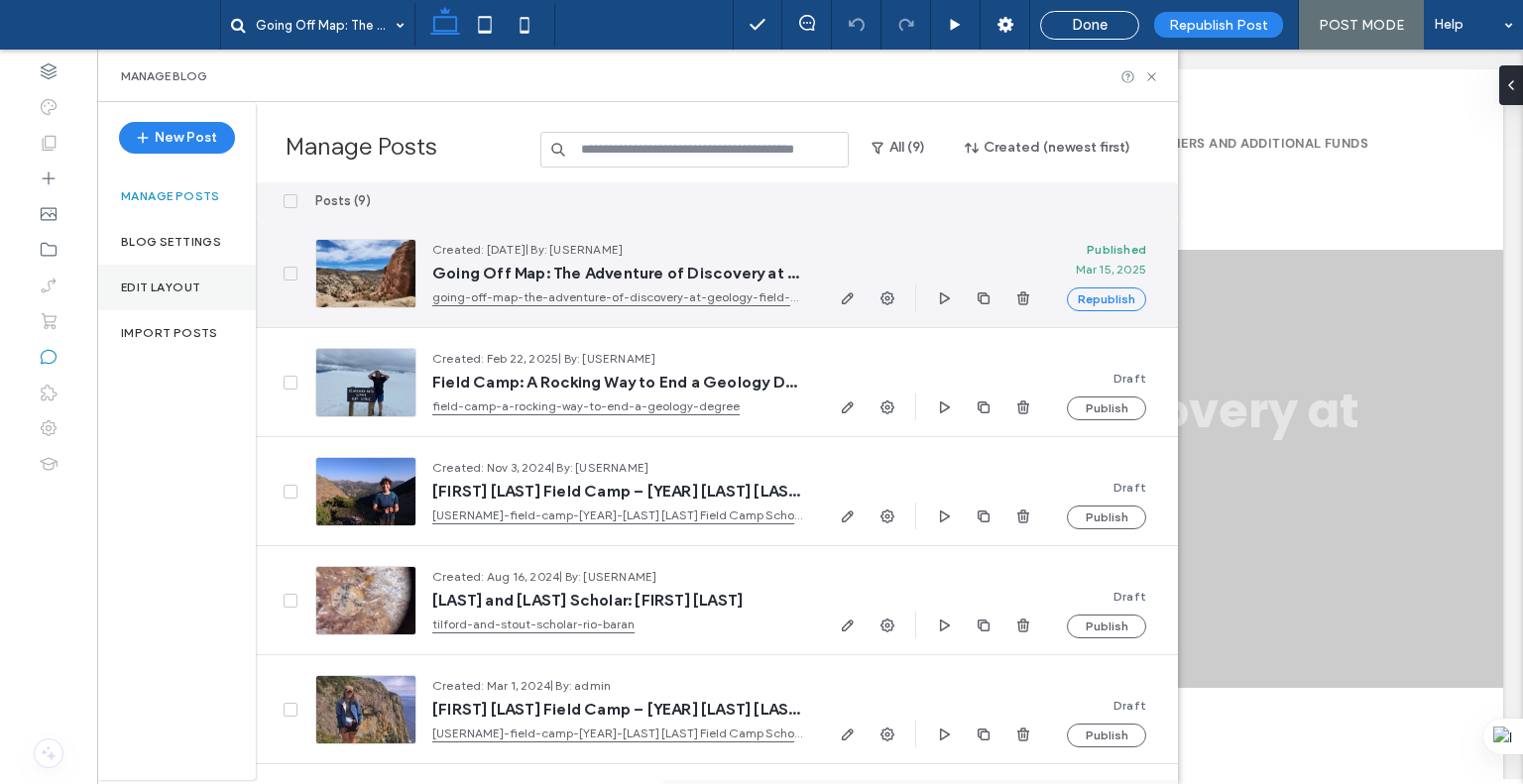 scroll, scrollTop: 0, scrollLeft: 0, axis: both 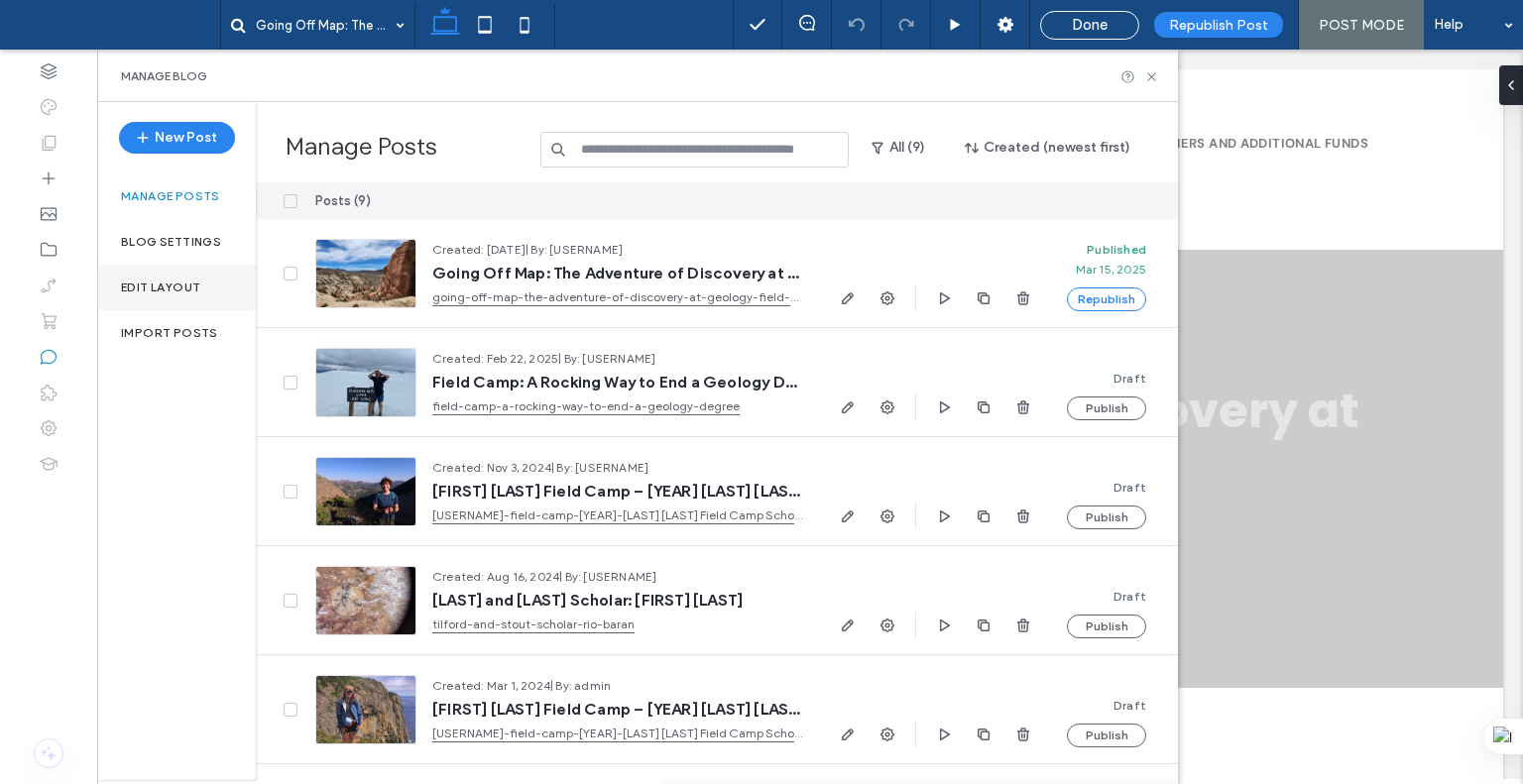click on "Edit Layout" at bounding box center (161, 287) 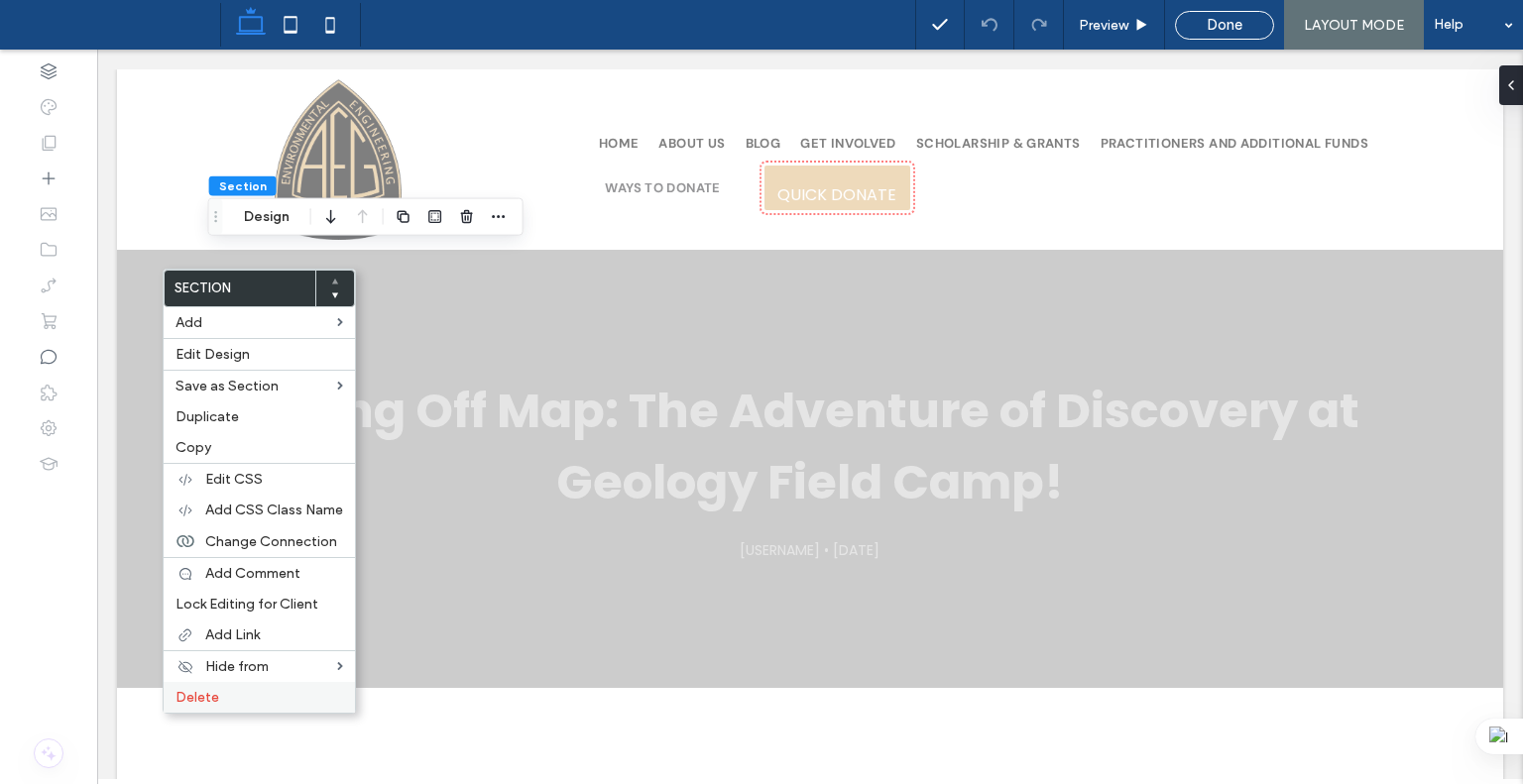 click on "Delete" at bounding box center (259, 697) 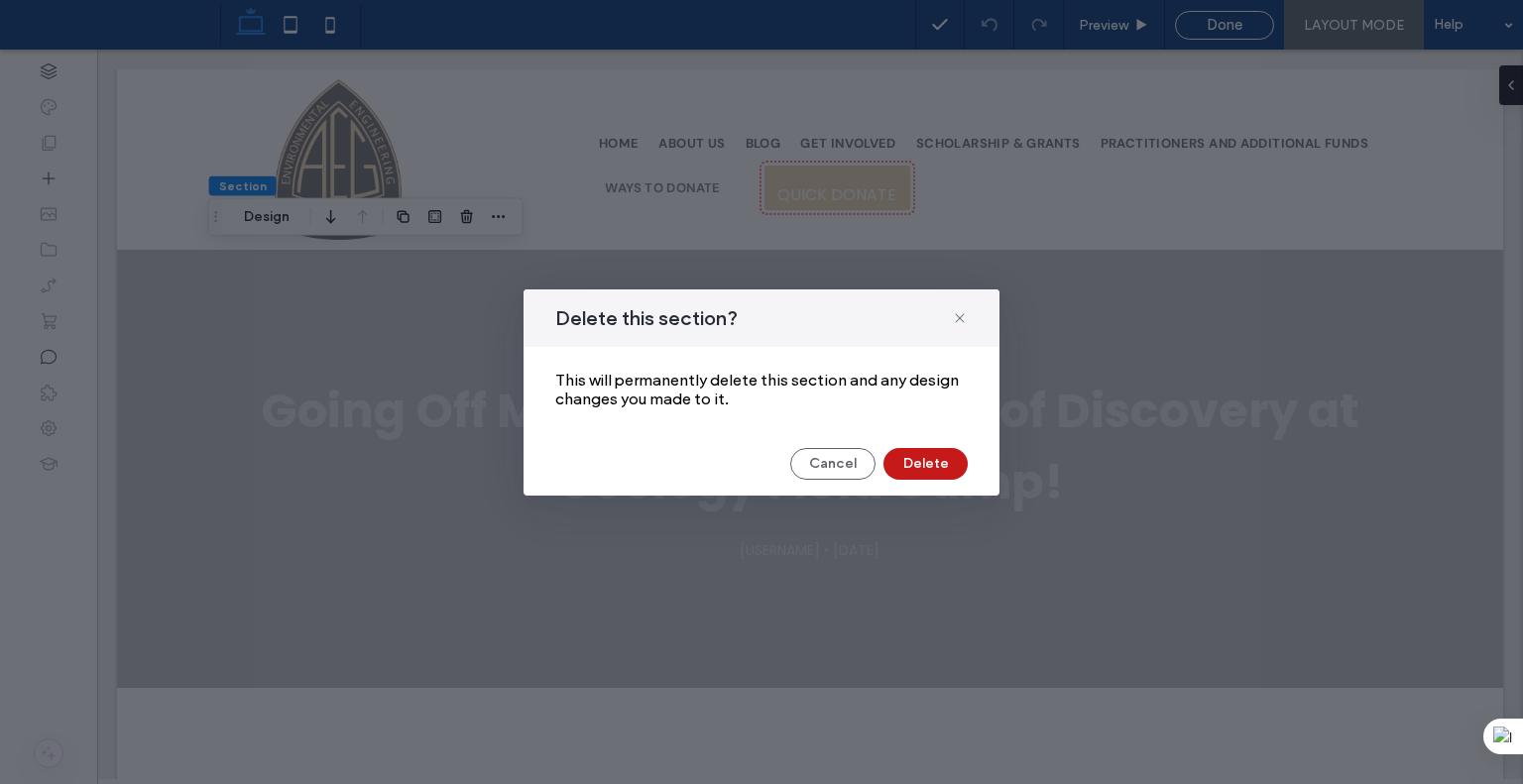 click on "Delete" at bounding box center [925, 464] 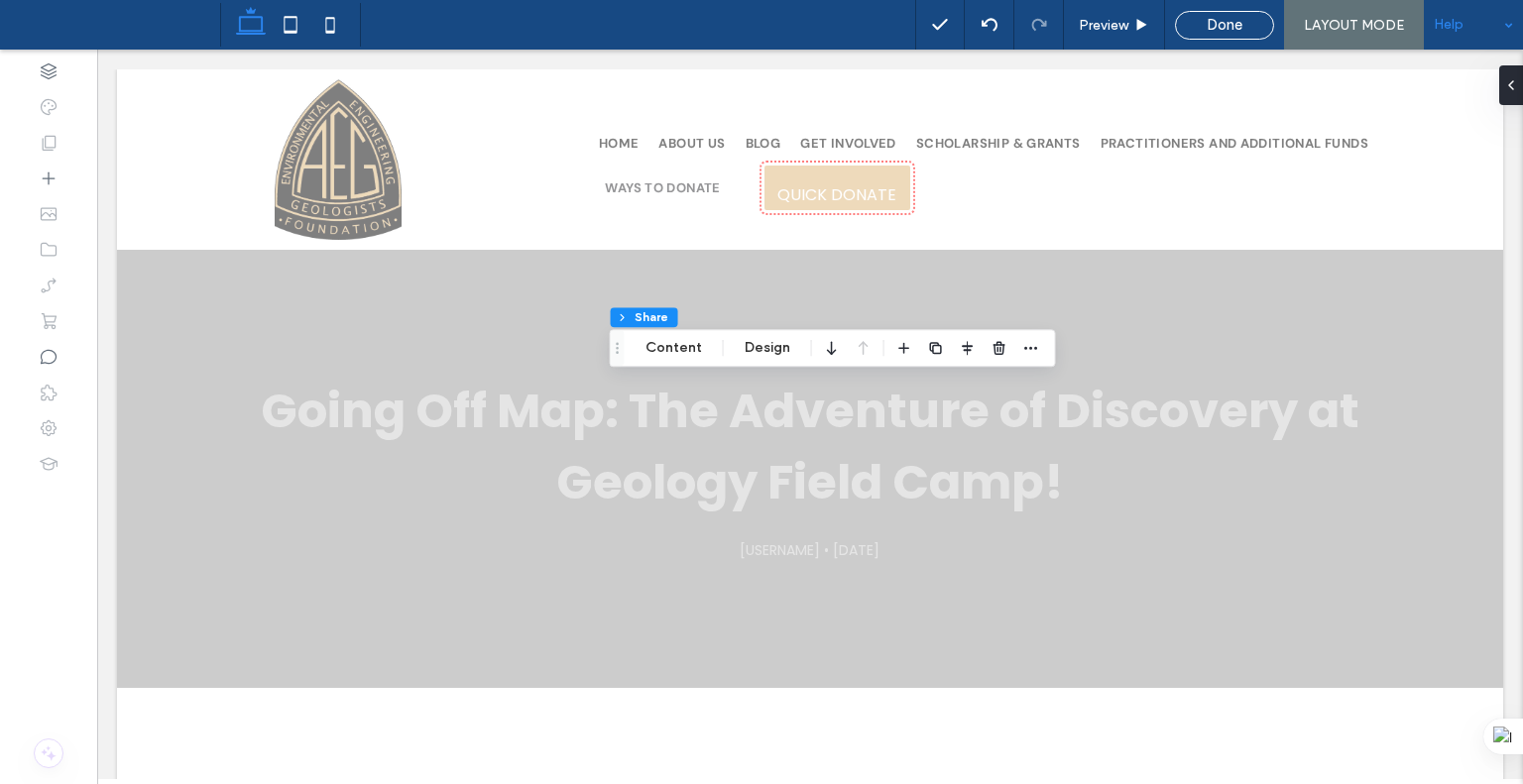 type on "**" 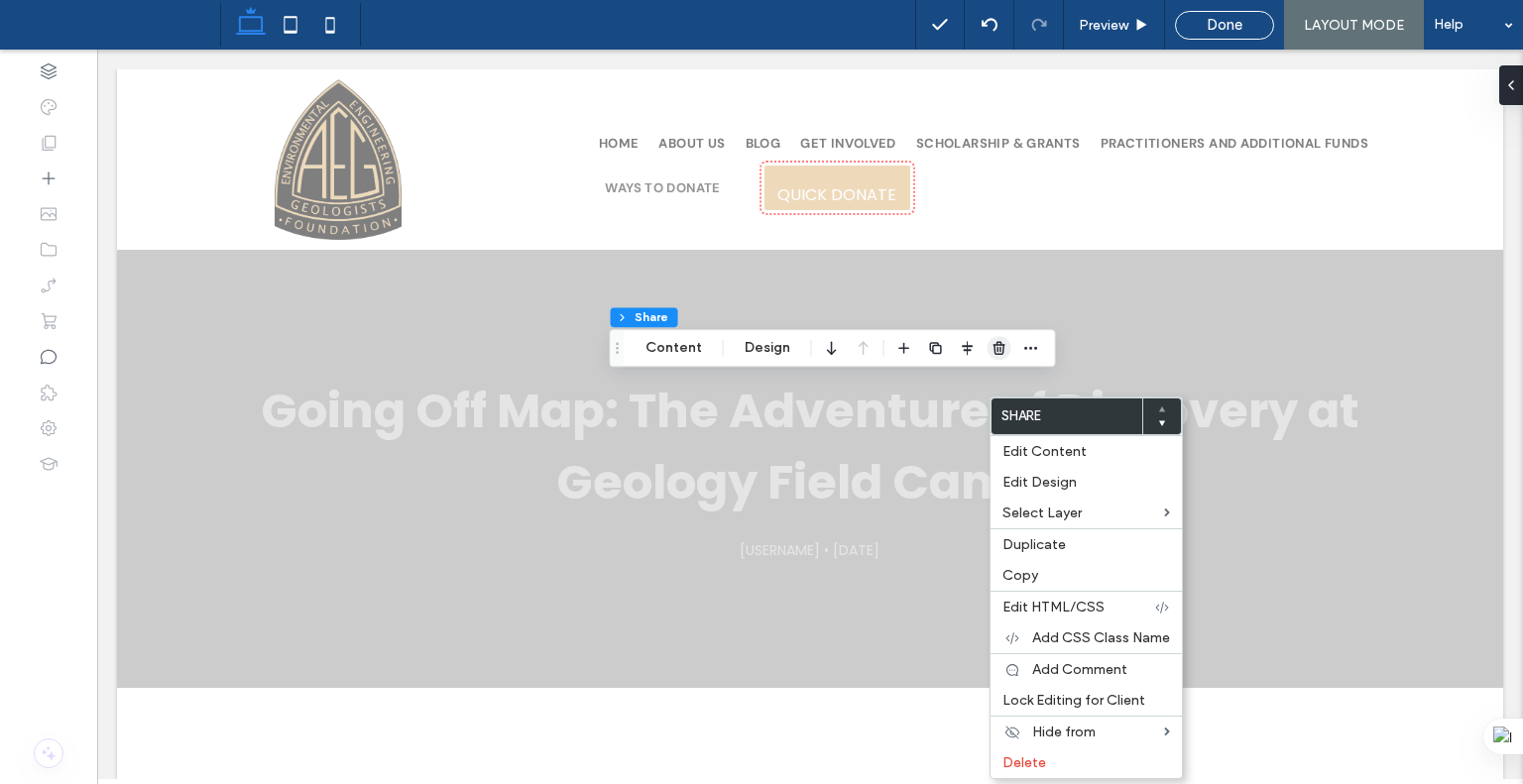 click 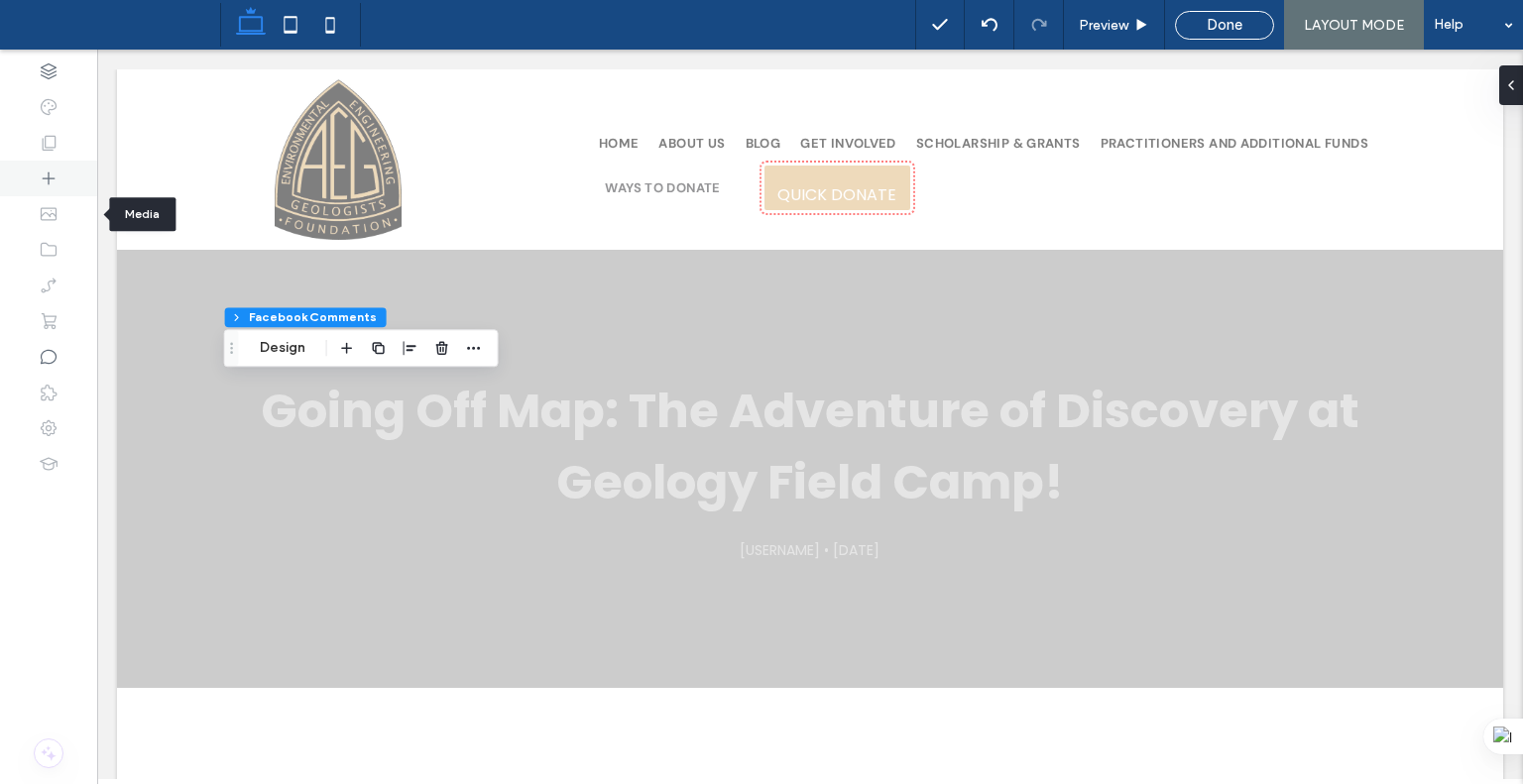 click at bounding box center [49, 178] 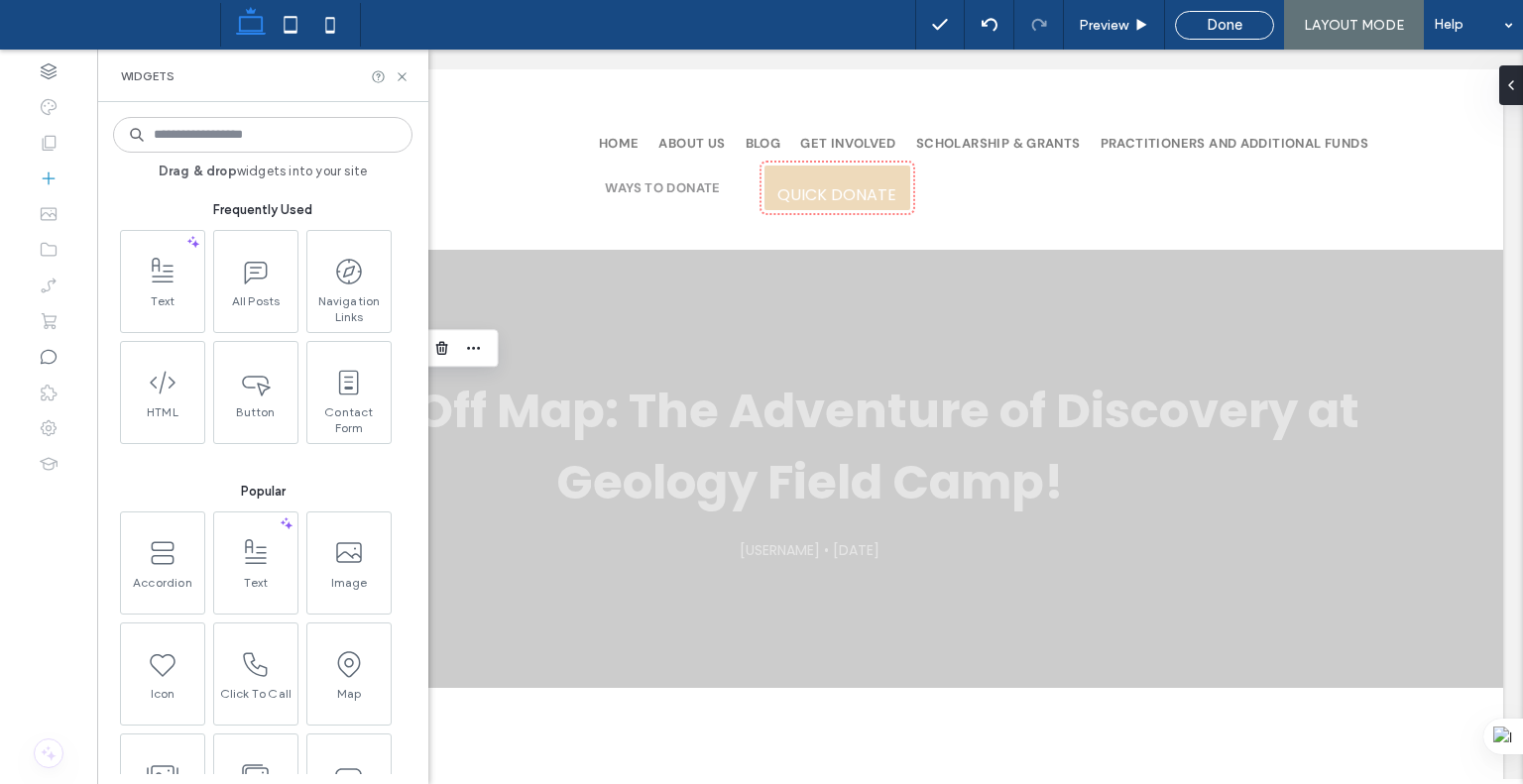 click at bounding box center [263, 135] 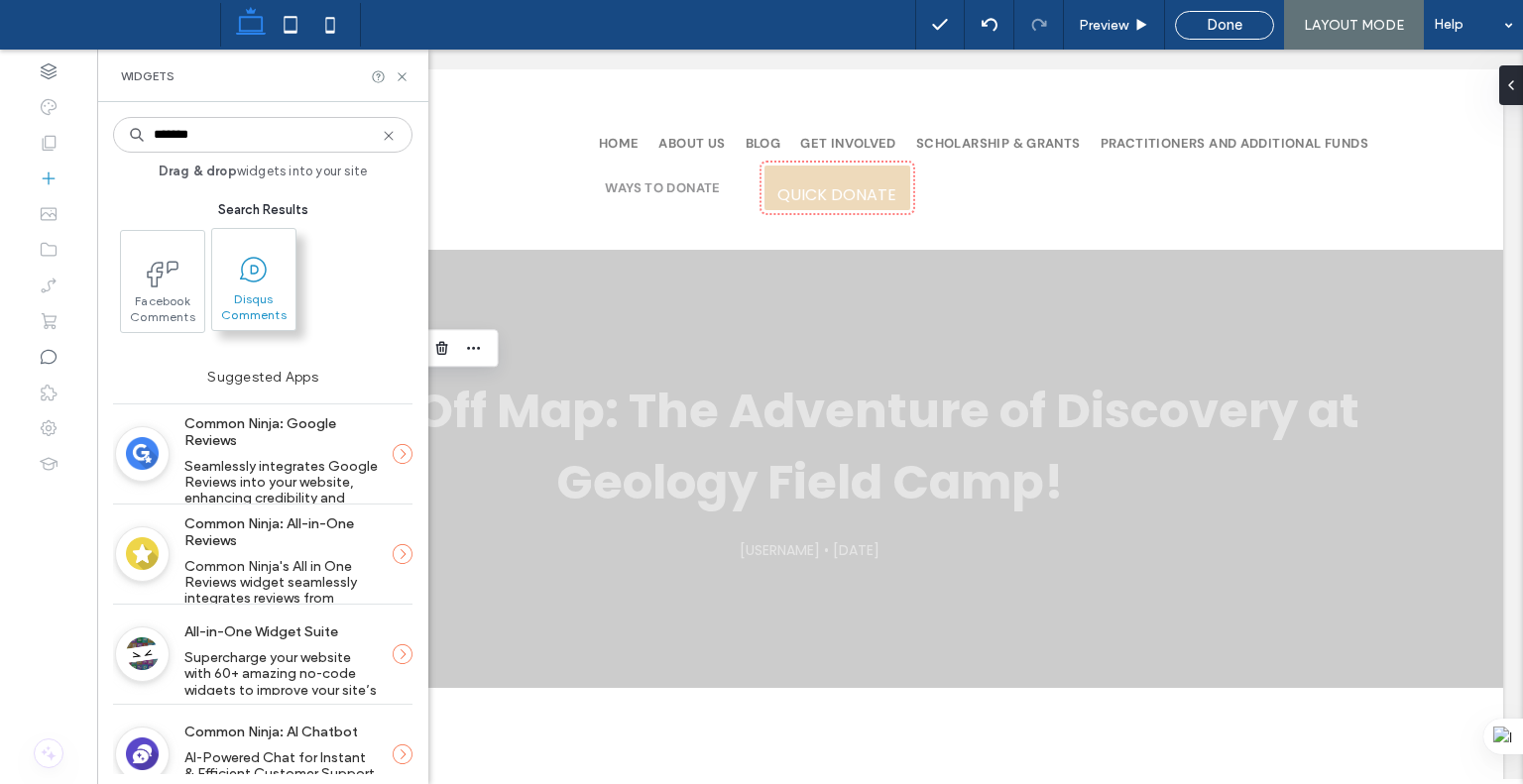 type on "*******" 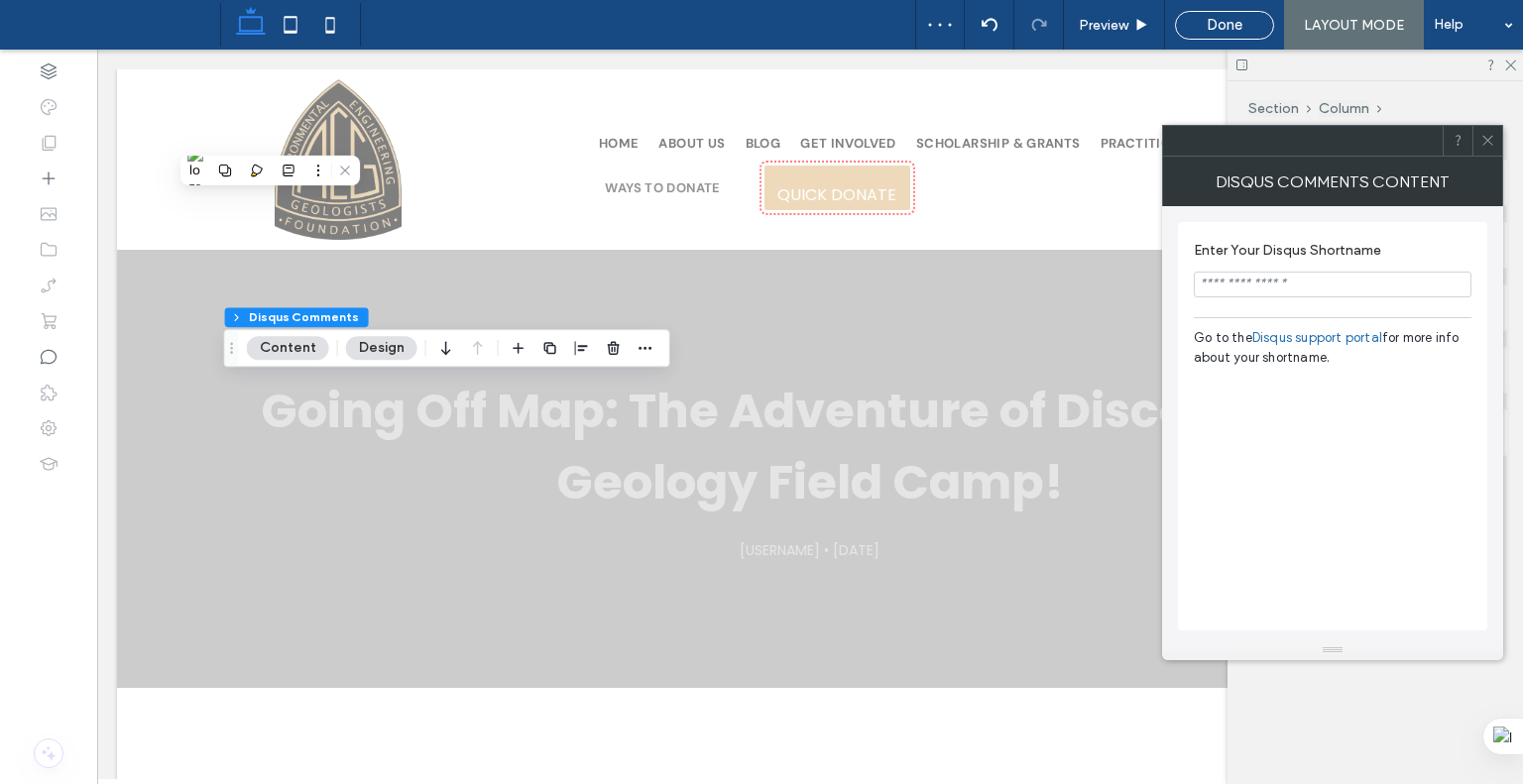 click at bounding box center (1333, 284) 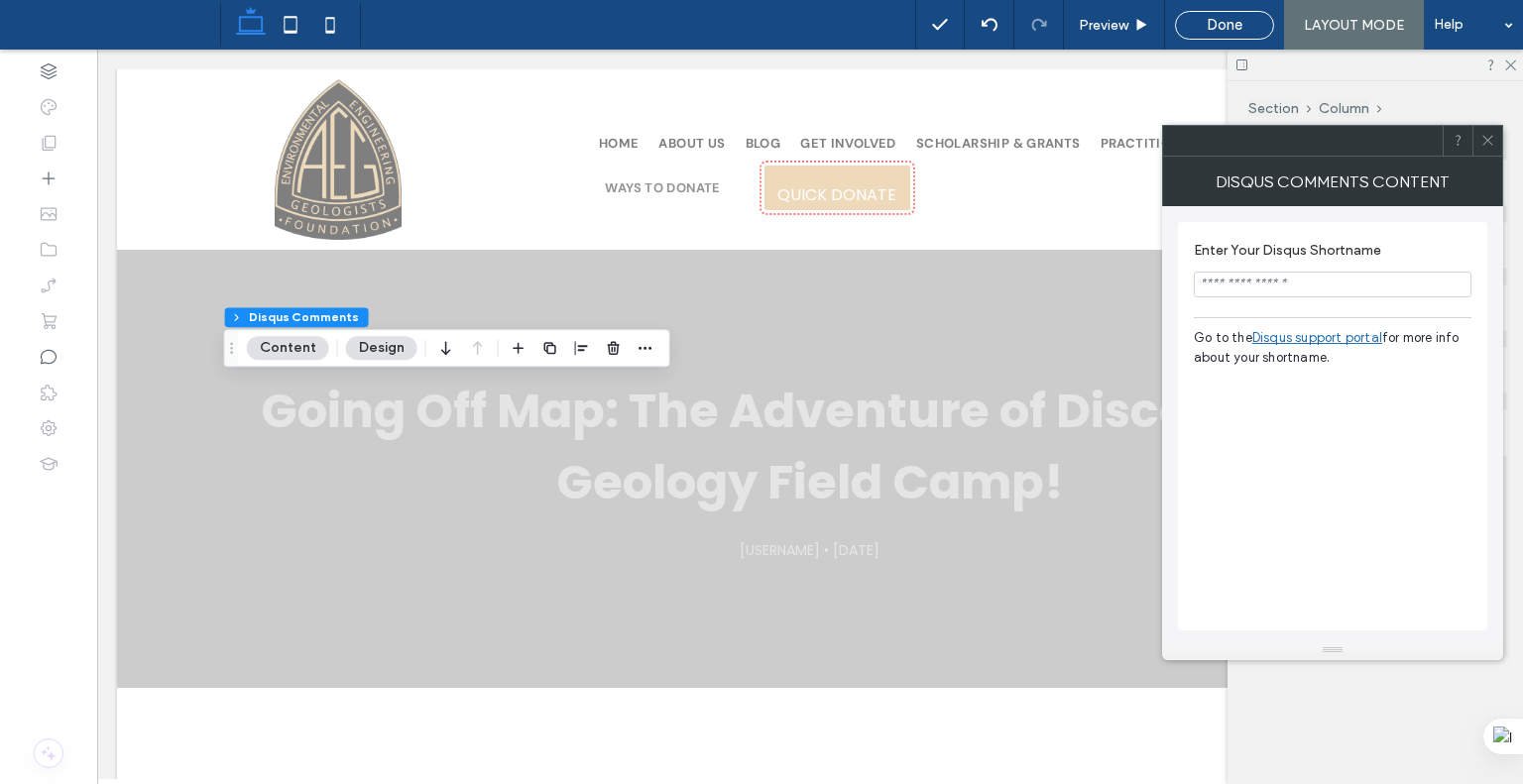 click on "Disqus support portal" at bounding box center (1317, 337) 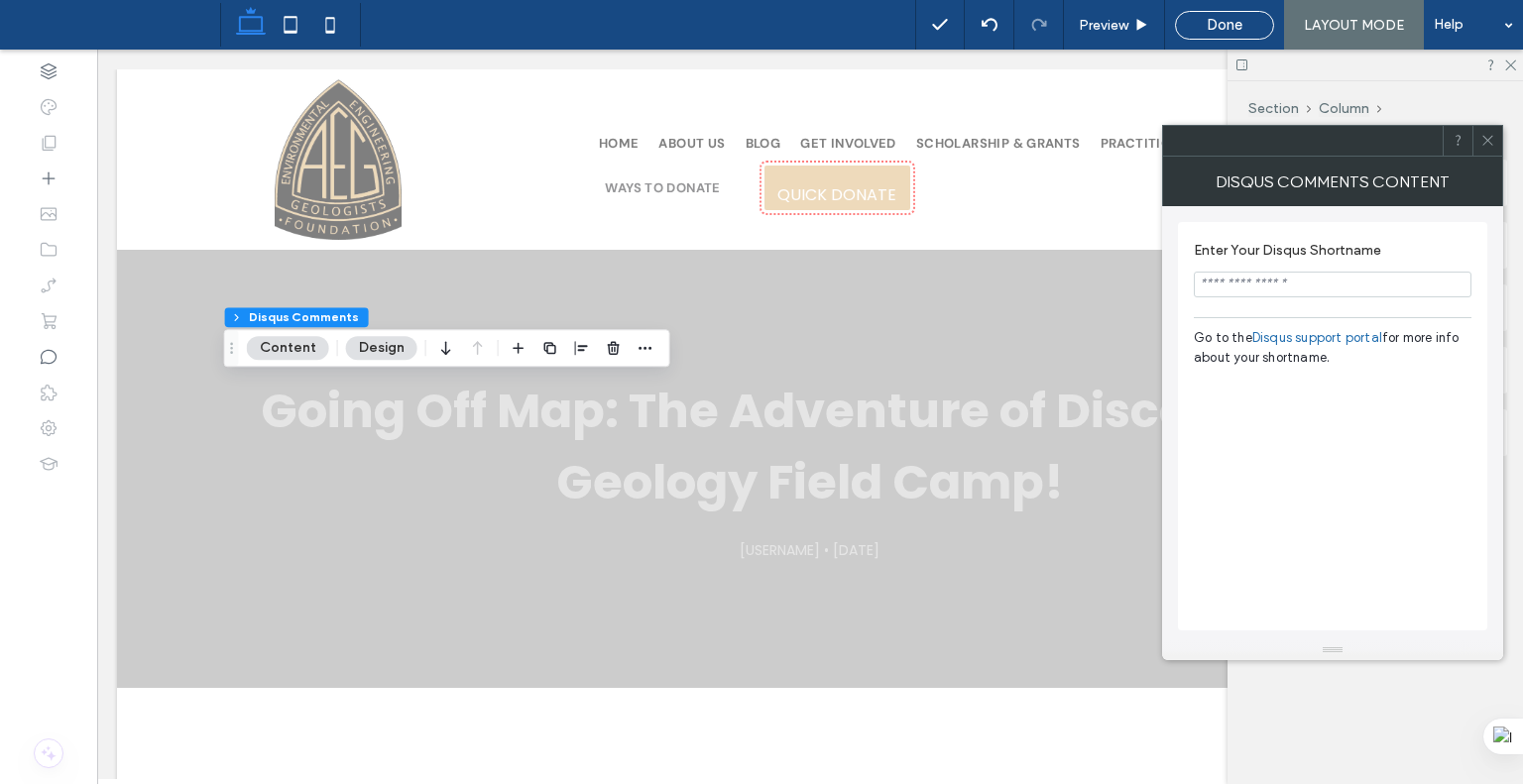 click 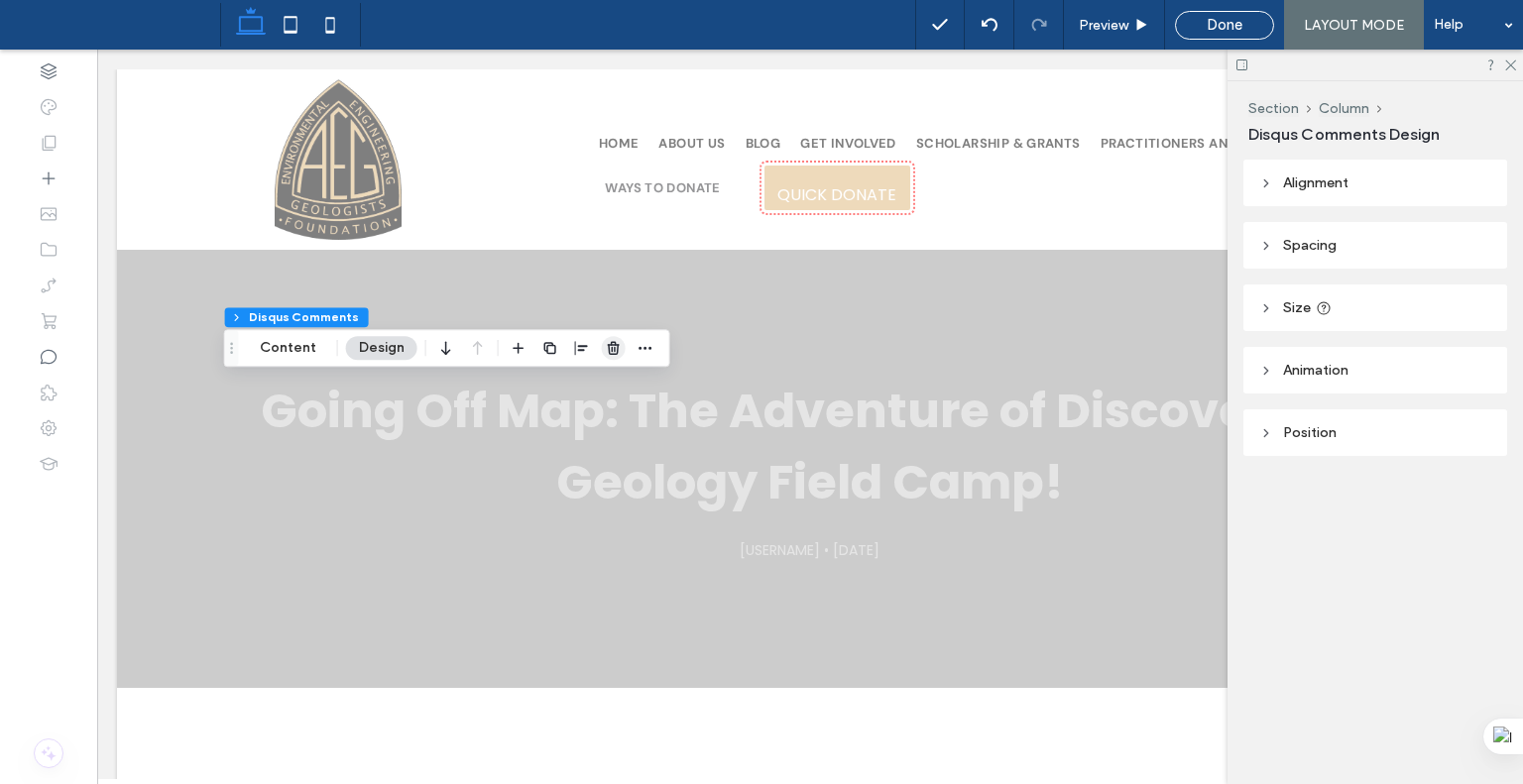 click 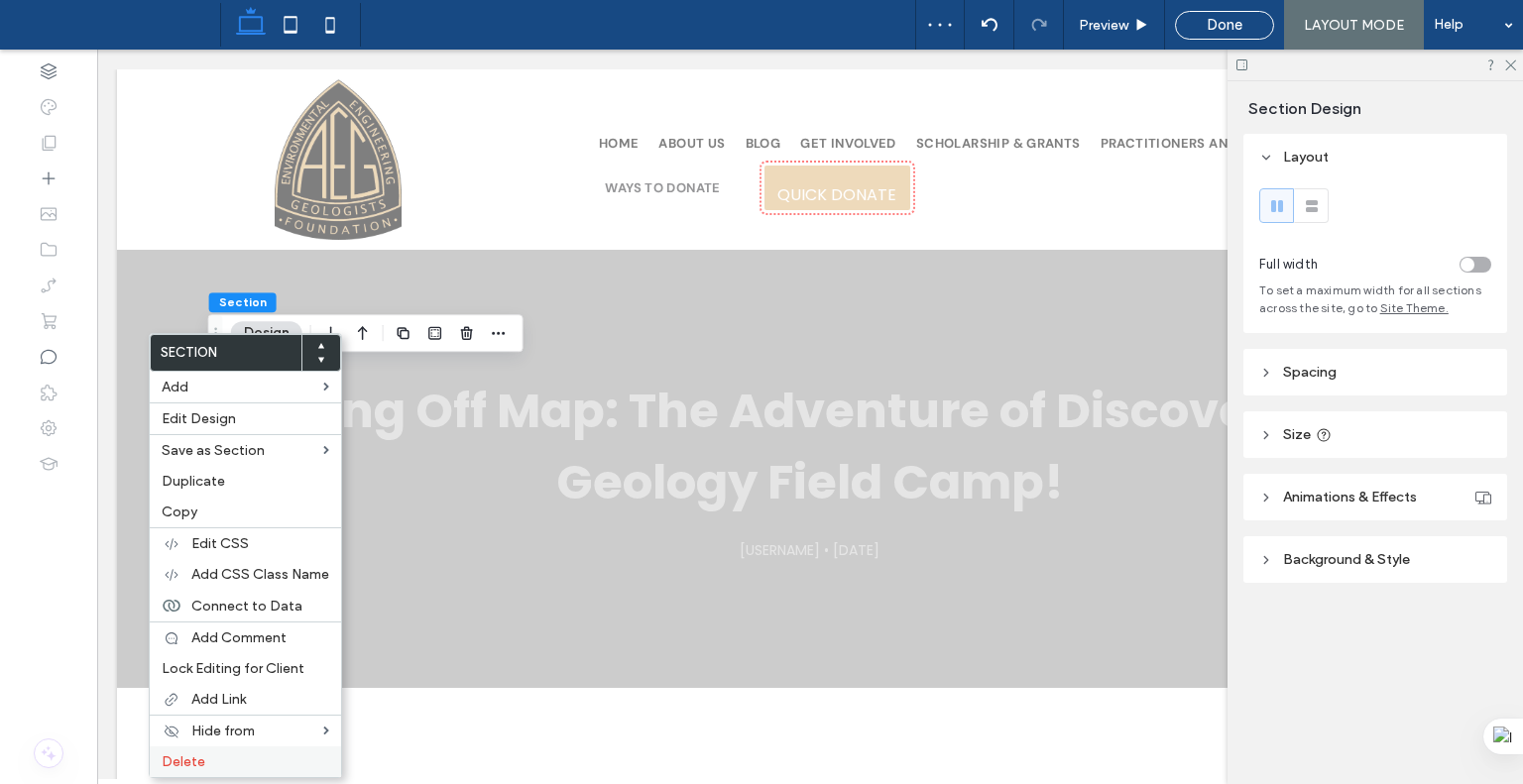 click on "Delete" at bounding box center [245, 761] 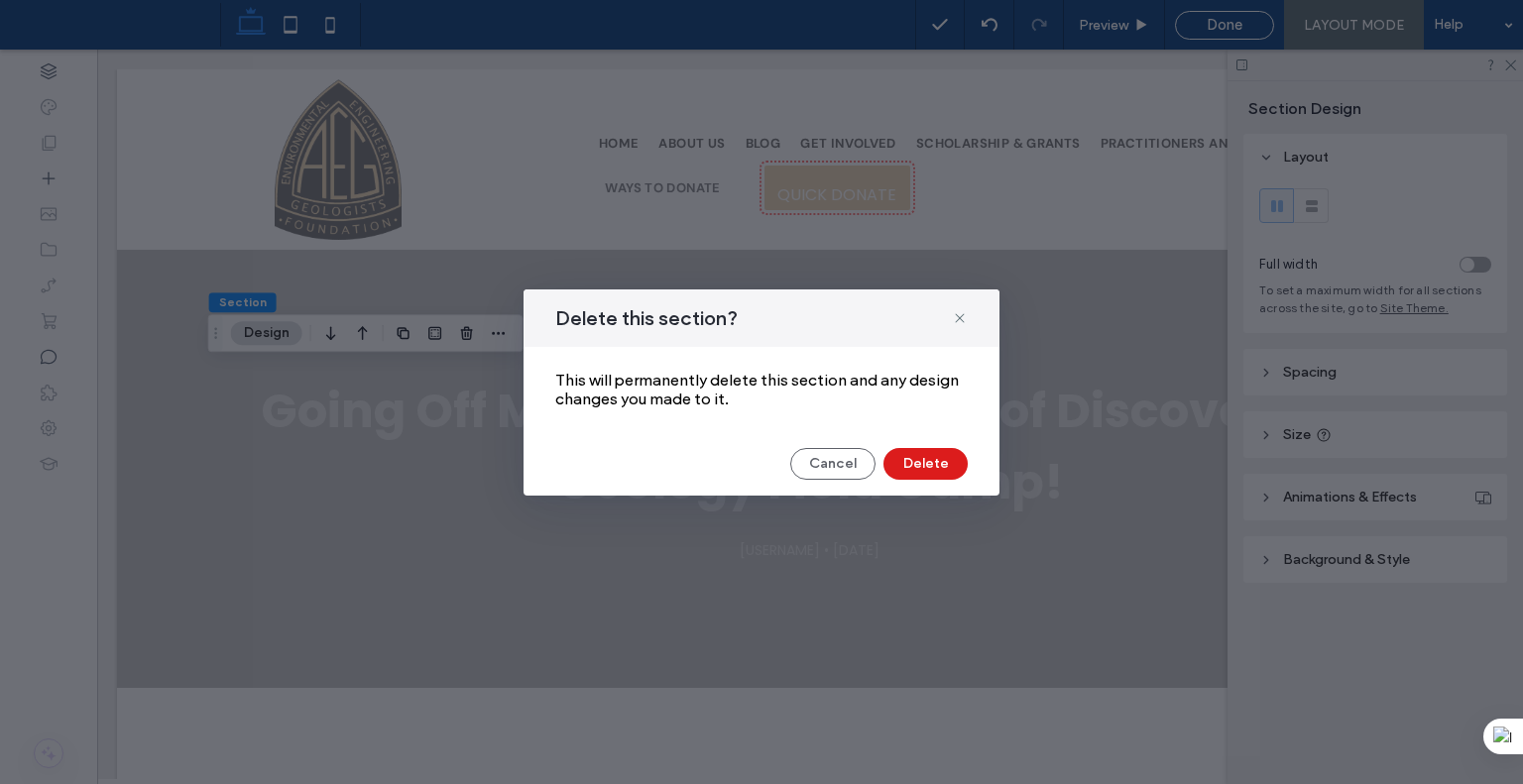 click on "Delete this section? This will permanently delete this section and any design changes you made to it. Cancel Delete" at bounding box center (762, 392) 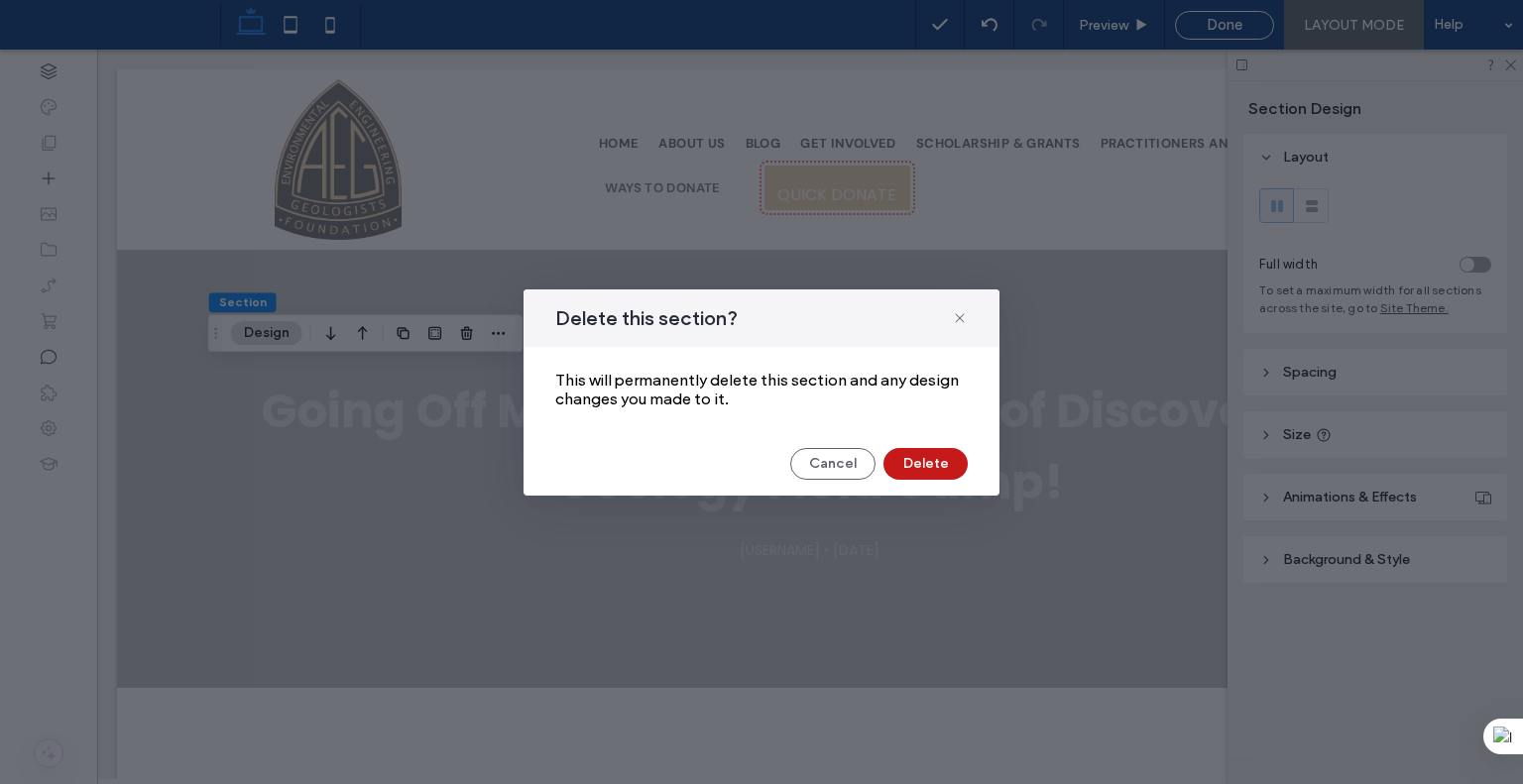 click on "Delete" at bounding box center (925, 464) 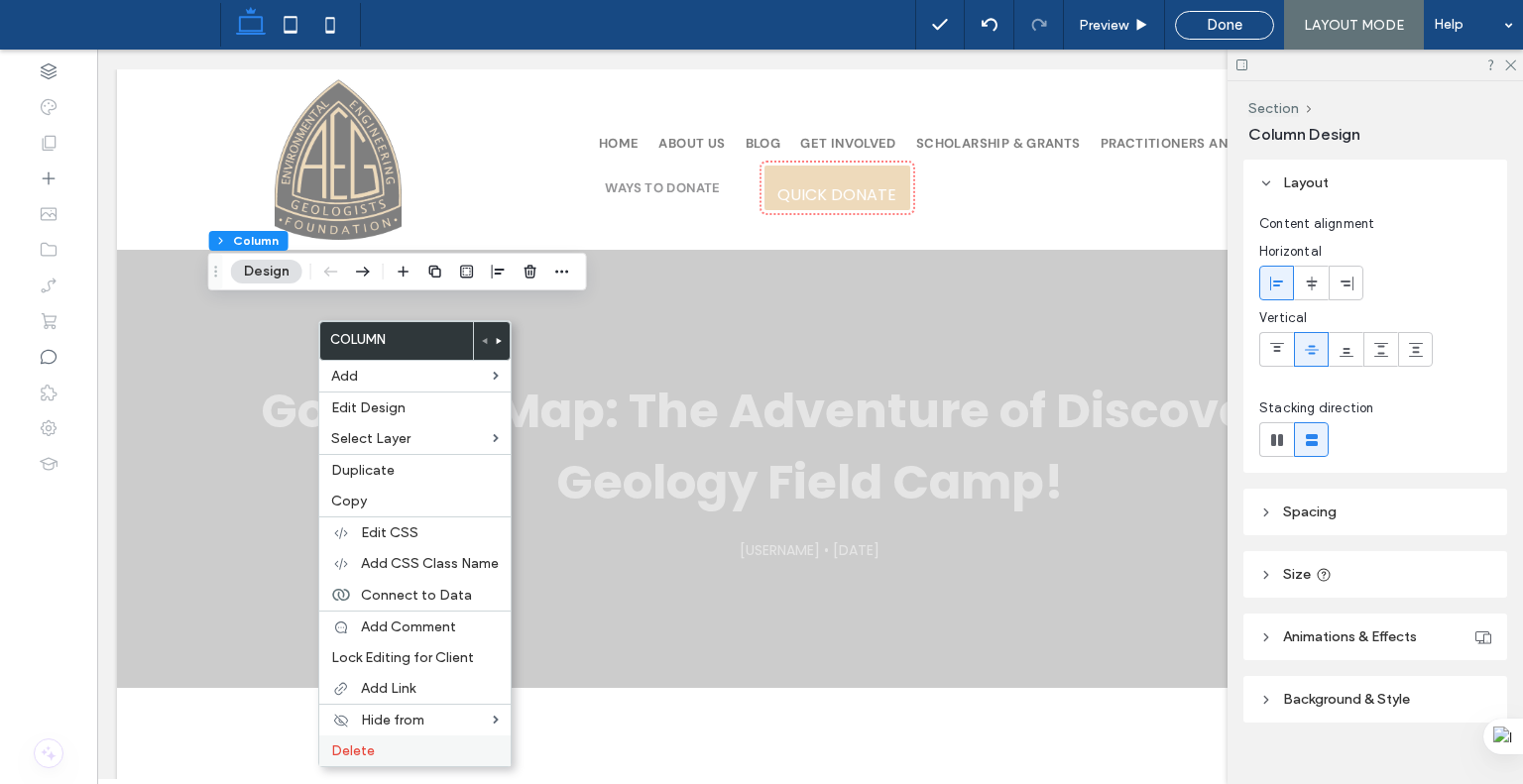 click on "Delete" at bounding box center (414, 750) 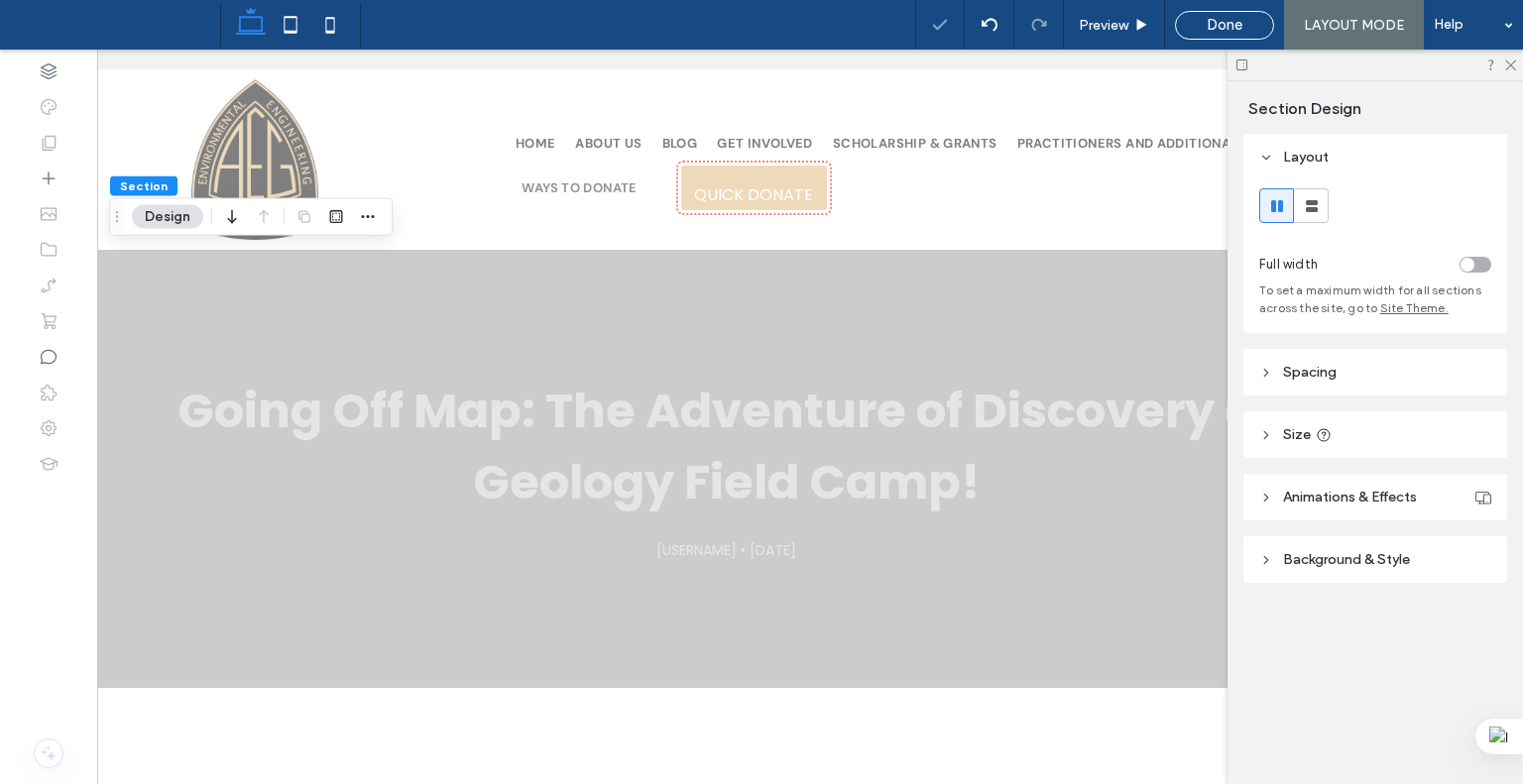 scroll, scrollTop: 0, scrollLeft: 294, axis: horizontal 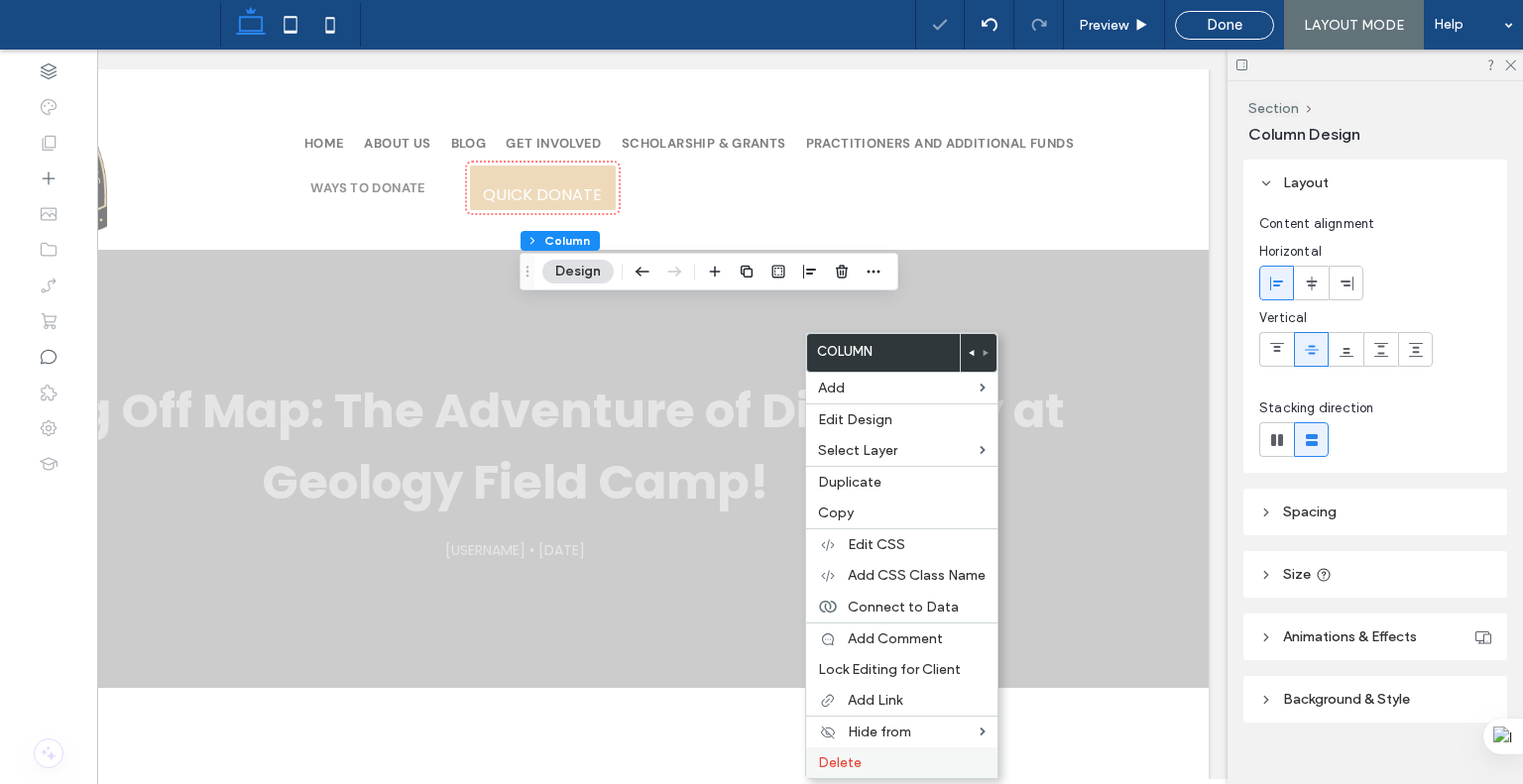 click on "Delete" at bounding box center [840, 762] 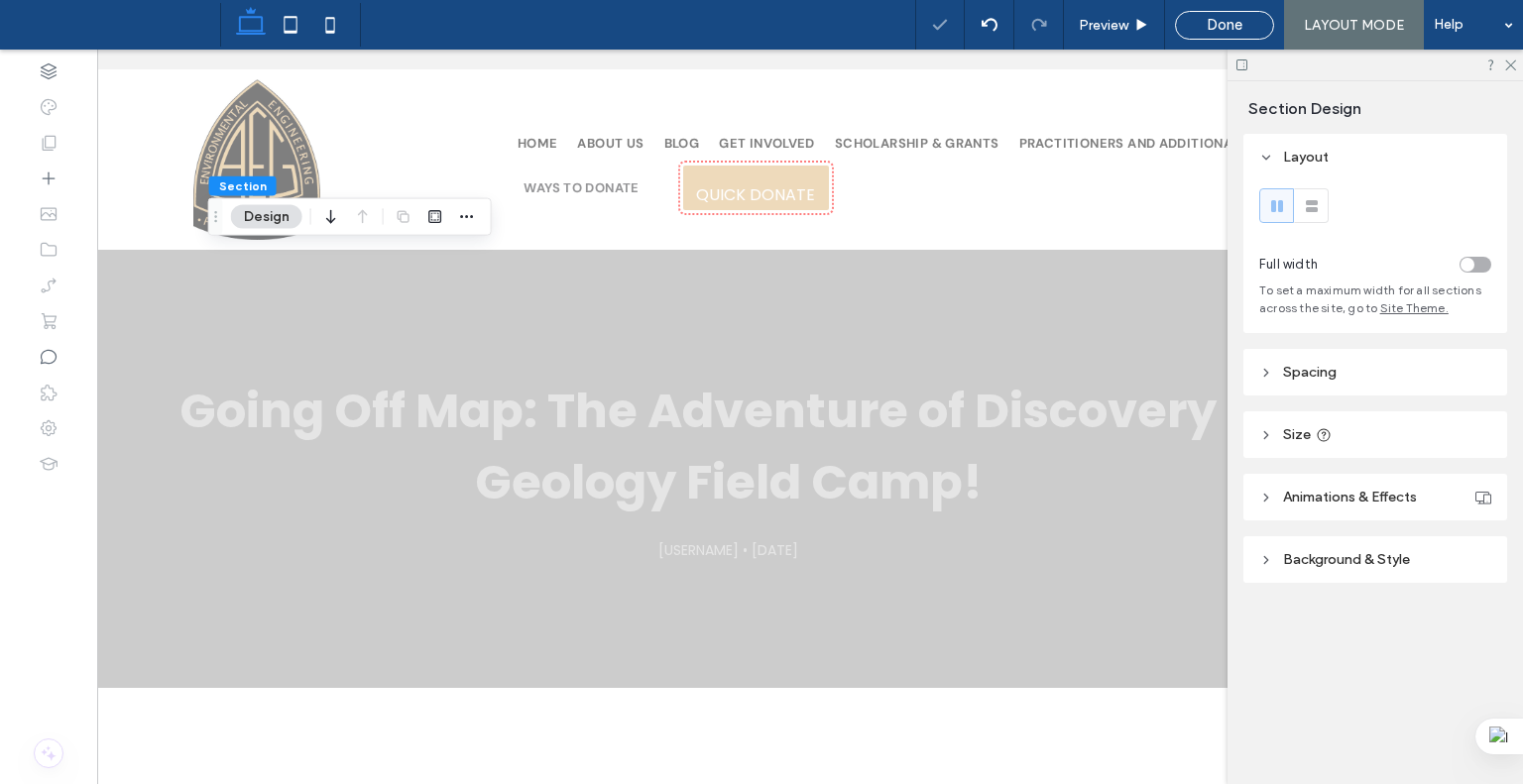 scroll, scrollTop: 0, scrollLeft: 0, axis: both 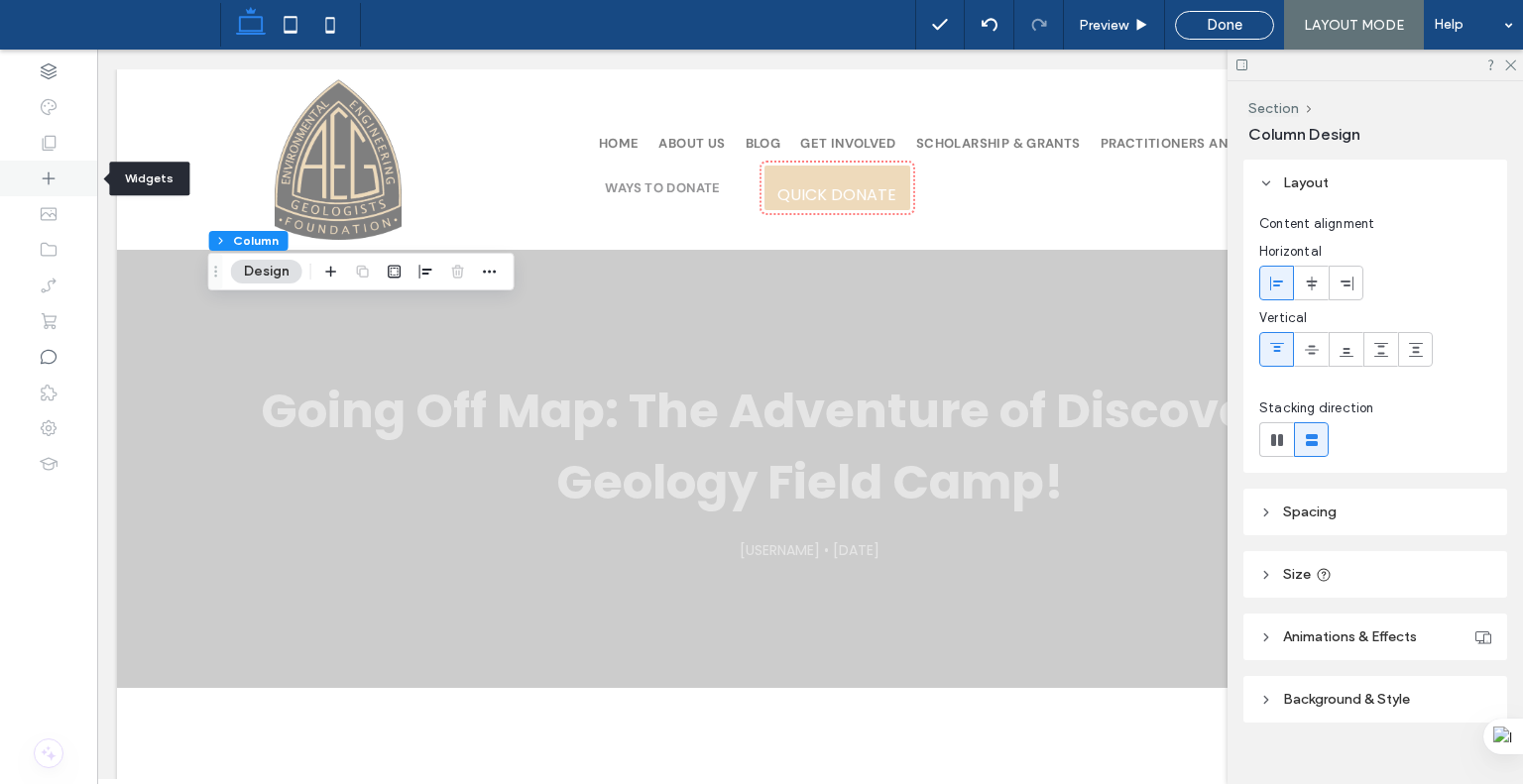 click at bounding box center (49, 178) 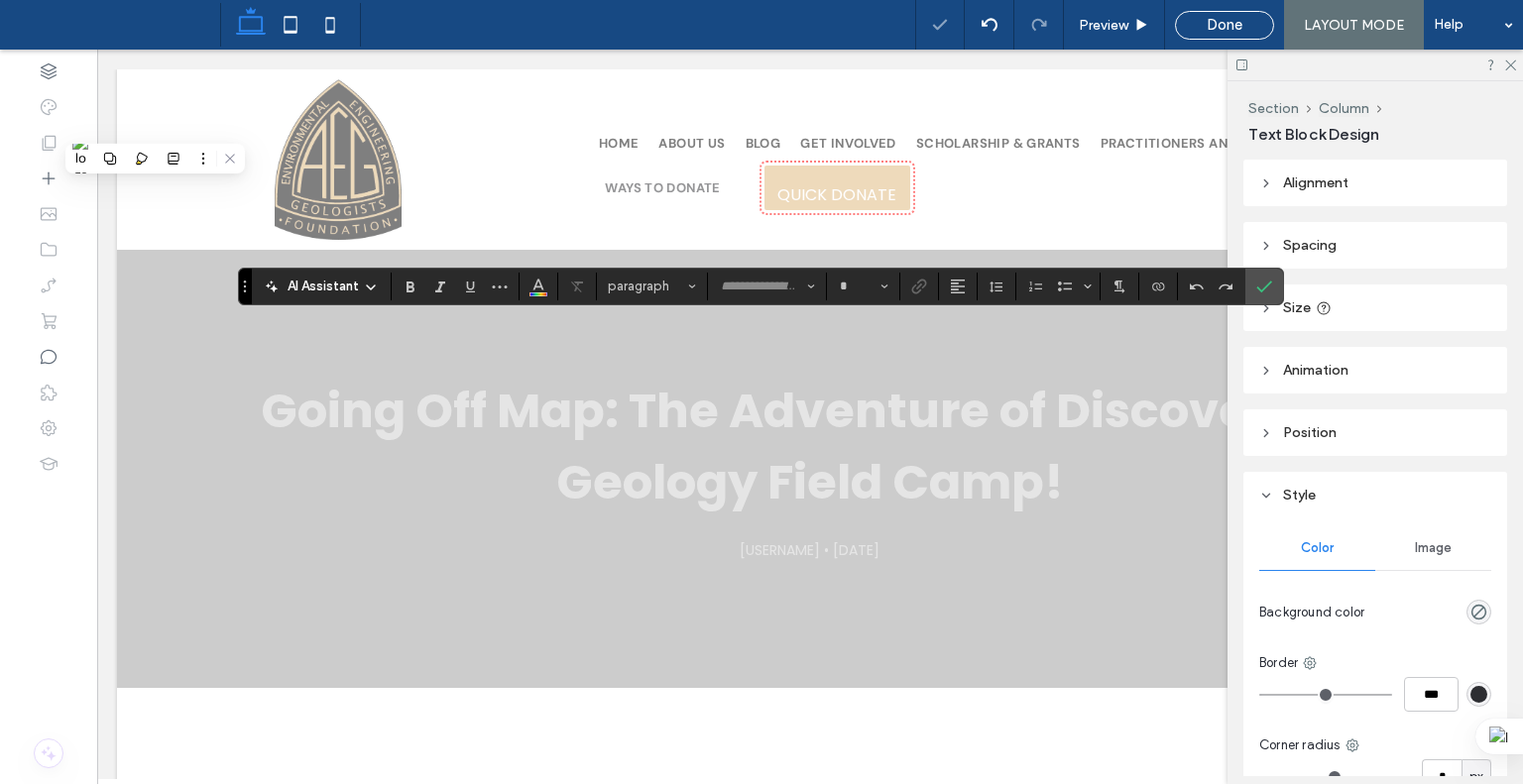 type on "*******" 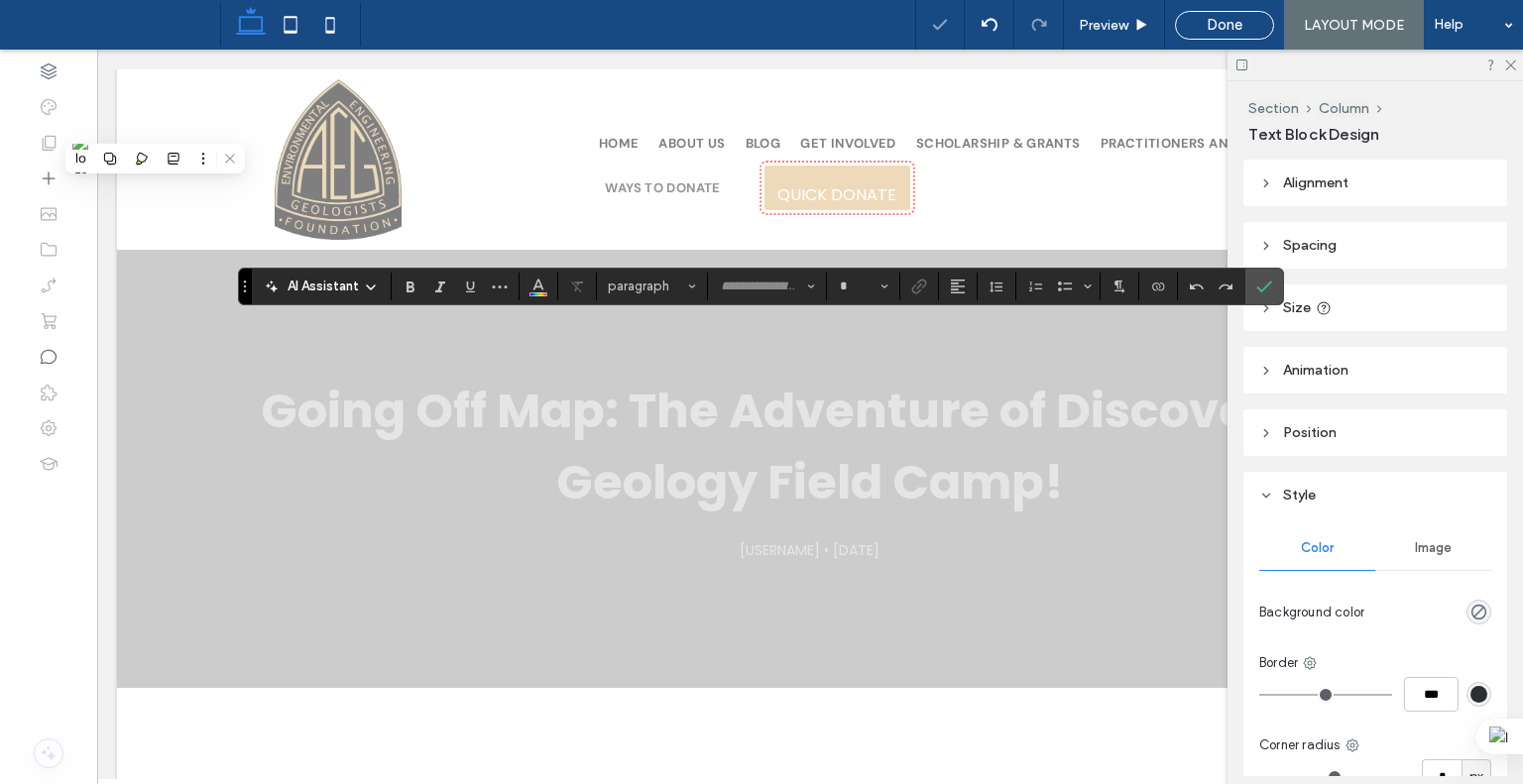 type on "**" 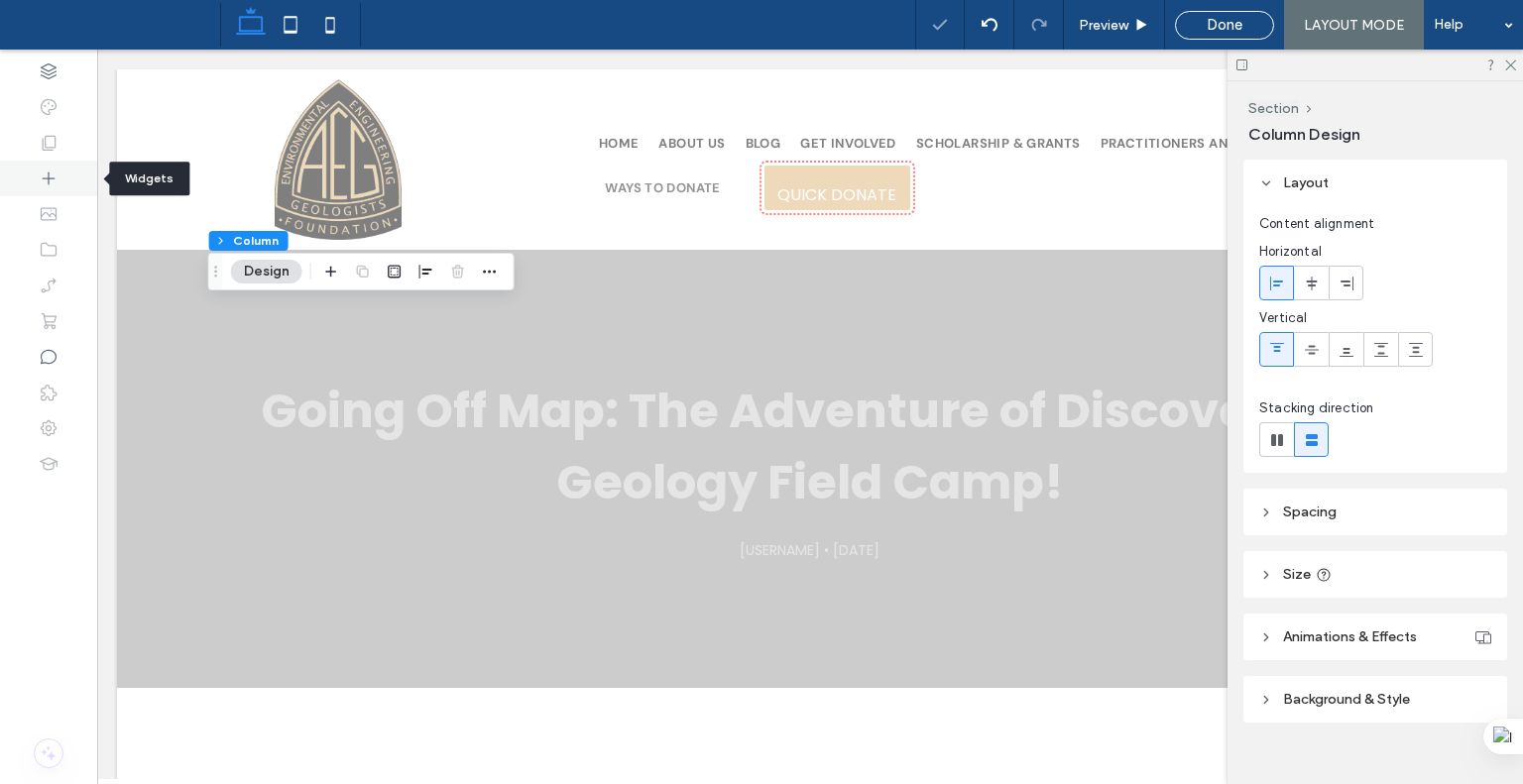 click at bounding box center [49, 178] 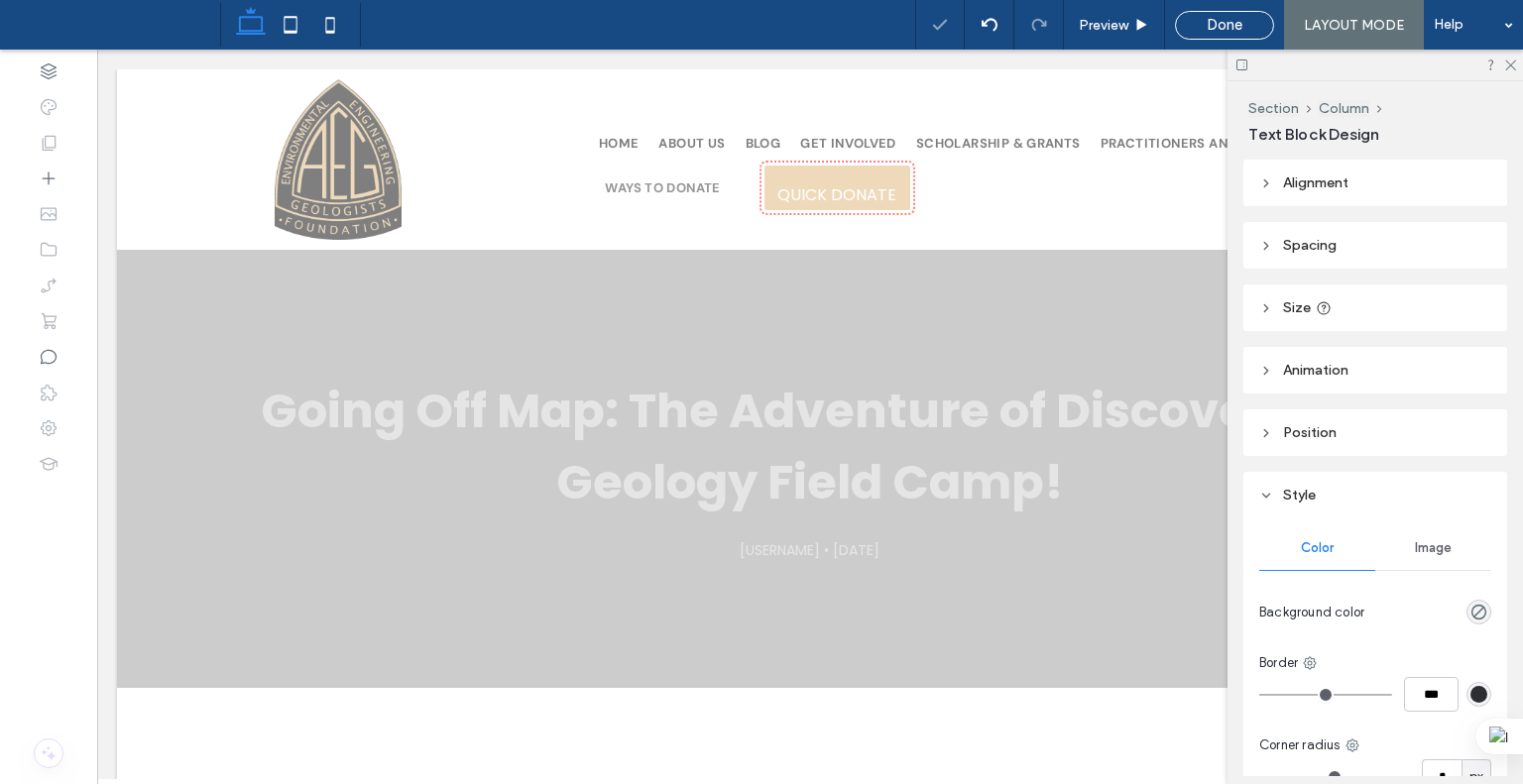 type on "*******" 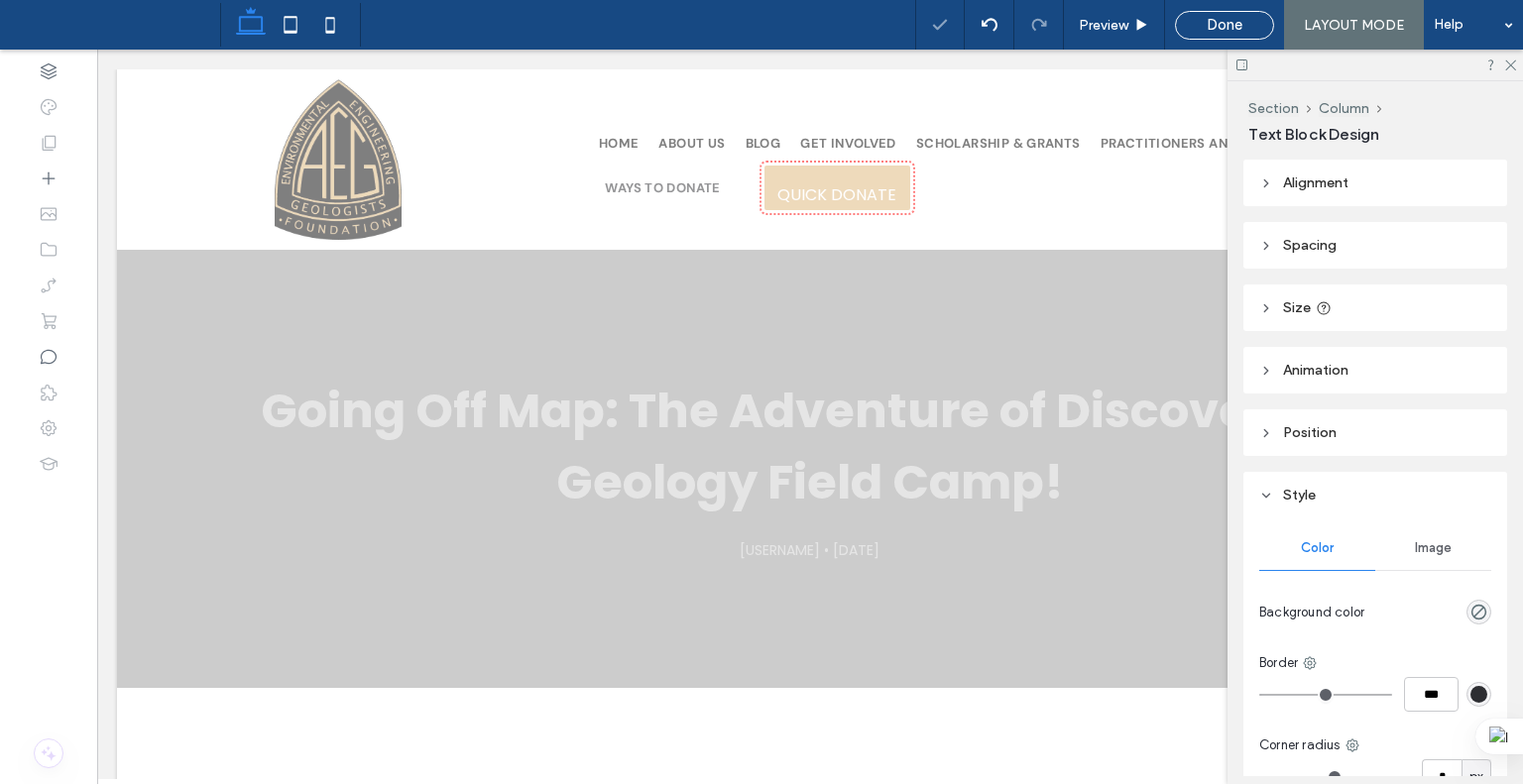 type on "**" 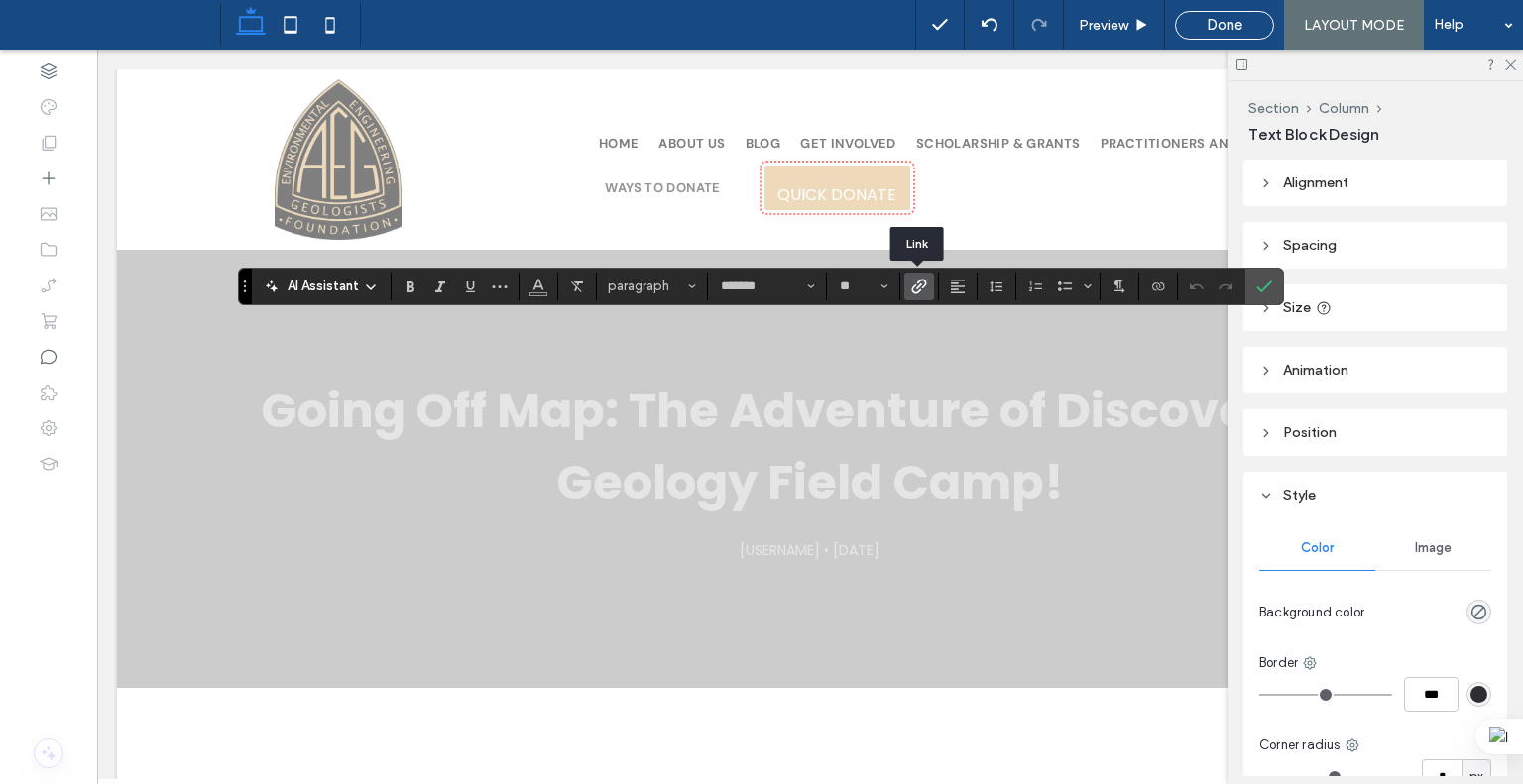 click at bounding box center (919, 286) 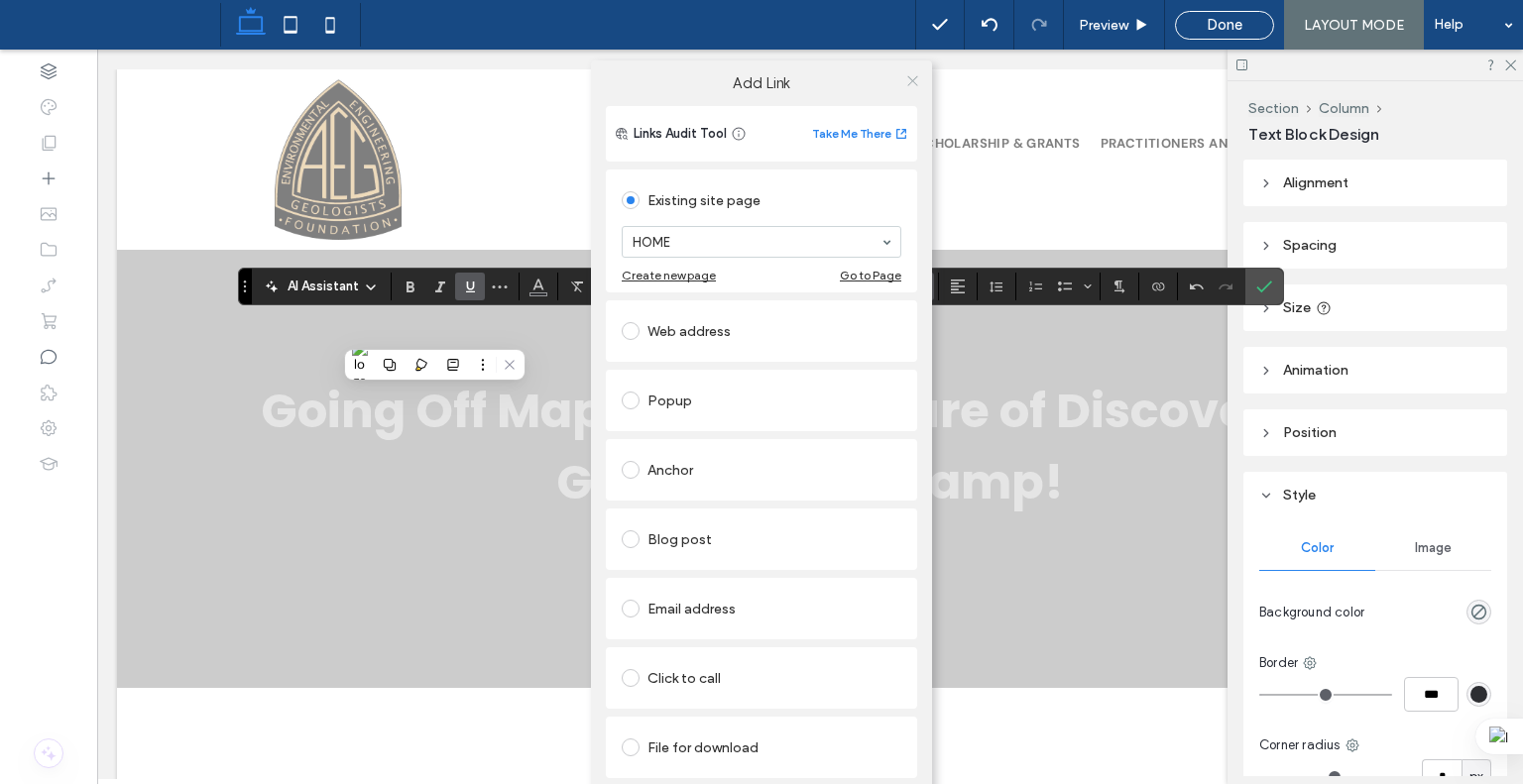 click 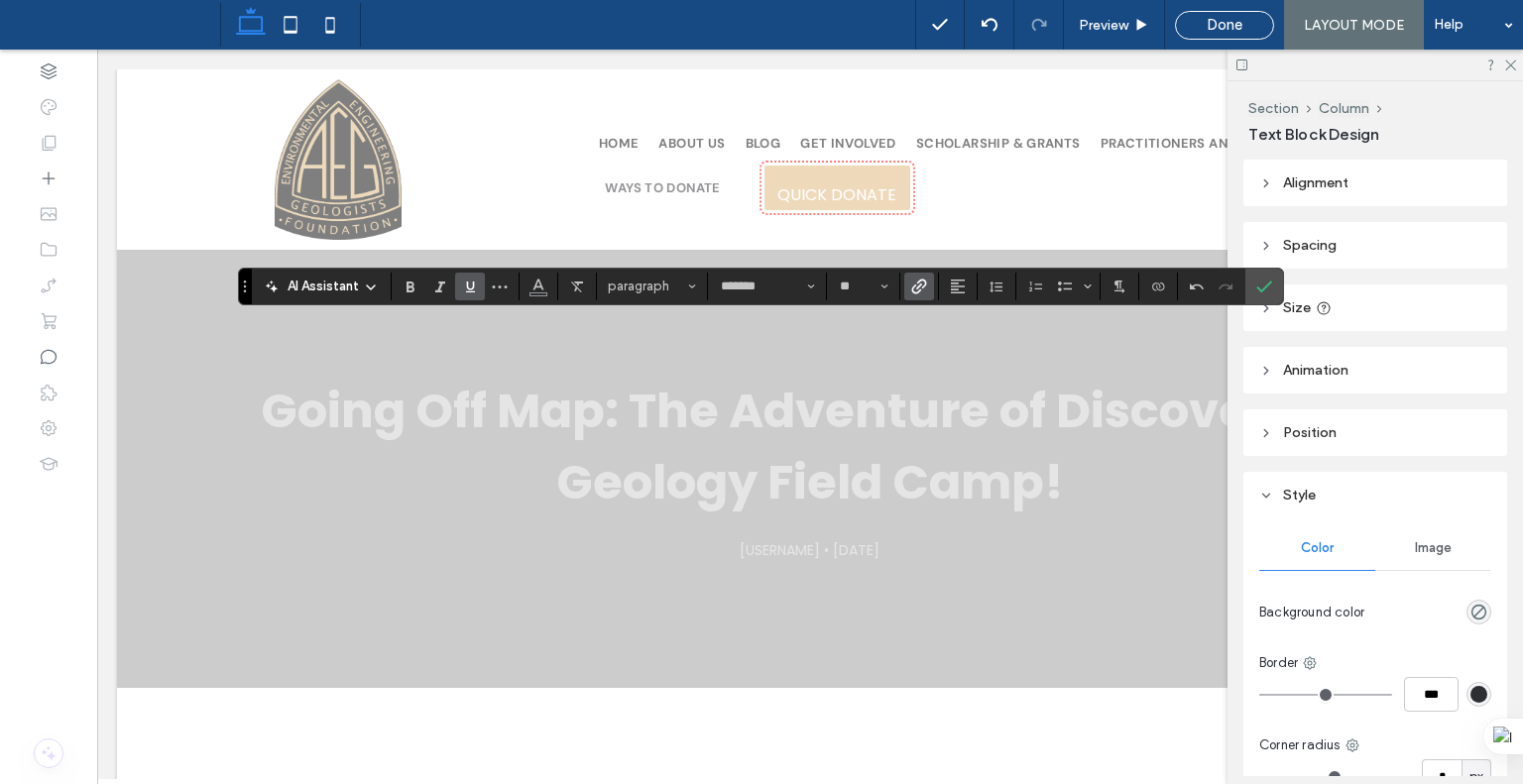 click at bounding box center [919, 286] 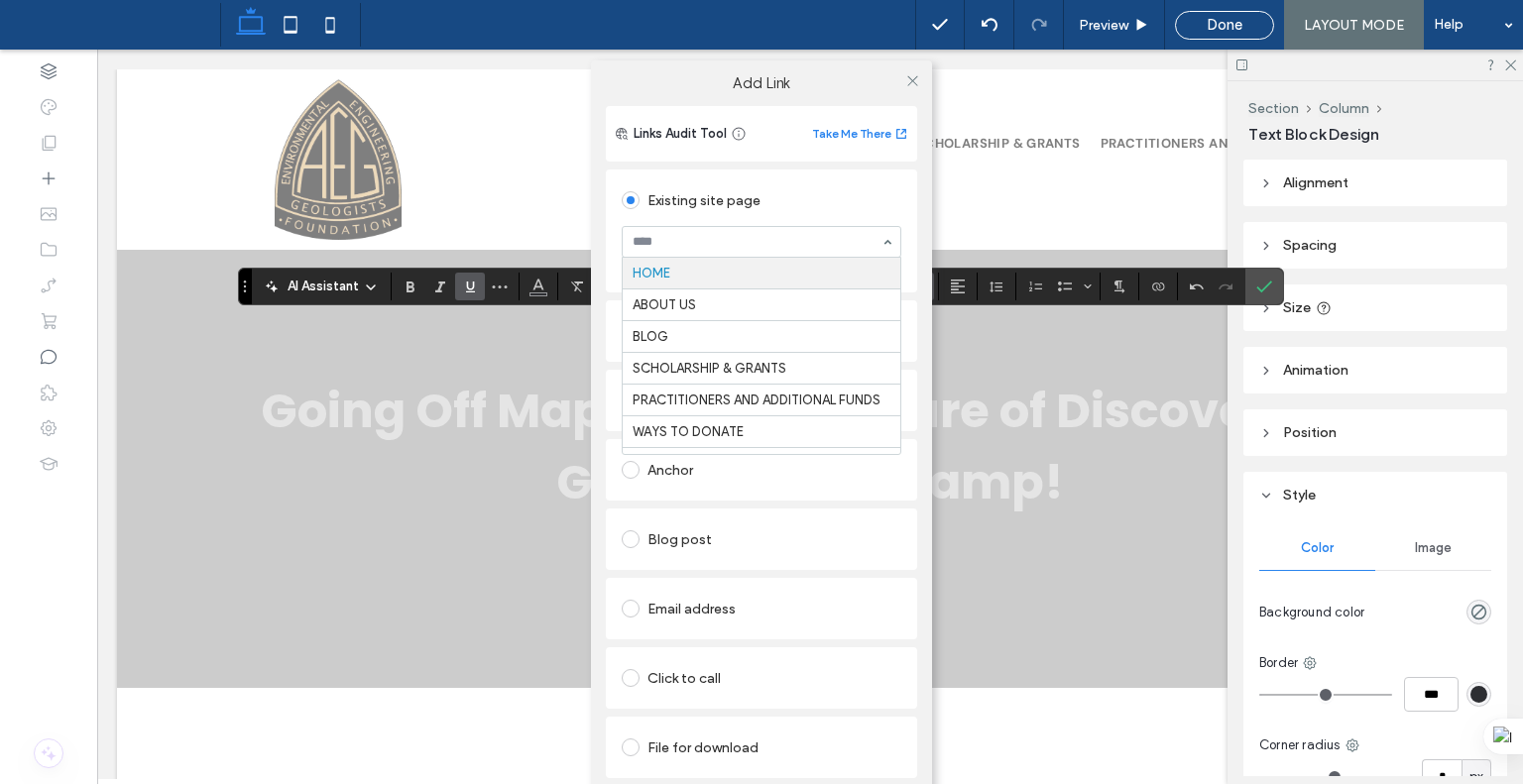 click at bounding box center [757, 242] 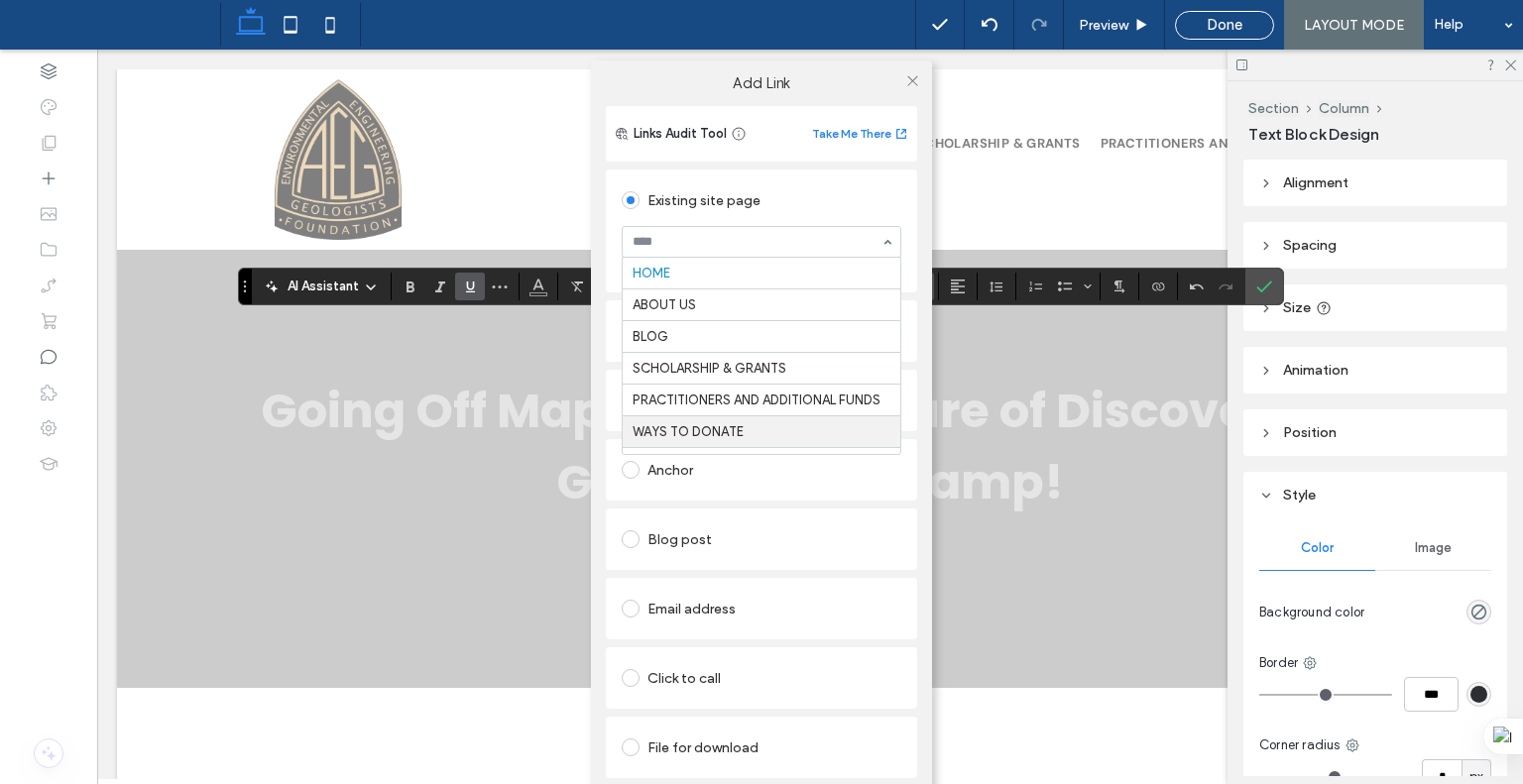 click on "Click to call" at bounding box center [762, 678] 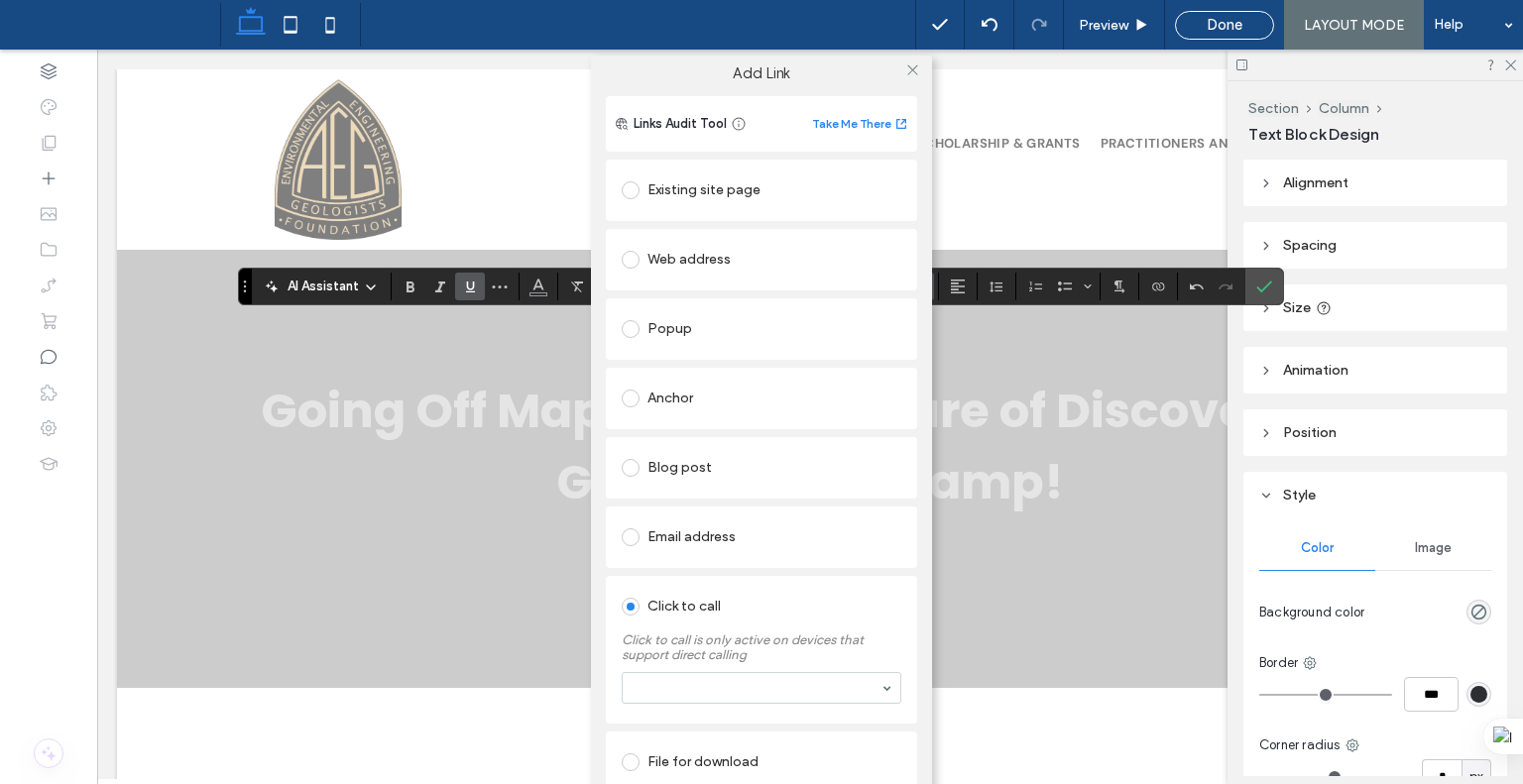 scroll, scrollTop: 31, scrollLeft: 0, axis: vertical 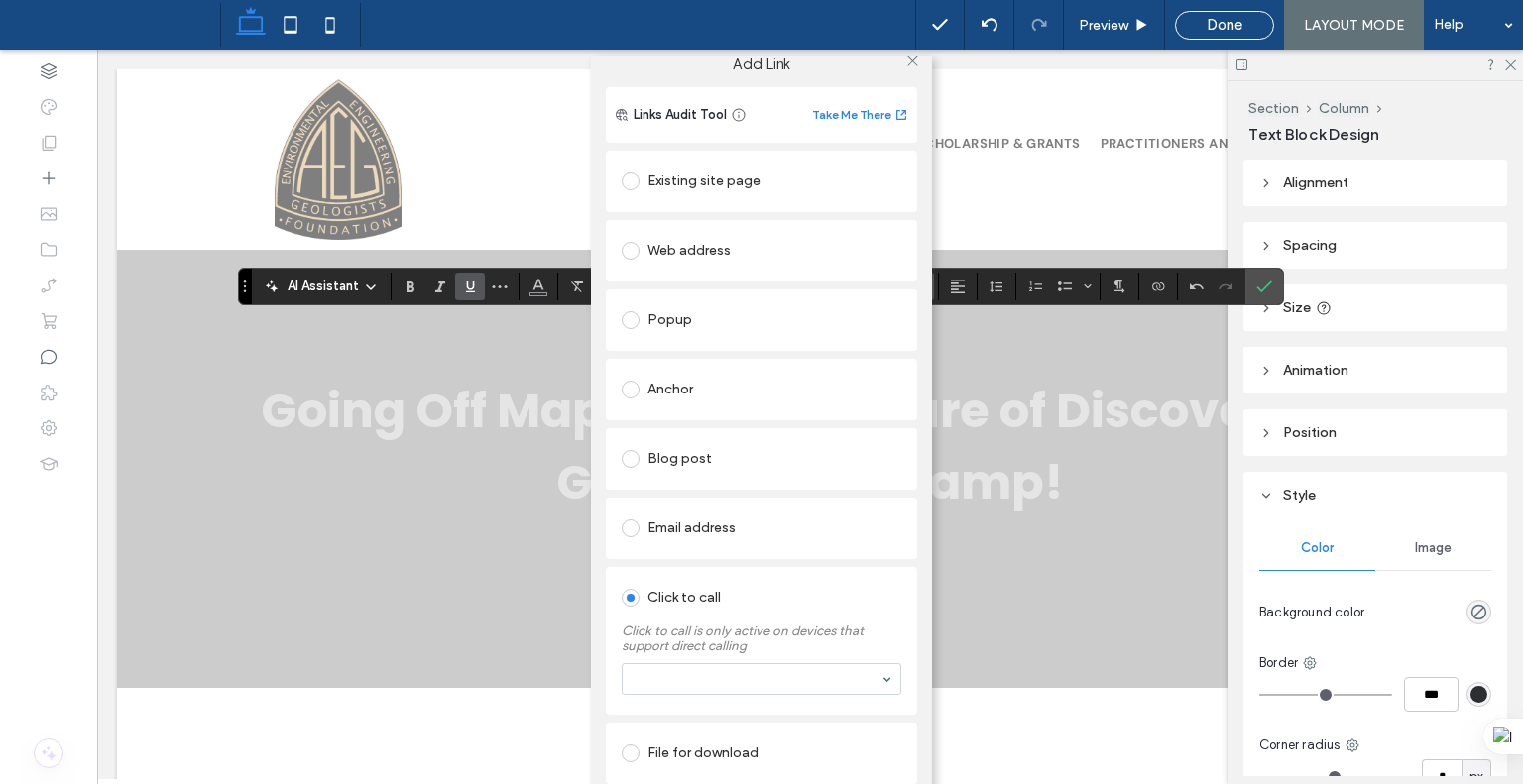 click on "Add Link Links Audit Tool Take Me There Existing site page HOME Create new page Go to Page Web address Popup Anchor Blog post Email address Click to call Click to call is only active on devices that support direct calling File for download Remove link" at bounding box center [762, 447] 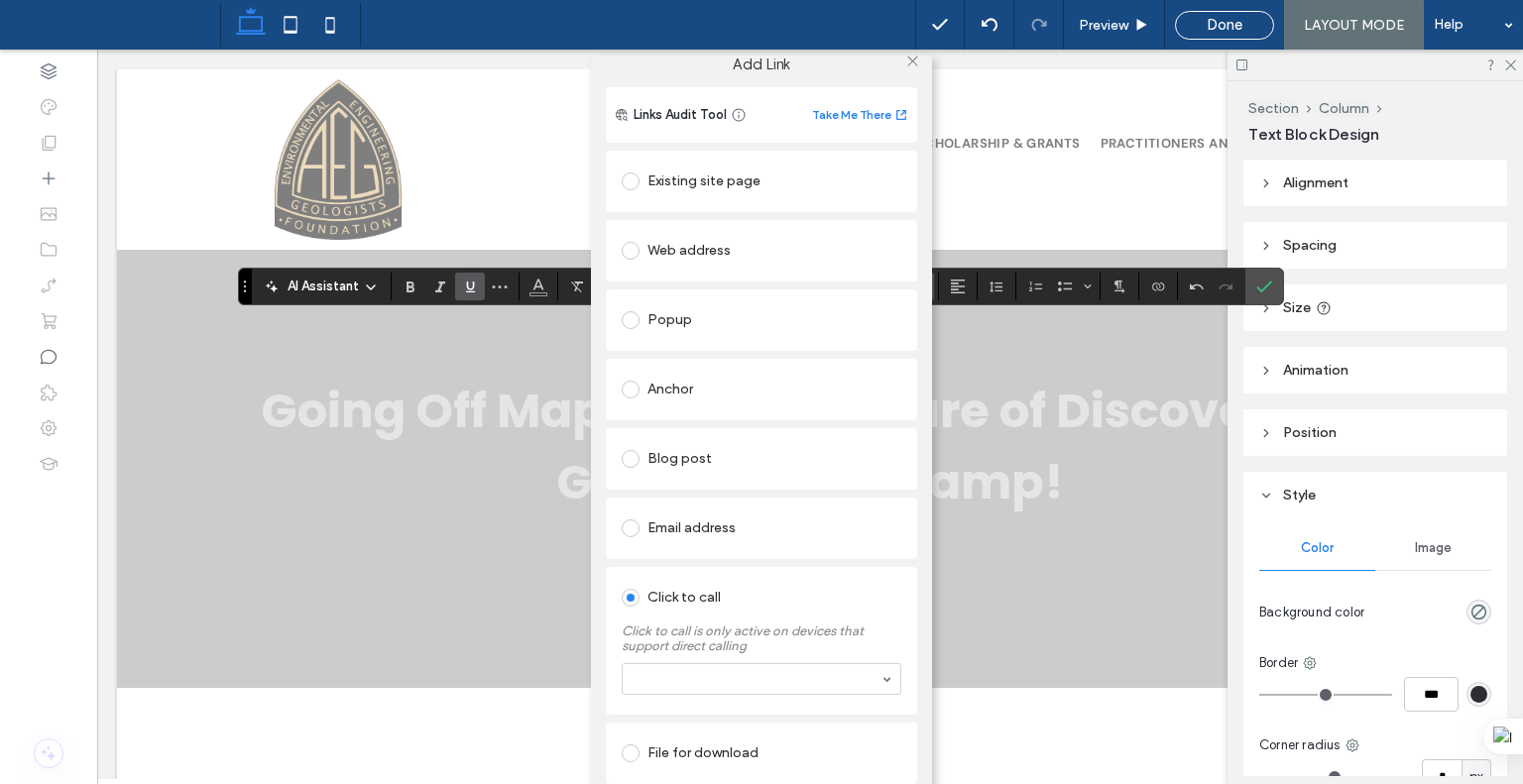 click on "Anchor" at bounding box center (762, 390) 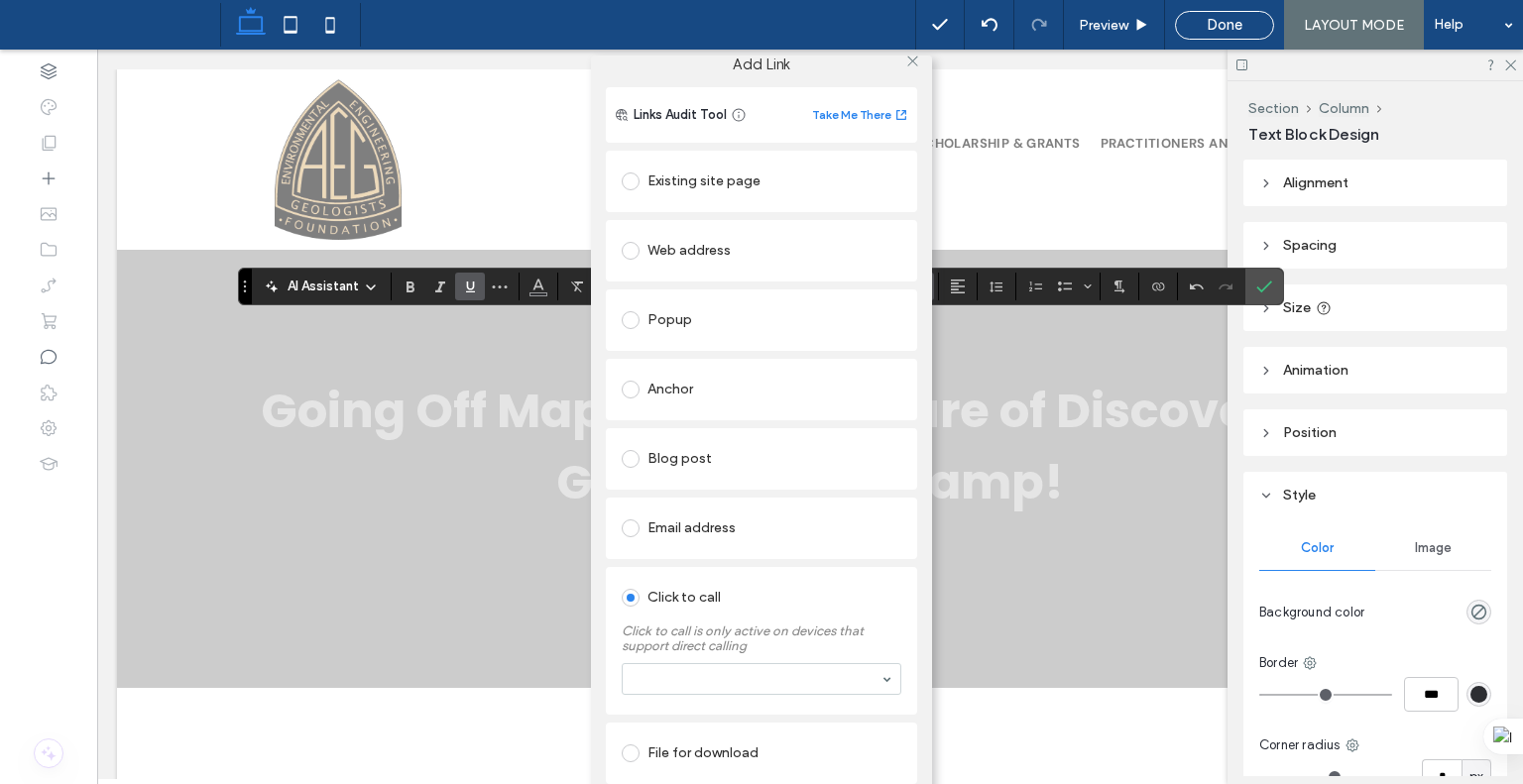 click on "Existing site page" at bounding box center [762, 181] 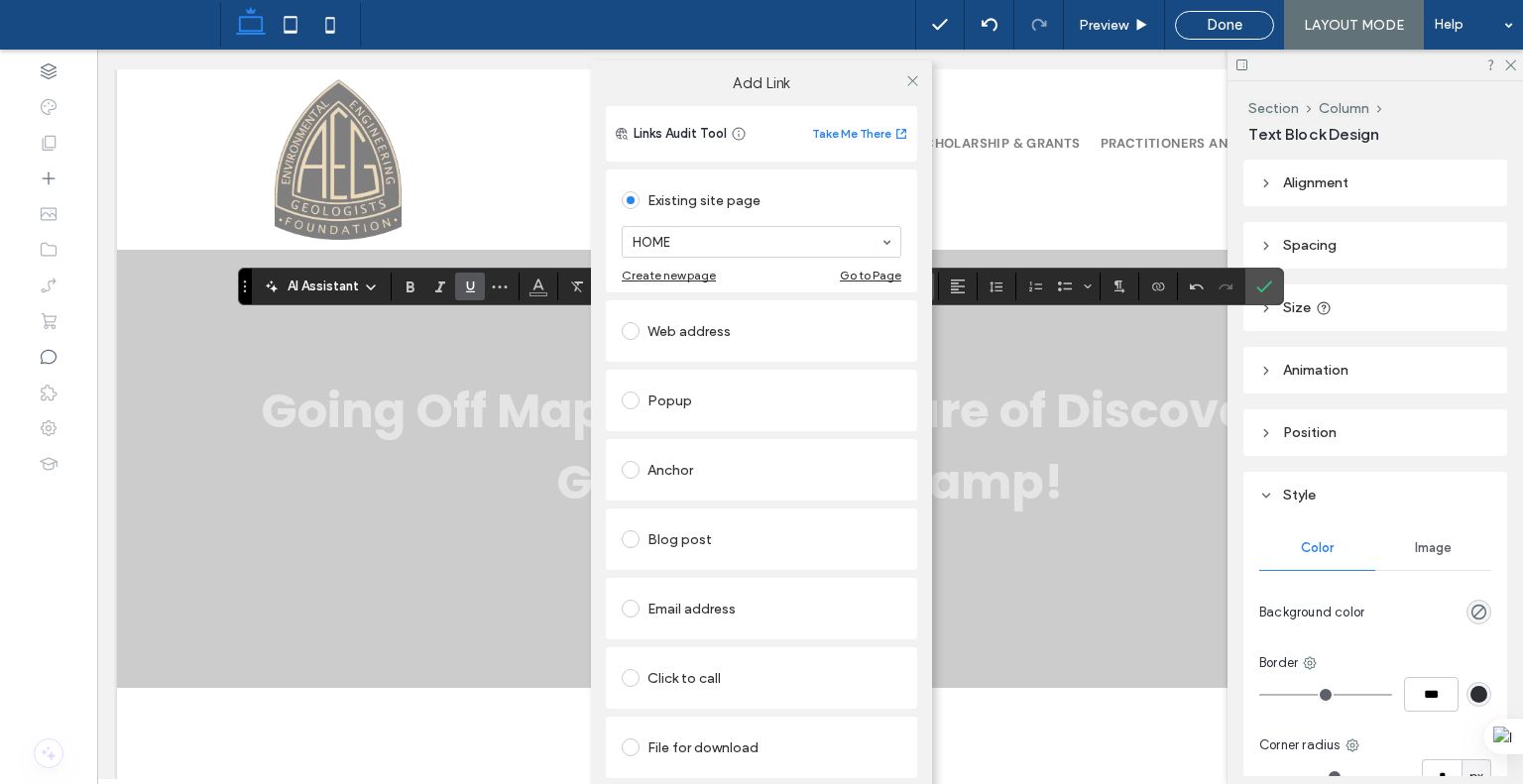 scroll, scrollTop: 0, scrollLeft: 0, axis: both 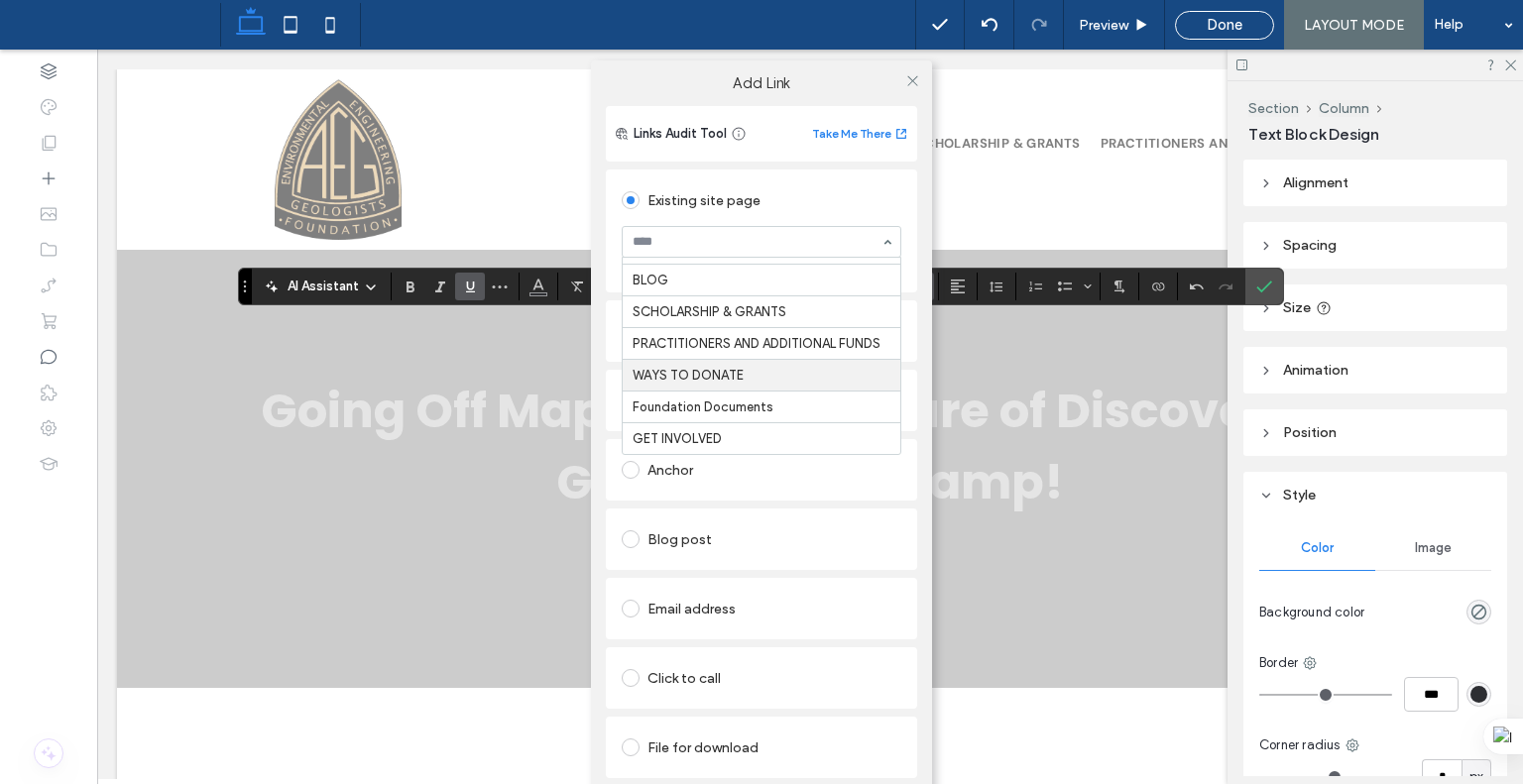 click at bounding box center (757, 242) 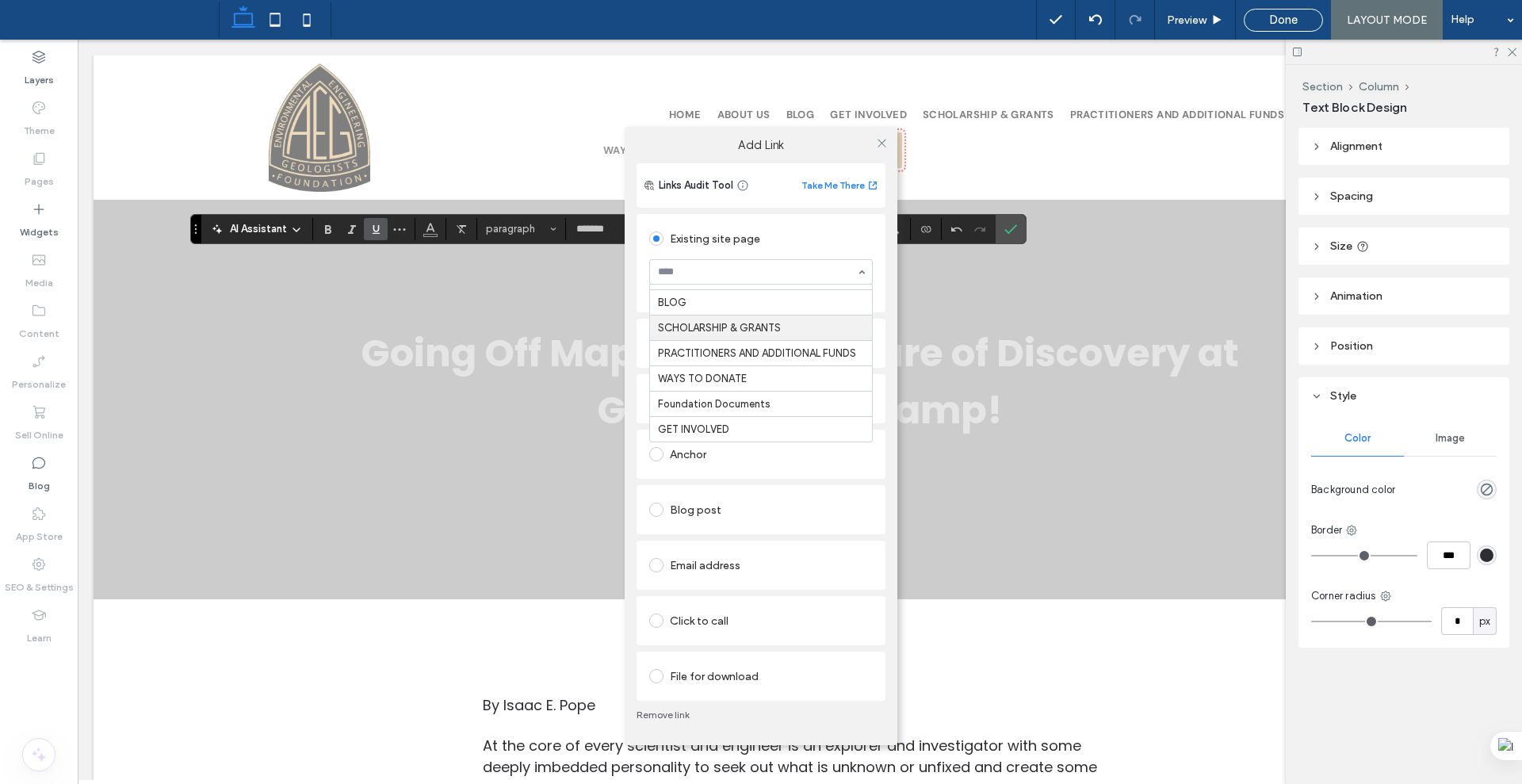 scroll, scrollTop: 45, scrollLeft: 0, axis: vertical 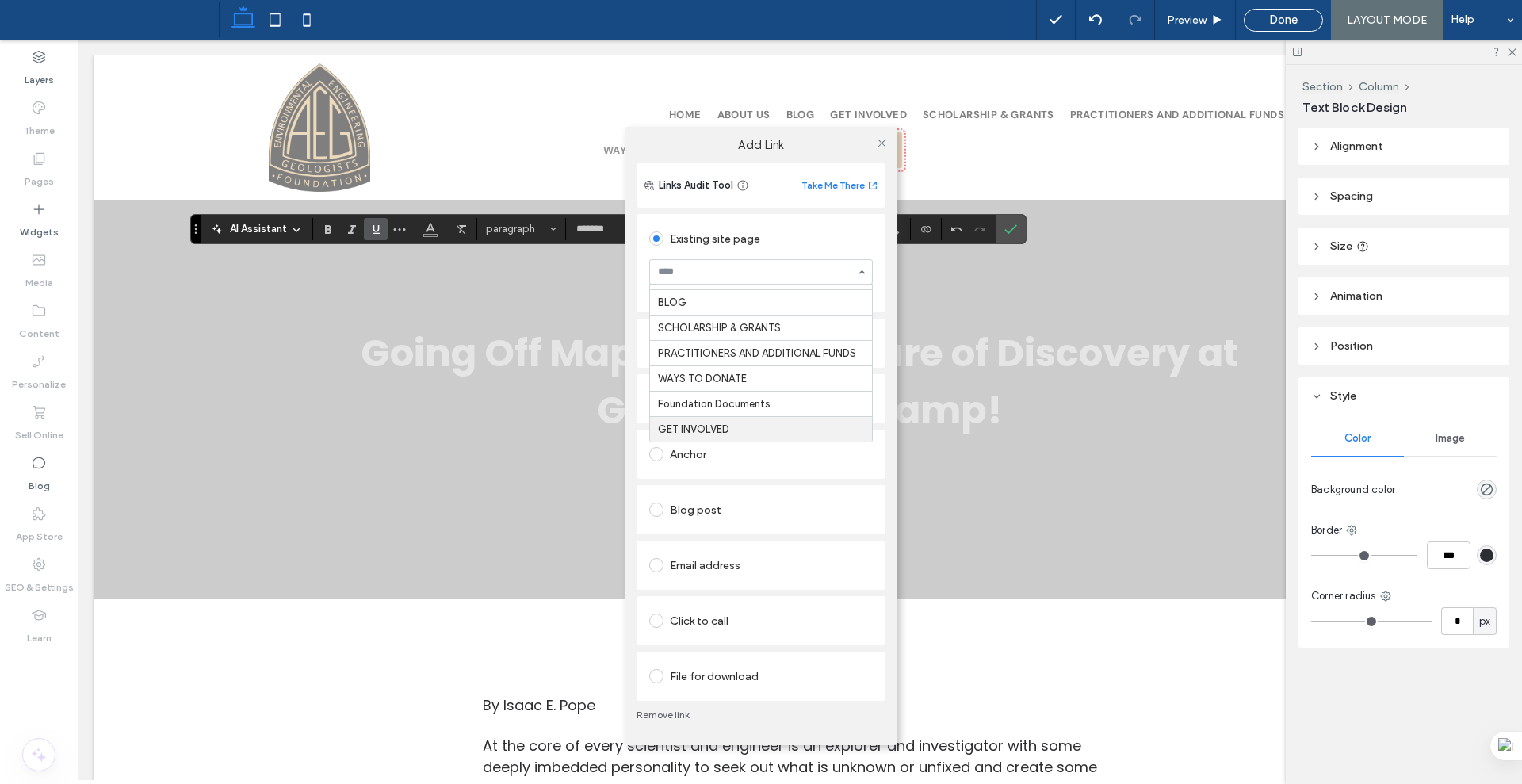 click on "Remove link" at bounding box center [761, 715] 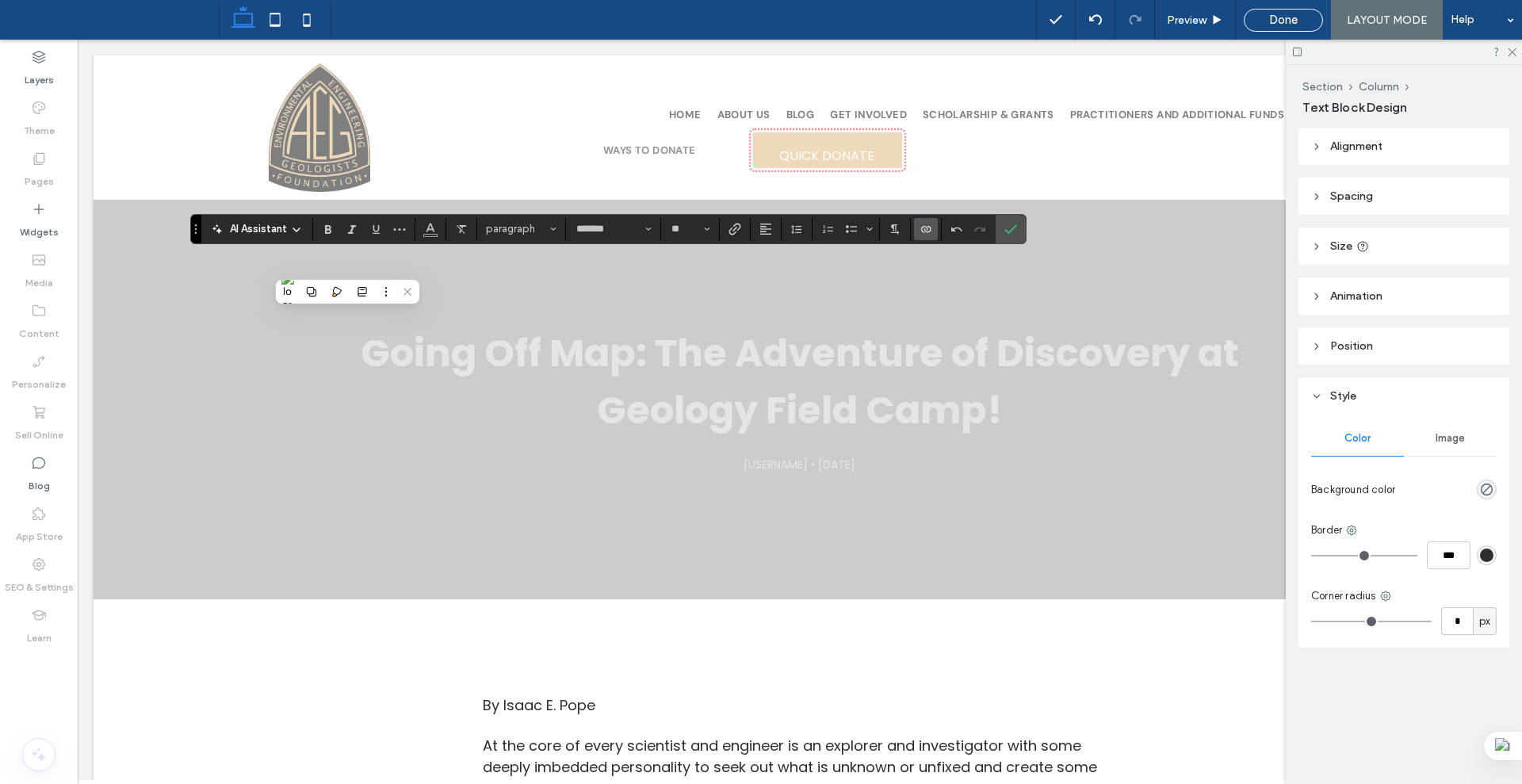 click 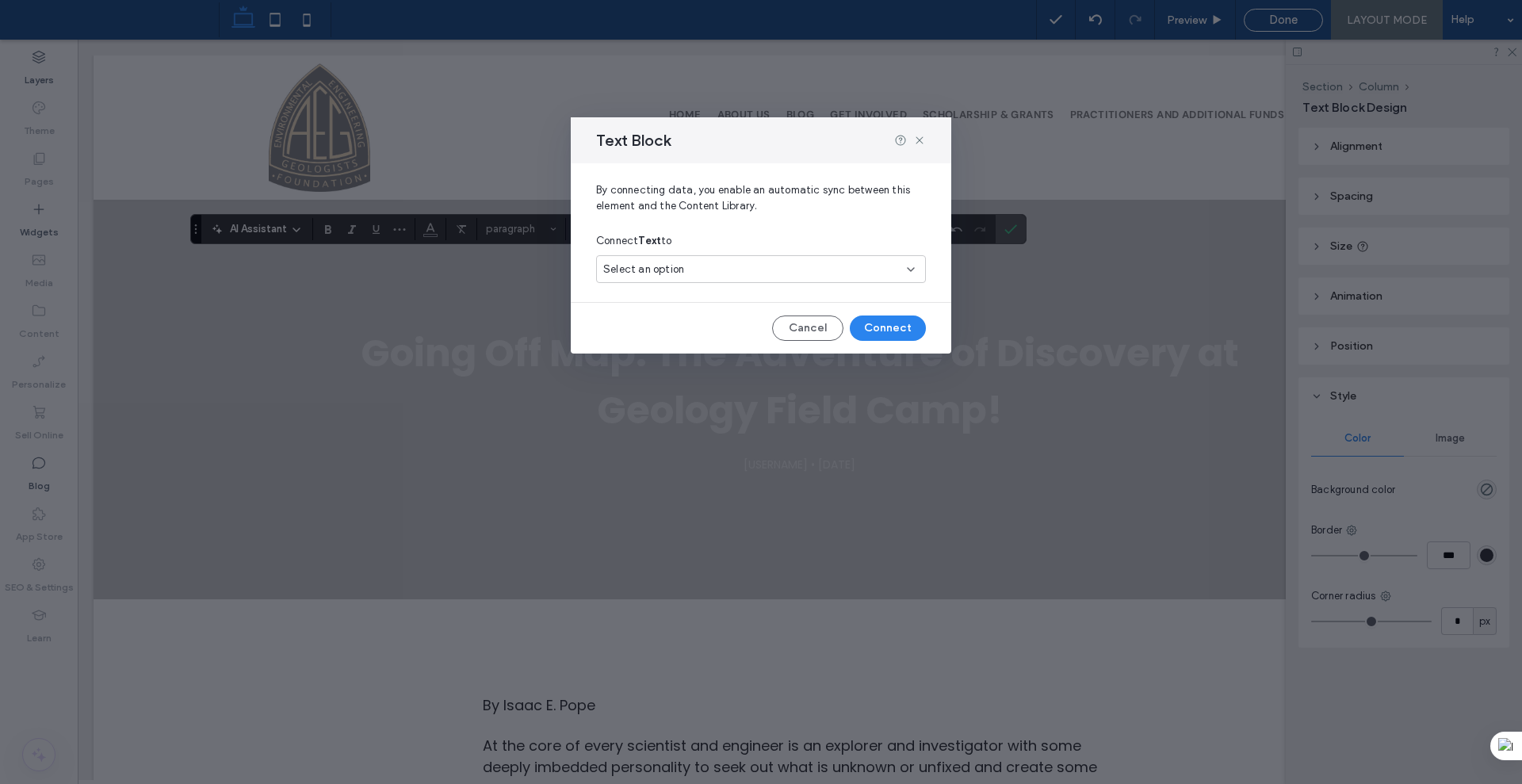 click on "Select an option" at bounding box center [751, 270] 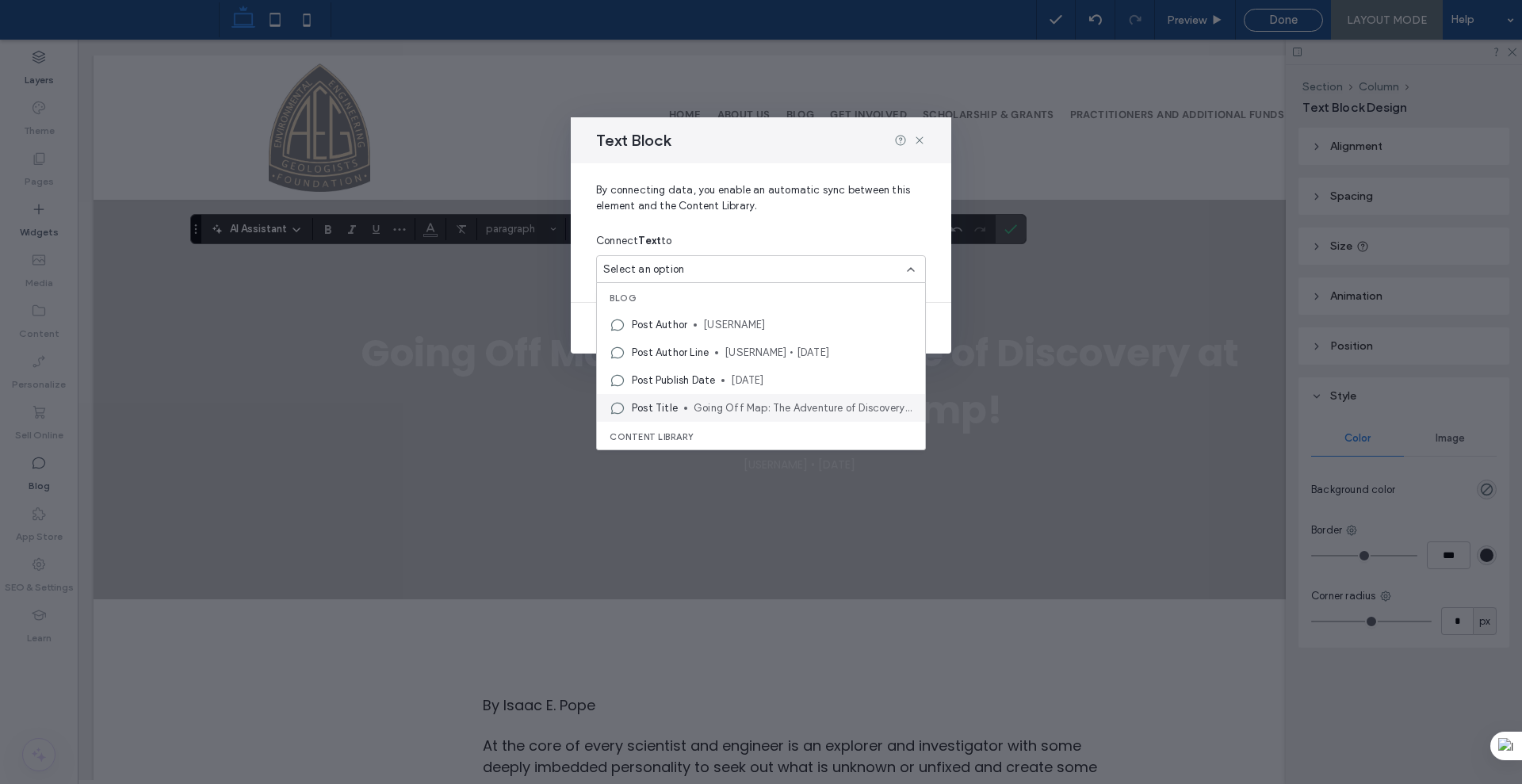 click on "Going Off Map: The Adventure of Discovery at Geology Field Camp!" at bounding box center (803, 408) 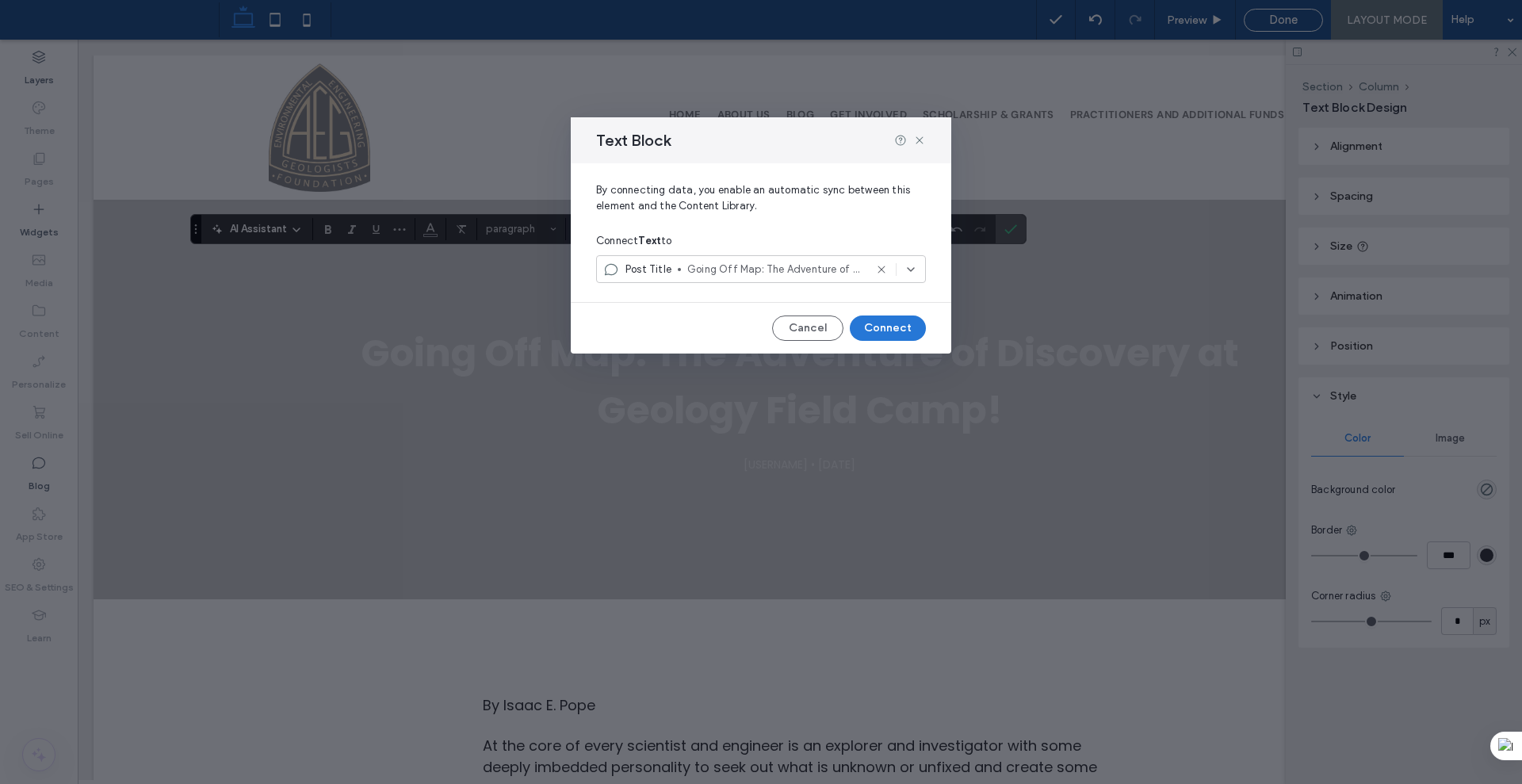 click on "Connect" at bounding box center [888, 328] 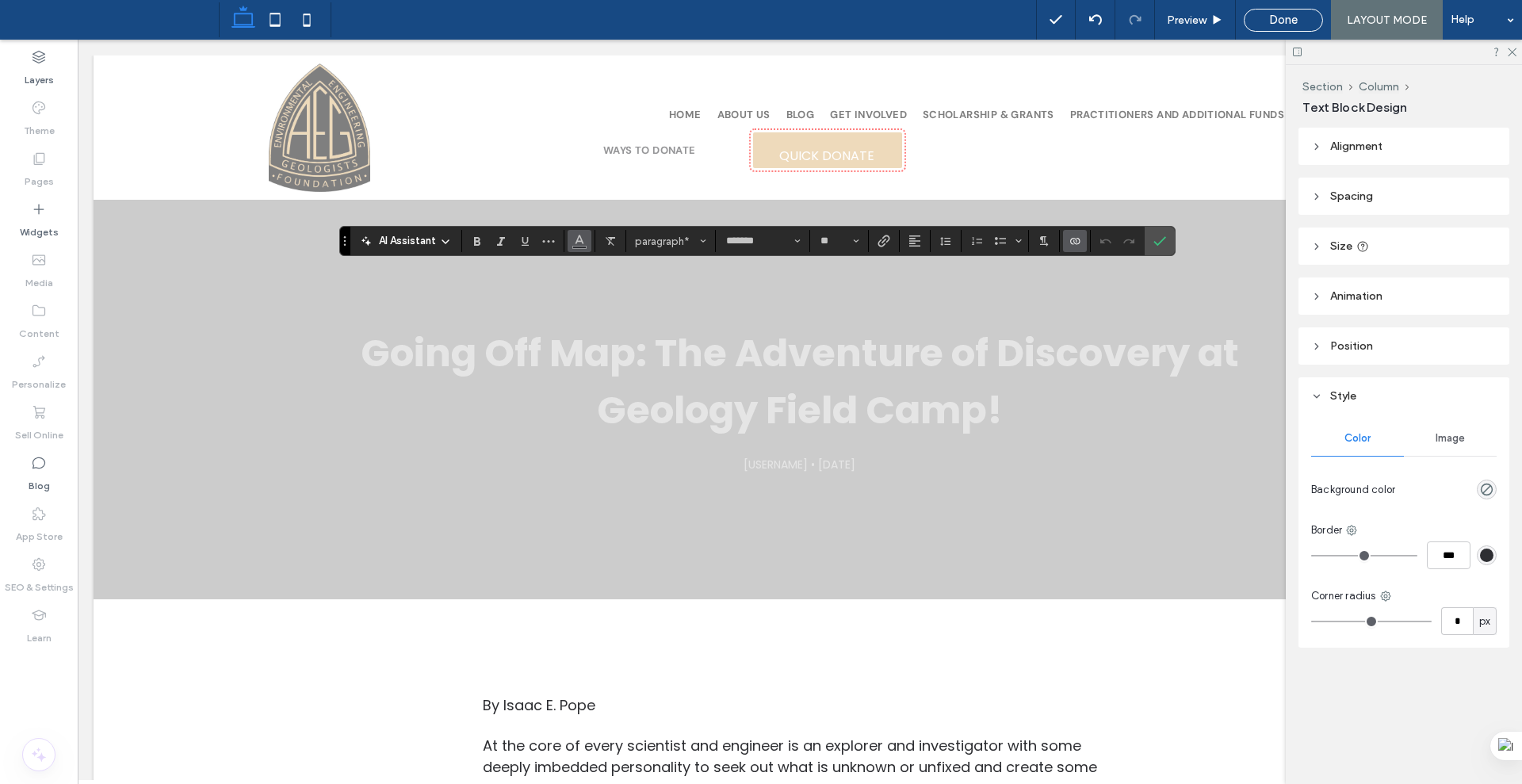 click at bounding box center (579, 241) 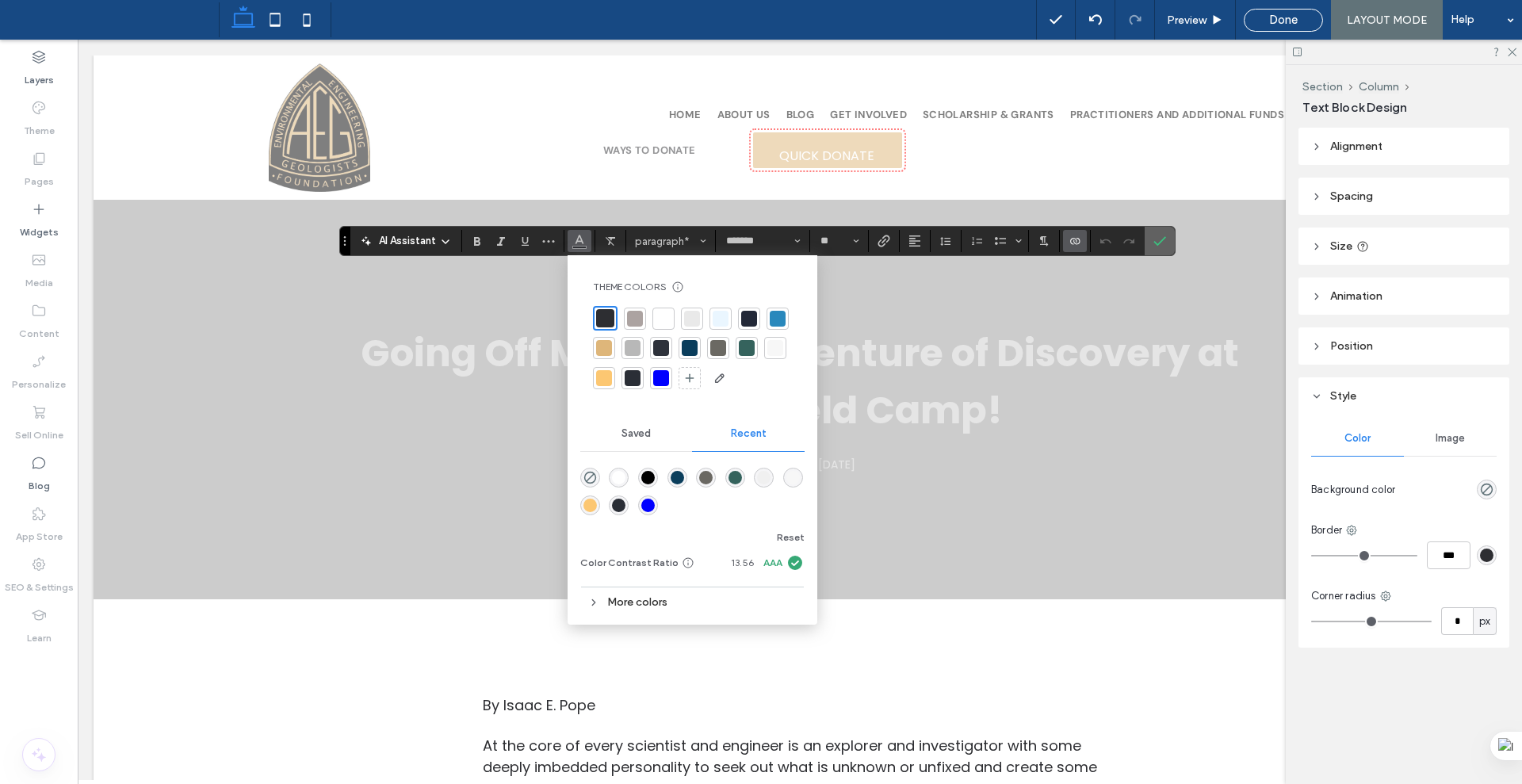 click 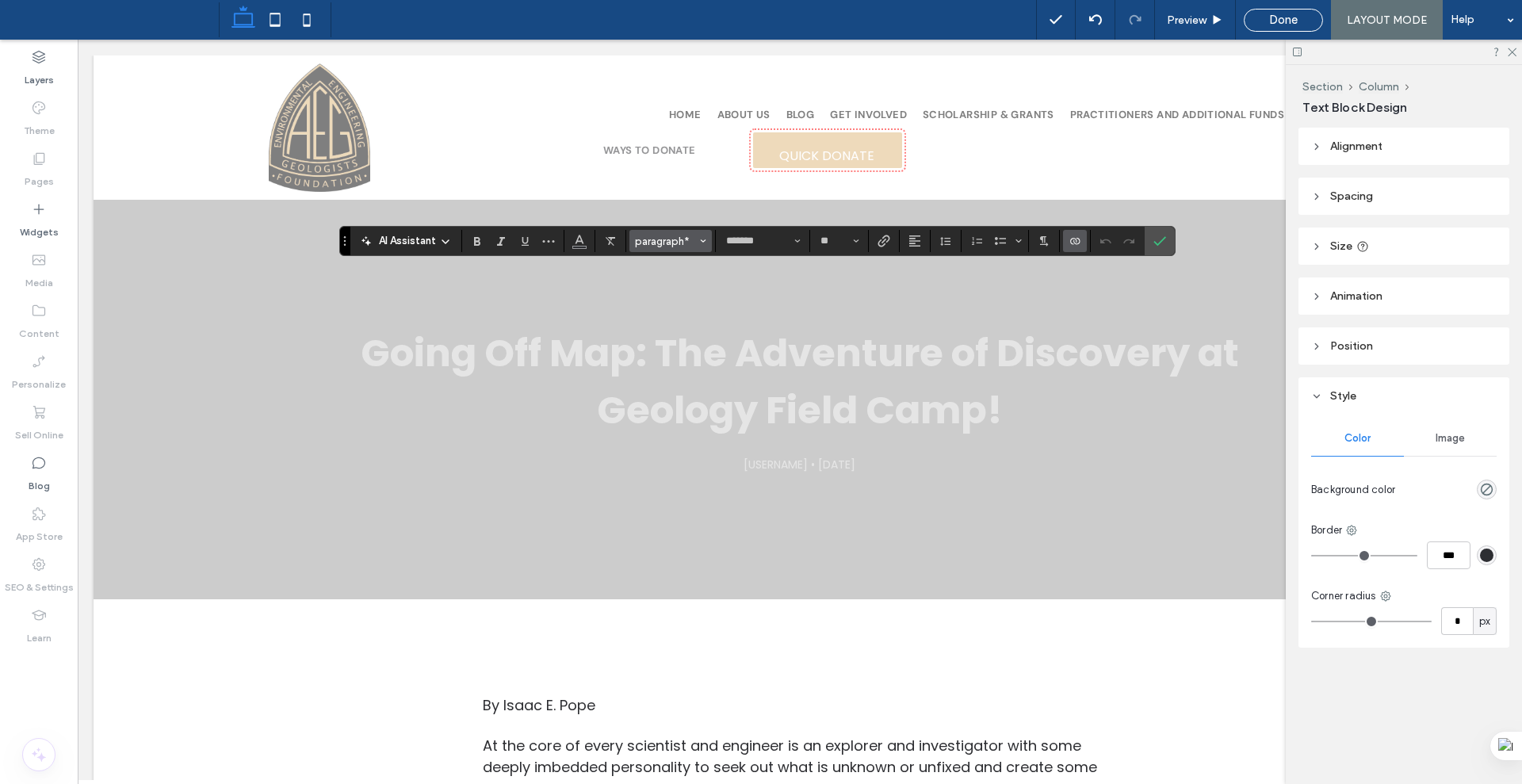 click on "paragraph*" at bounding box center (666, 241) 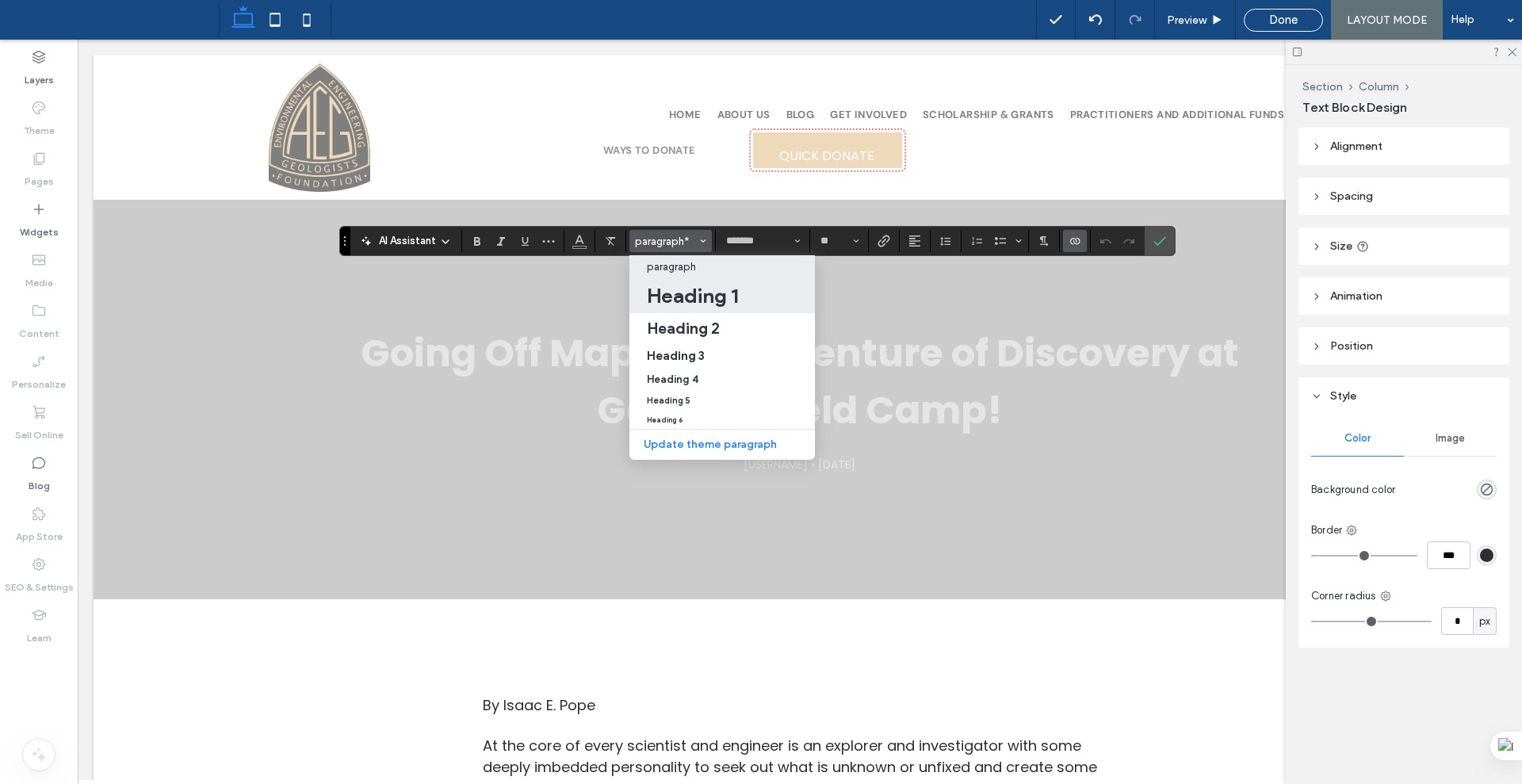 click on "Heading 1" at bounding box center (722, 296) 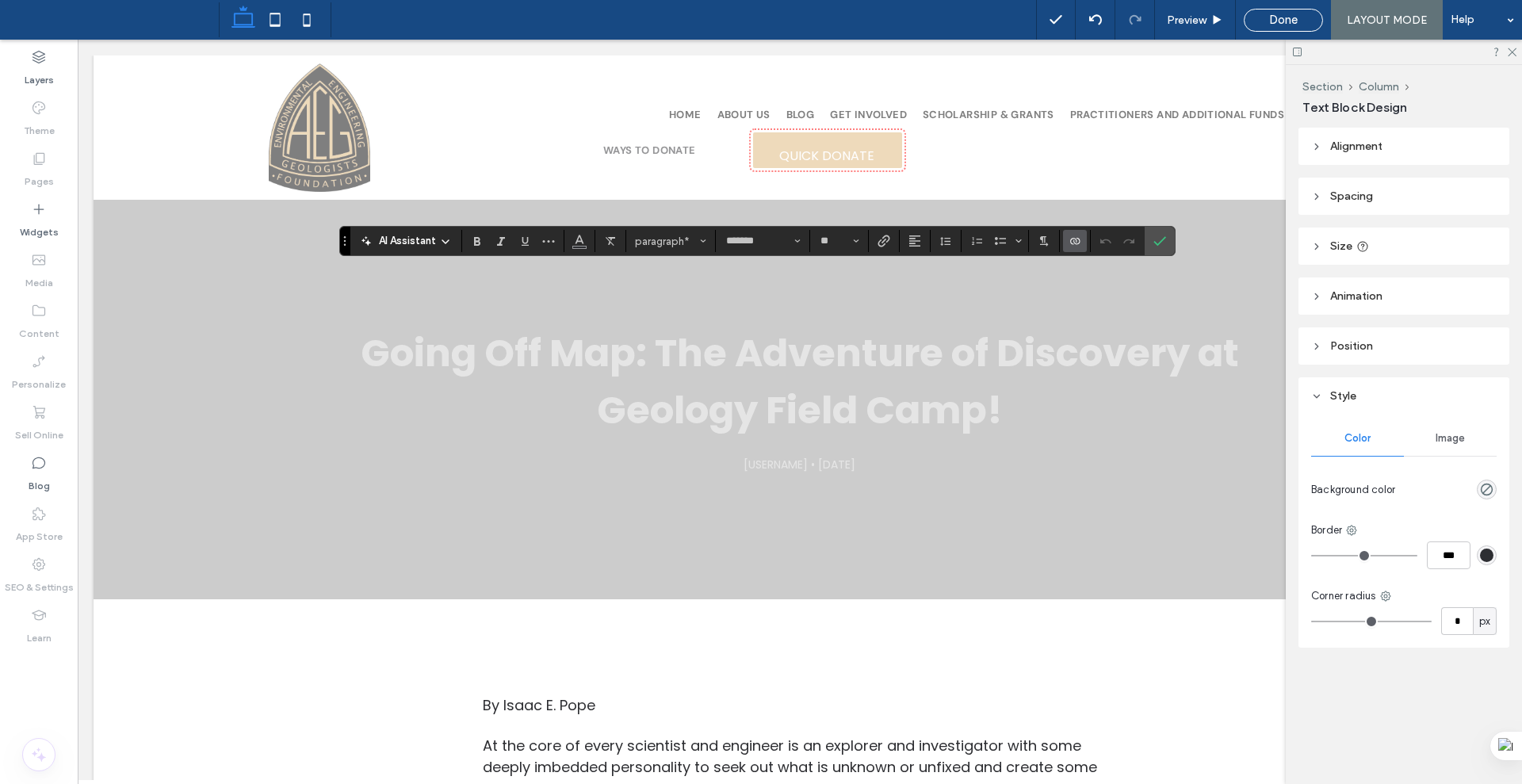 type on "**" 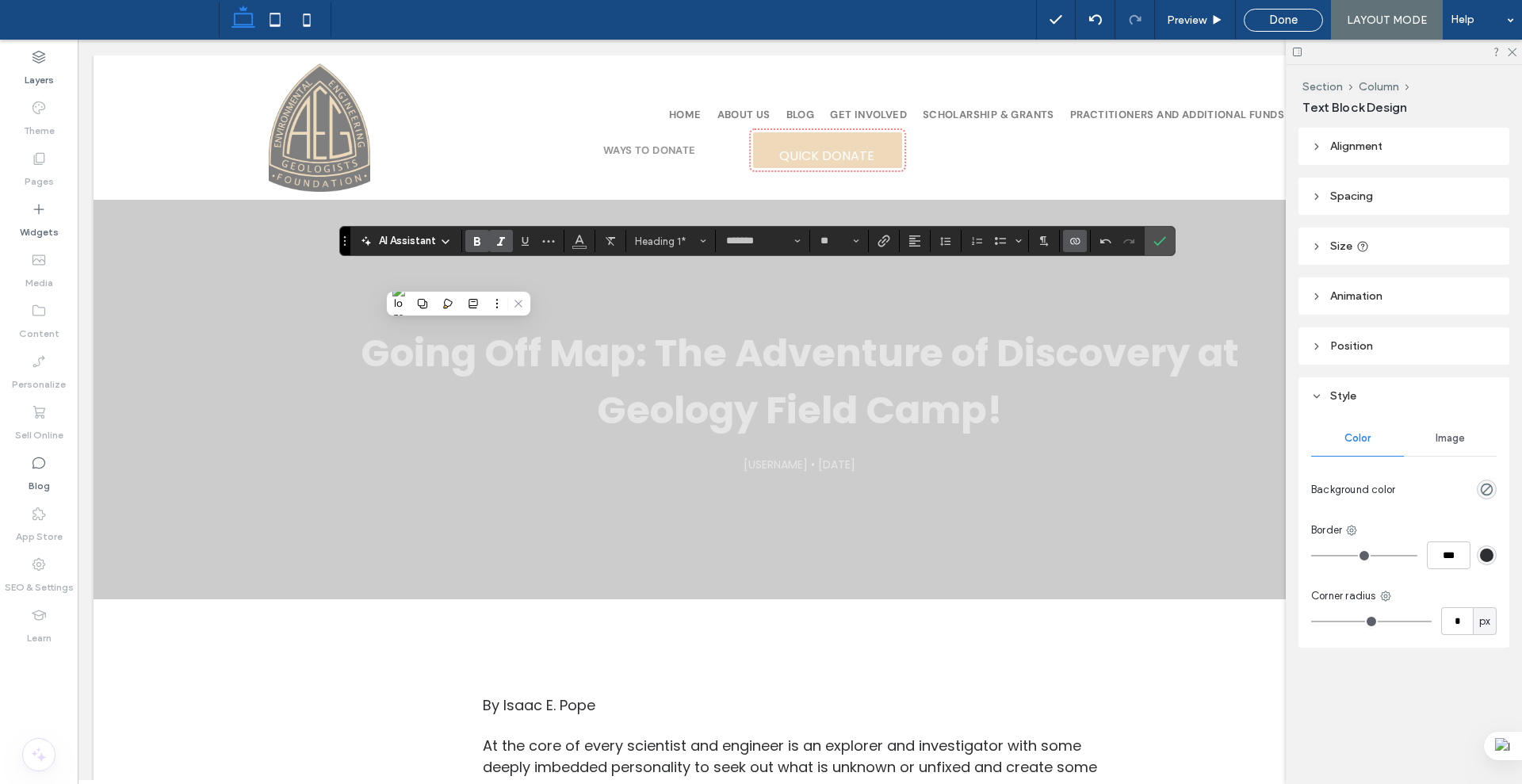 click 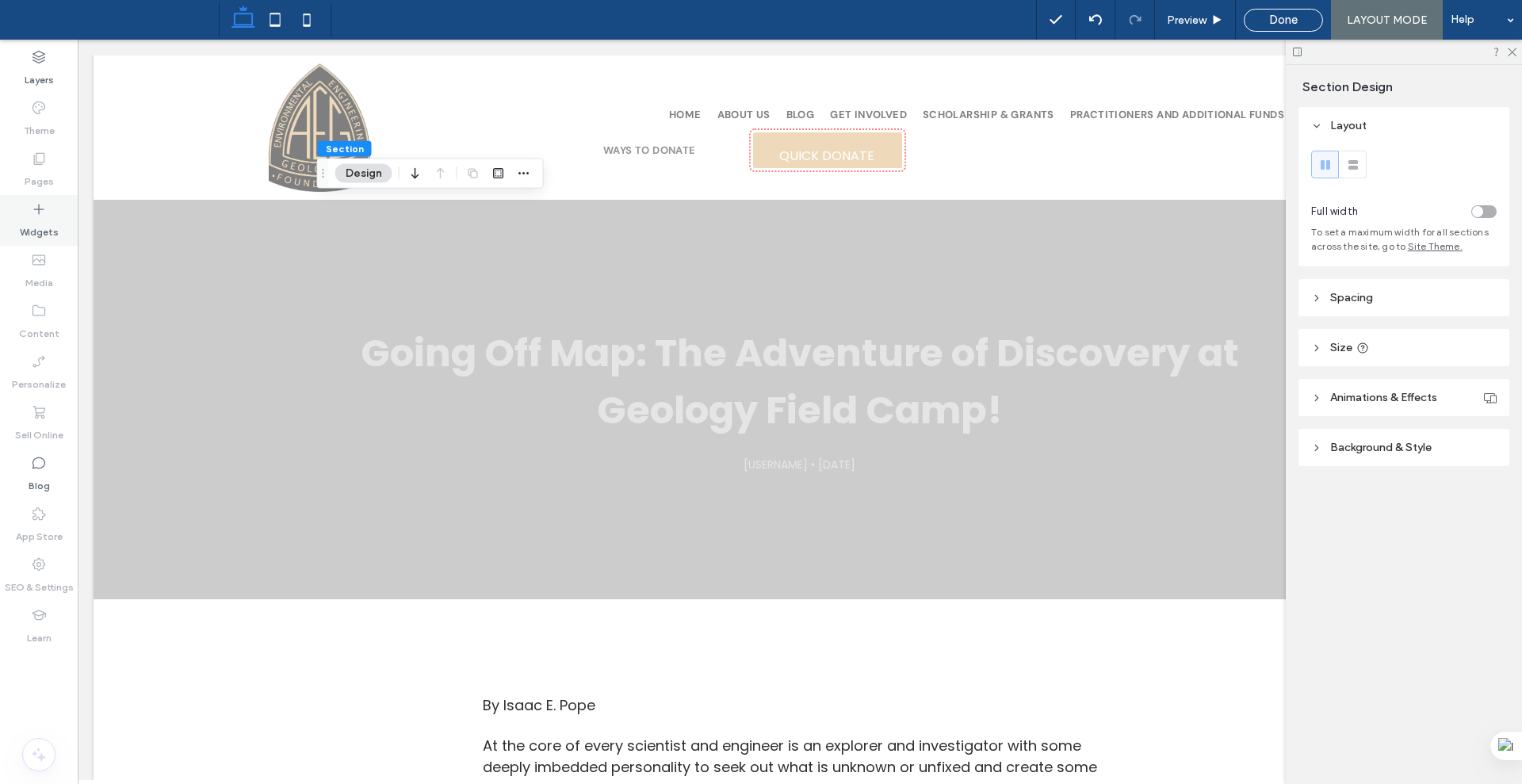 click on "Widgets" at bounding box center [39, 228] 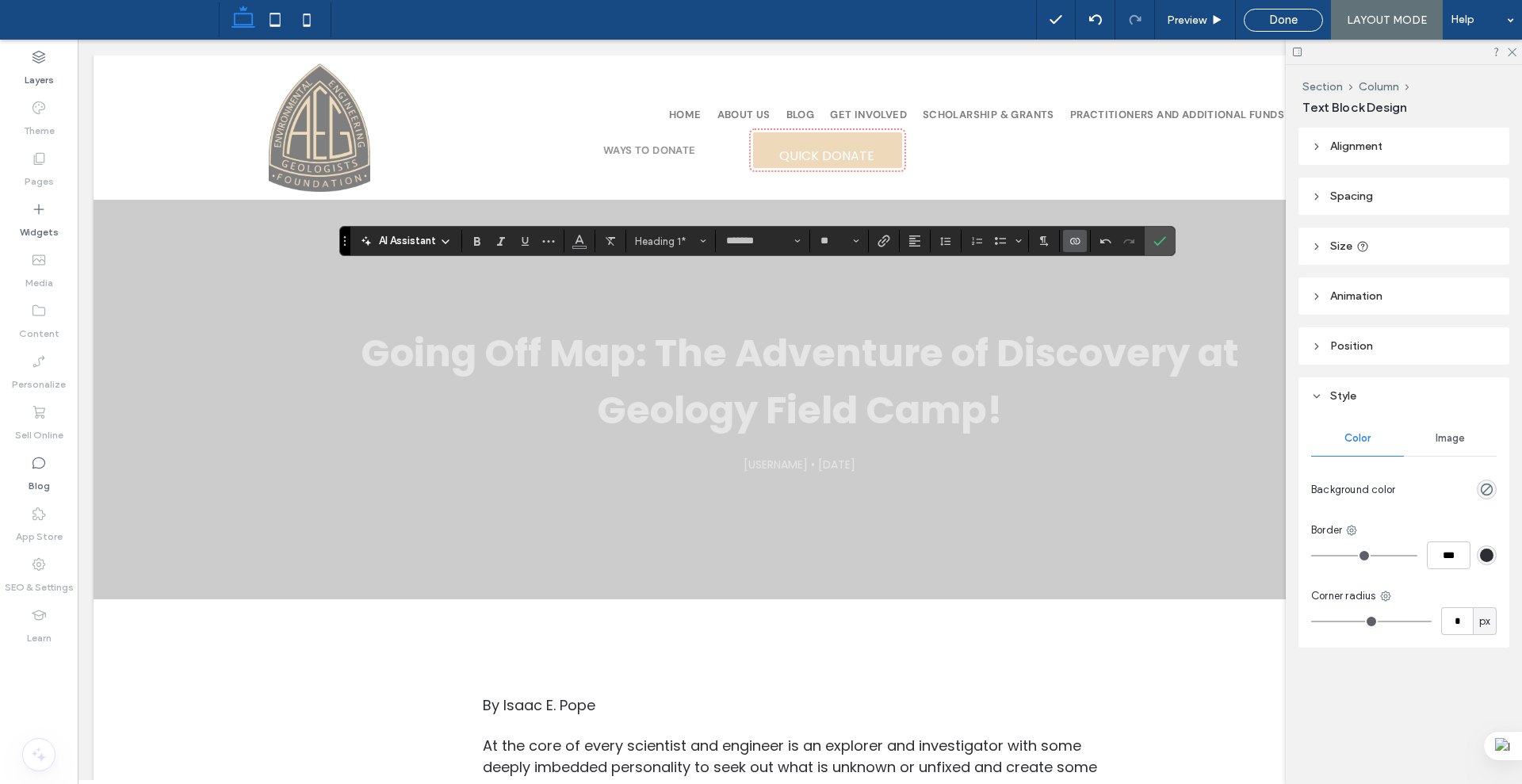 click 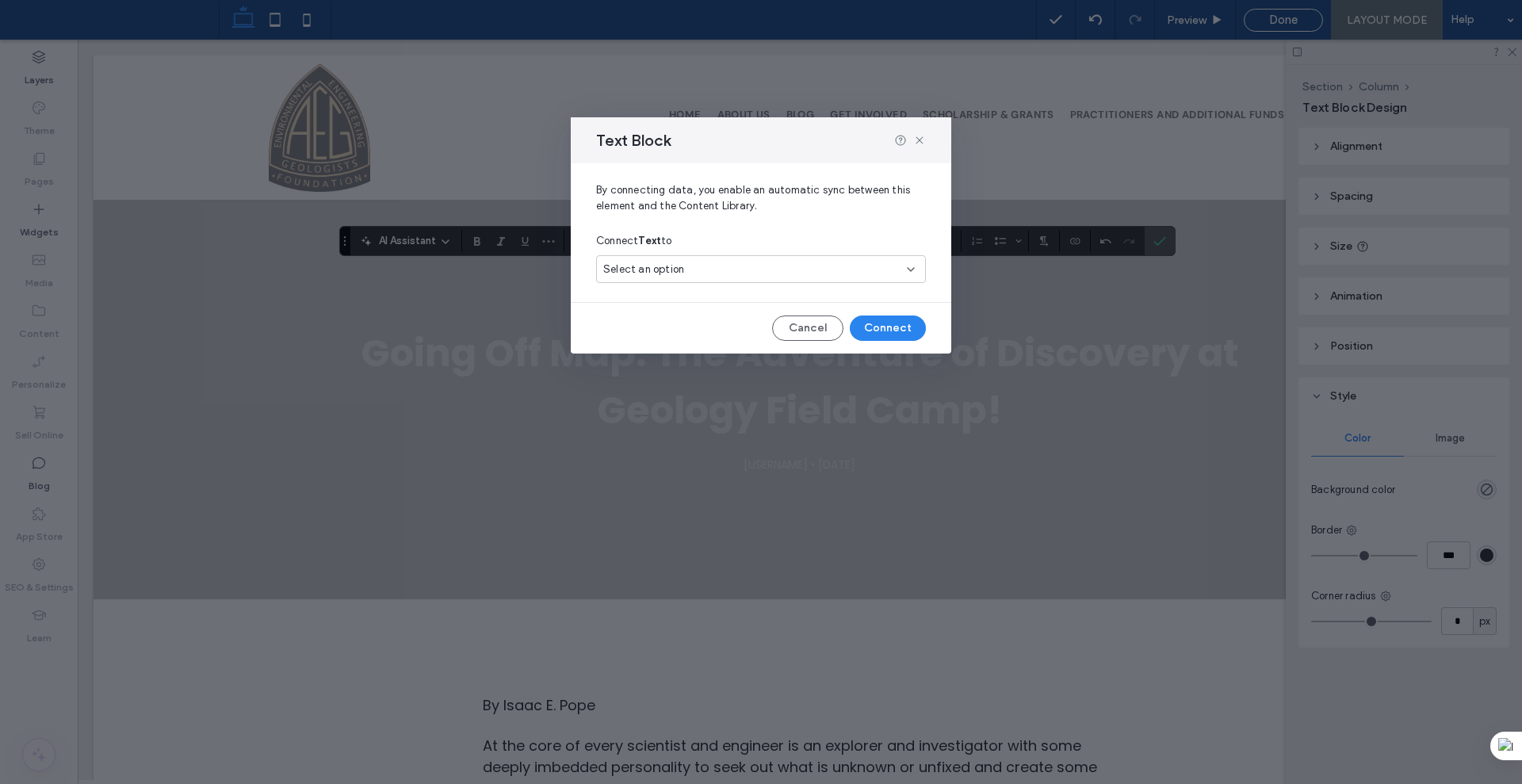 click on "Select an option" at bounding box center [751, 270] 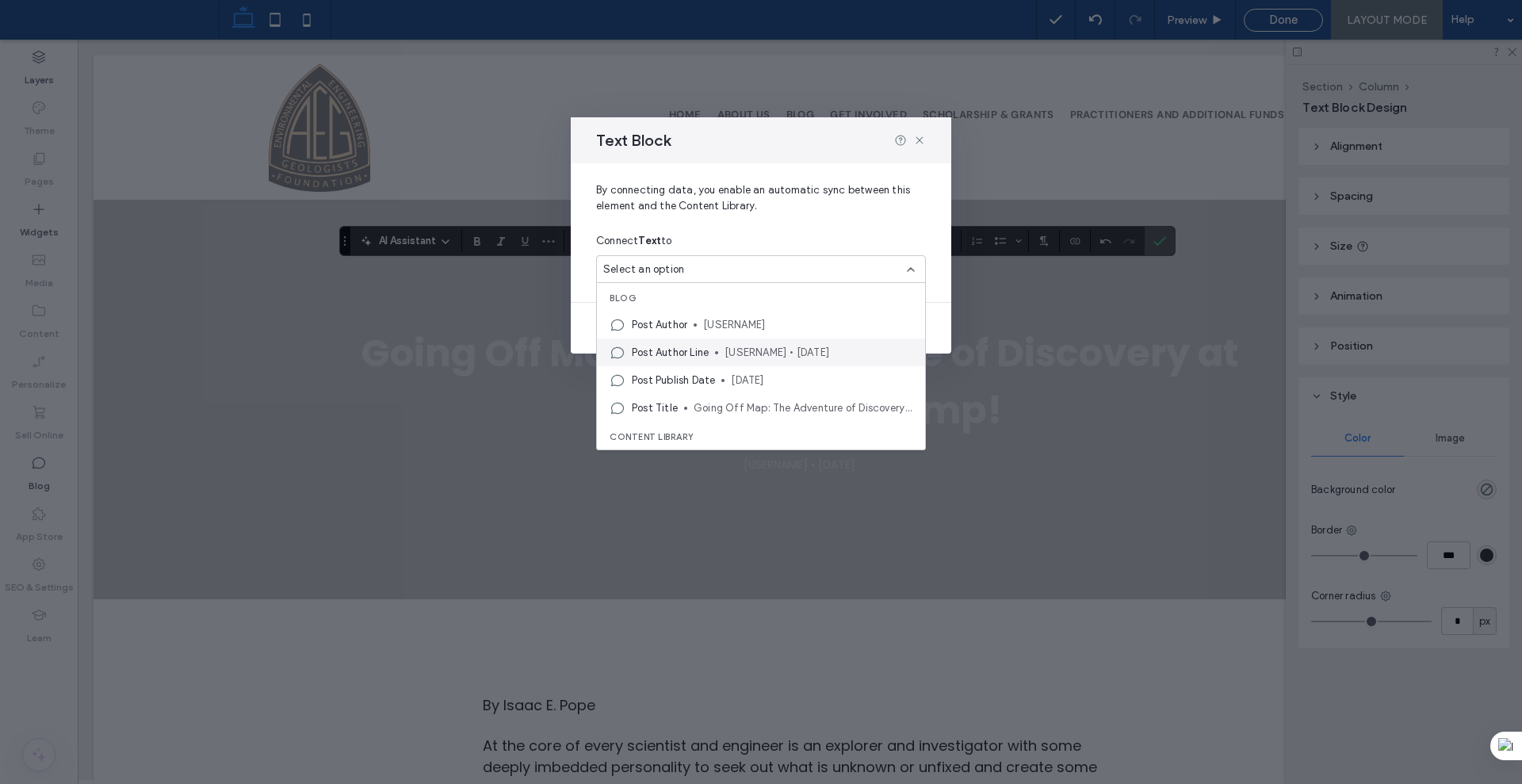 click on "alexaeg • March 15, 2025" at bounding box center [818, 353] 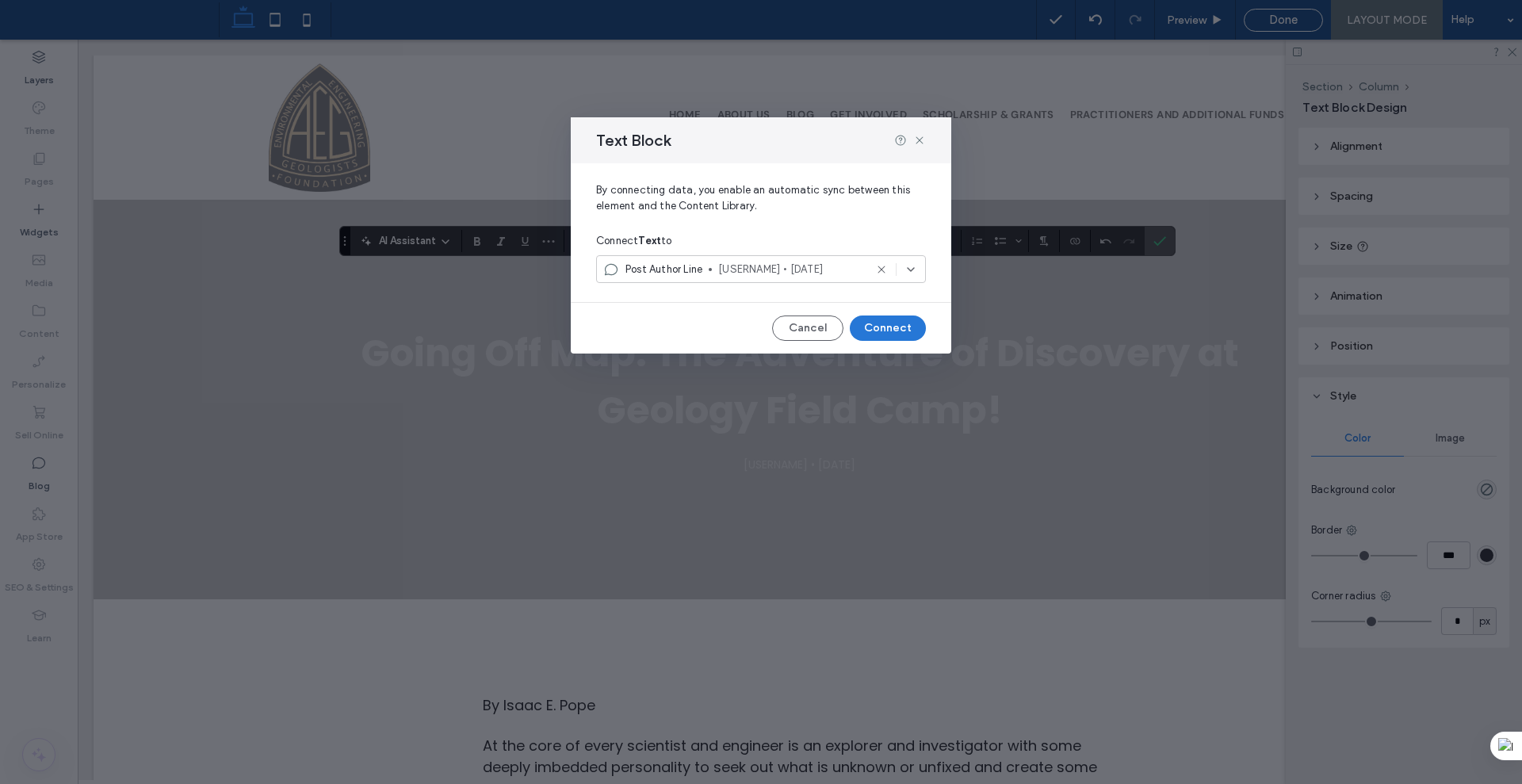 click on "Connect" at bounding box center (888, 328) 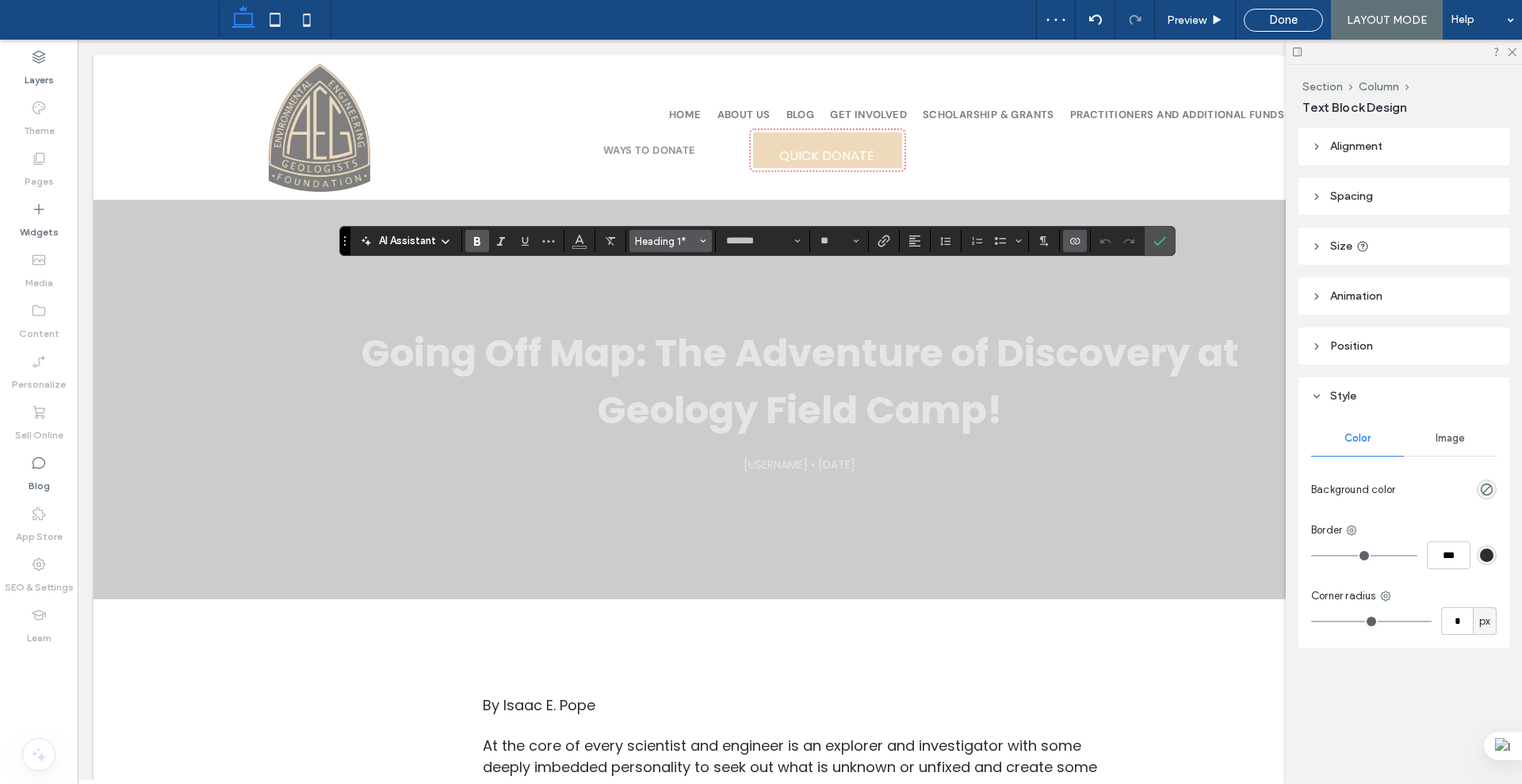 click on "Heading 1*" at bounding box center (666, 241) 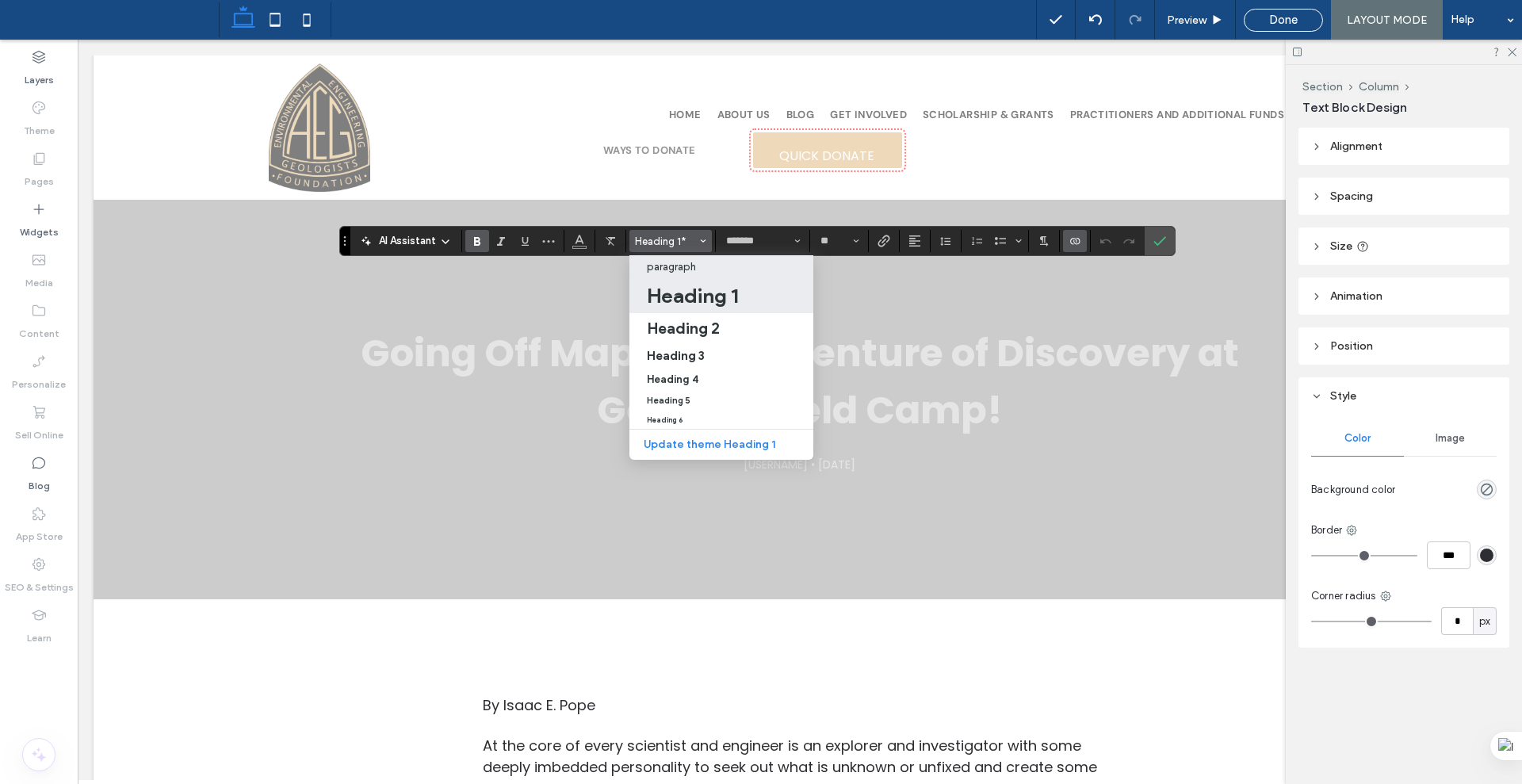 click on "paragraph" at bounding box center (671, 266) 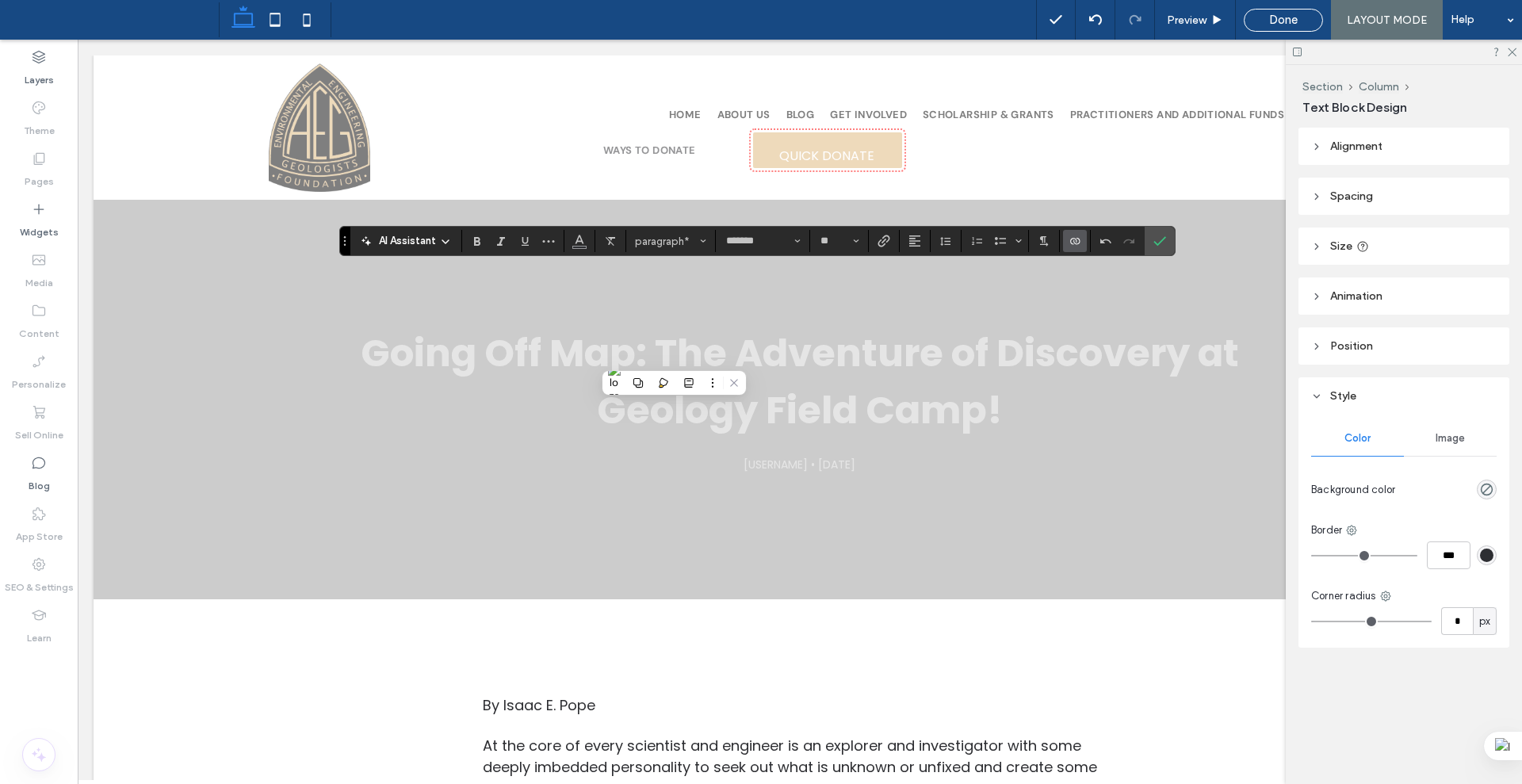 type on "**" 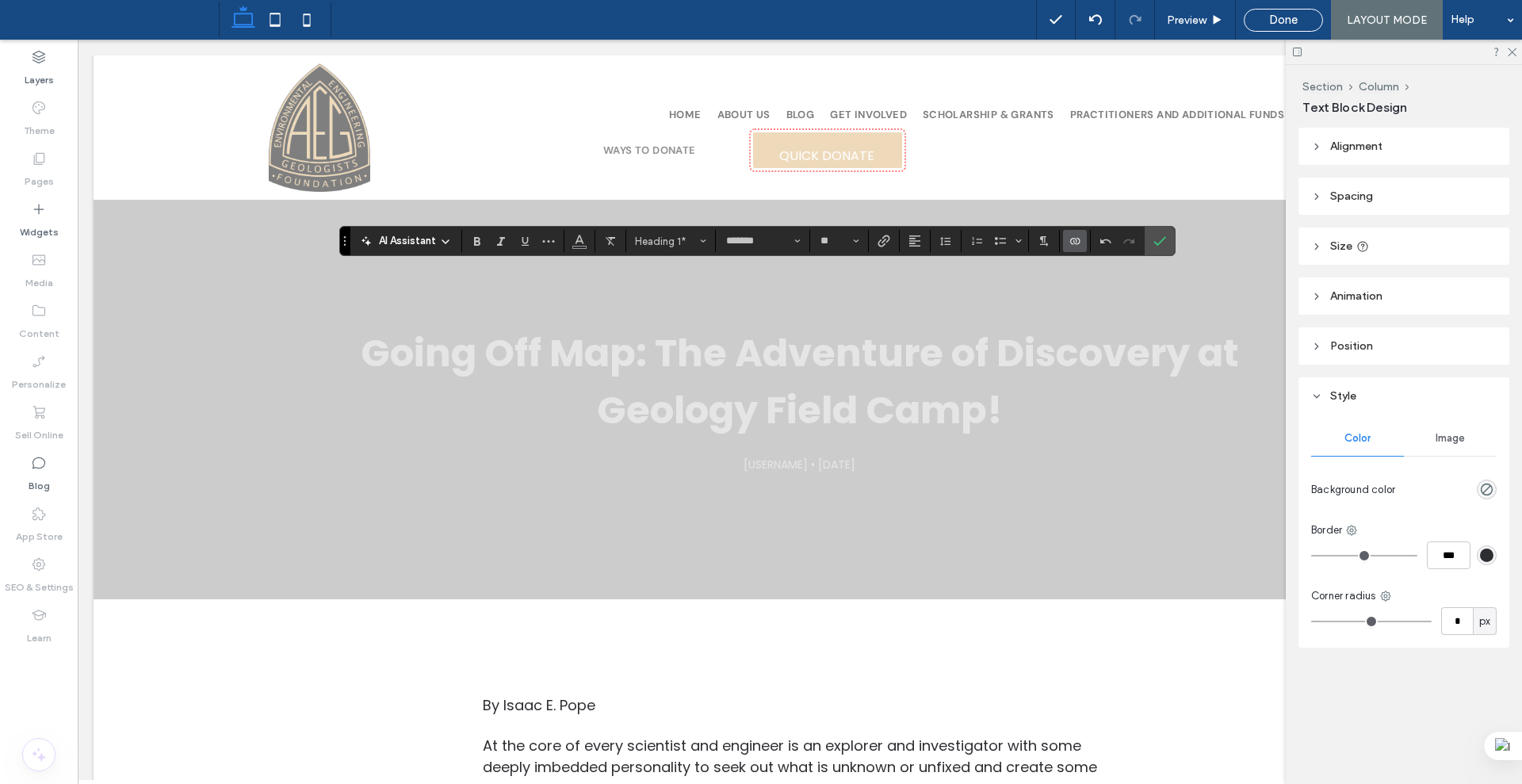 click at bounding box center (1160, 241) 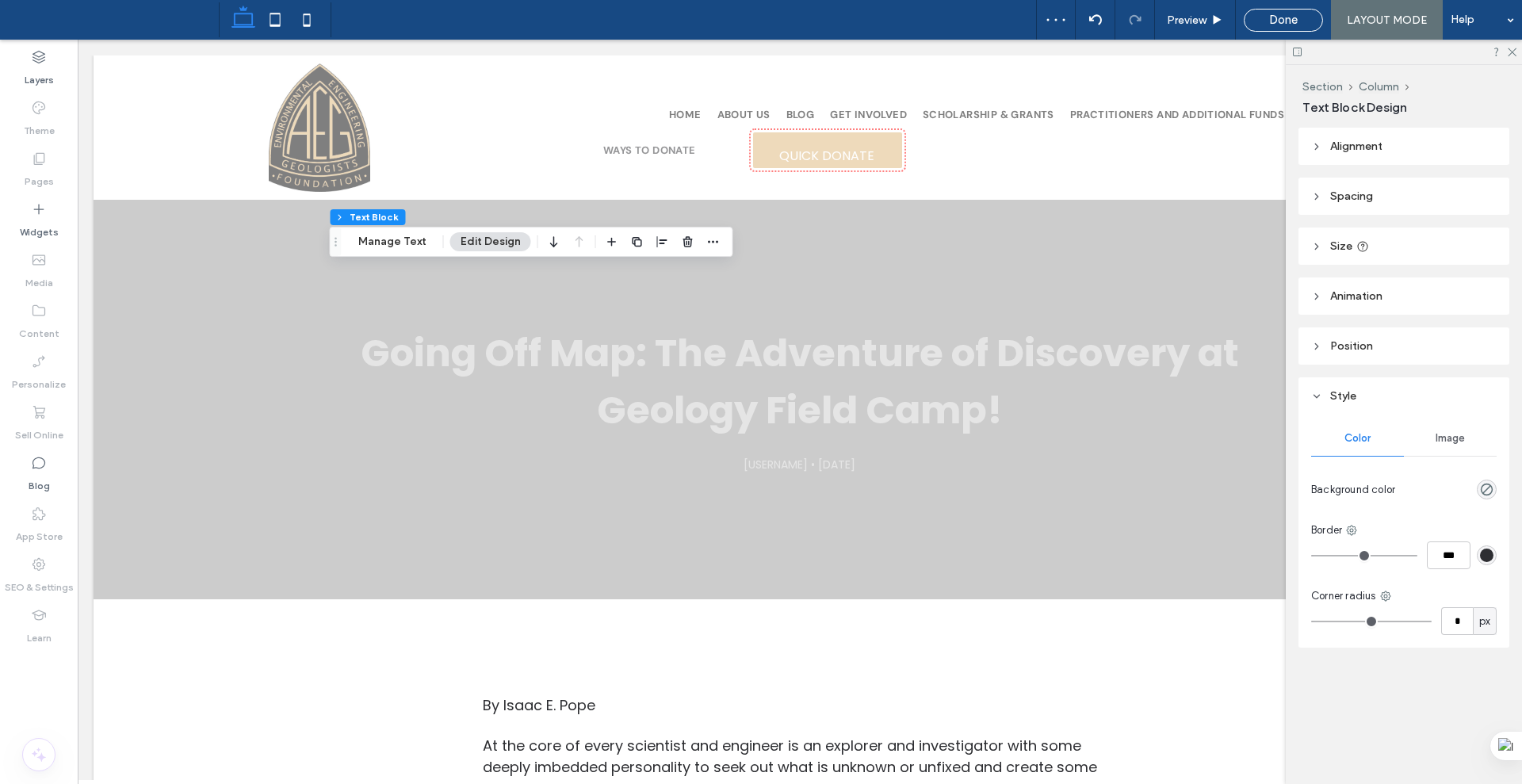 drag, startPoint x: 54, startPoint y: 472, endPoint x: 194, endPoint y: 28, distance: 465.54914 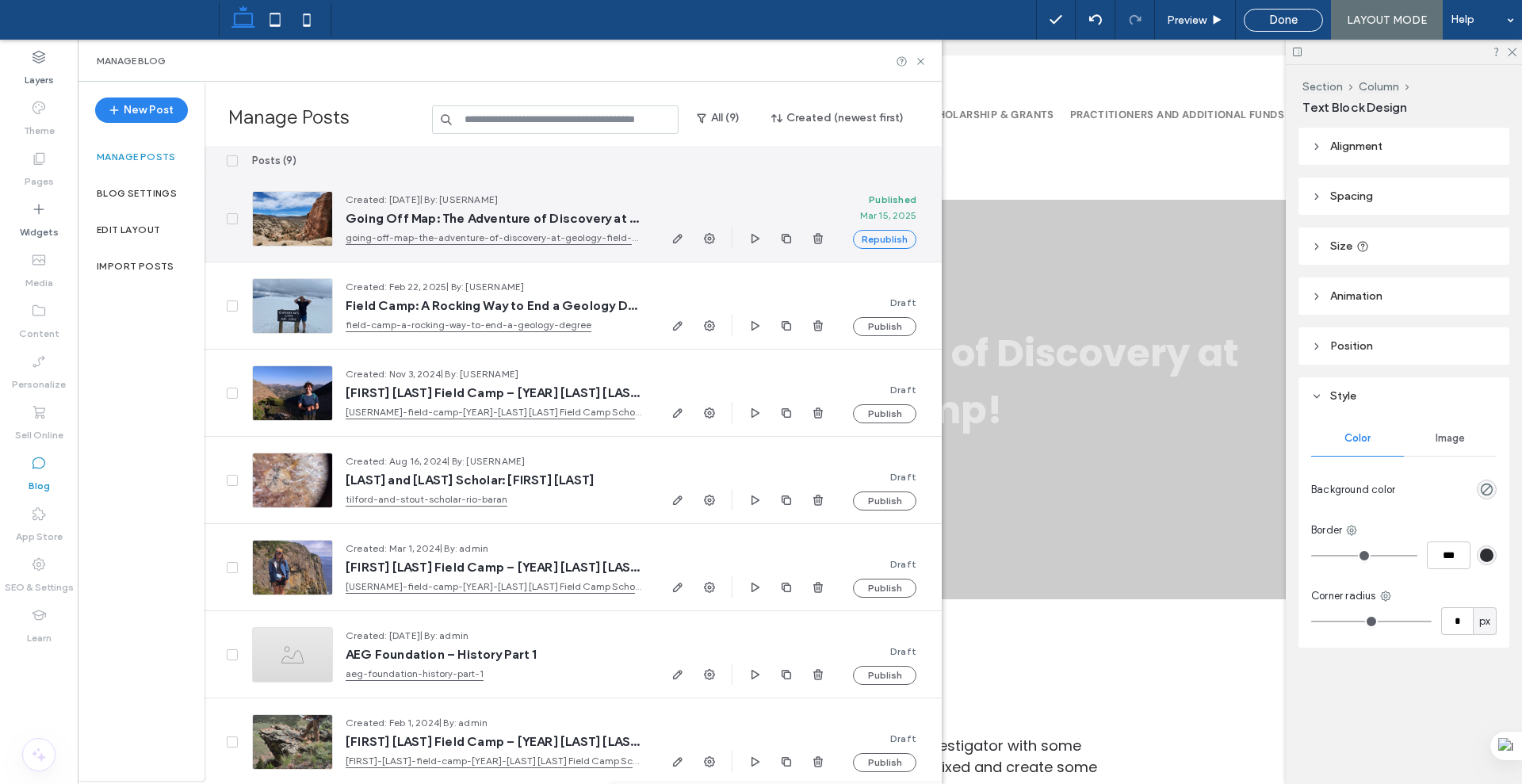 click on "Created: Mar 15, 2025  | By: alexaeg Going Off Map: The Adventure of Discovery at Geology Field Camp! going-off-map-the-adventure-of-discovery-at-geology-field-camp" at bounding box center [488, 219] 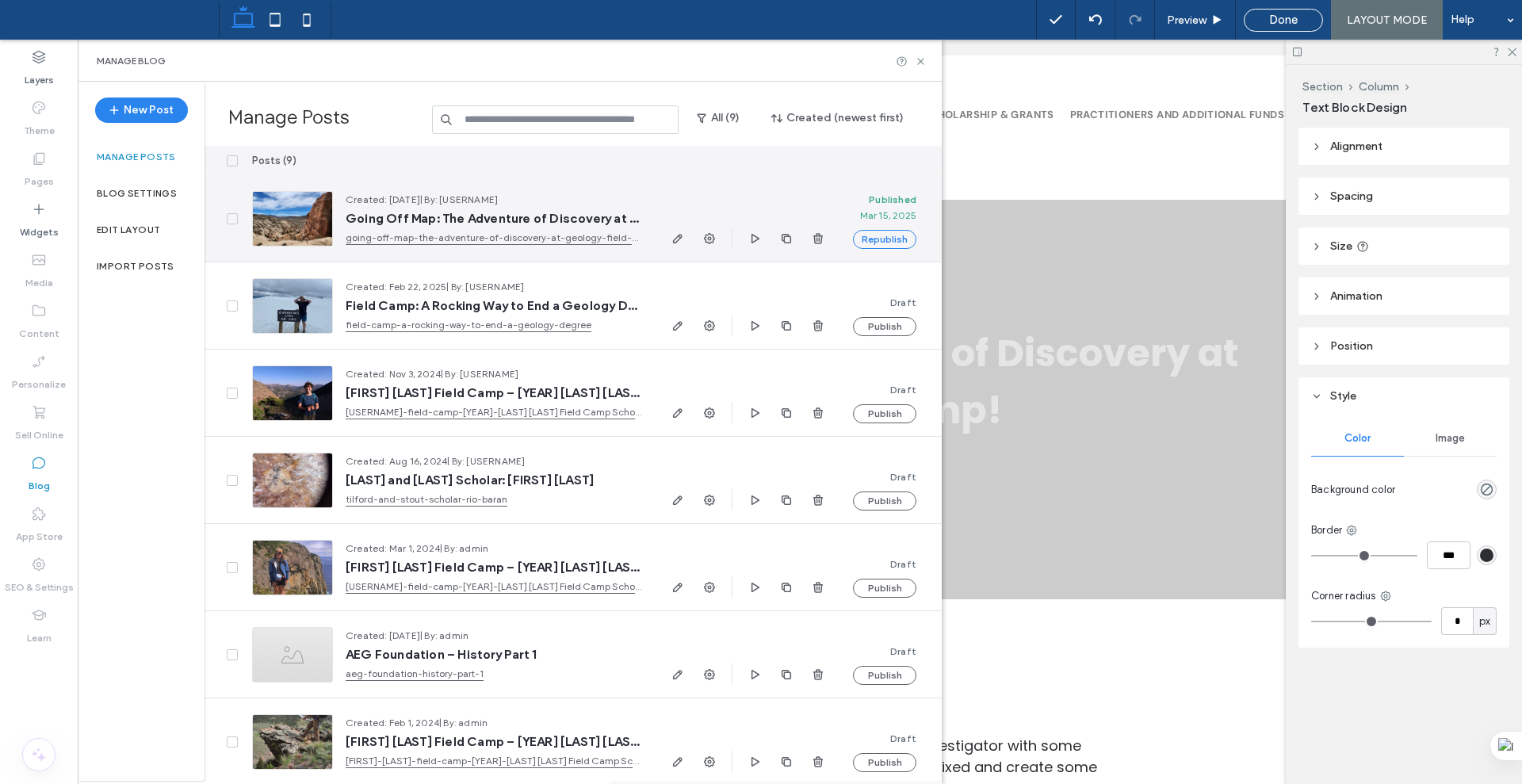click on "Going Off Map: The Adventure of Discovery at Geology Field Camp!" at bounding box center (494, 219) 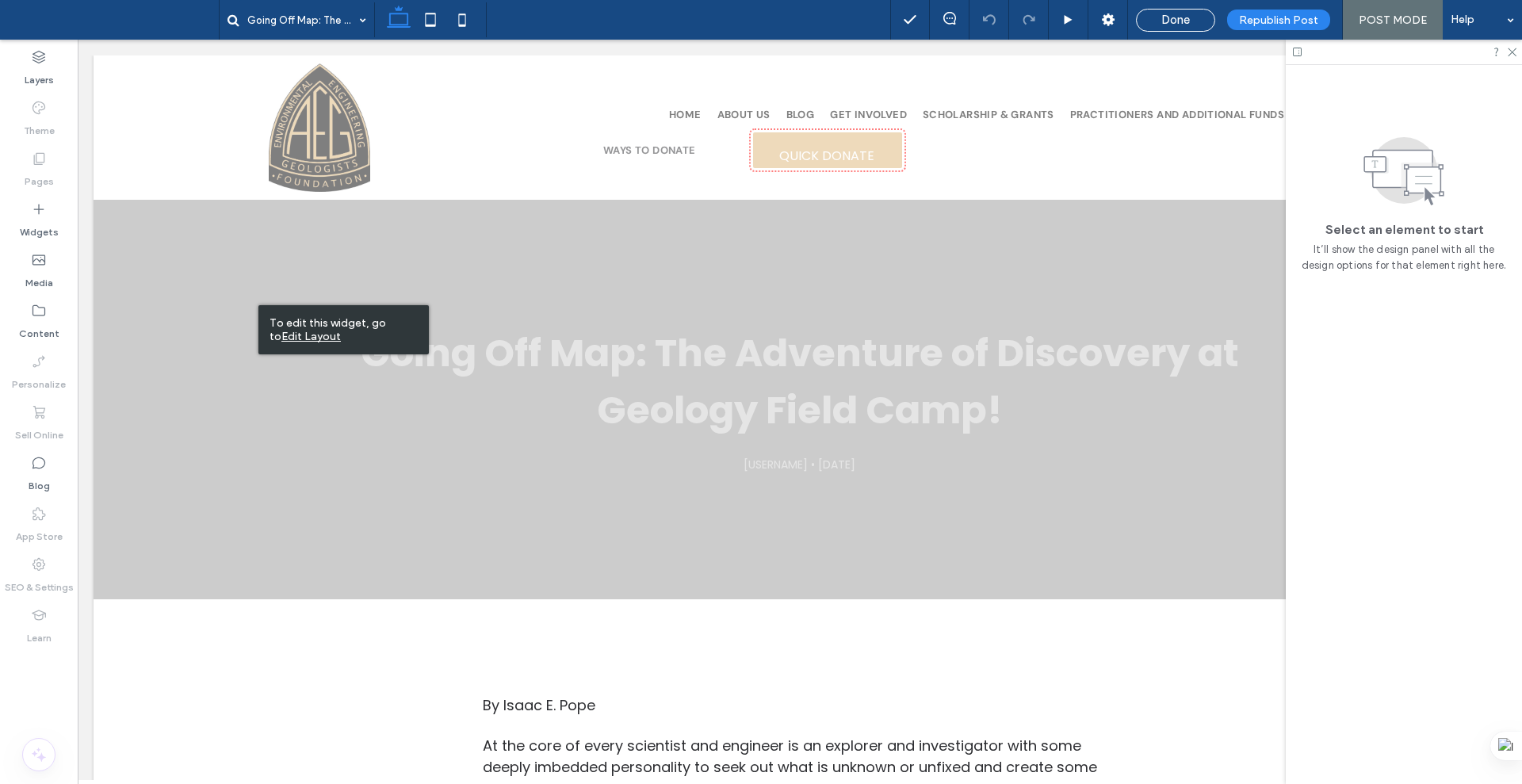 click on "Edit Layout" at bounding box center [311, 336] 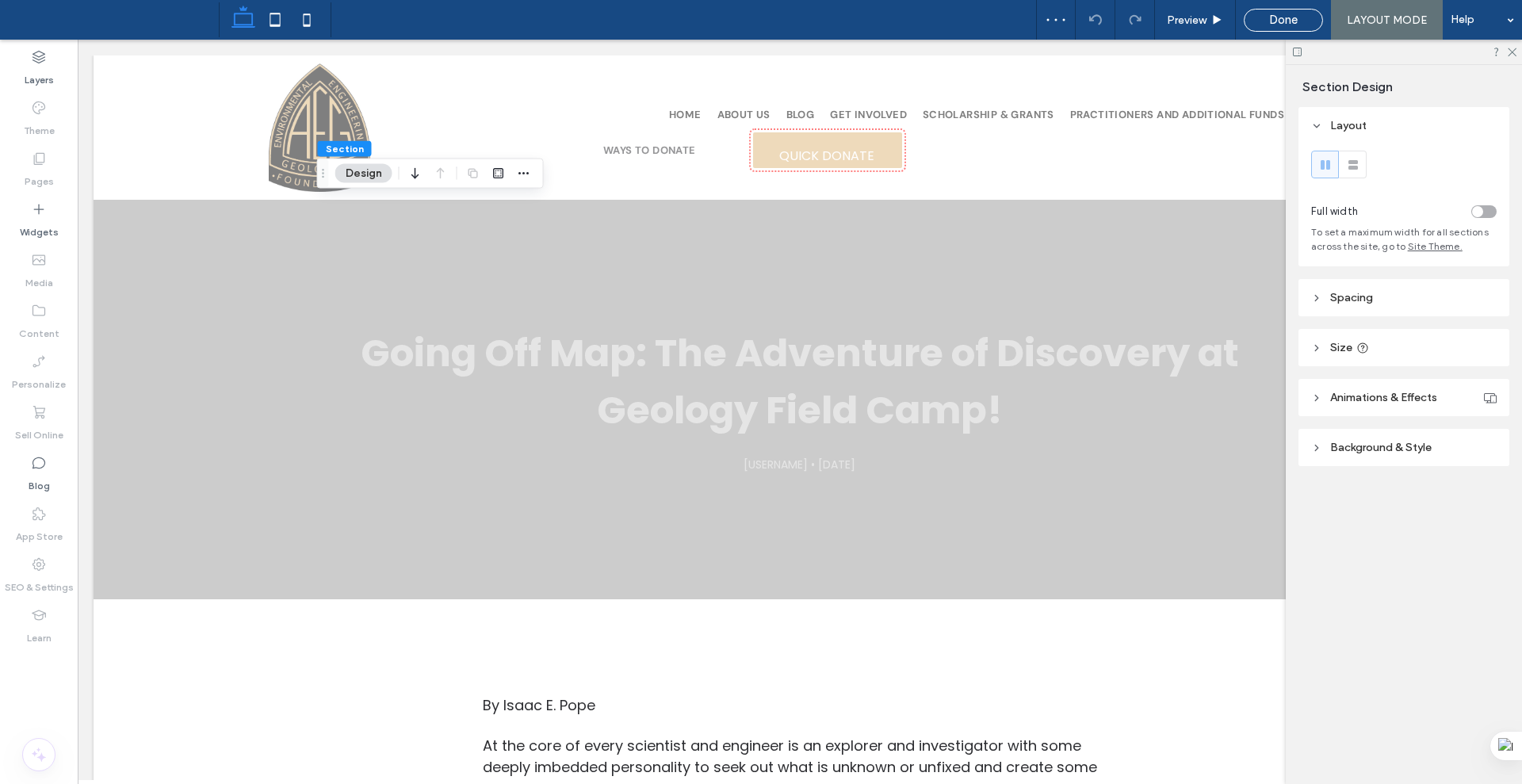 click on "Spacing" at bounding box center (1404, 297) 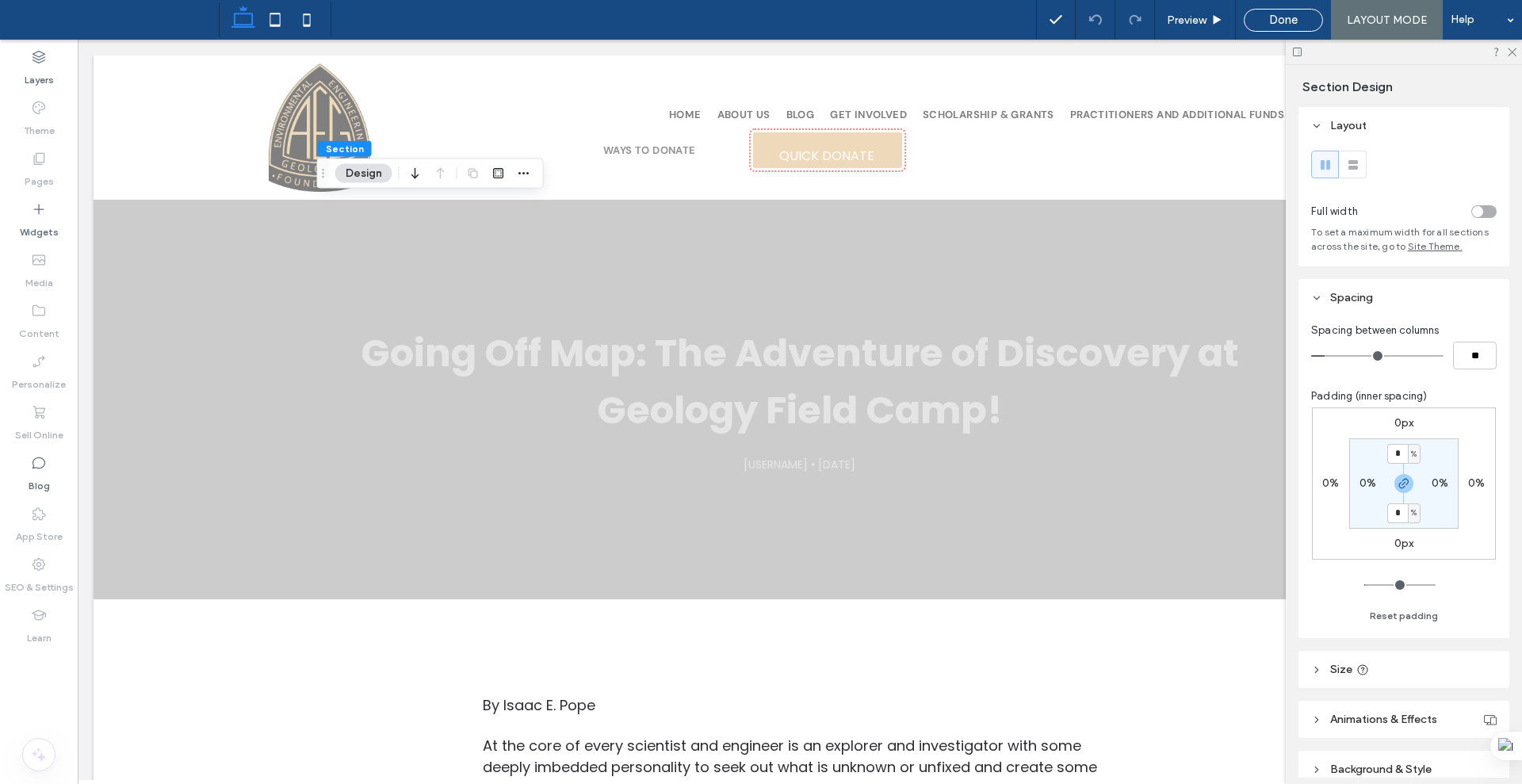click at bounding box center [1430, 211] 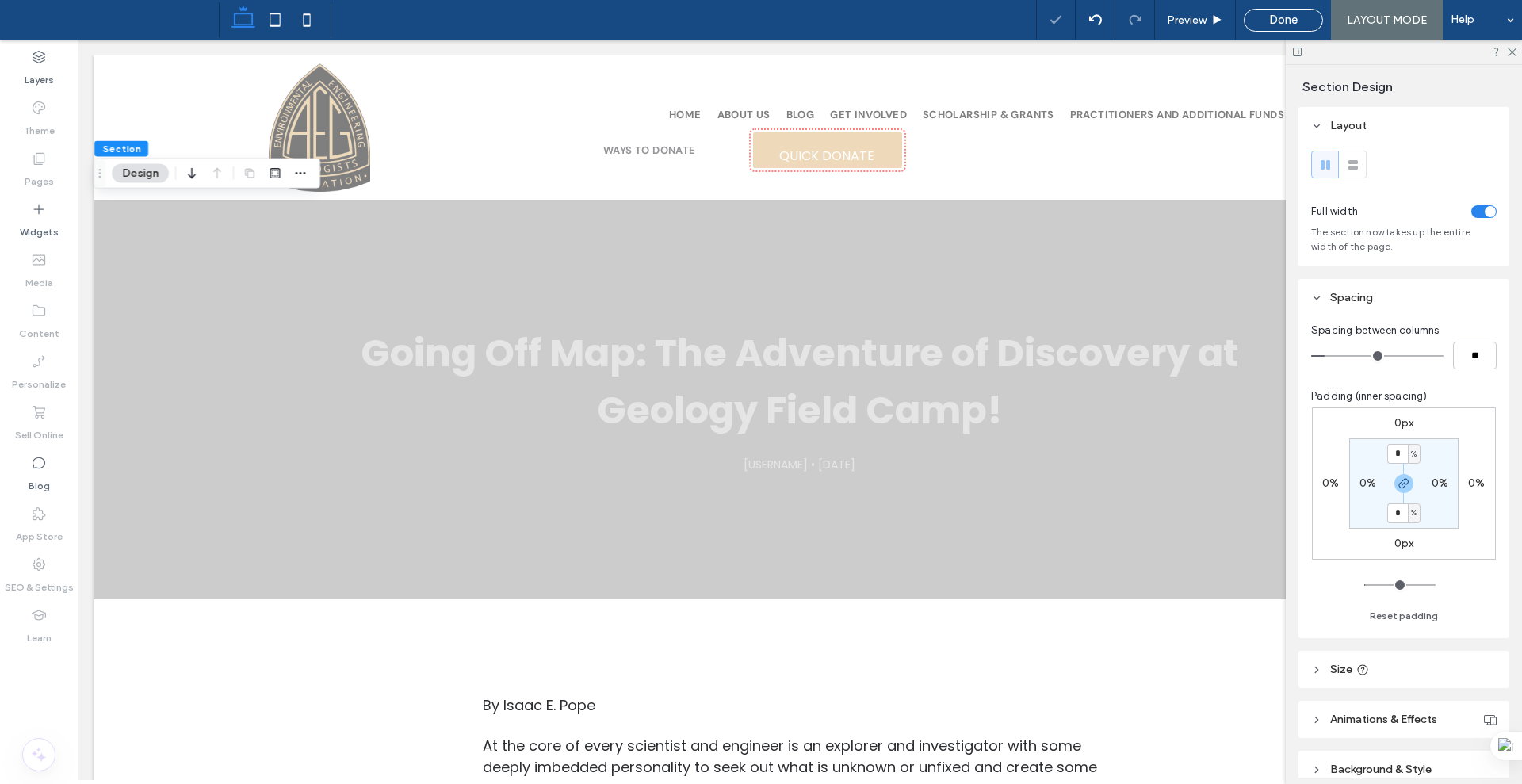 click on "0%" at bounding box center [1367, 483] 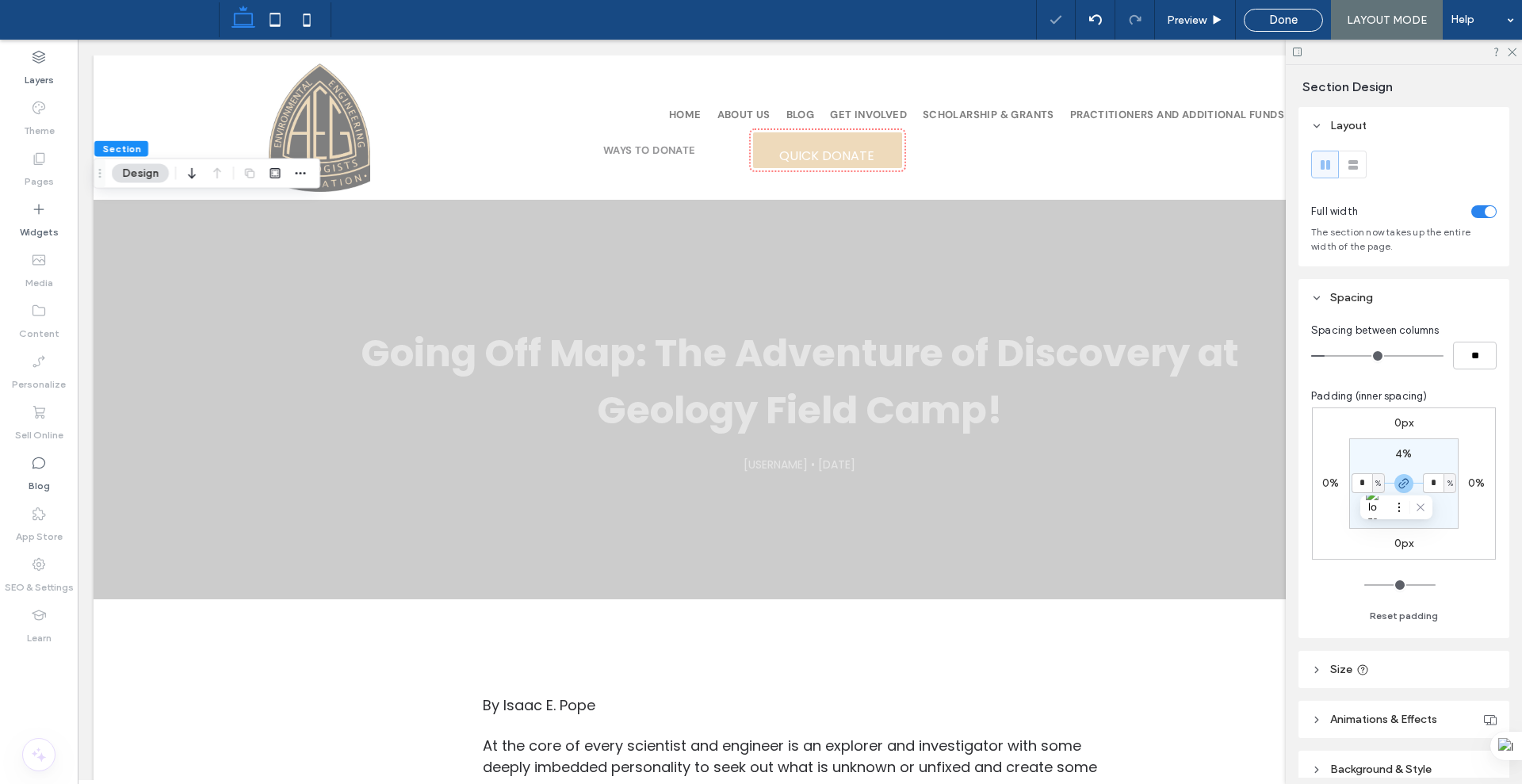 type on "*" 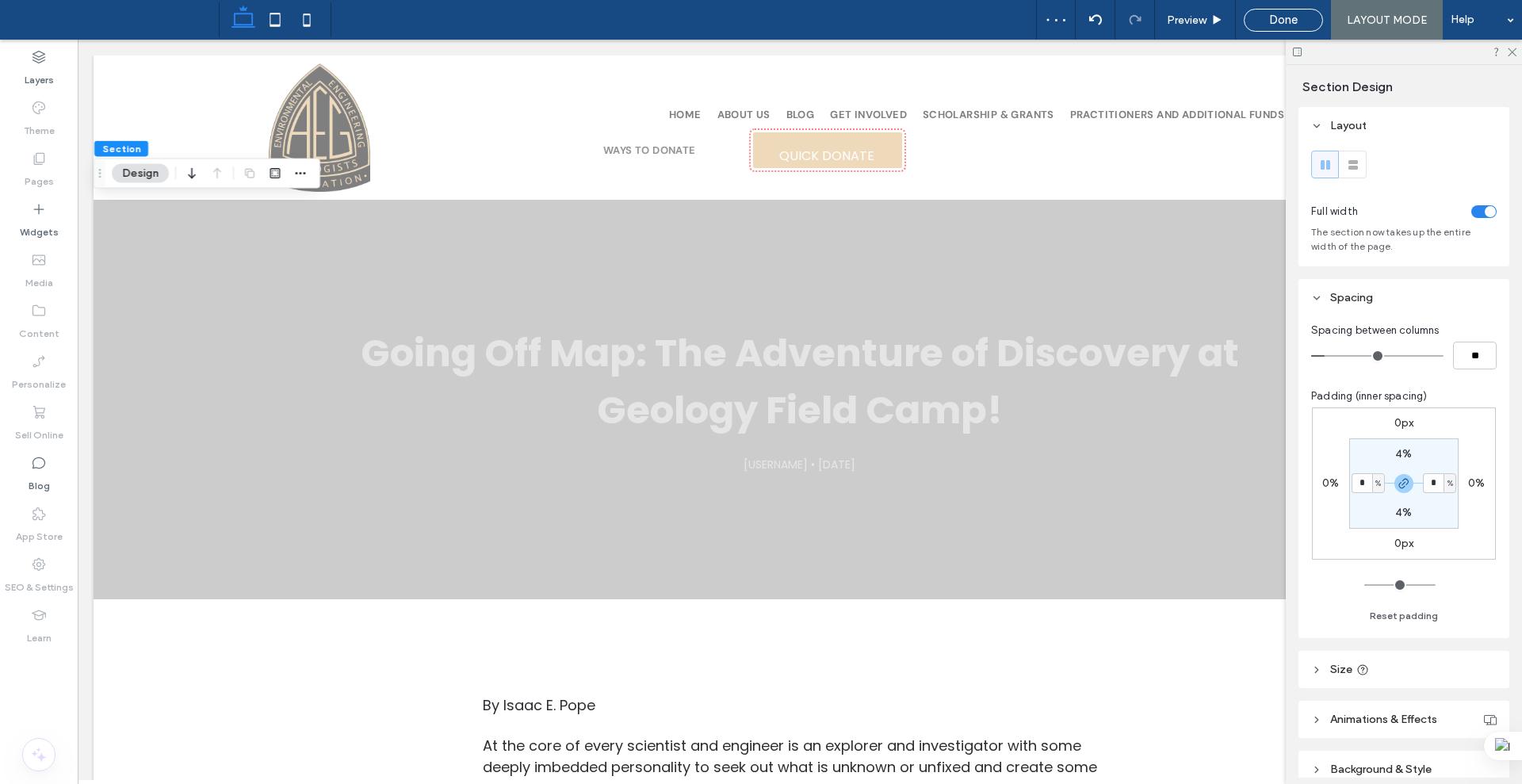 click on "0%" at bounding box center [1330, 483] 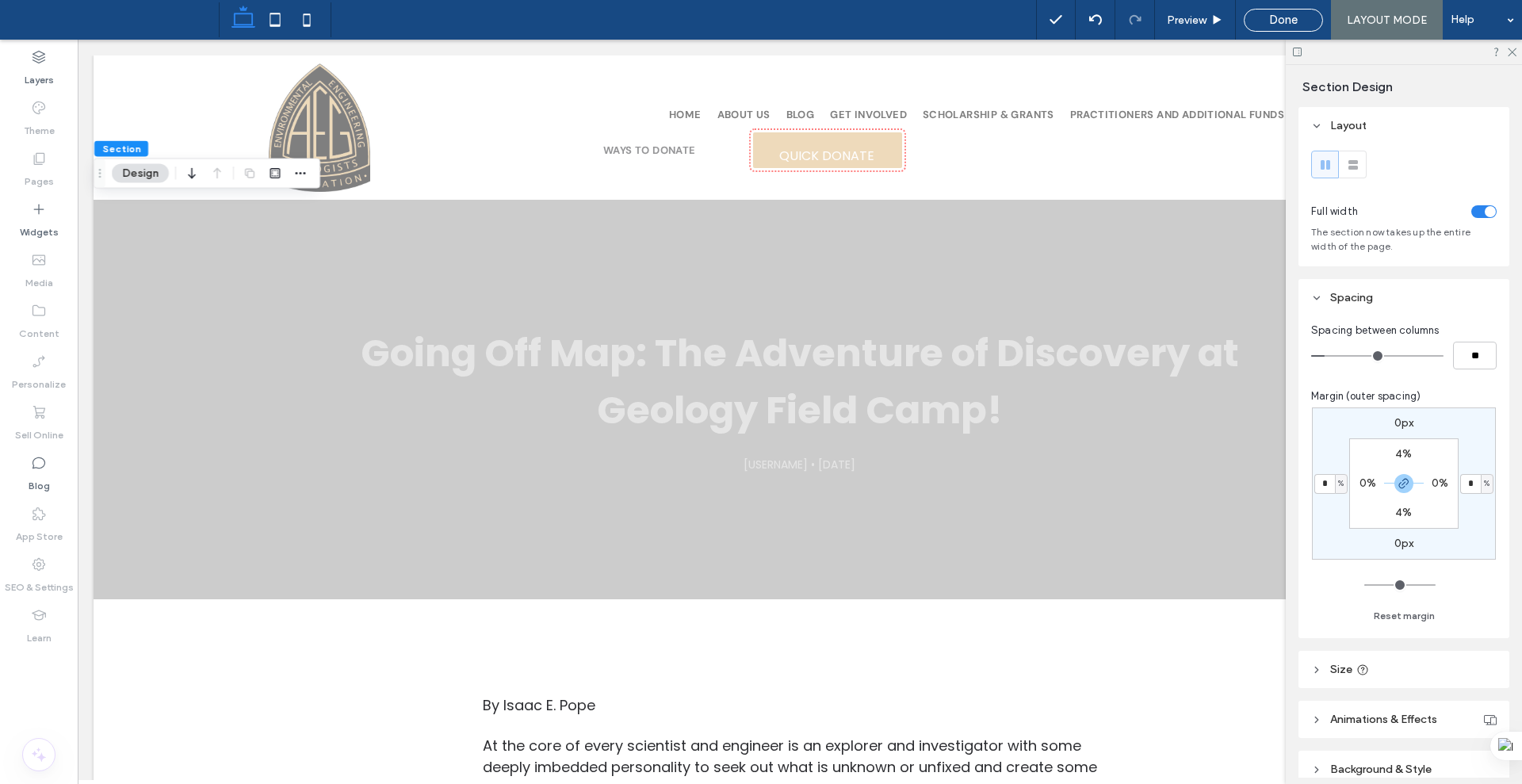 click on "0%" at bounding box center (1367, 483) 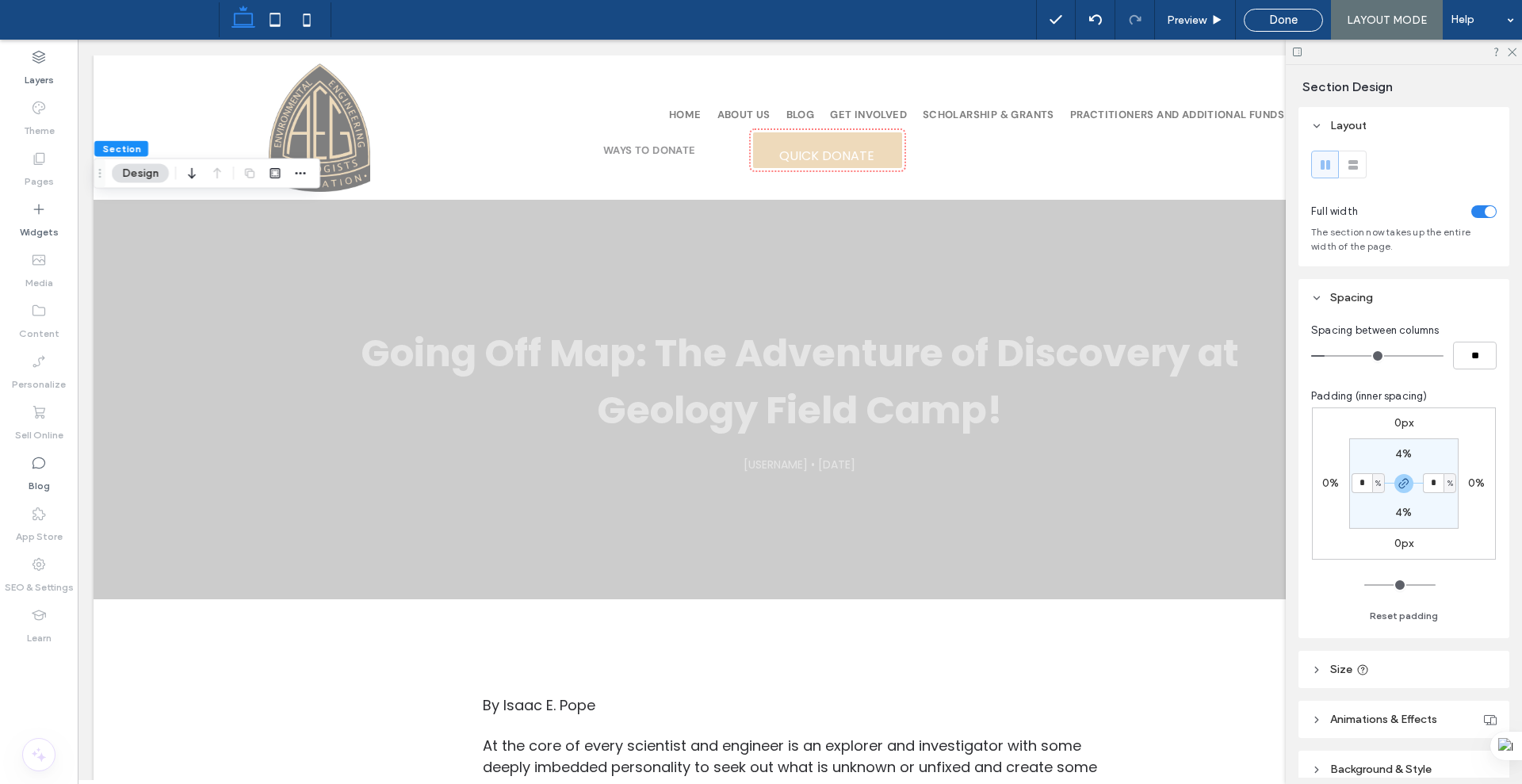 type on "*" 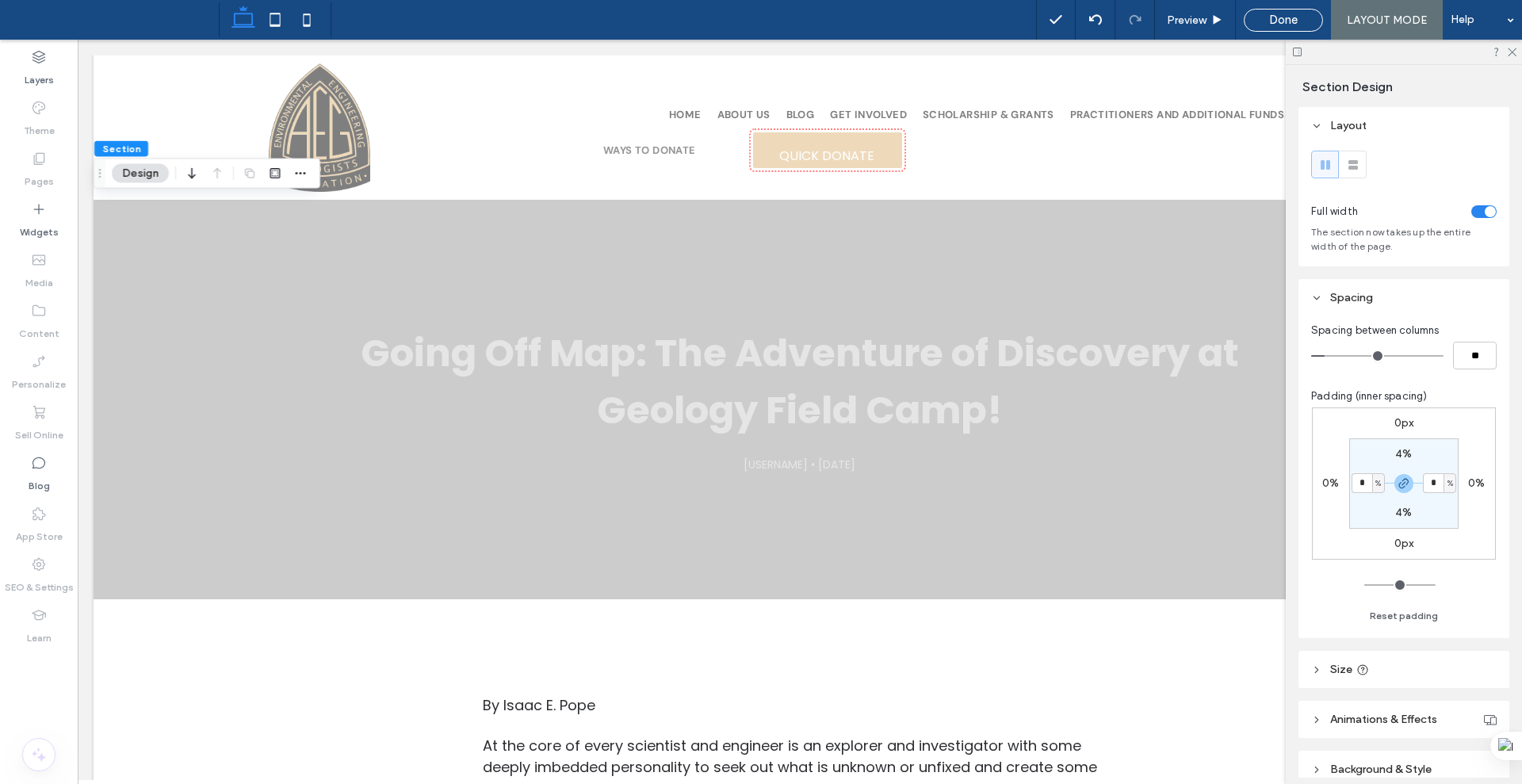 type on "*" 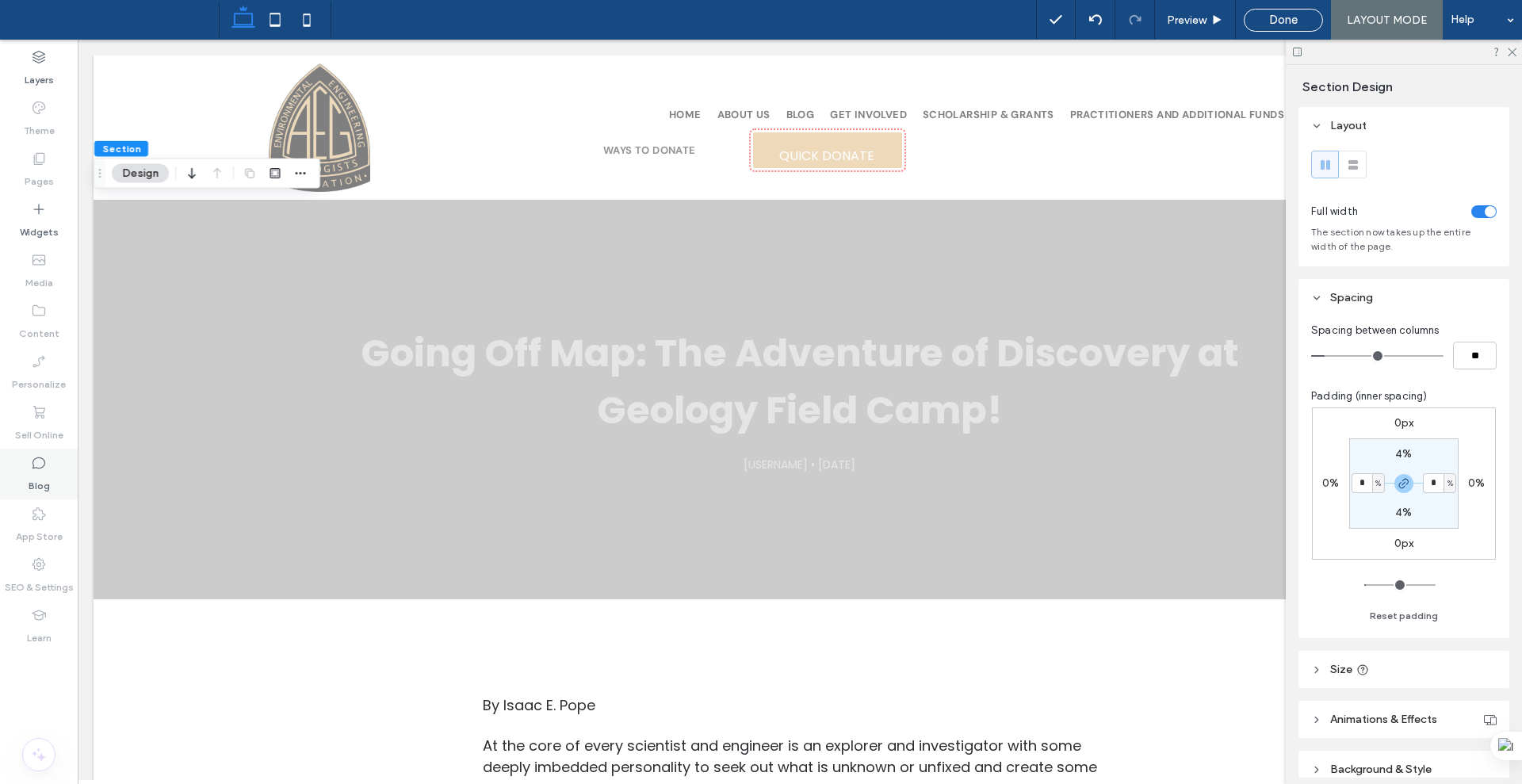 click on "Blog" at bounding box center (39, 482) 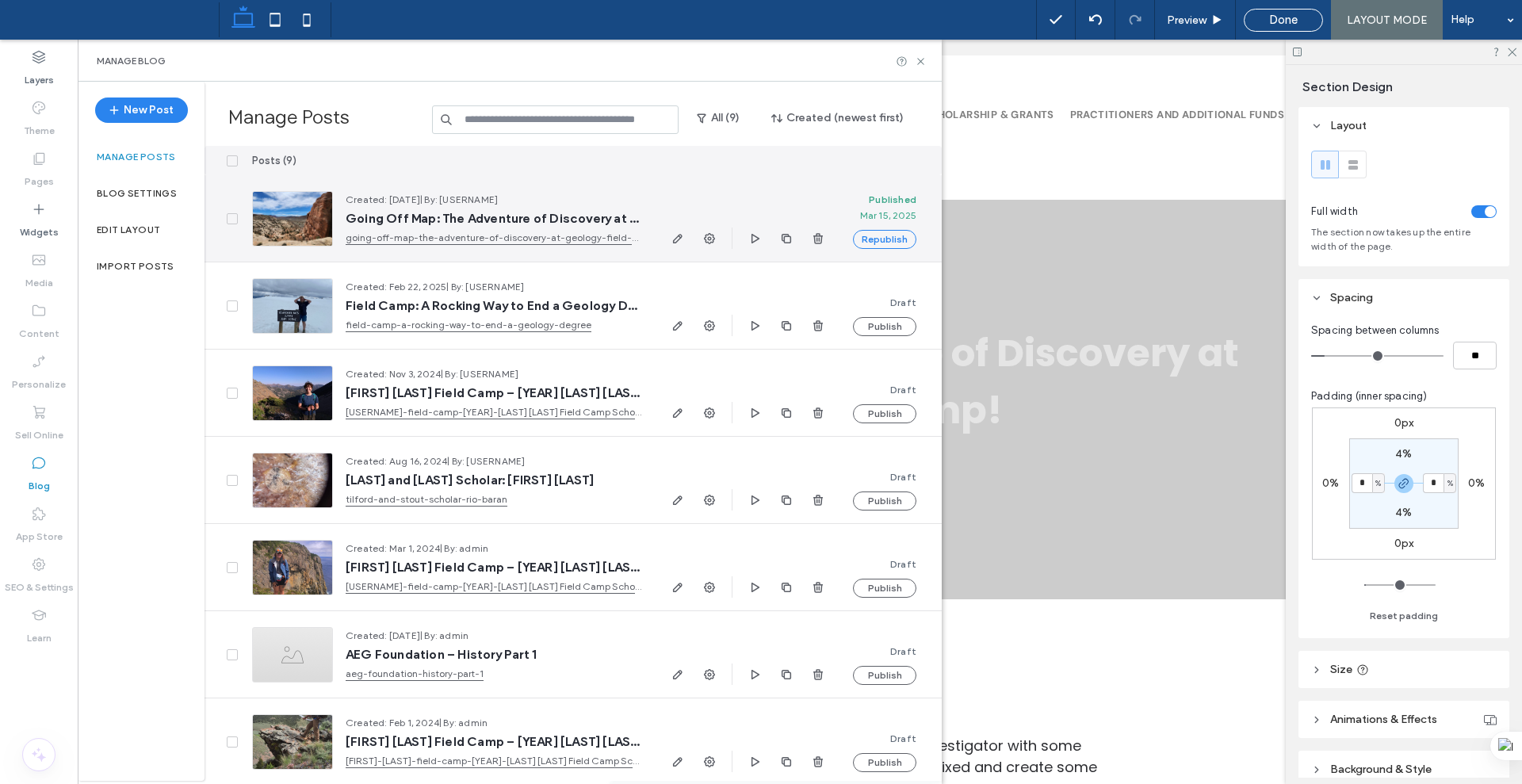 click on "Created: Mar 15, 2025  | By: alexaeg" at bounding box center (494, 200) 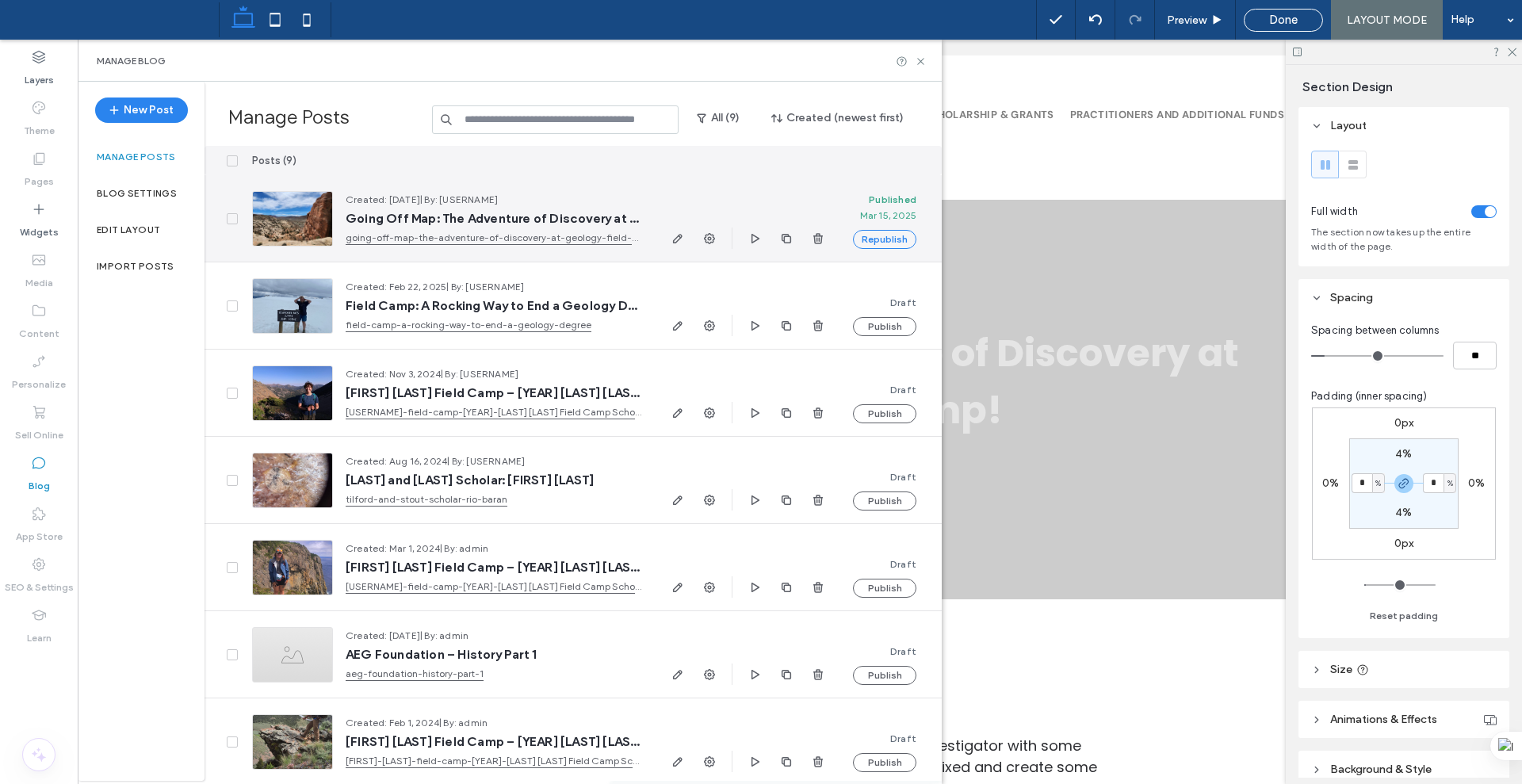 click on "Going Off Map: The Adventure of Discovery at Geology Field Camp!" at bounding box center [494, 219] 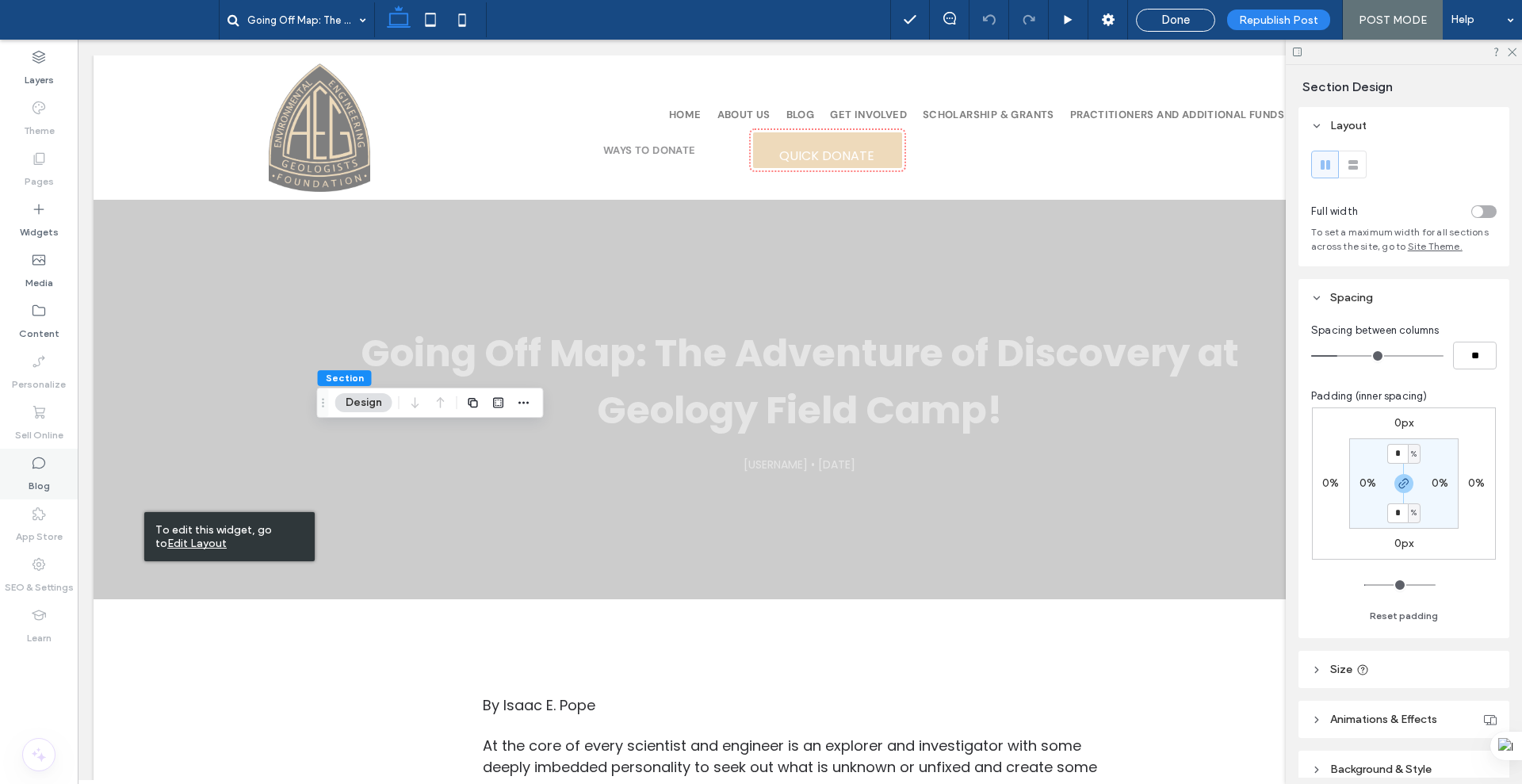 click on "Blog" at bounding box center (39, 474) 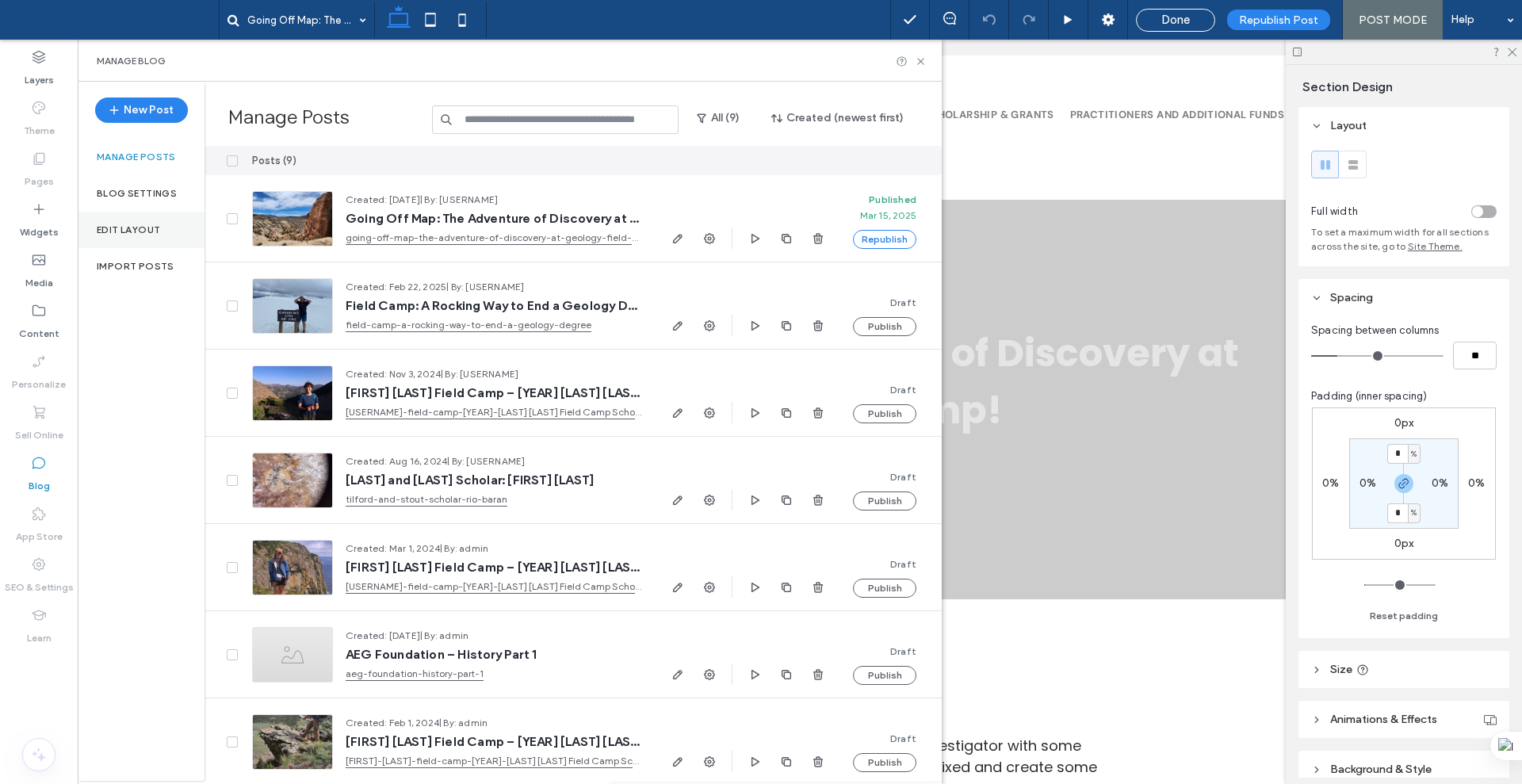 click on "Edit Layout" at bounding box center (128, 230) 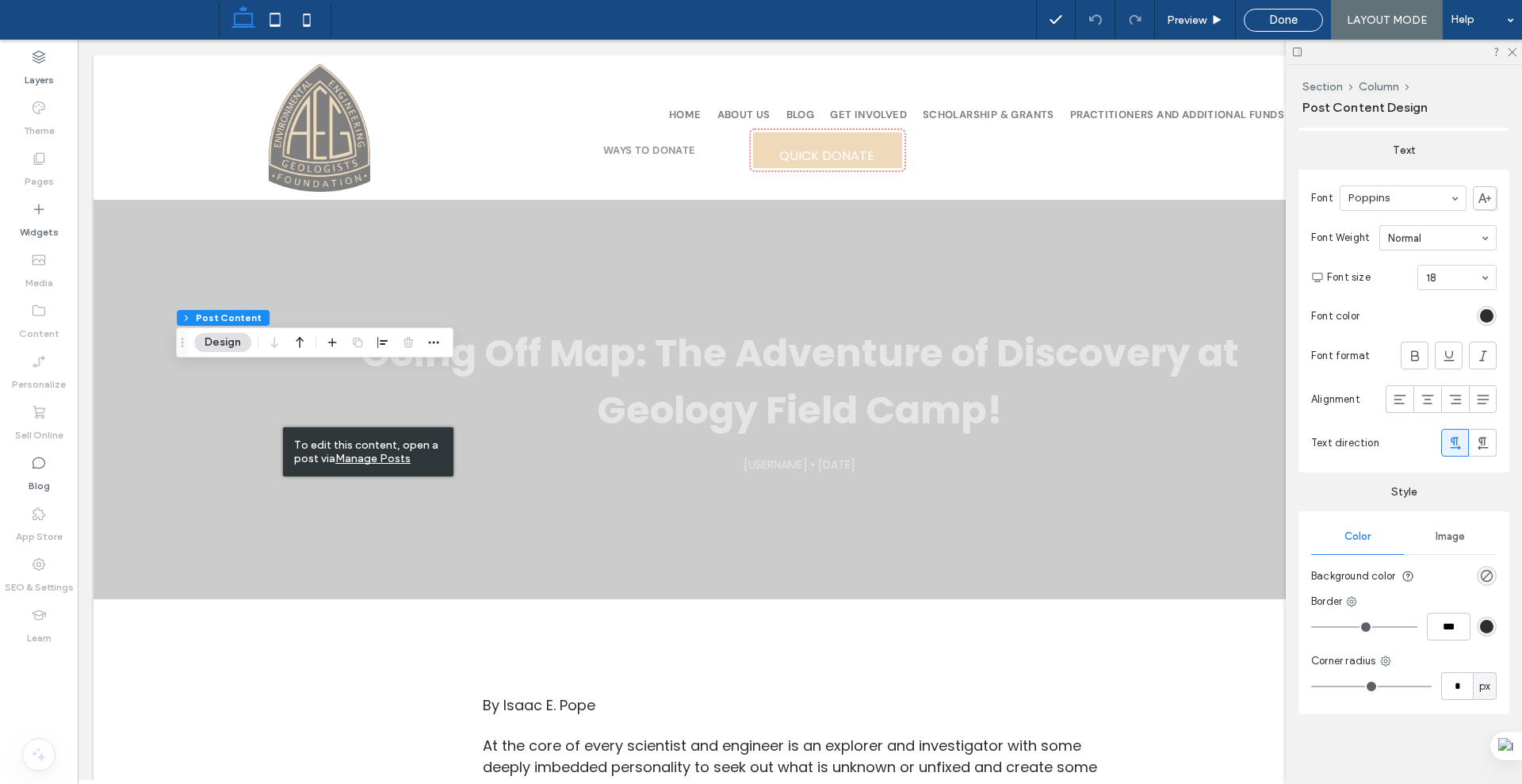 scroll, scrollTop: 0, scrollLeft: 0, axis: both 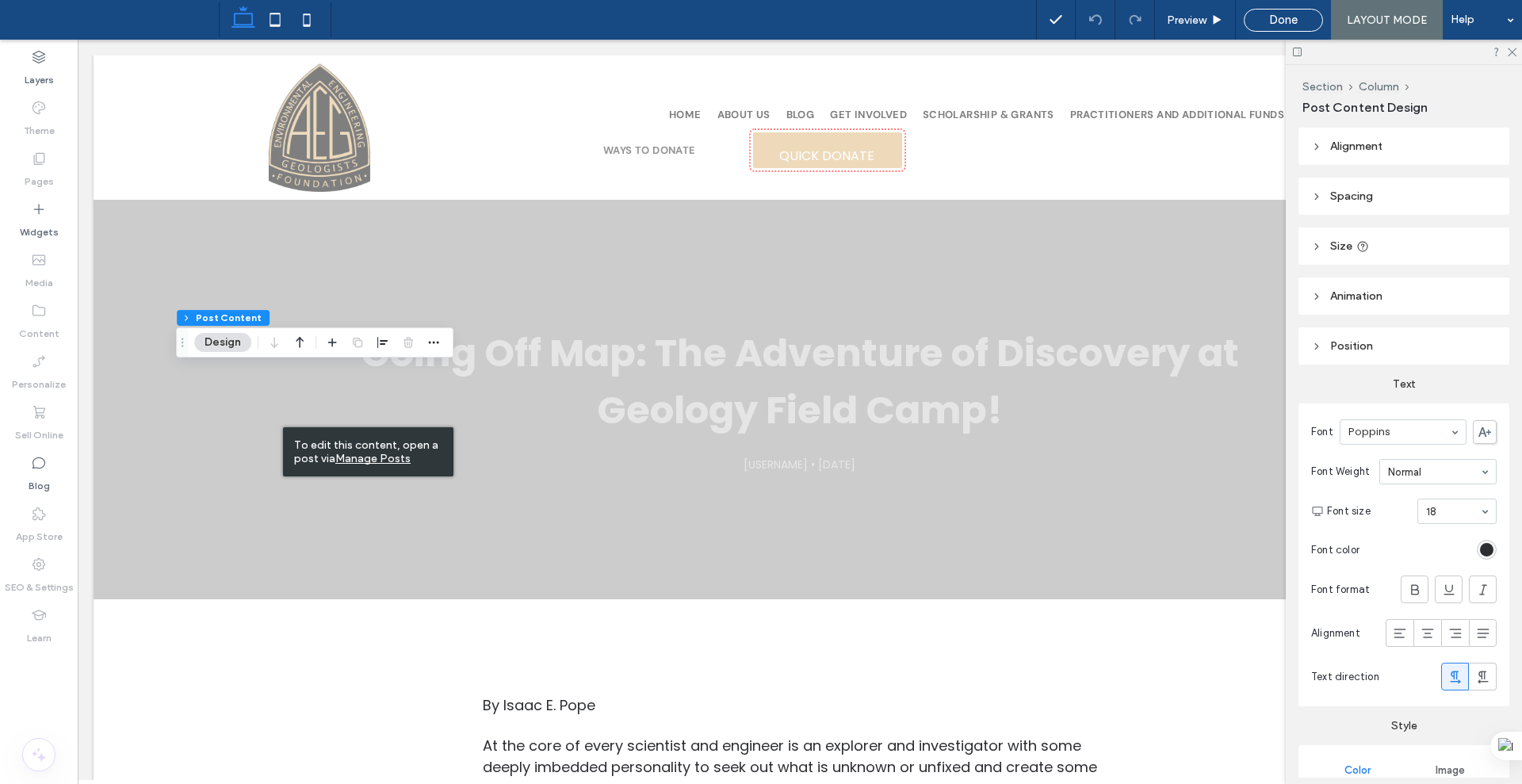 drag, startPoint x: 1413, startPoint y: 258, endPoint x: 1425, endPoint y: 256, distance: 12.165525 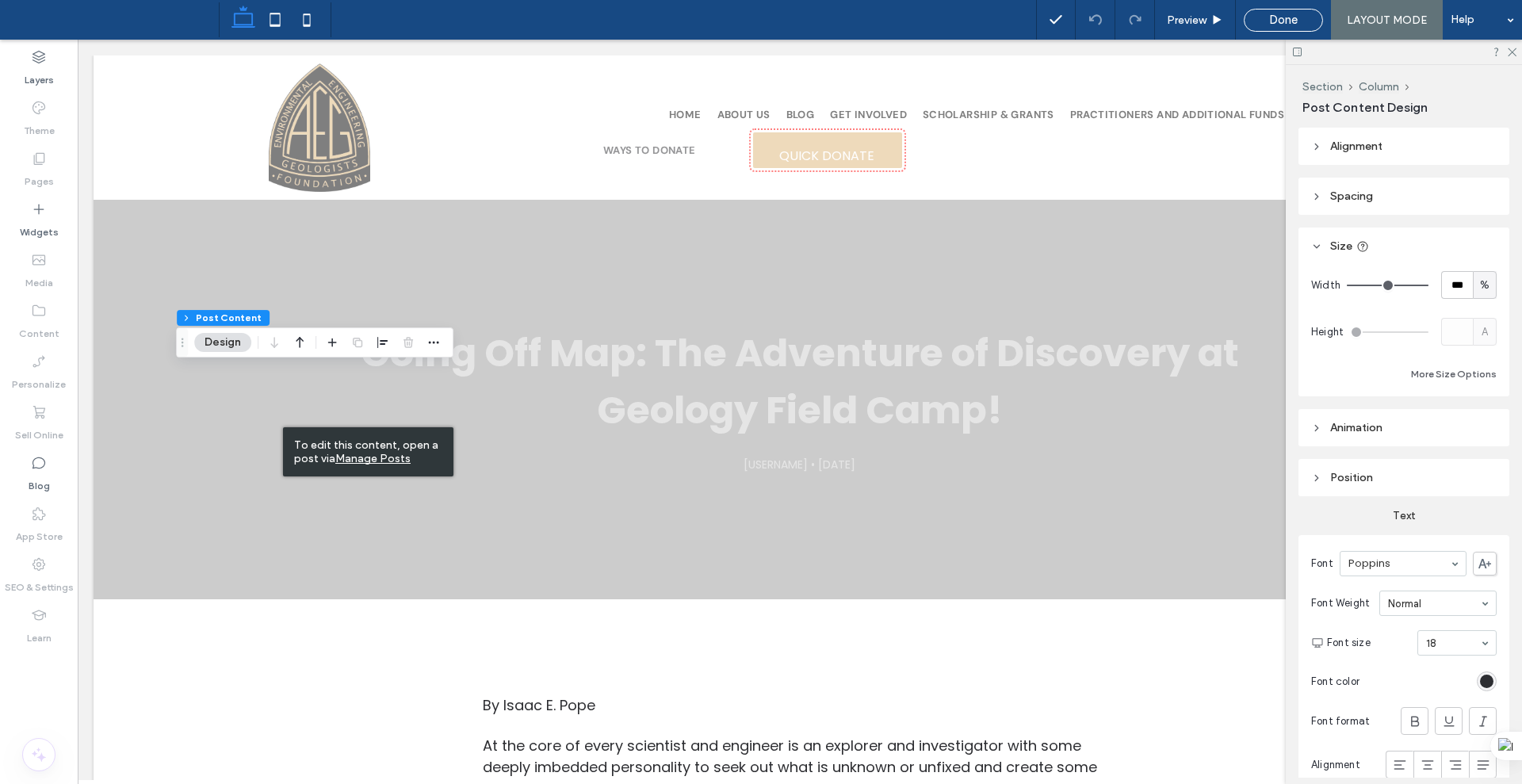 click on "Size" at bounding box center [1404, 246] 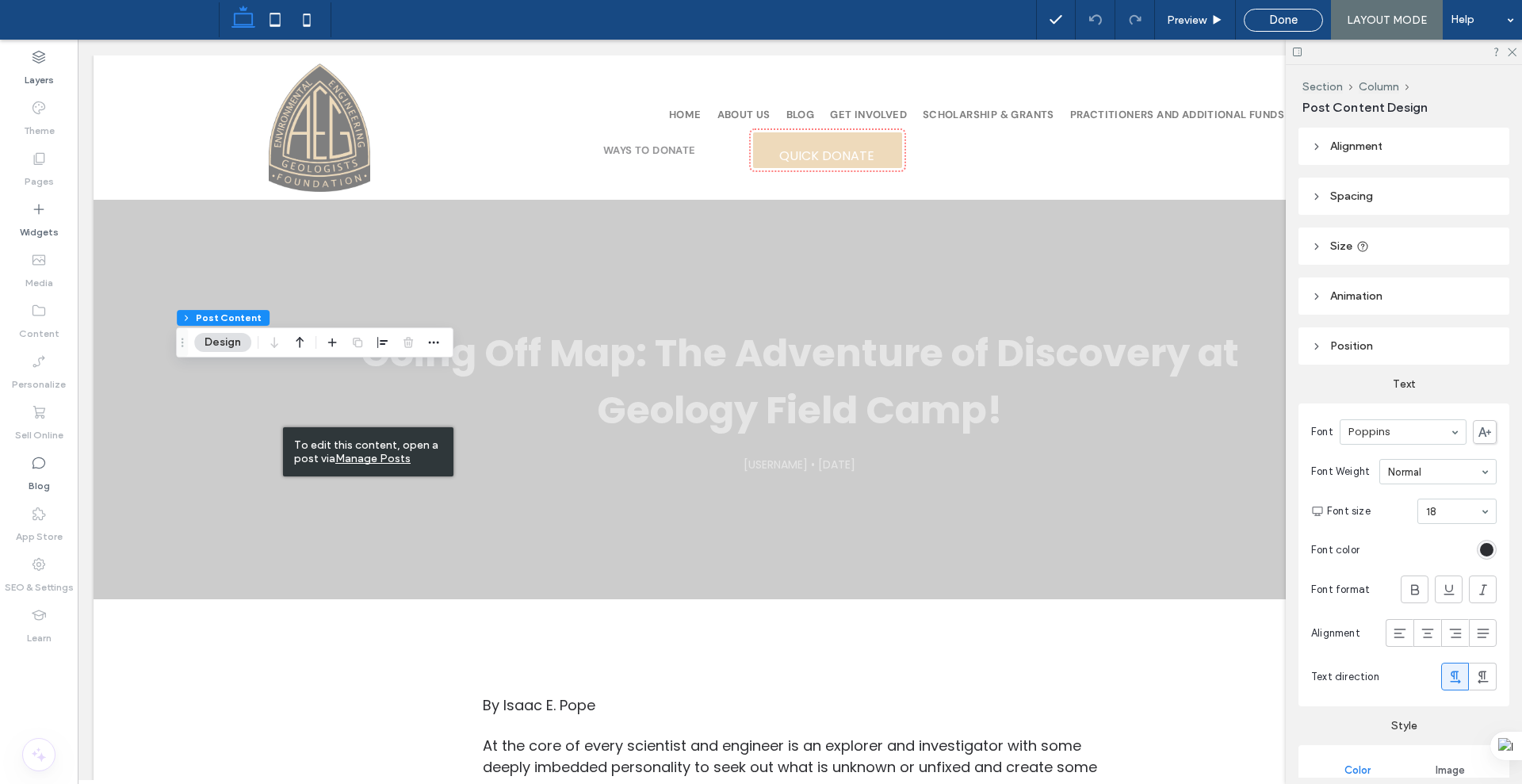 click on "Spacing" at bounding box center (1404, 196) 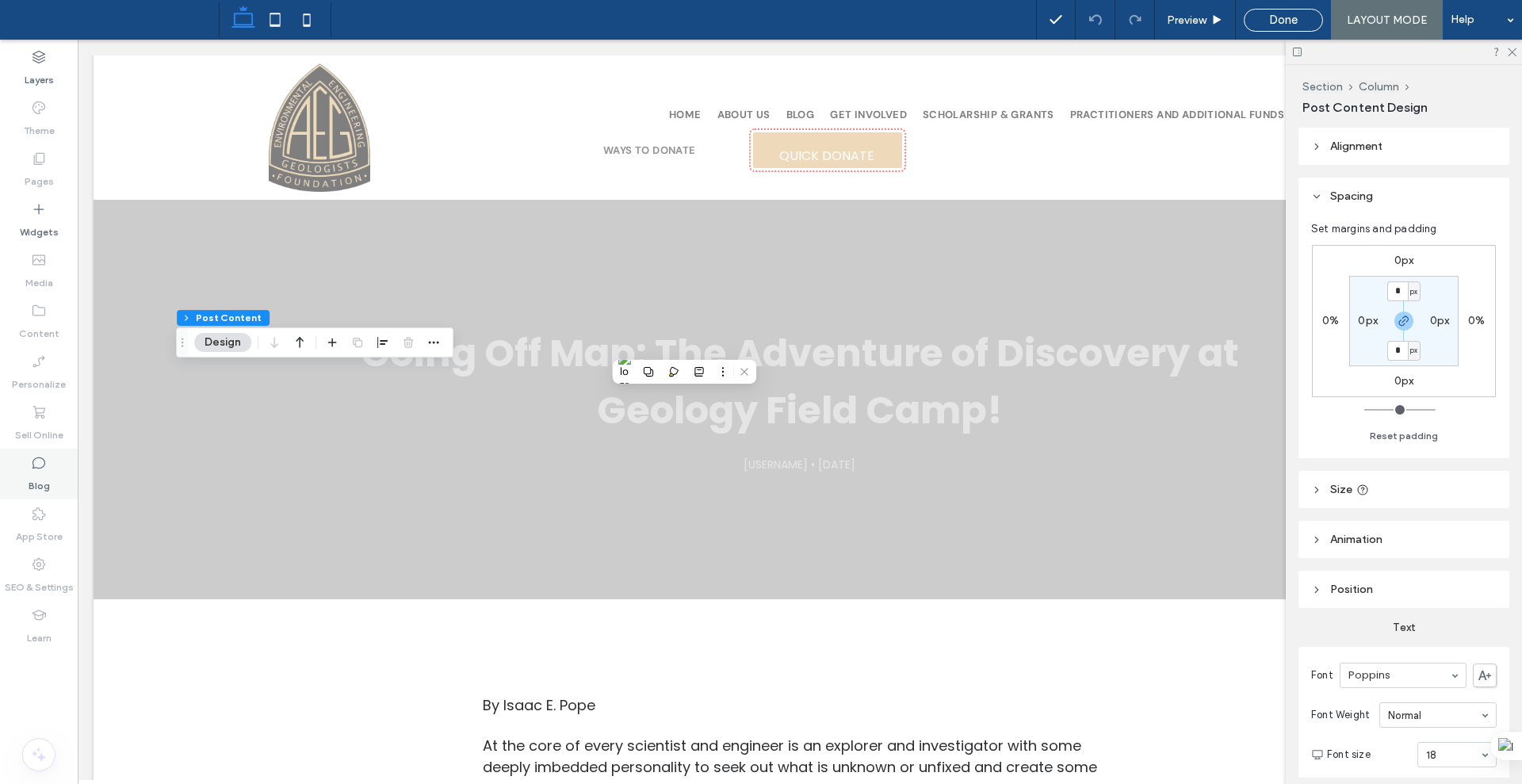 click on "Blog" at bounding box center (39, 482) 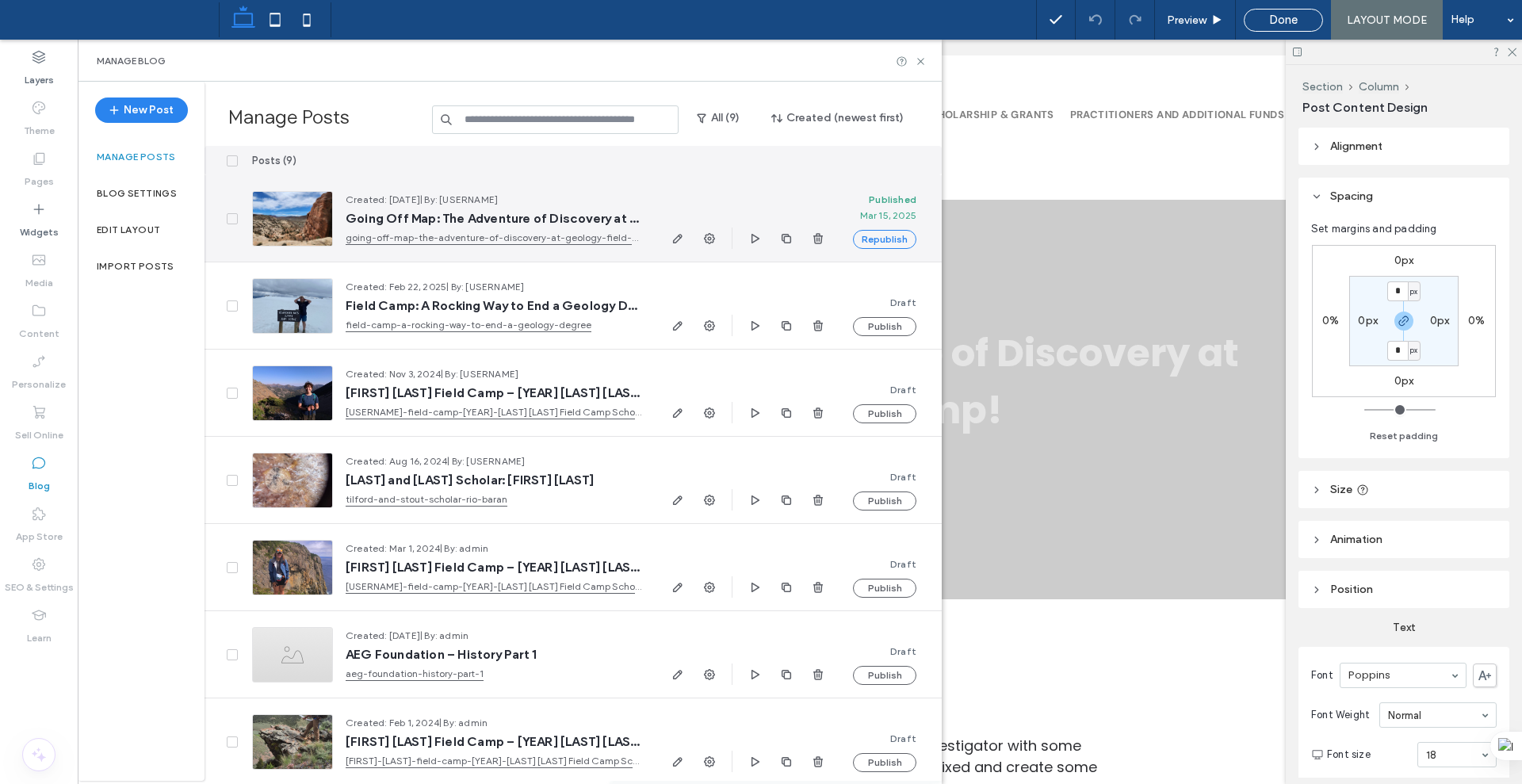 click on "going-off-map-the-adventure-of-discovery-at-geology-field-camp" at bounding box center (494, 238) 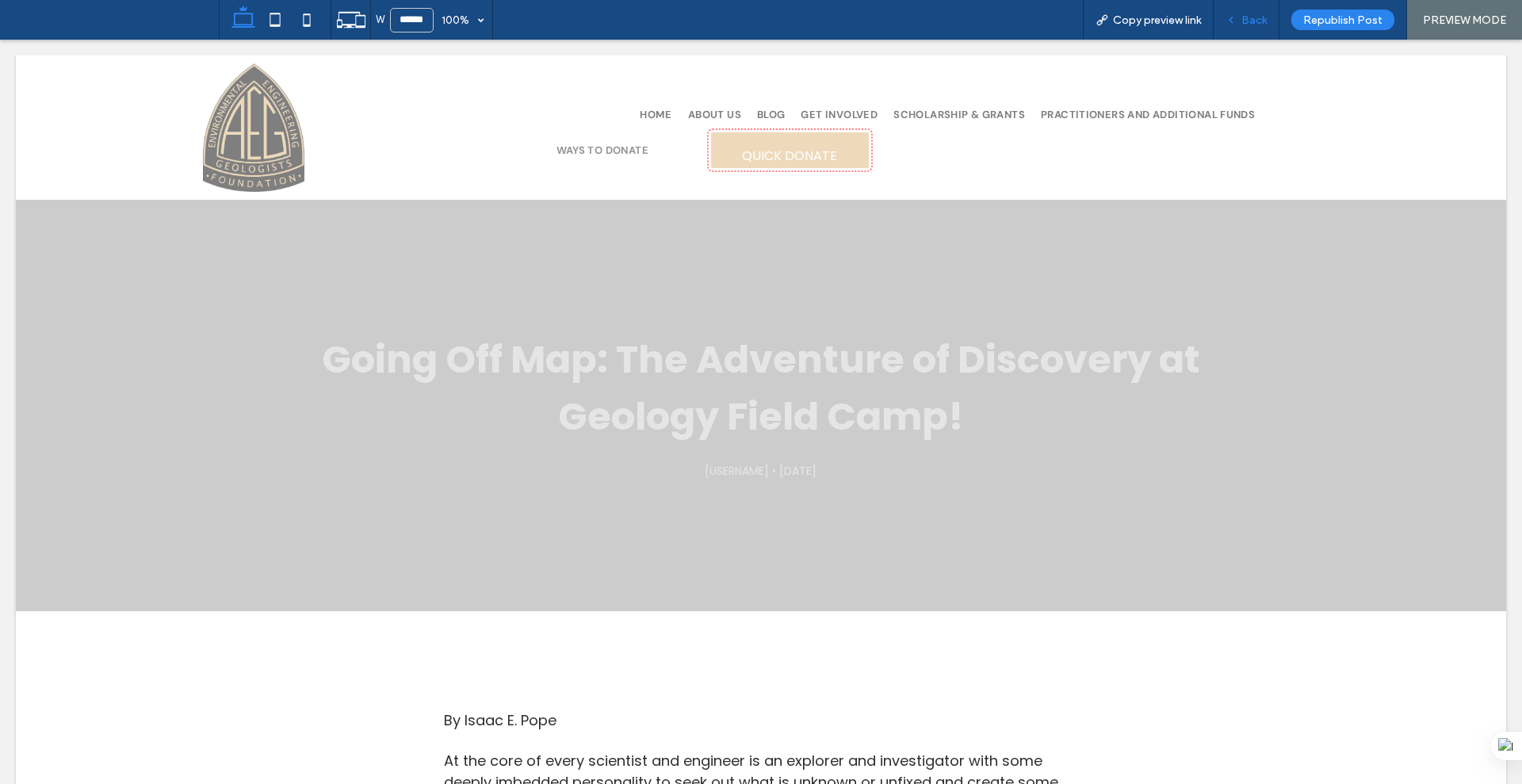 click on "Back" at bounding box center [1254, 20] 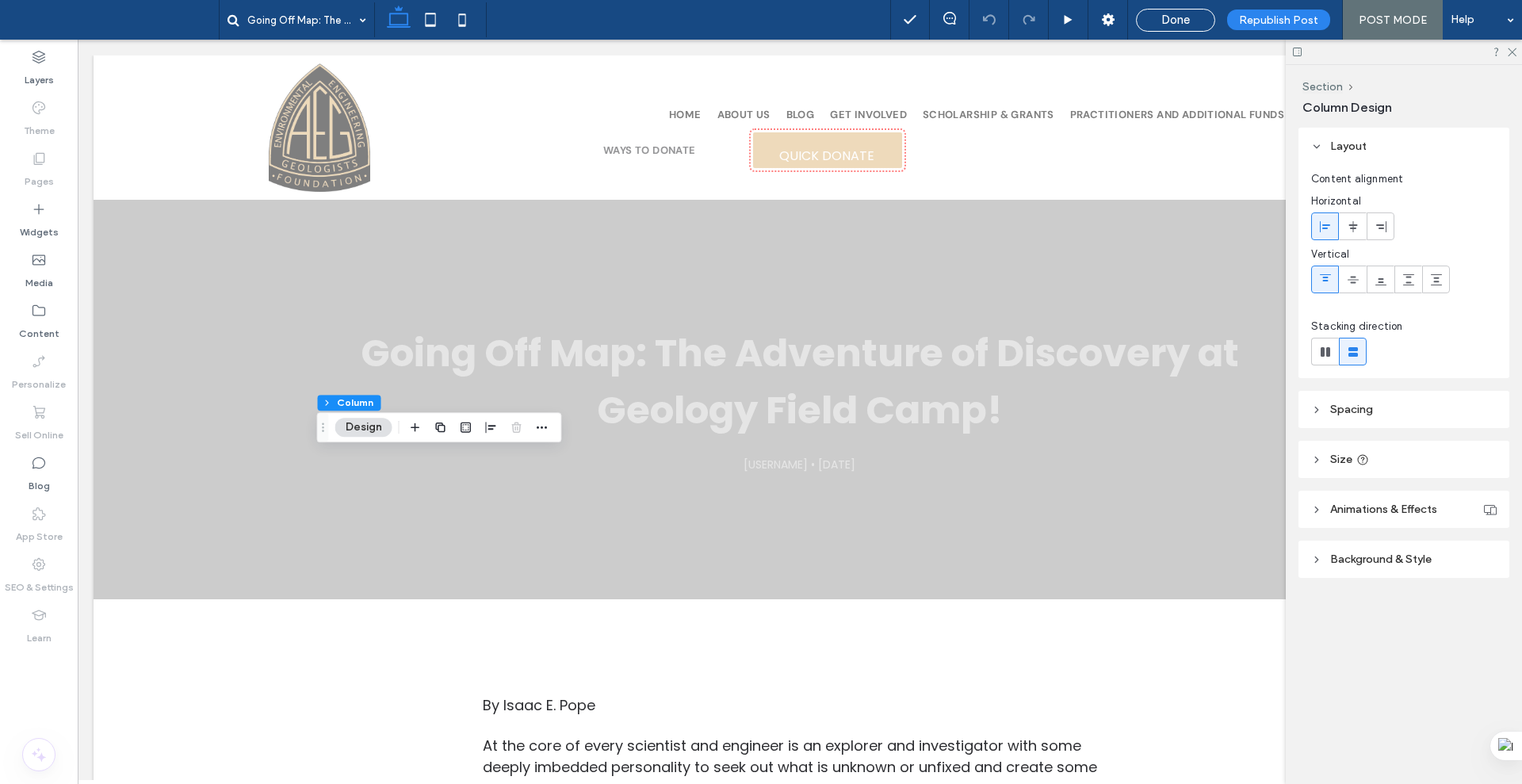 click 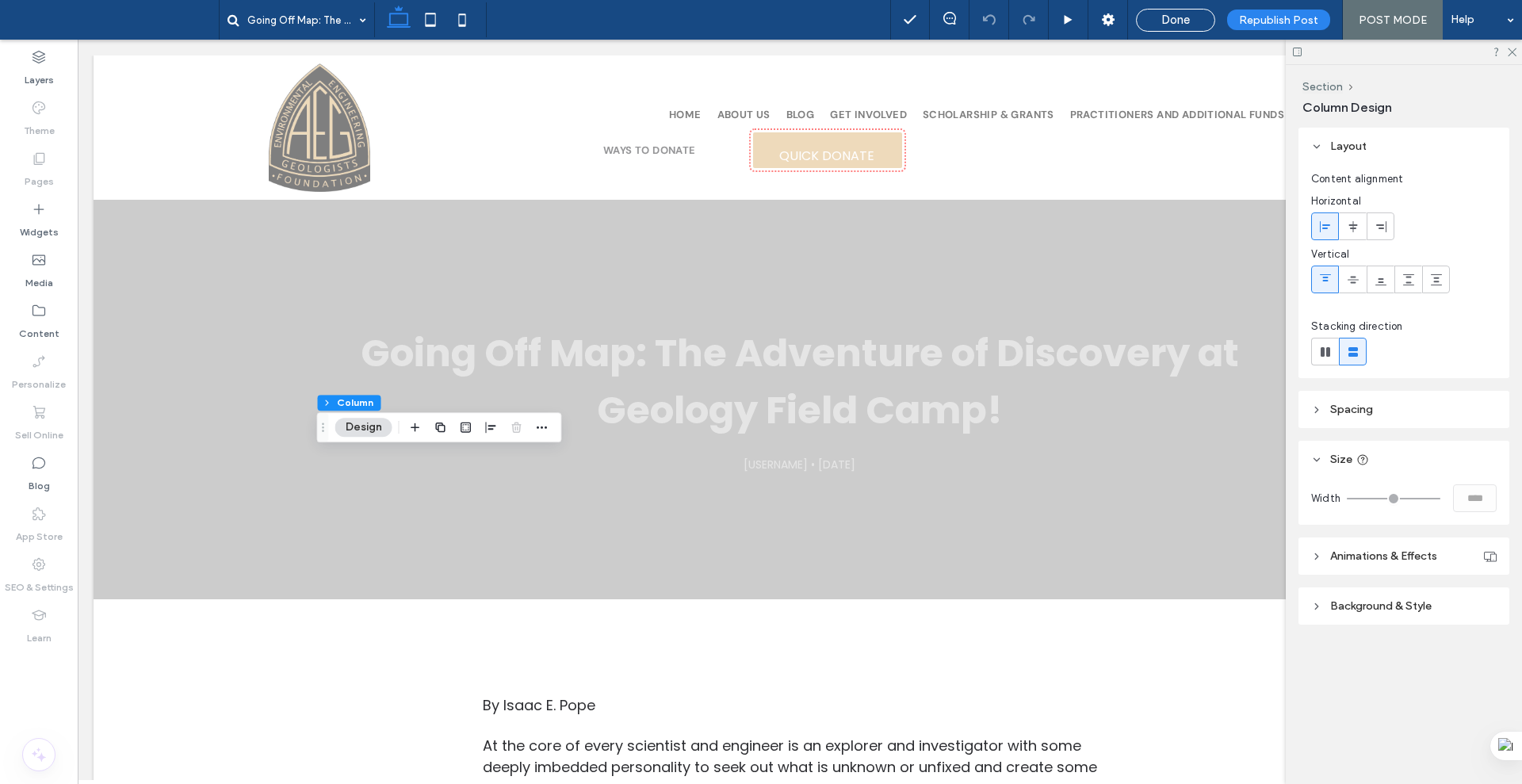 click on "Spacing" at bounding box center [1404, 409] 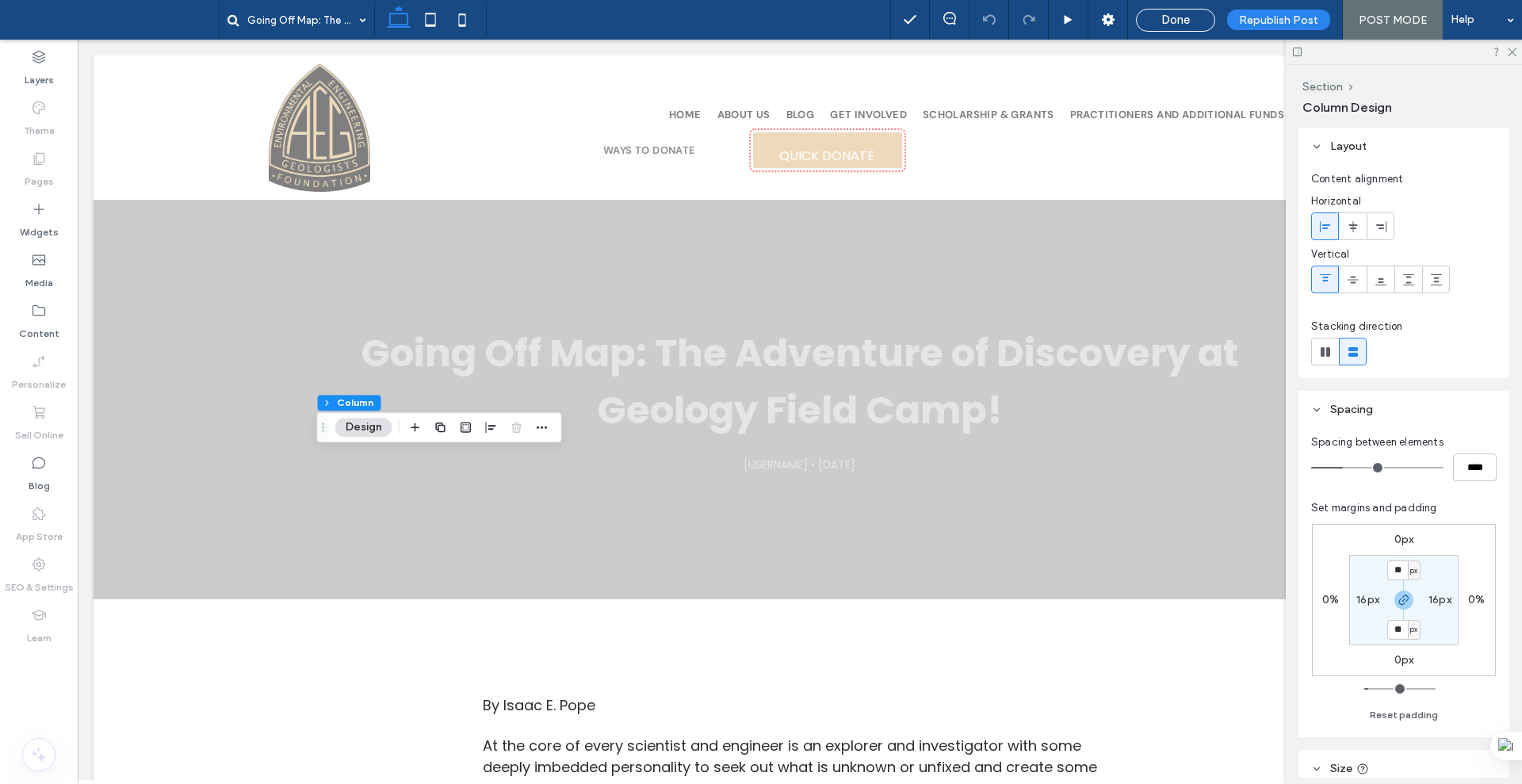 click on "16px" at bounding box center (1440, 599) 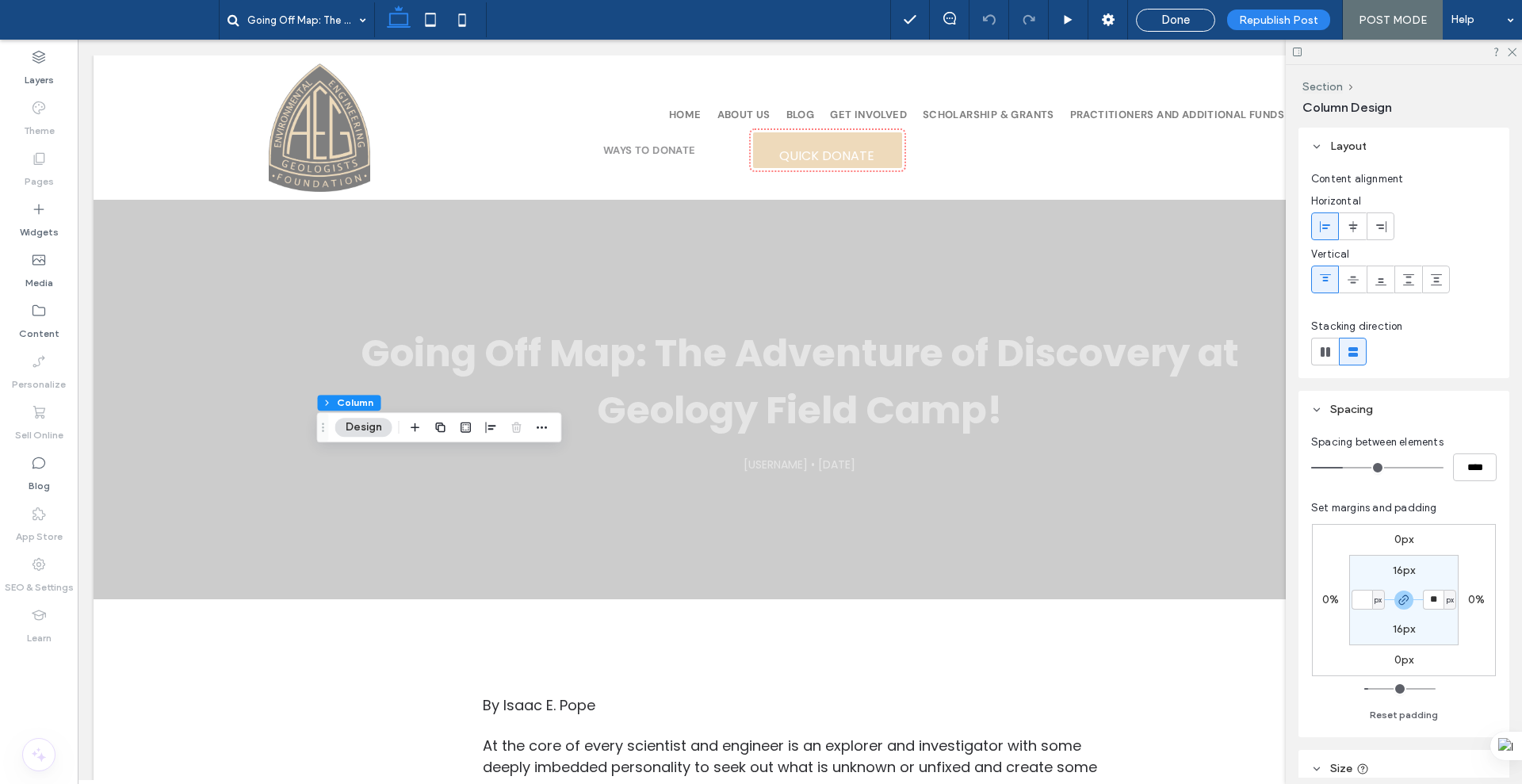 type 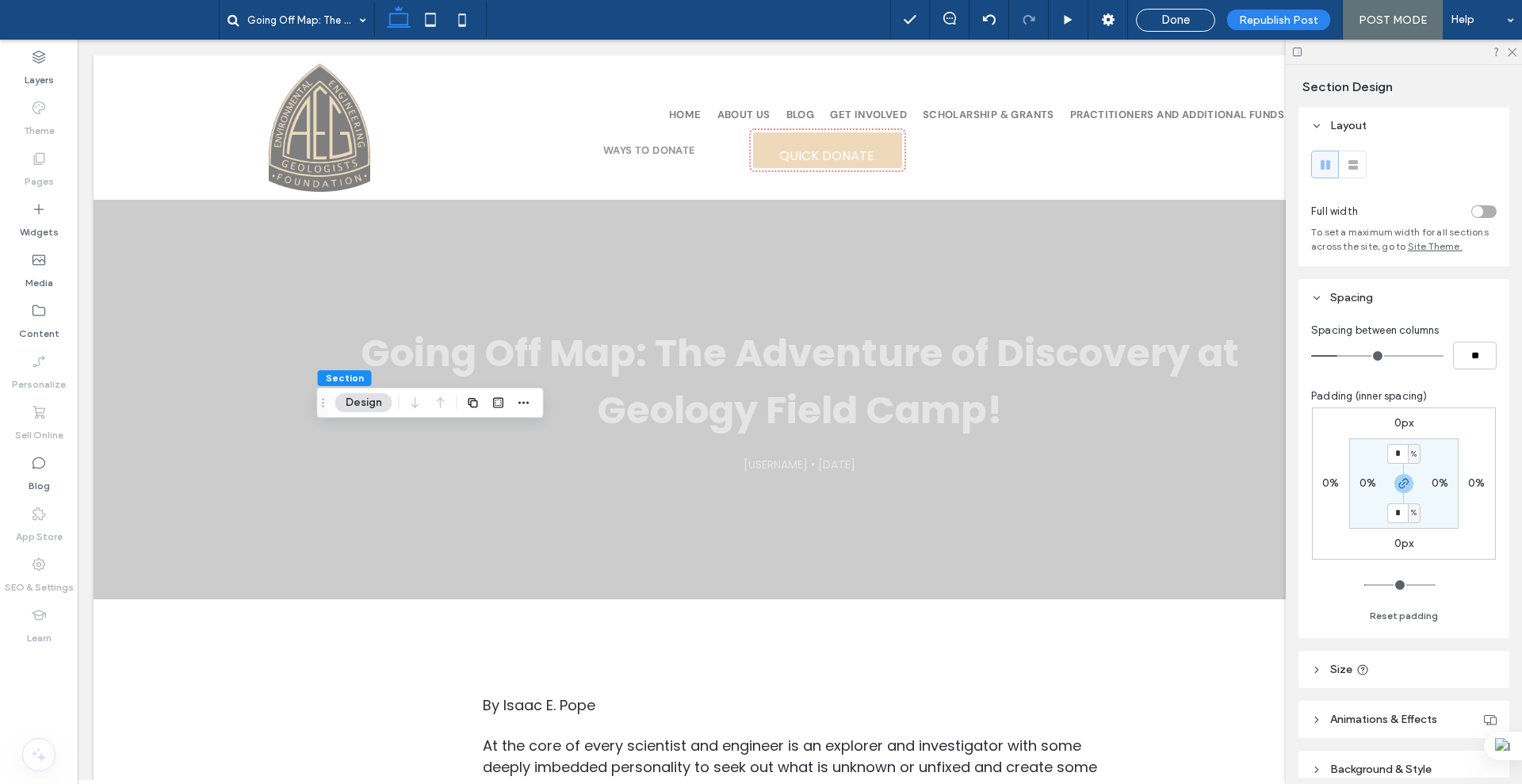 click at bounding box center (1484, 212) 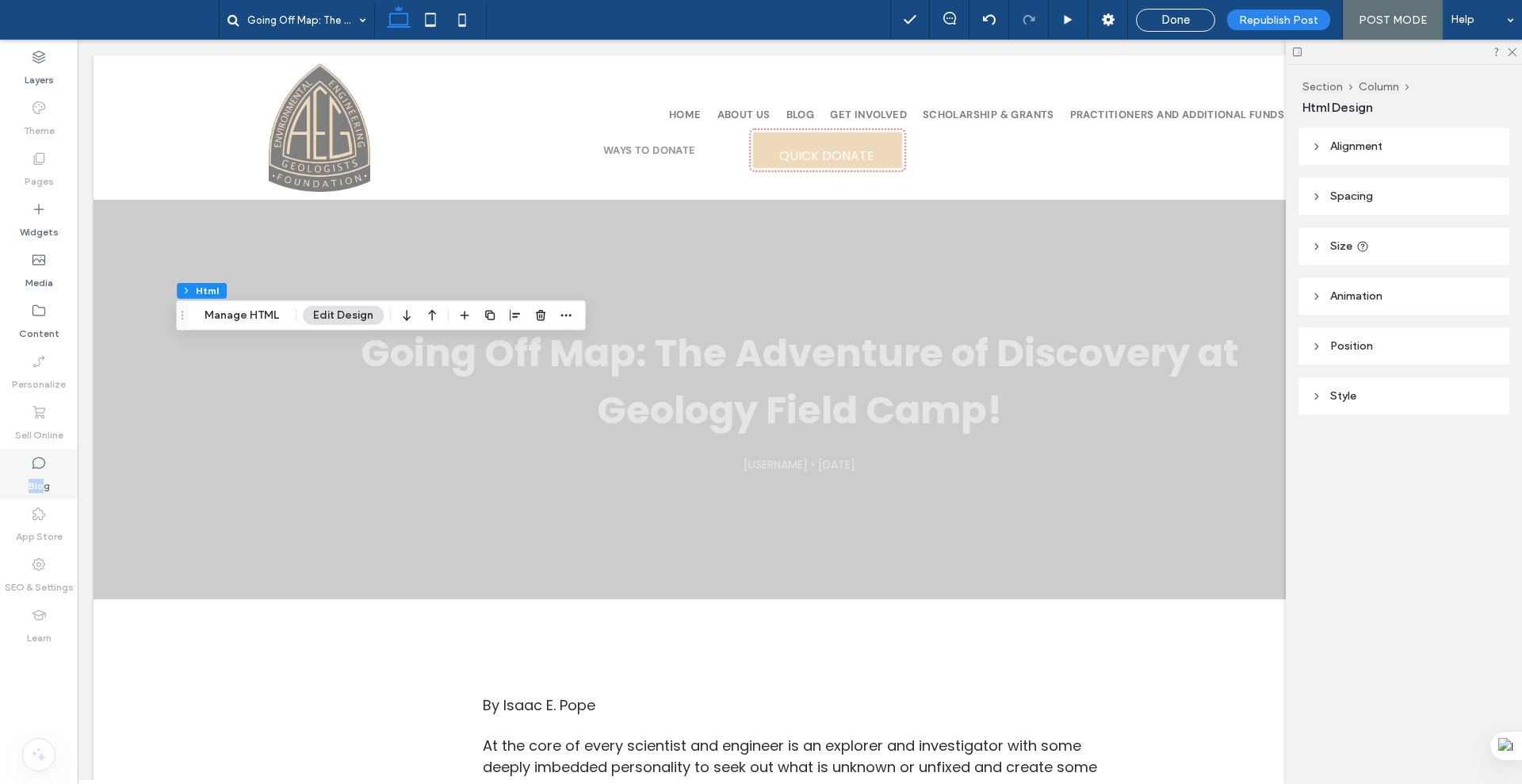 click on "Blog" at bounding box center (39, 474) 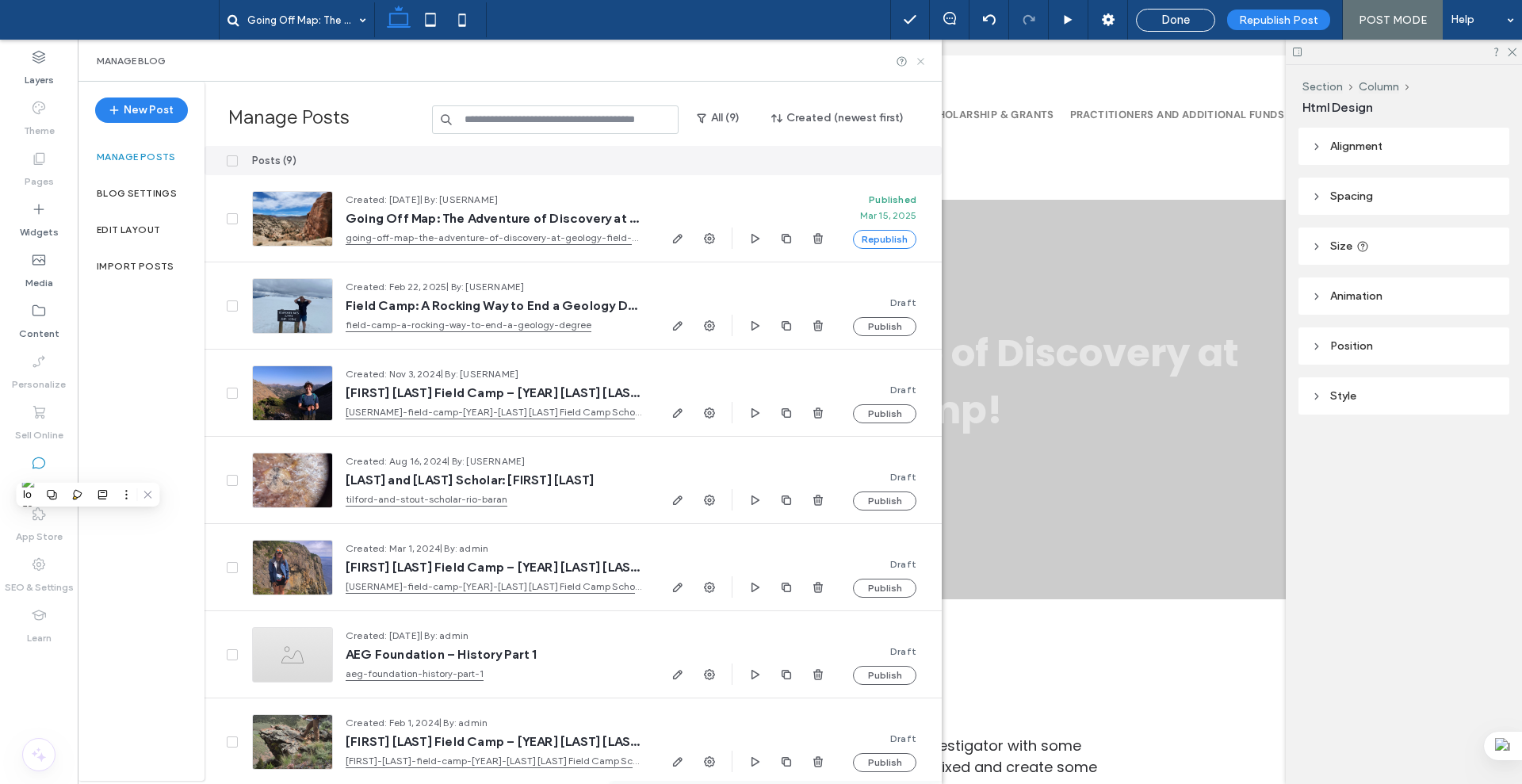 click 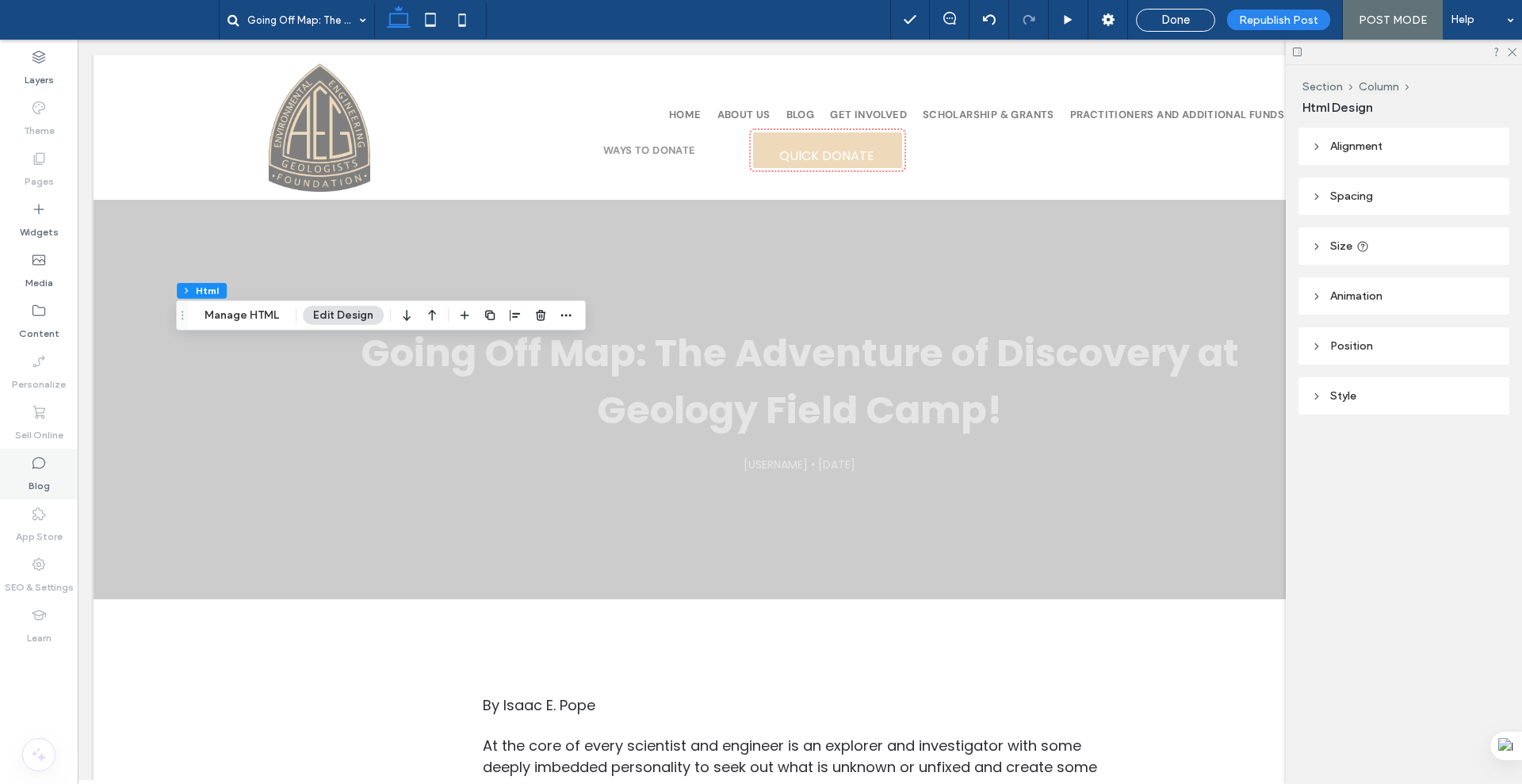 click 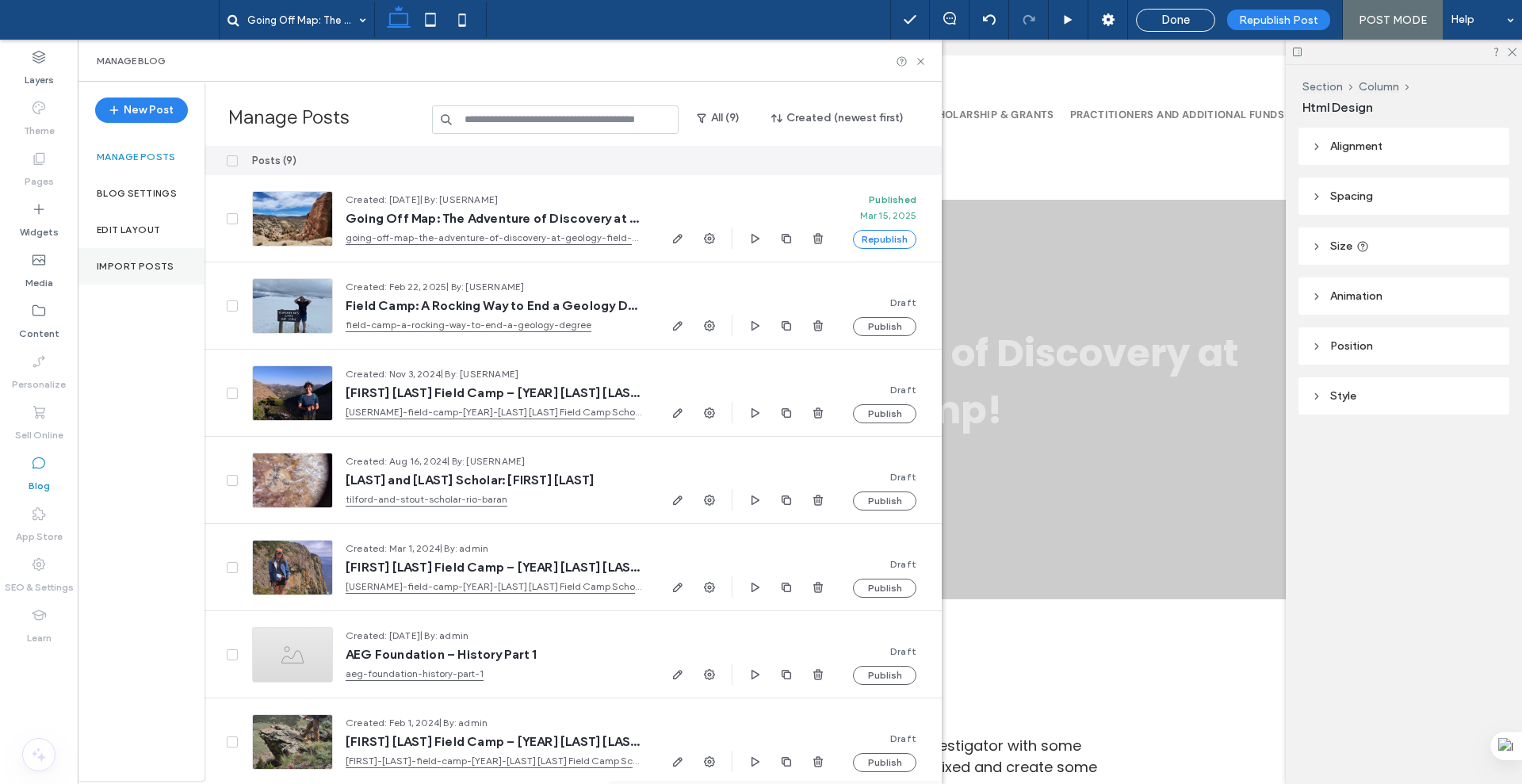 click on "Import Posts" at bounding box center [141, 266] 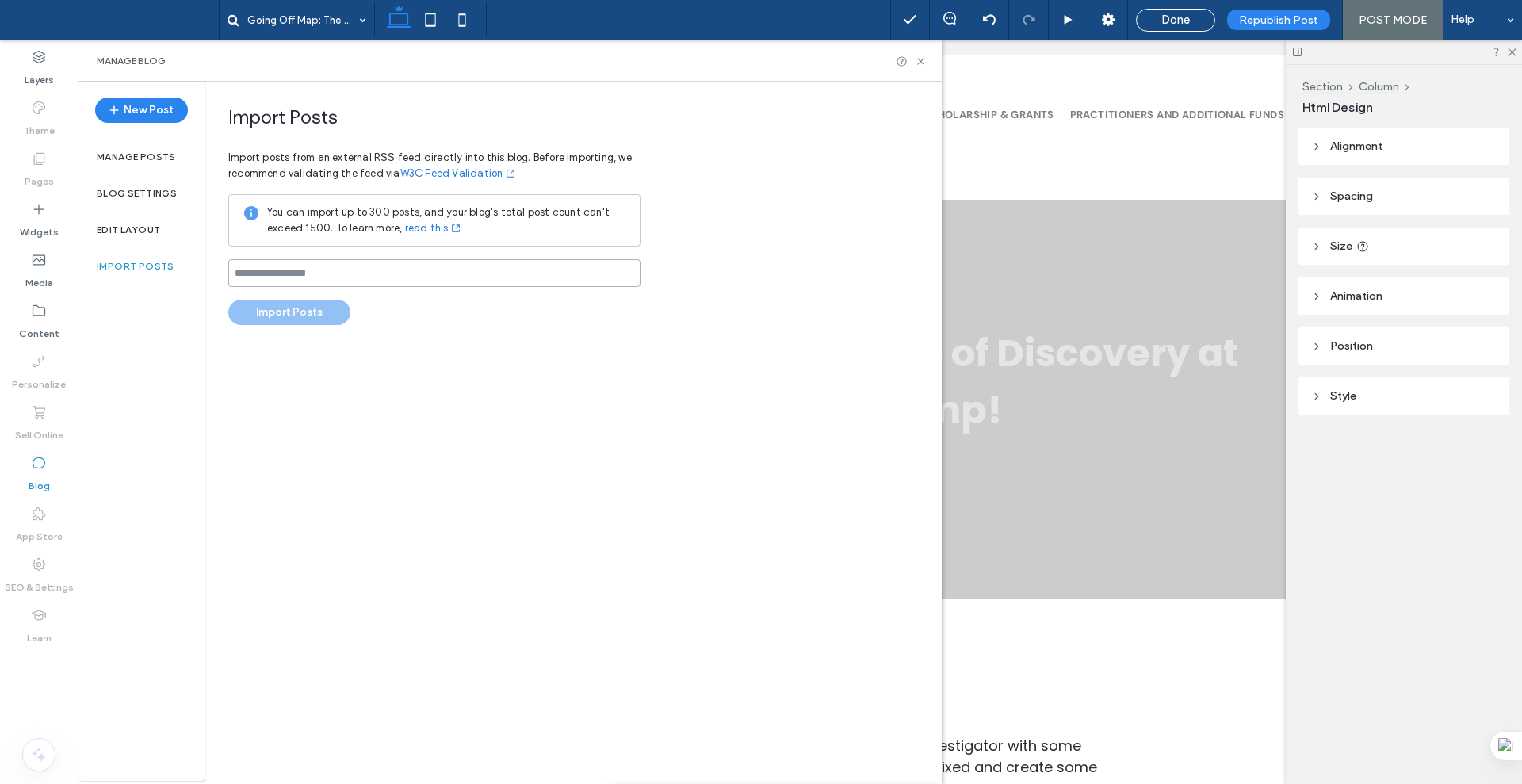 click at bounding box center [434, 273] 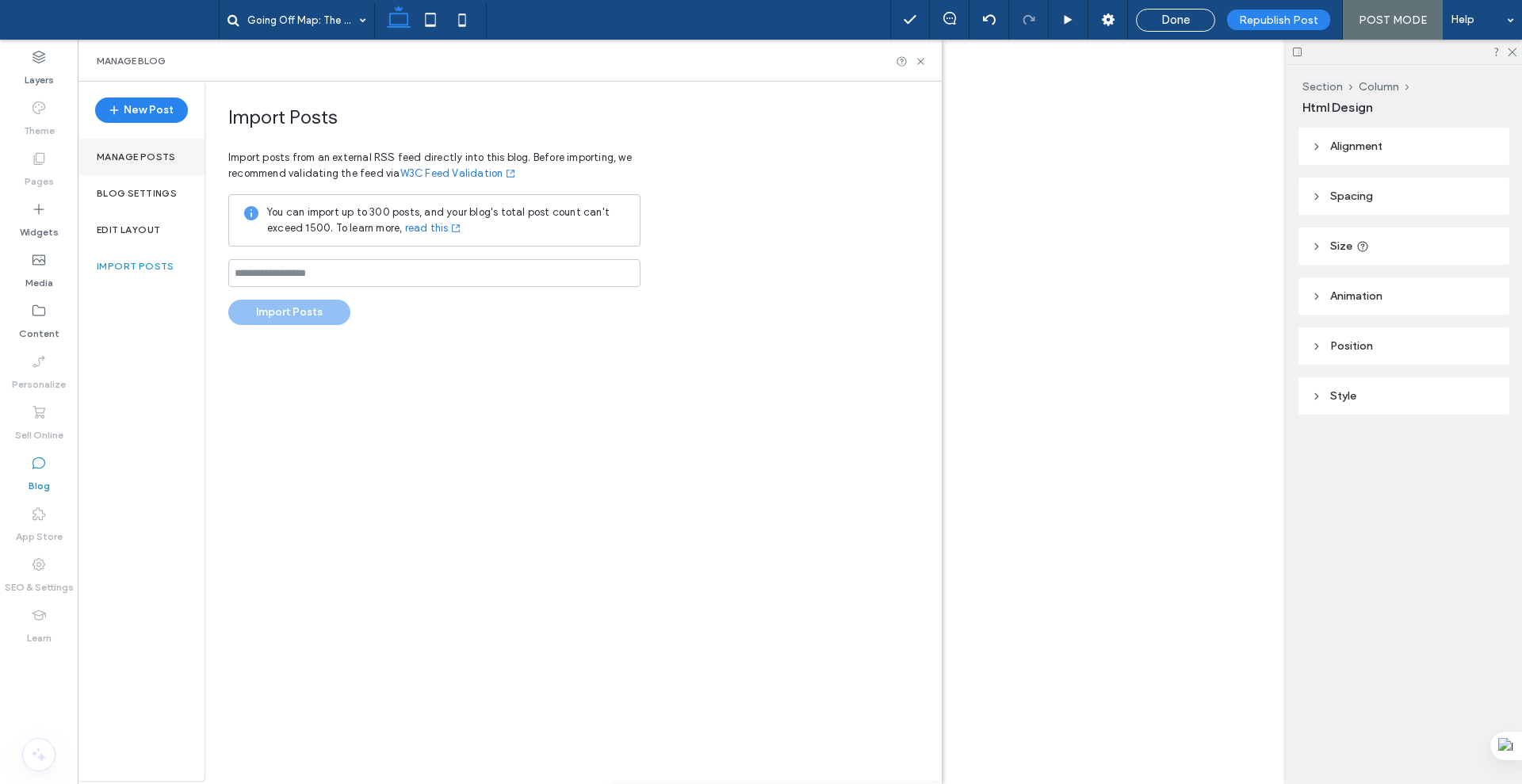 scroll, scrollTop: 0, scrollLeft: 0, axis: both 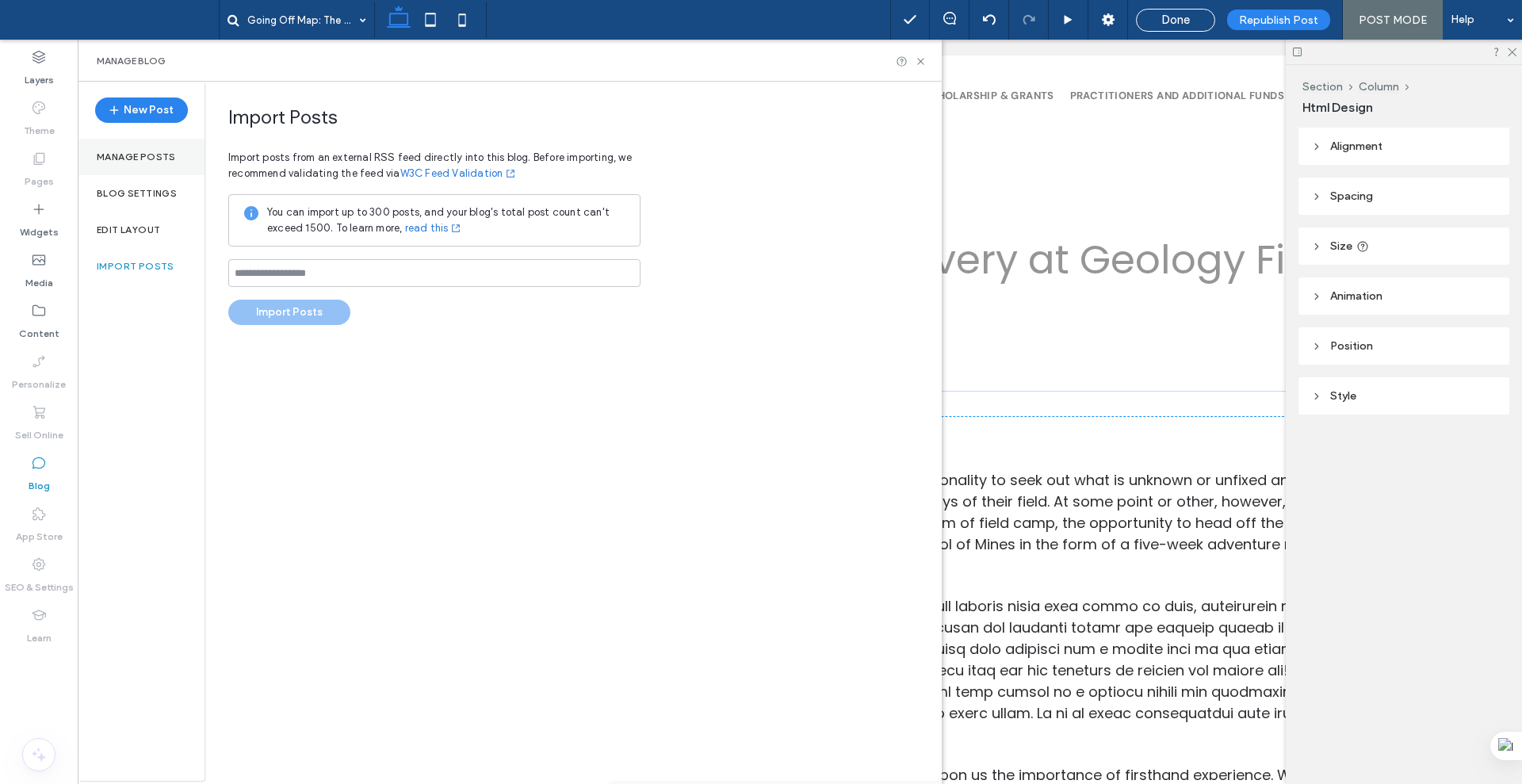 click on "Manage posts" at bounding box center [136, 157] 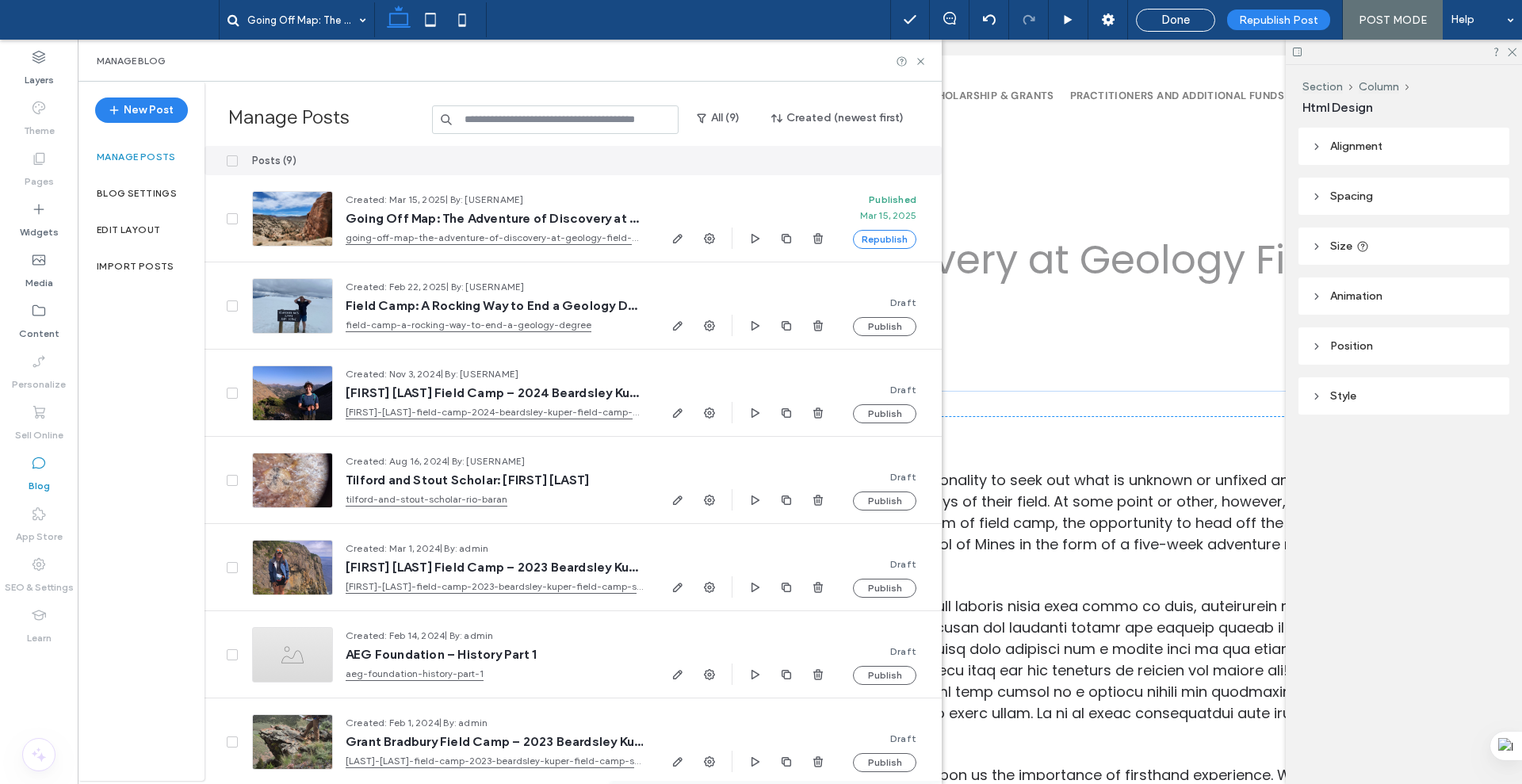 scroll, scrollTop: 1052, scrollLeft: 0, axis: vertical 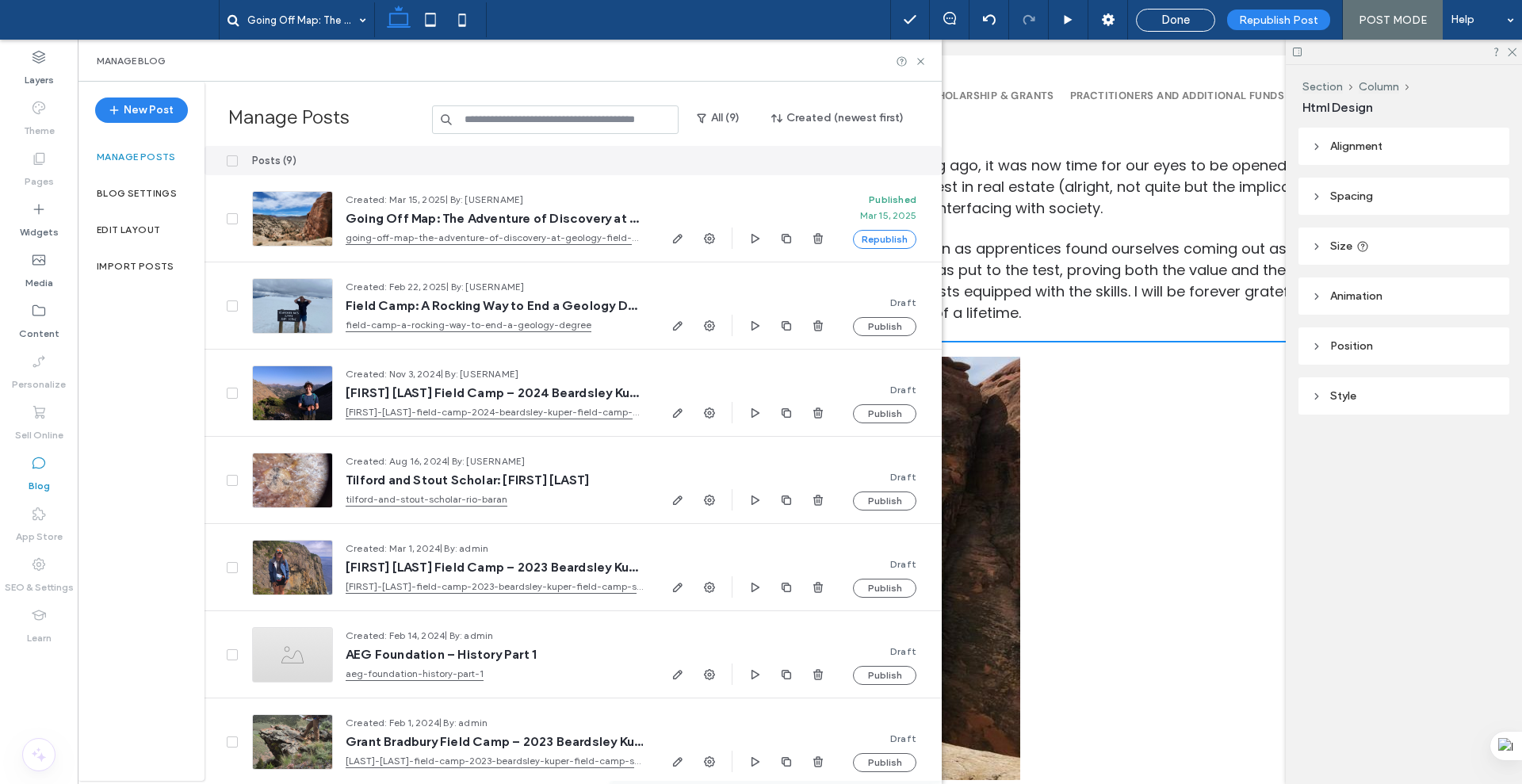 click on "Posts (9)" at bounding box center [447, 160] 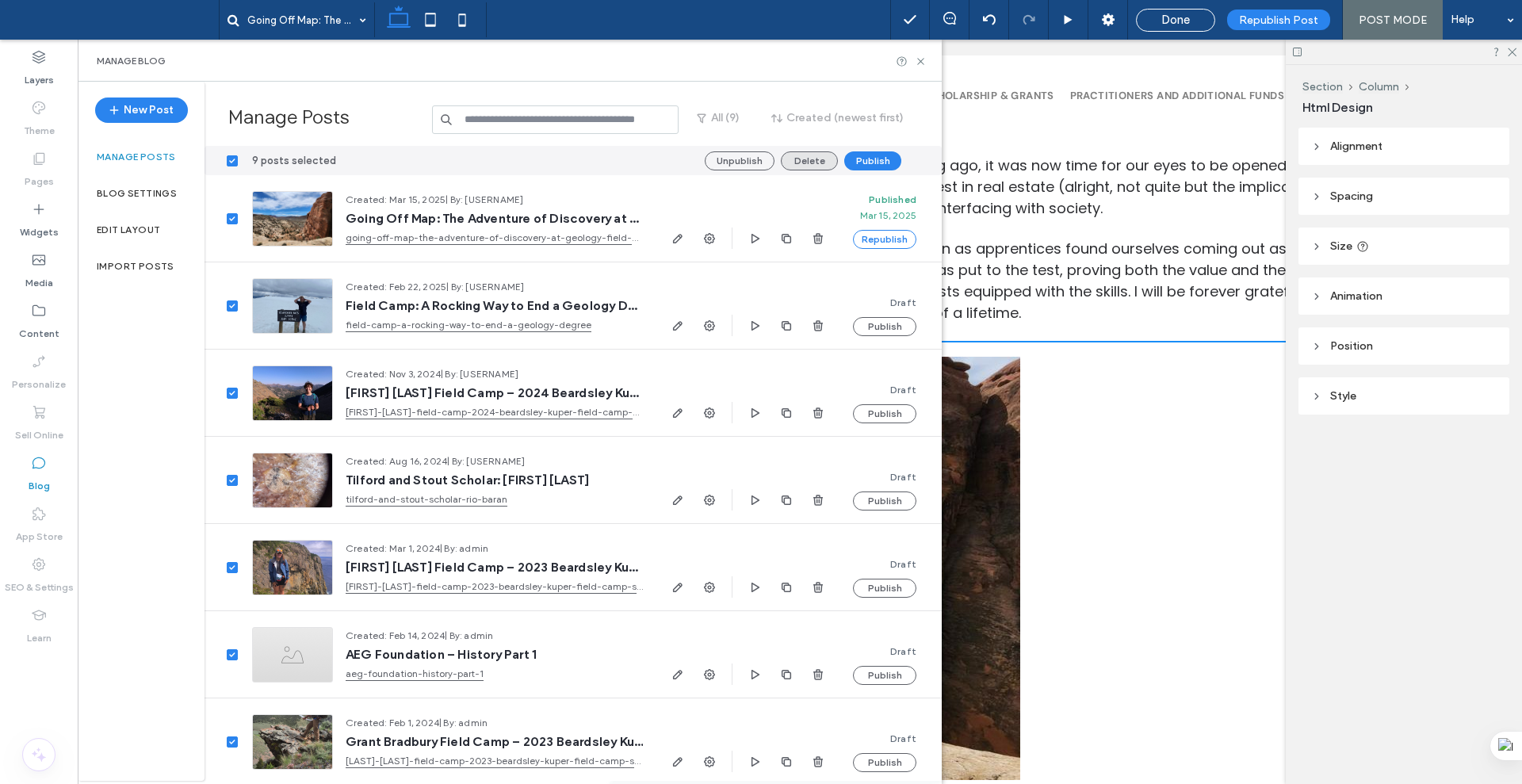 click on "Delete" at bounding box center [809, 161] 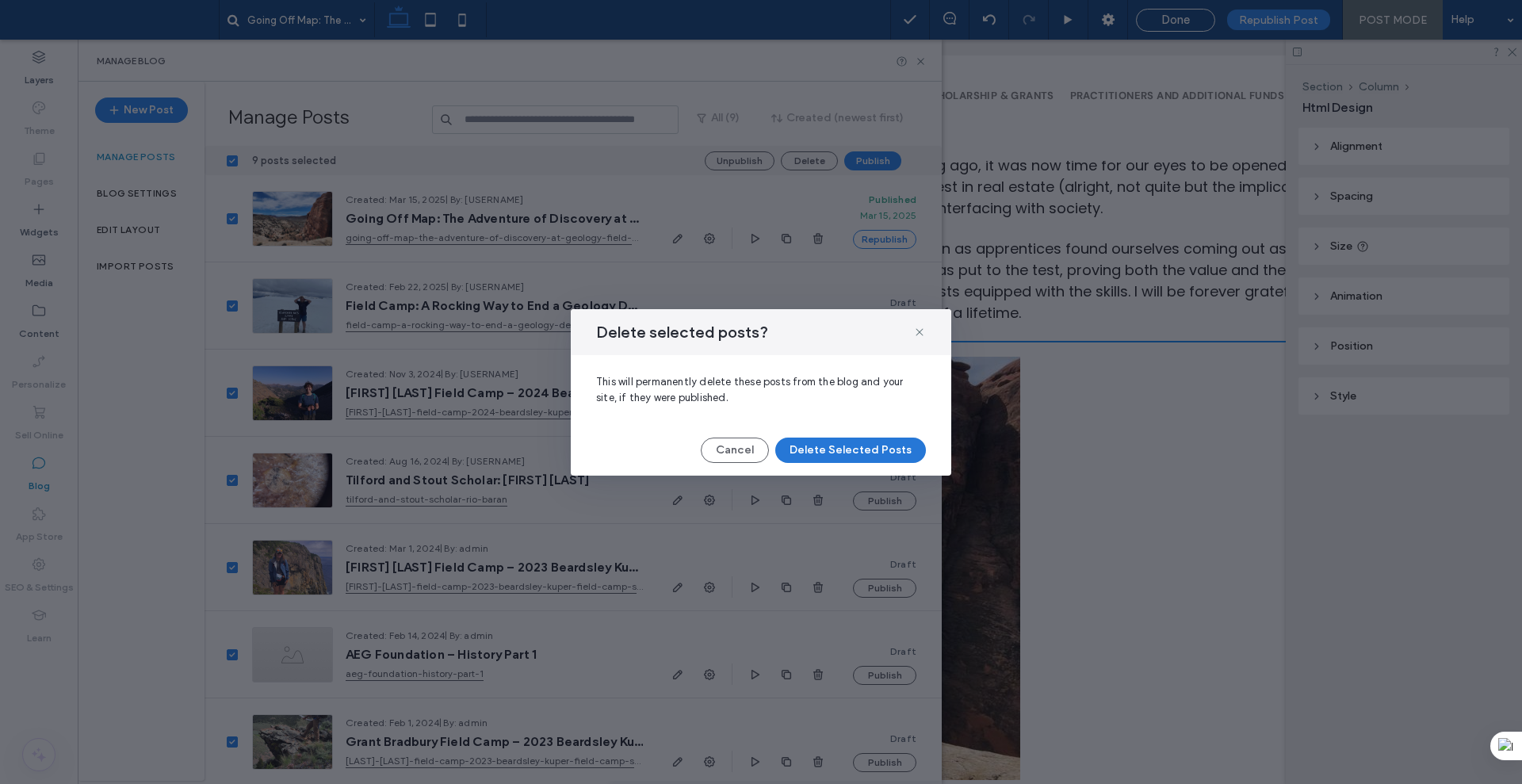 click on "Delete Selected Posts" at bounding box center (851, 450) 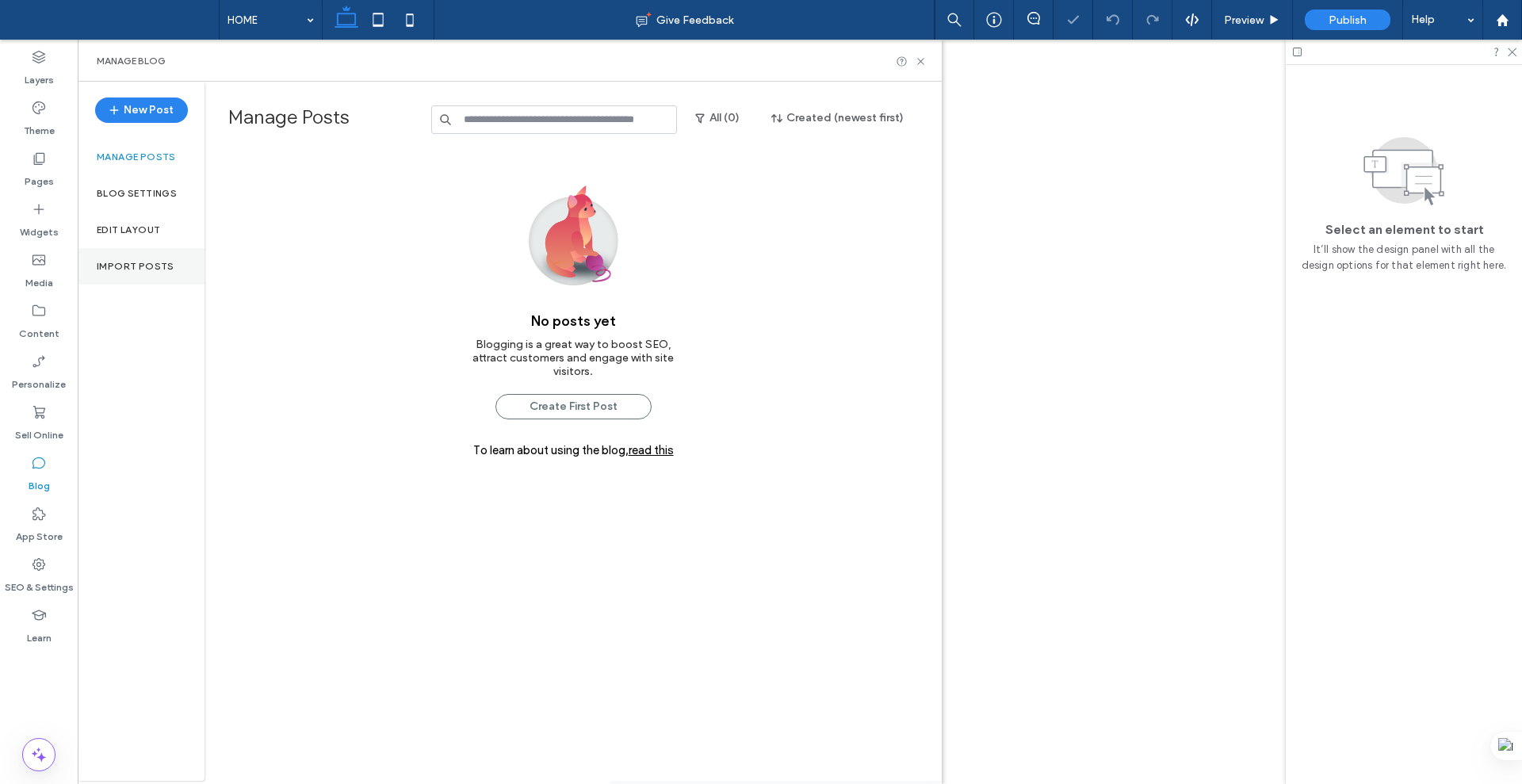 click on "Import Posts" at bounding box center (136, 266) 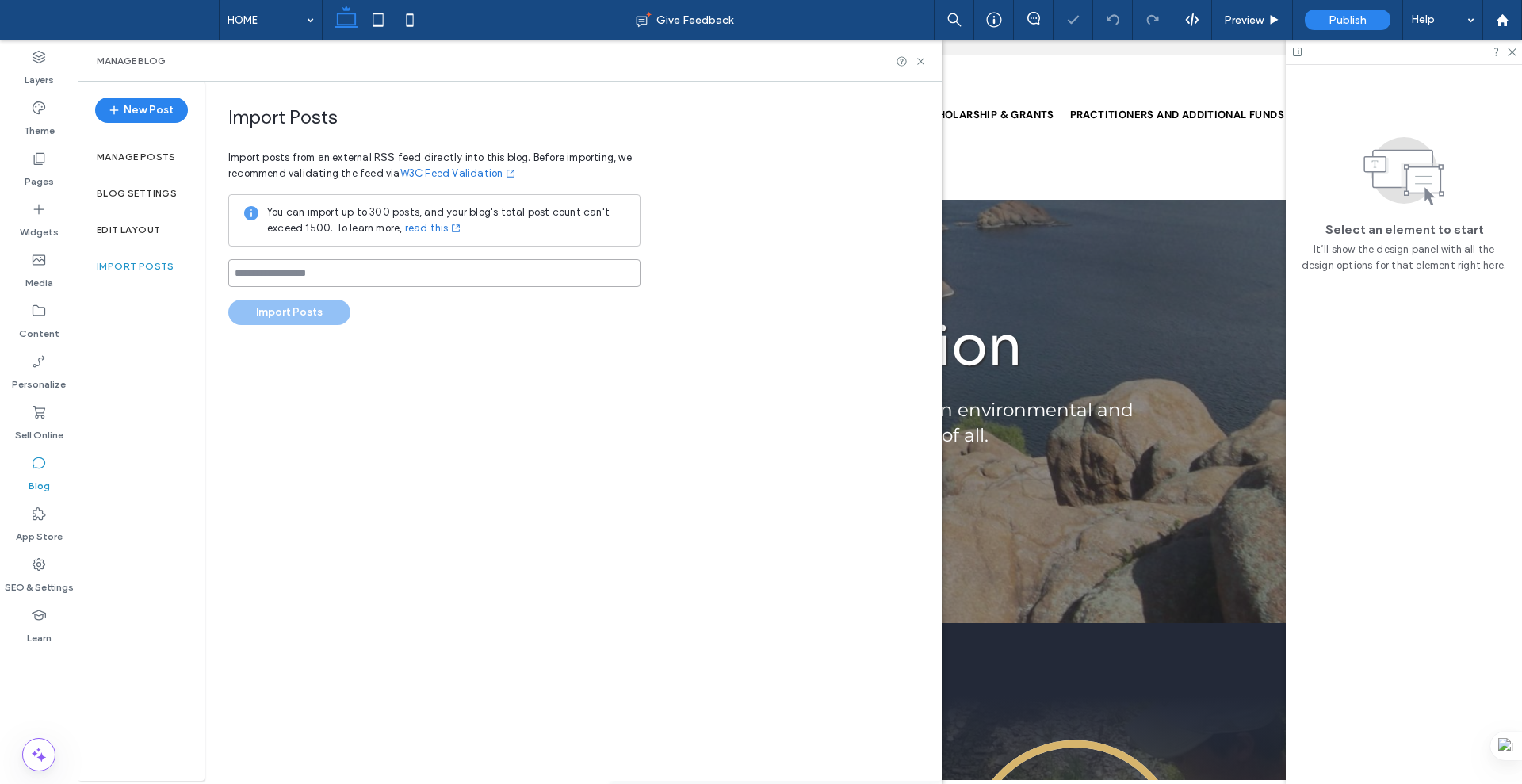 click at bounding box center (434, 273) 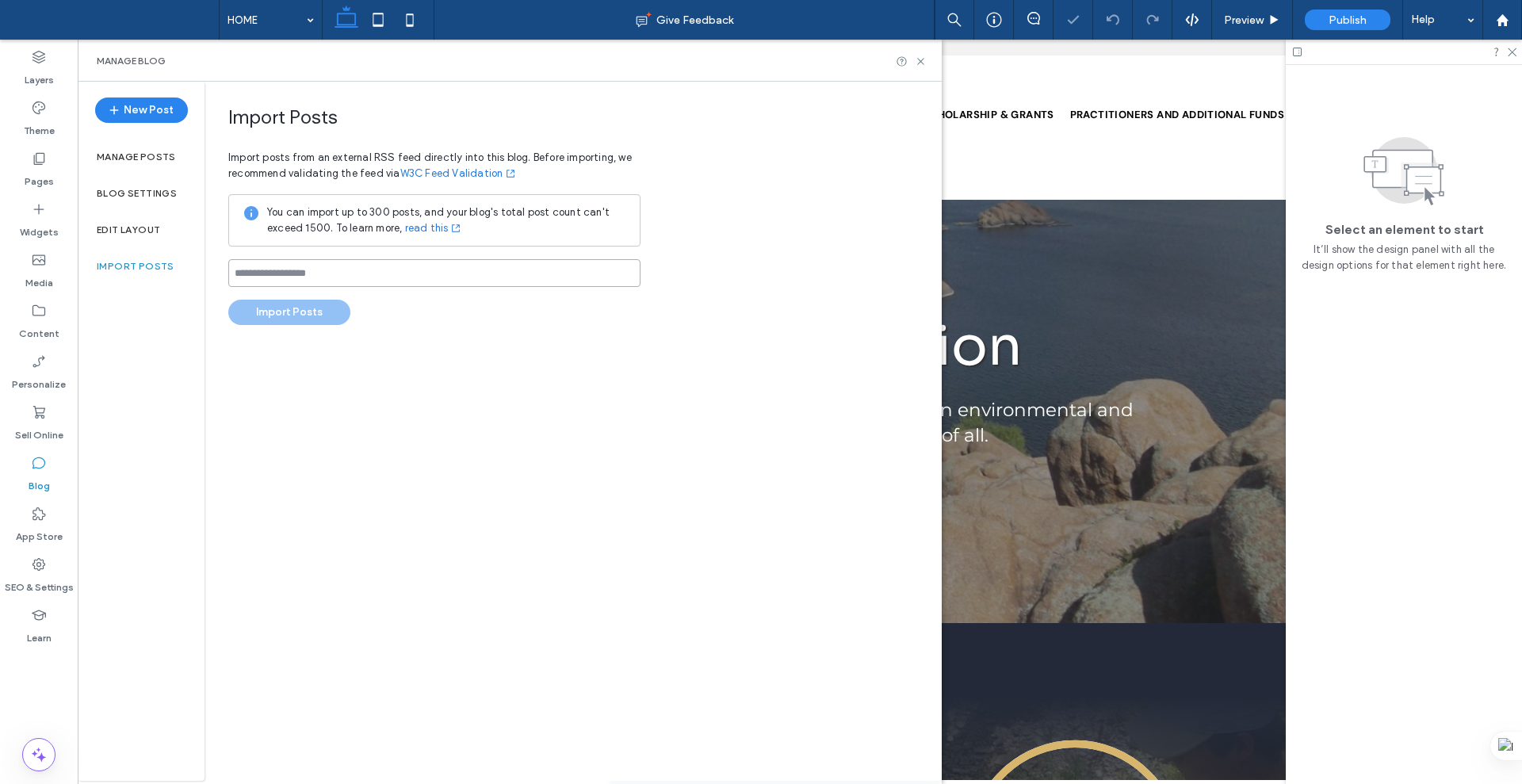scroll, scrollTop: 0, scrollLeft: 0, axis: both 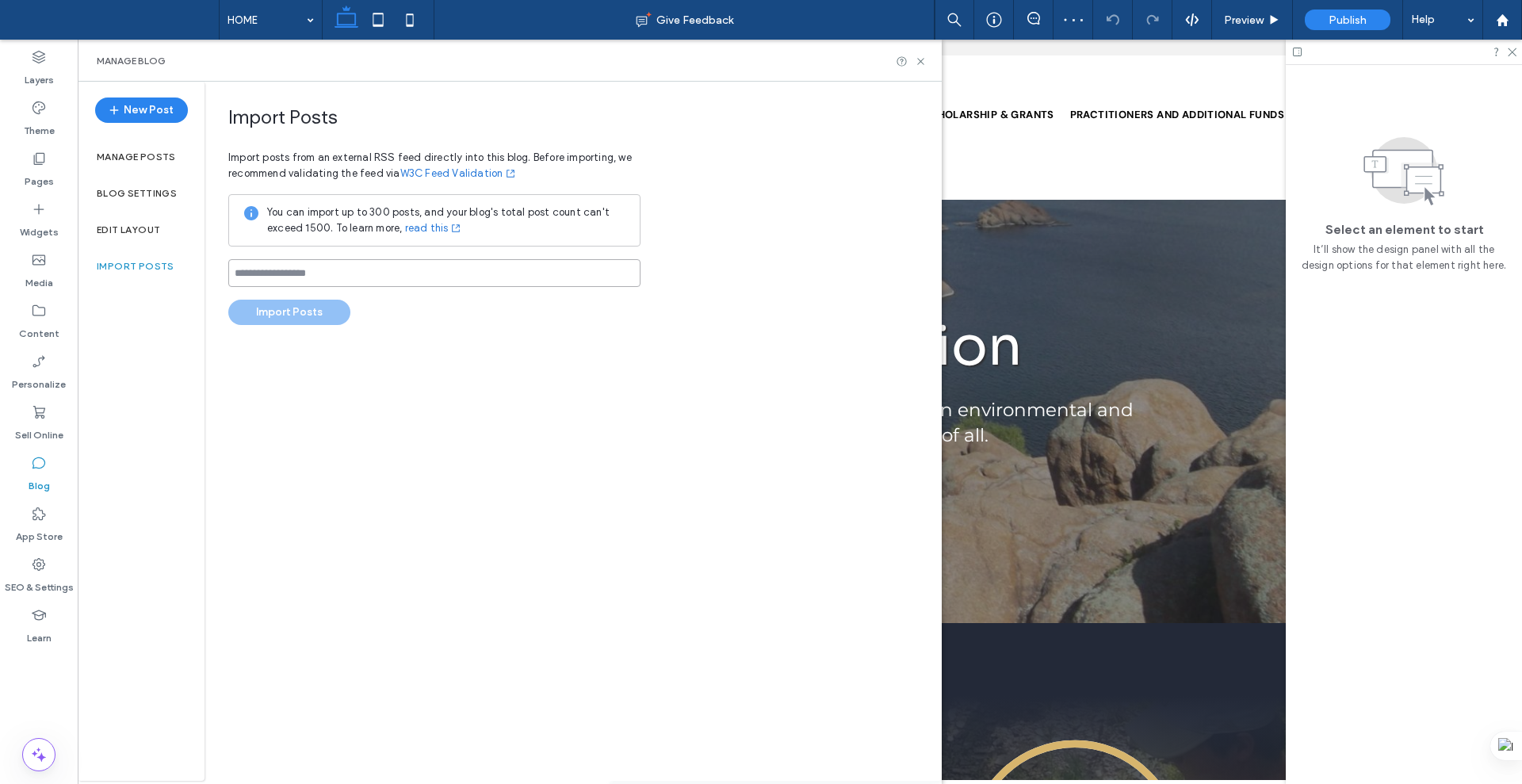 paste on "**********" 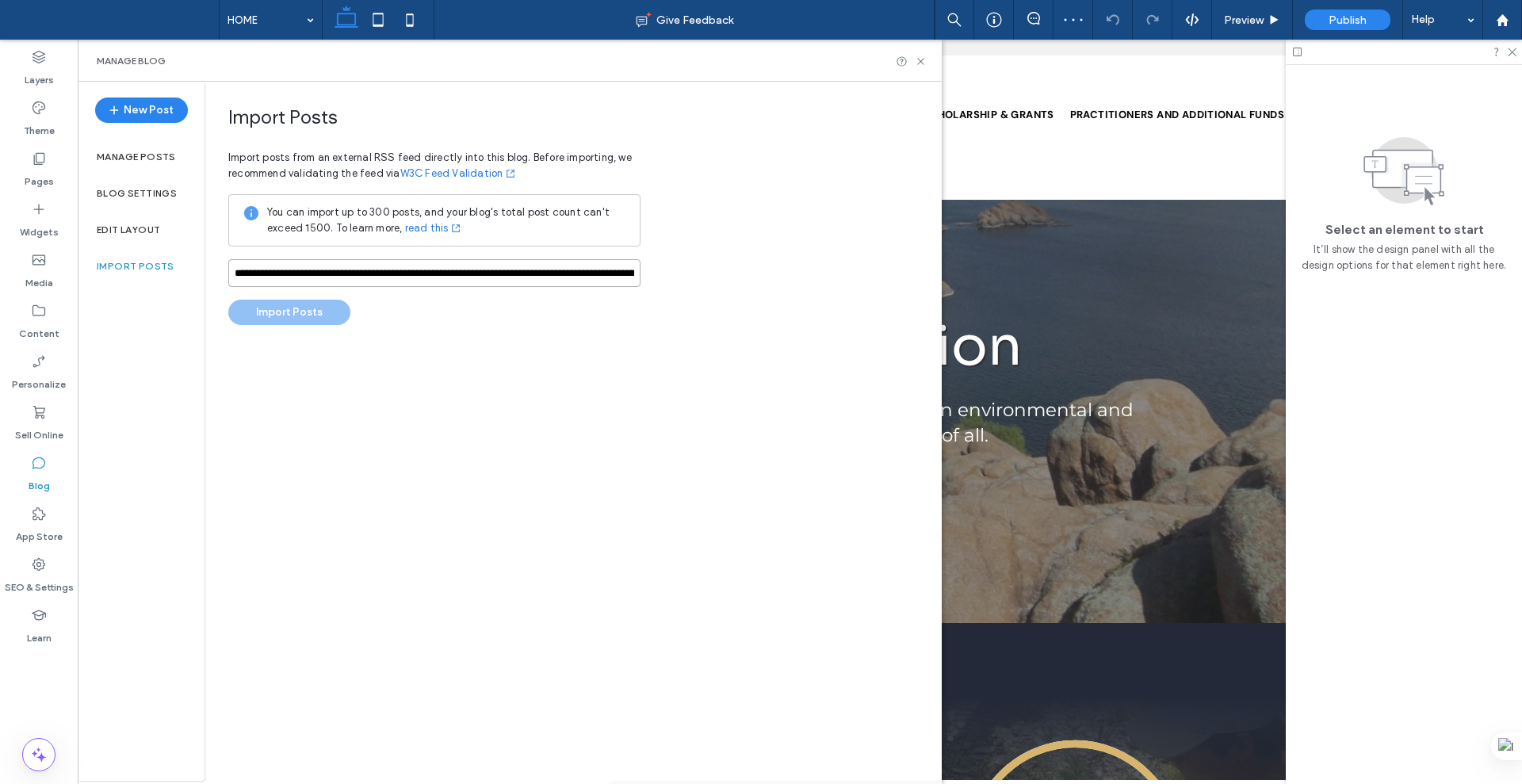 scroll, scrollTop: 0, scrollLeft: 145, axis: horizontal 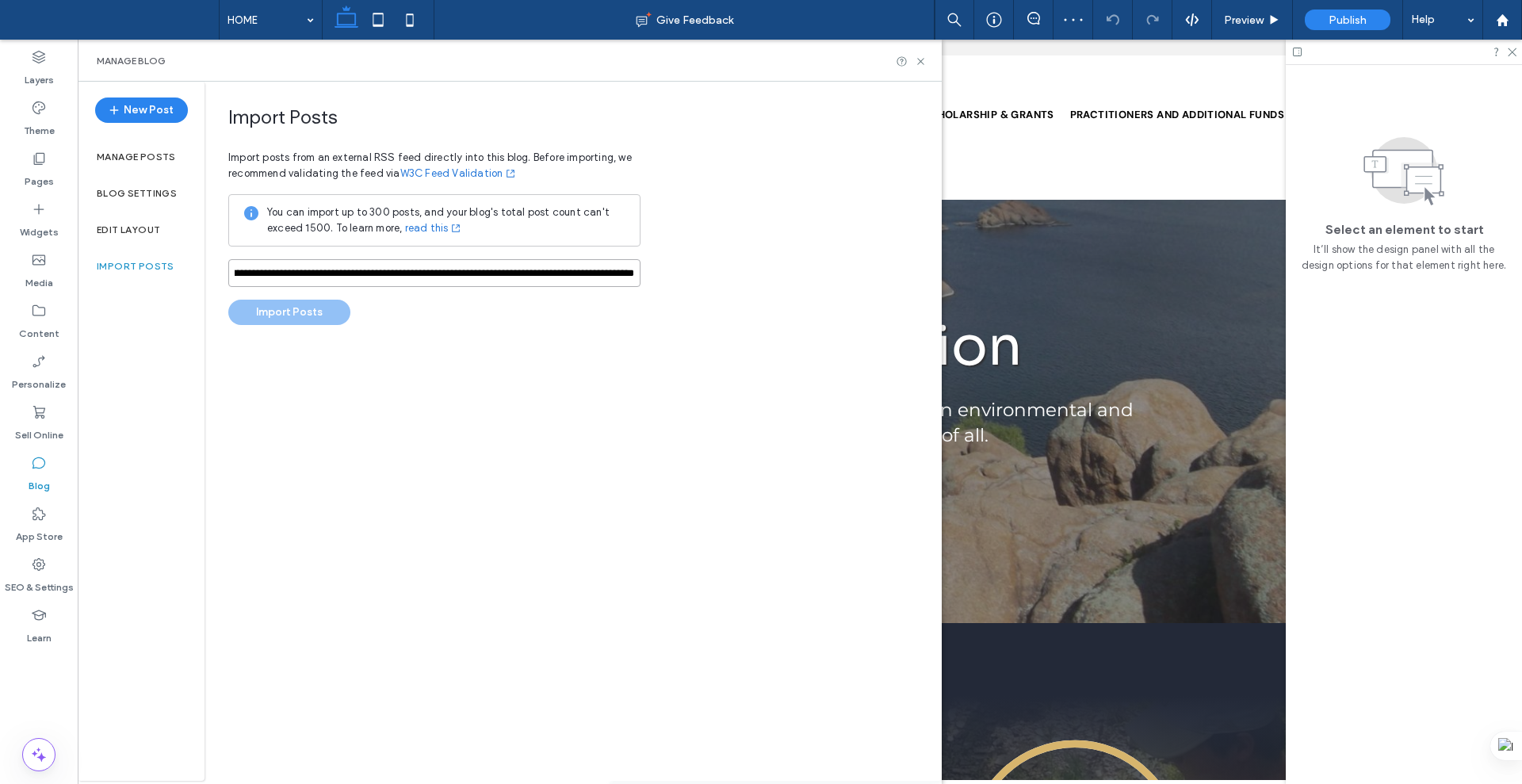 type on "**********" 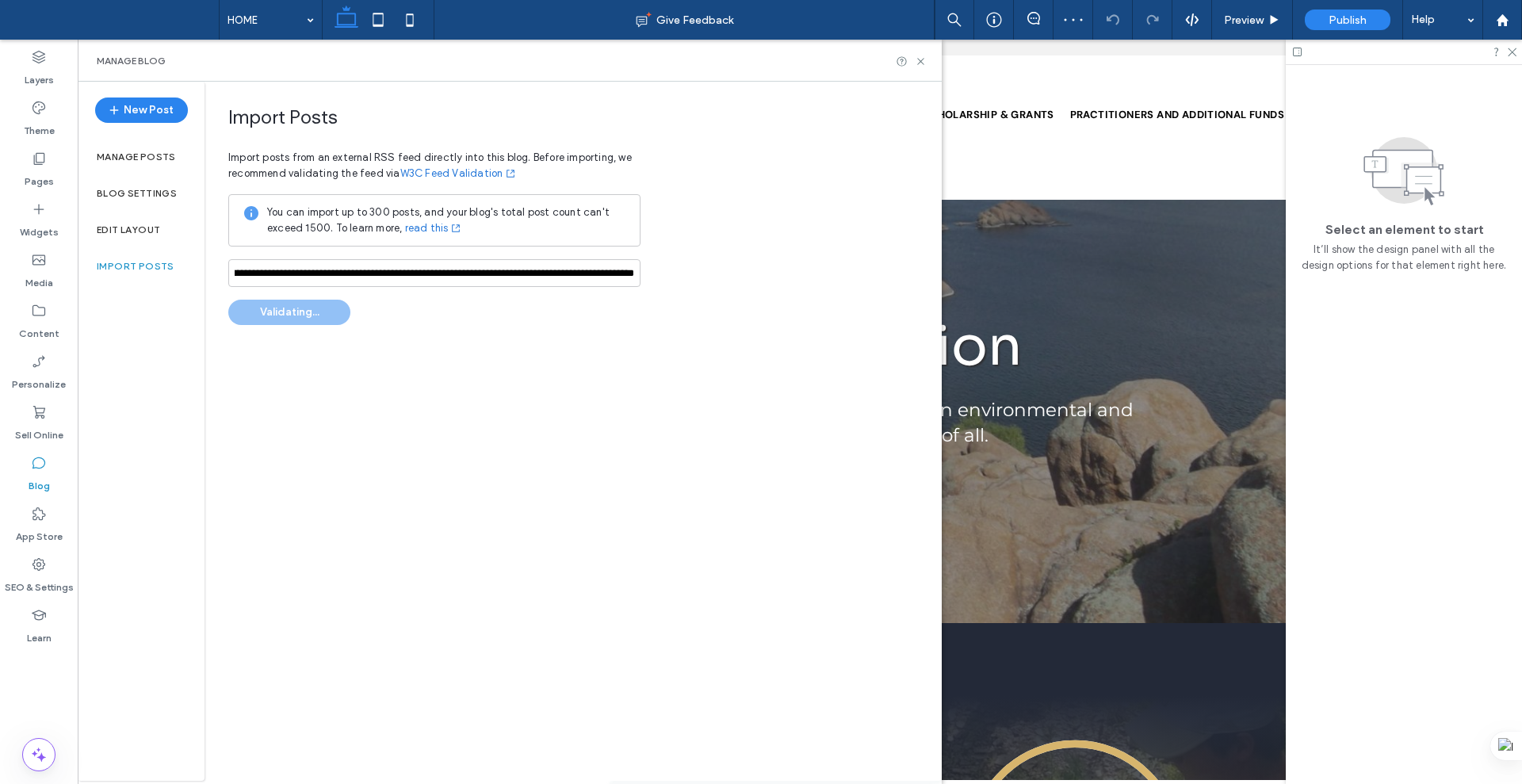 click on "**********" at bounding box center (573, 431) 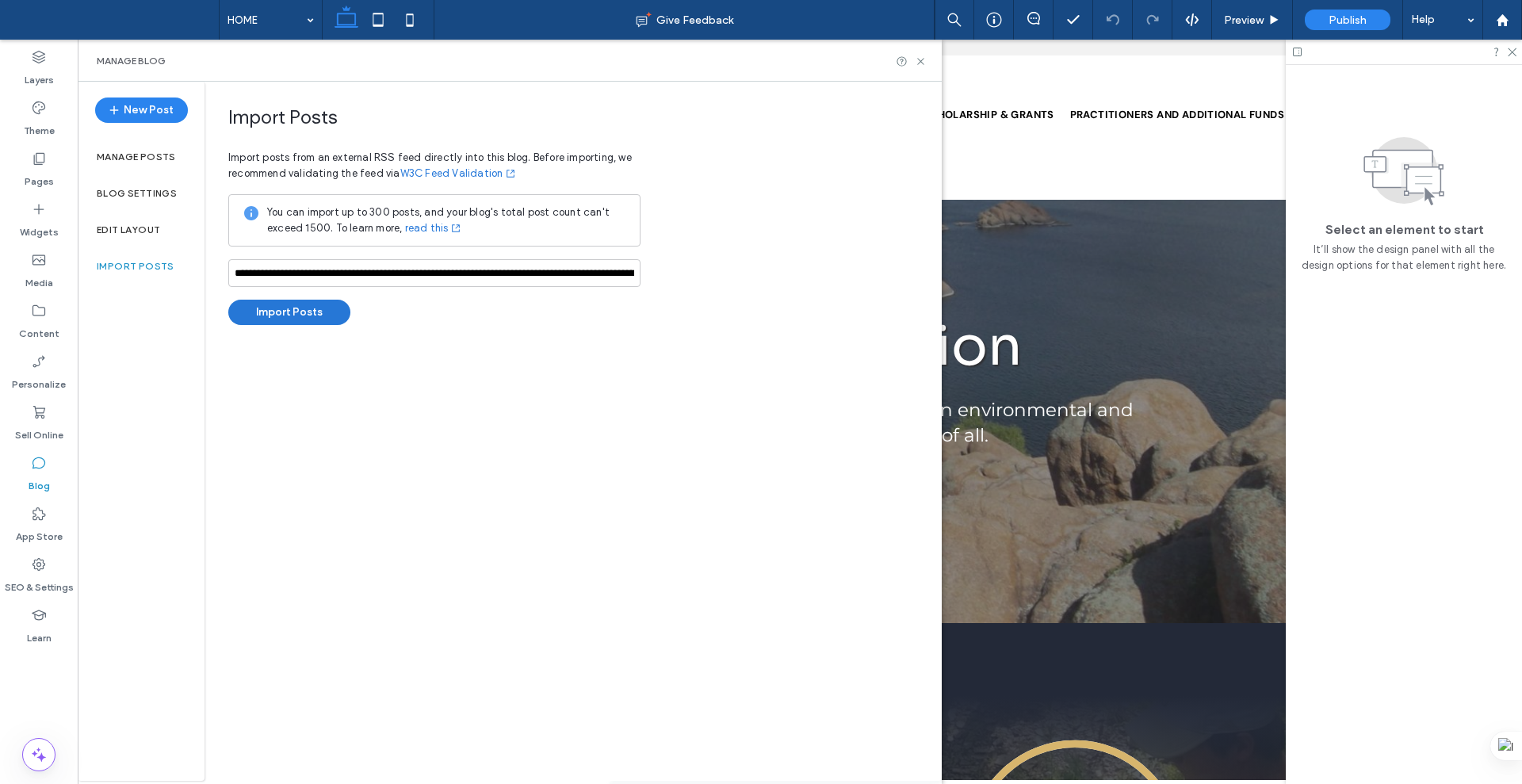 click on "Import Posts" at bounding box center [289, 312] 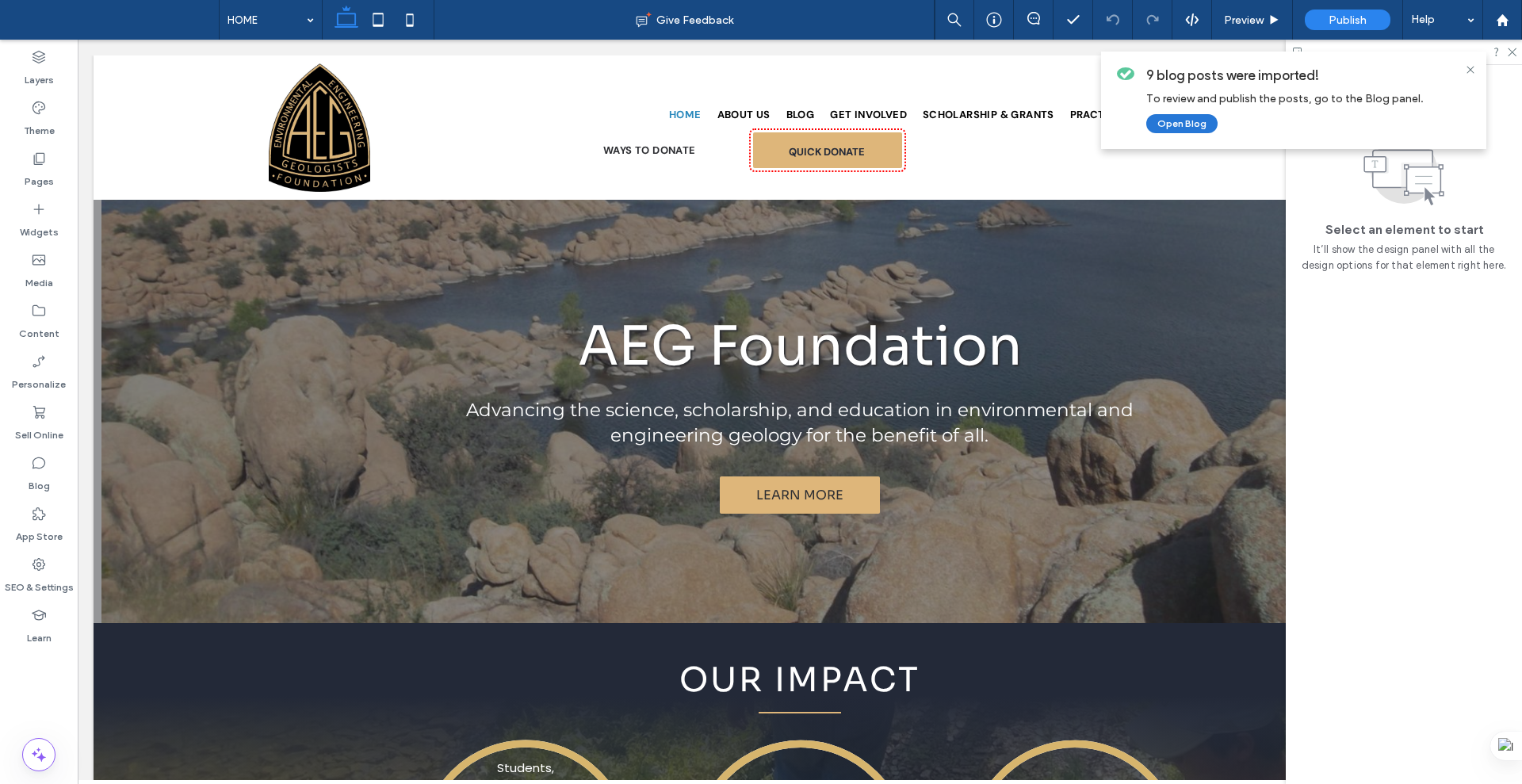 click on "Open Blog" at bounding box center [1182, 124] 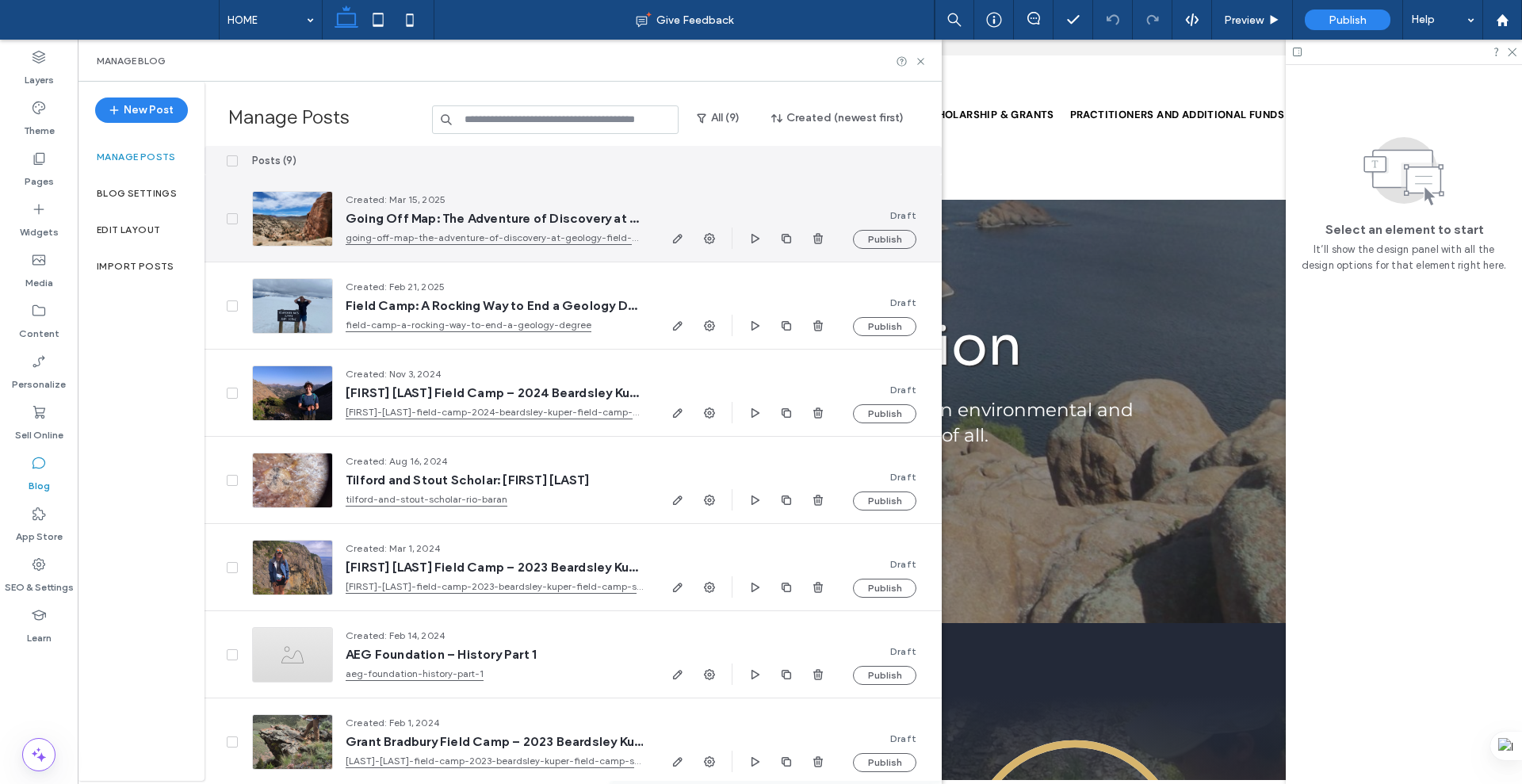 click on "Going Off Map: The Adventure of Discovery at Geology Field Camp!" at bounding box center (494, 219) 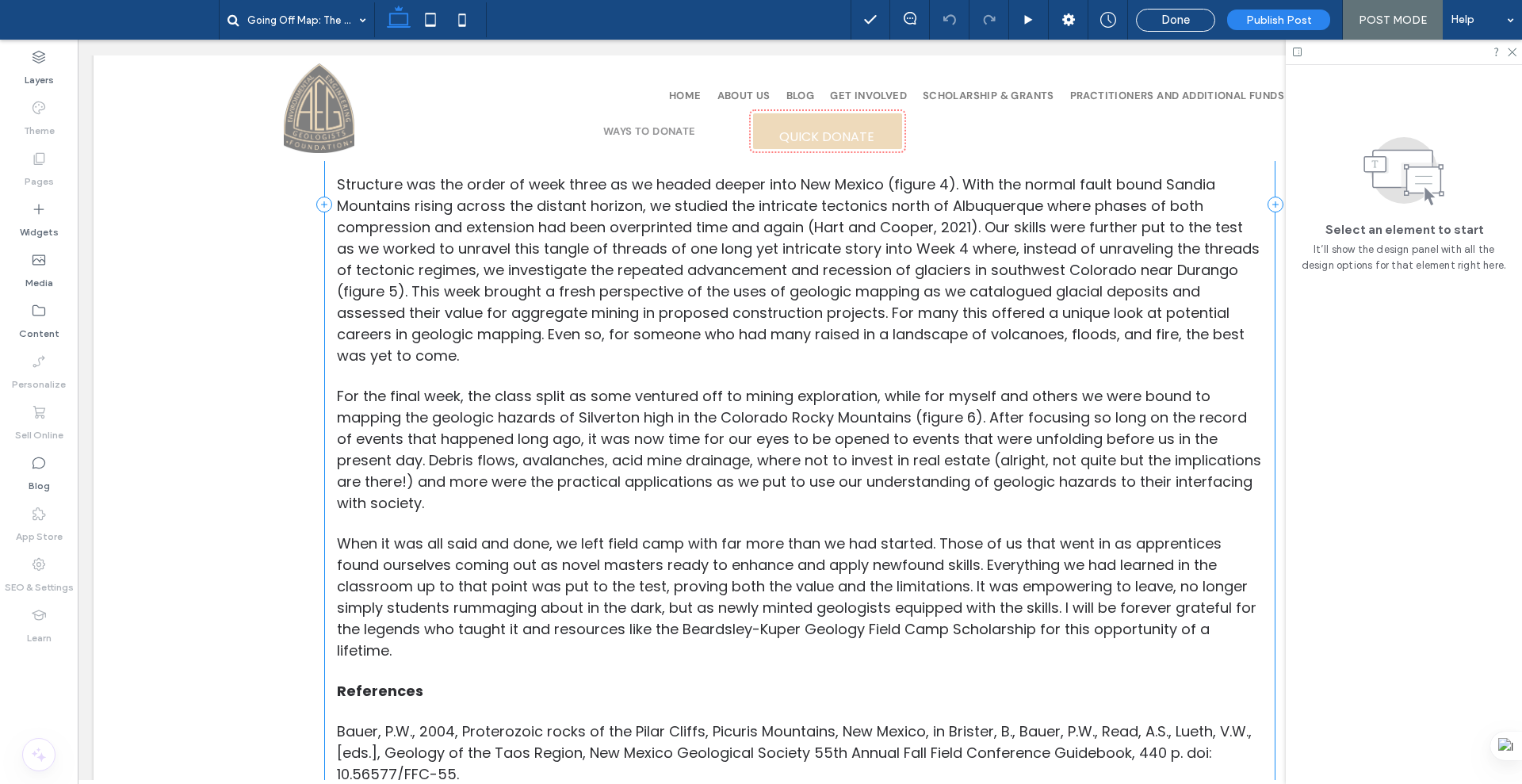 scroll, scrollTop: 1448, scrollLeft: 0, axis: vertical 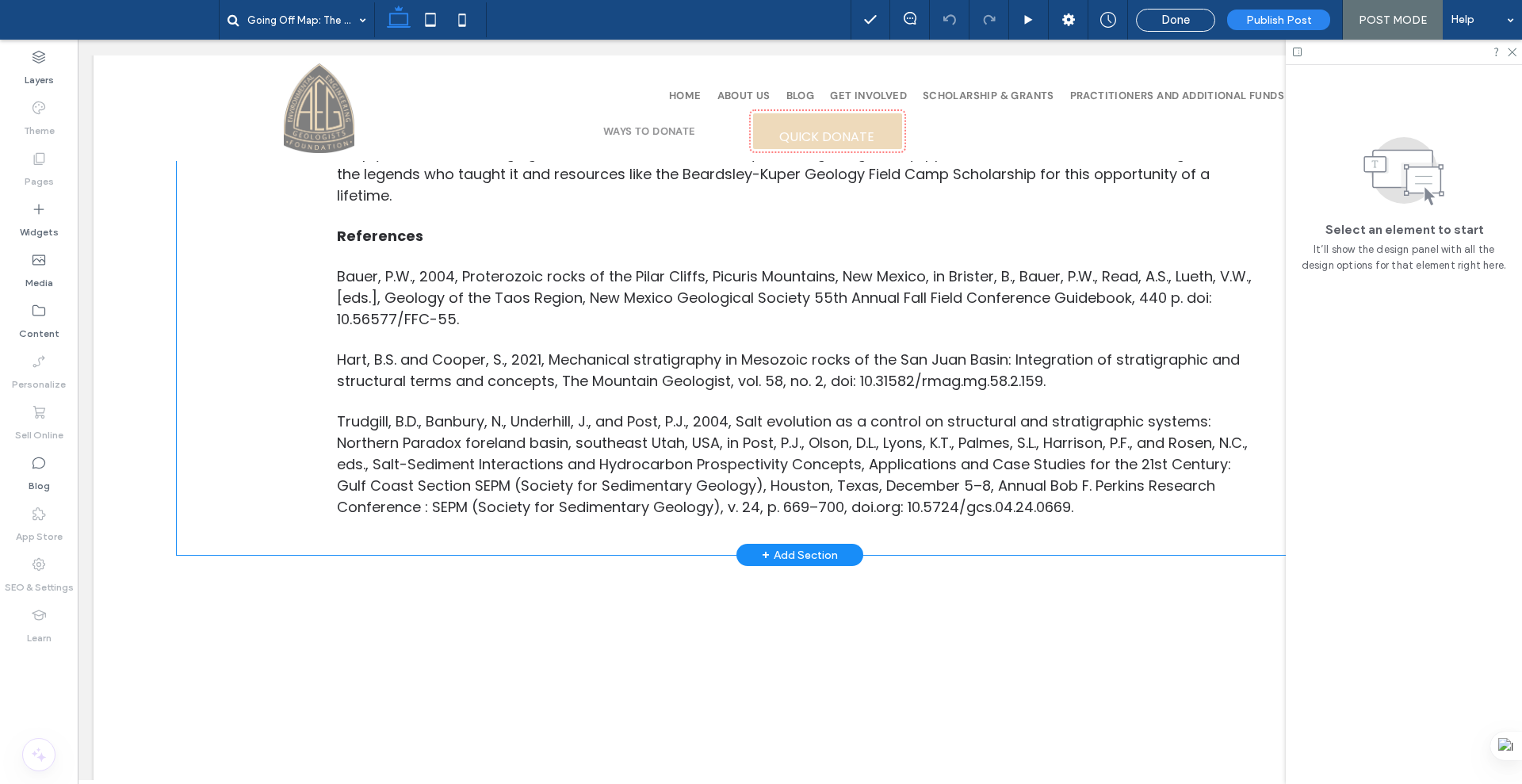 click on "By Isaac E. Pope
At the core of every scientist and engineer is an explorer and investigator with some deeply imbedded personality to seek out what is unknown or unfixed and create some new conceptualization or contraption out of it. They spend years honing their craft, learning the intricate ways of their field. At some point or other, however, it comes time to leave the books behind and discover their field firsthand. In the life of a geologist, that time comes in the form of field camp, the opportunity to head off the maps of well tread territory to test their skills in the real world. For me, that occasion arrived this summer at the Colorado School of Mines in the form of a five-week adventure mapping geologic features across Colorado, Utah, and New Mexico.
kilometers!
References" at bounding box center [800, -251] 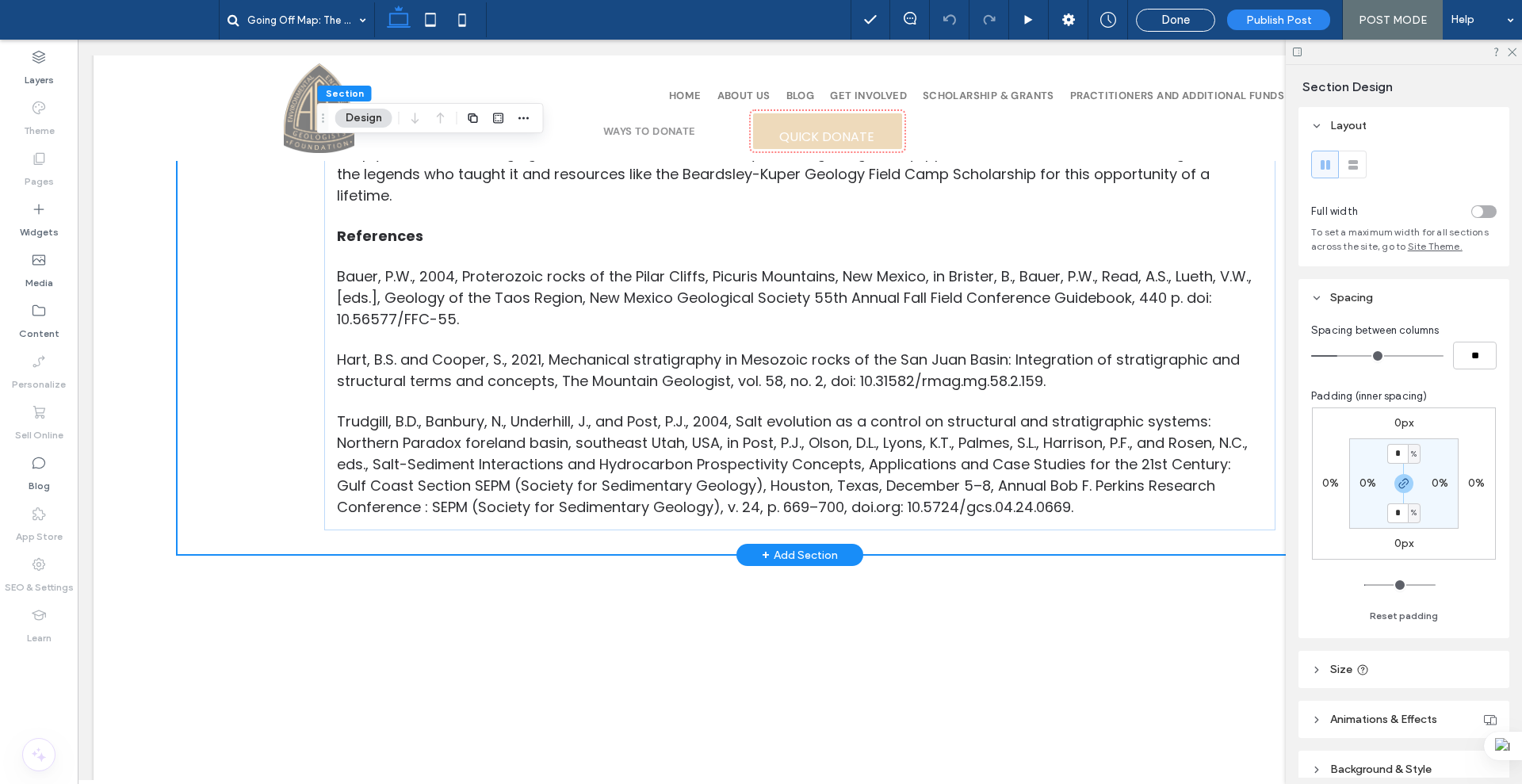 click on "By Isaac E. Pope
At the core of every scientist and engineer is an explorer and investigator with some deeply imbedded personality to seek out what is unknown or unfixed and create some new conceptualization or contraption out of it. They spend years honing their craft, learning the intricate ways of their field. At some point or other, however, it comes time to leave the books behind and discover their field firsthand. In the life of a geologist, that time comes in the form of field camp, the opportunity to head off the maps of well tread territory to test their skills in the real world. For me, that occasion arrived this summer at the Colorado School of Mines in the form of a five-week adventure mapping geologic features across Colorado, Utah, and New Mexico.
kilometers!
References" at bounding box center [800, -251] 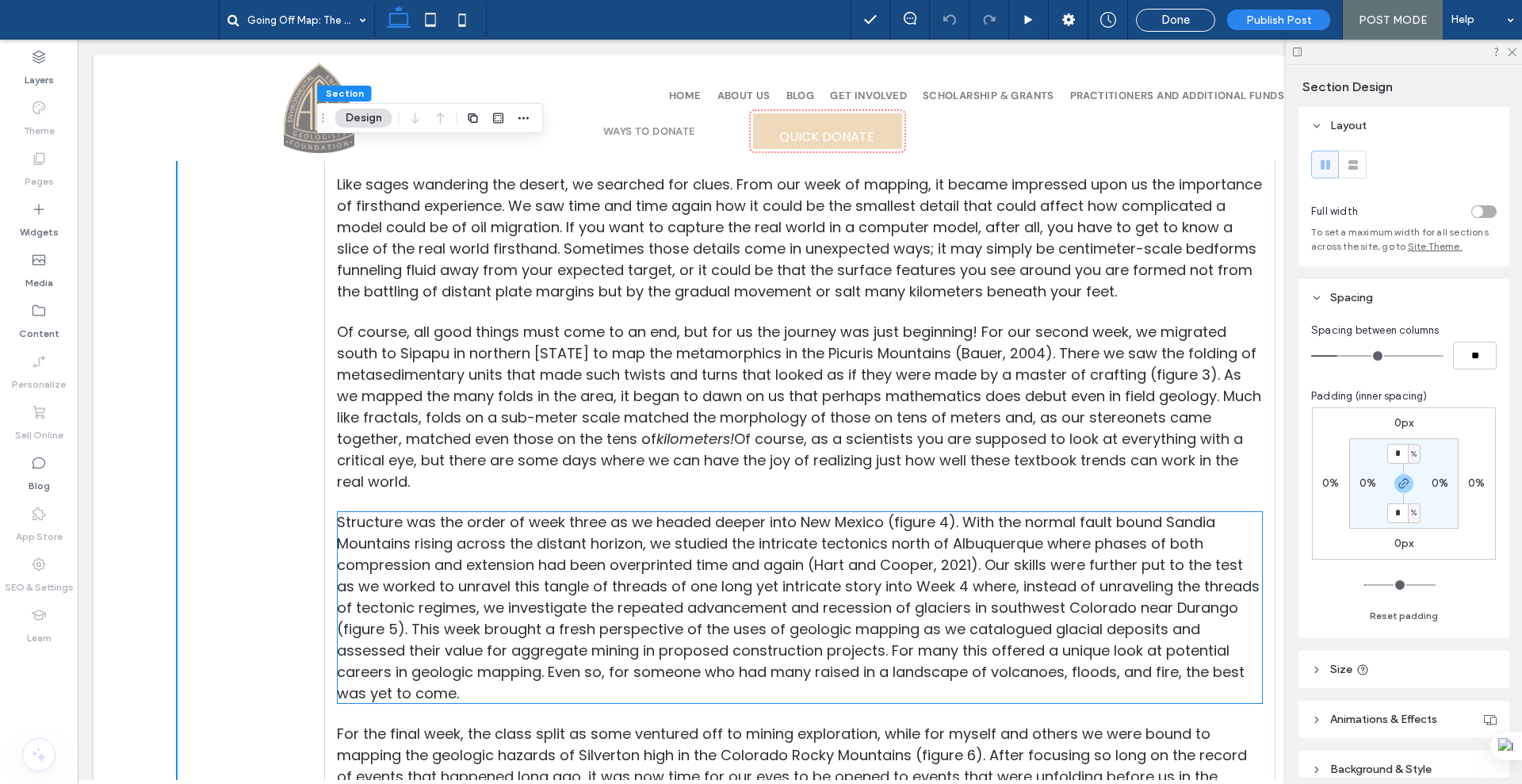 scroll, scrollTop: 1249, scrollLeft: 0, axis: vertical 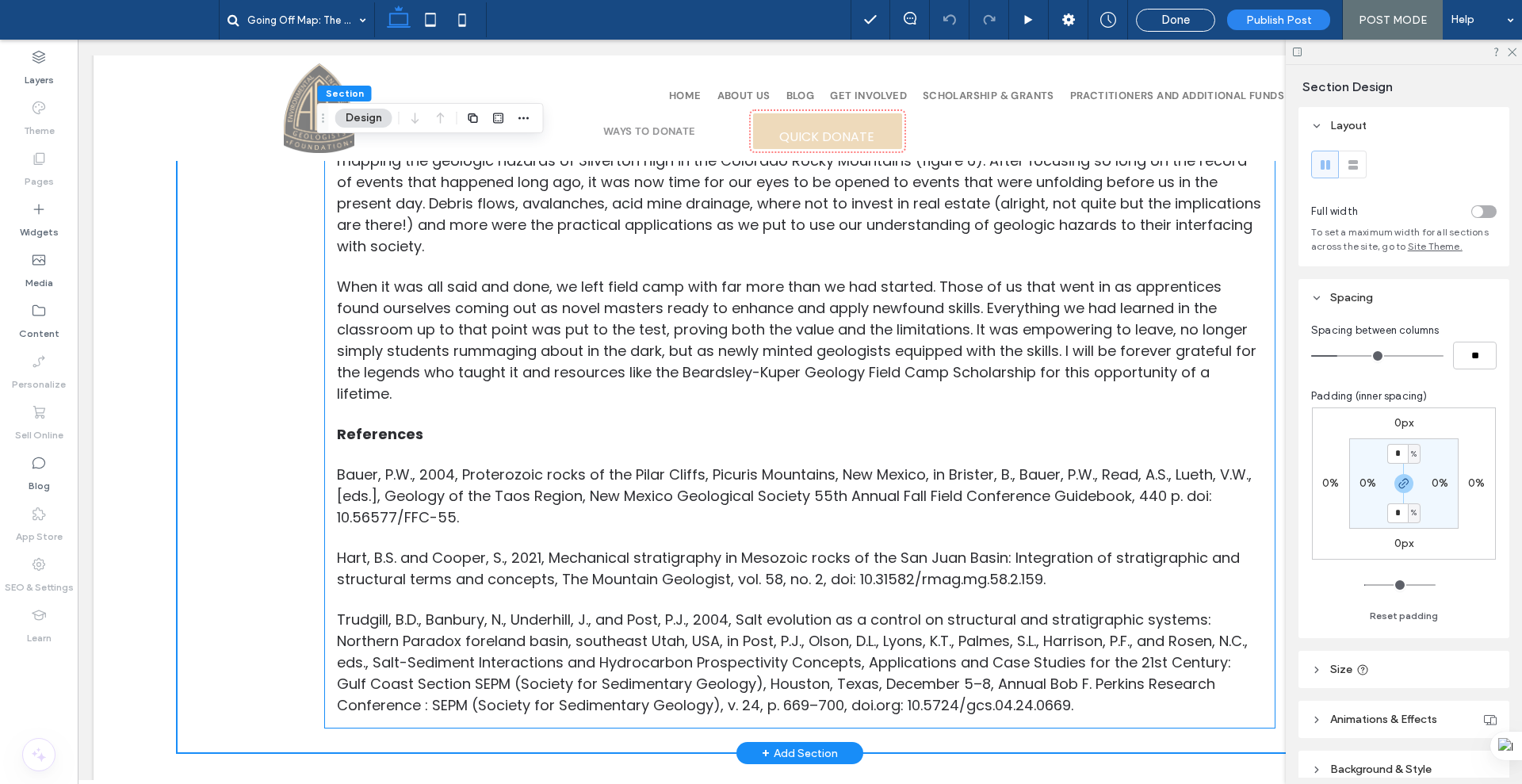 click on "By Isaac E. Pope
At the core of every scientist and engineer is an explorer and investigator with some deeply imbedded personality to seek out what is unknown or unfixed and create some new conceptualization or contraption out of it. They spend years honing their craft, learning the intricate ways of their field. At some point or other, however, it comes time to leave the books behind and discover their field firsthand. In the life of a geologist, that time comes in the form of field camp, the opportunity to head off the maps of well tread territory to test their skills in the real world. For me, that occasion arrived this summer at the Colorado School of Mines in the form of a five-week adventure mapping geologic features across Colorado, Utah, and New Mexico.
kilometers!
References" at bounding box center [800, -52] 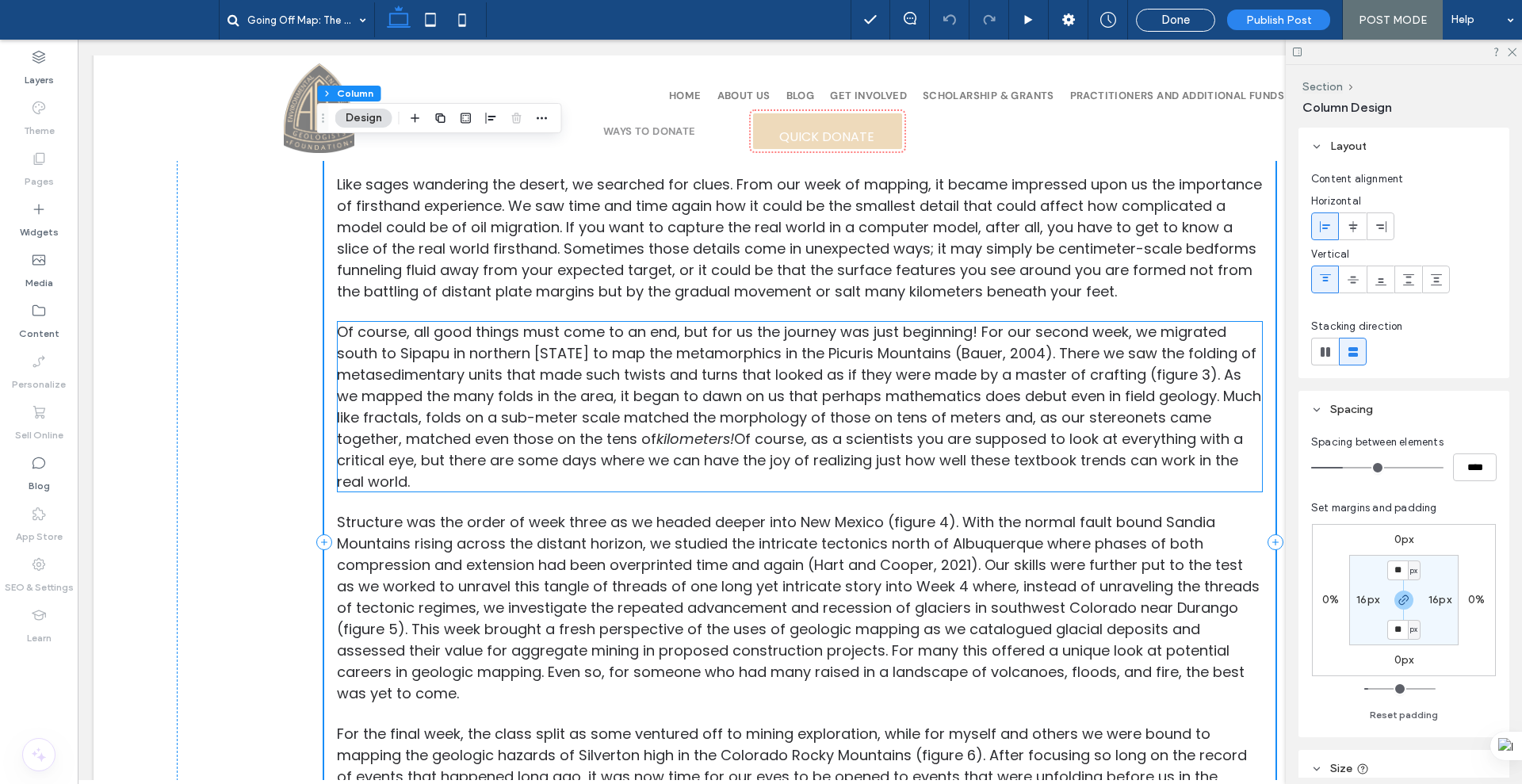 scroll, scrollTop: 0, scrollLeft: 0, axis: both 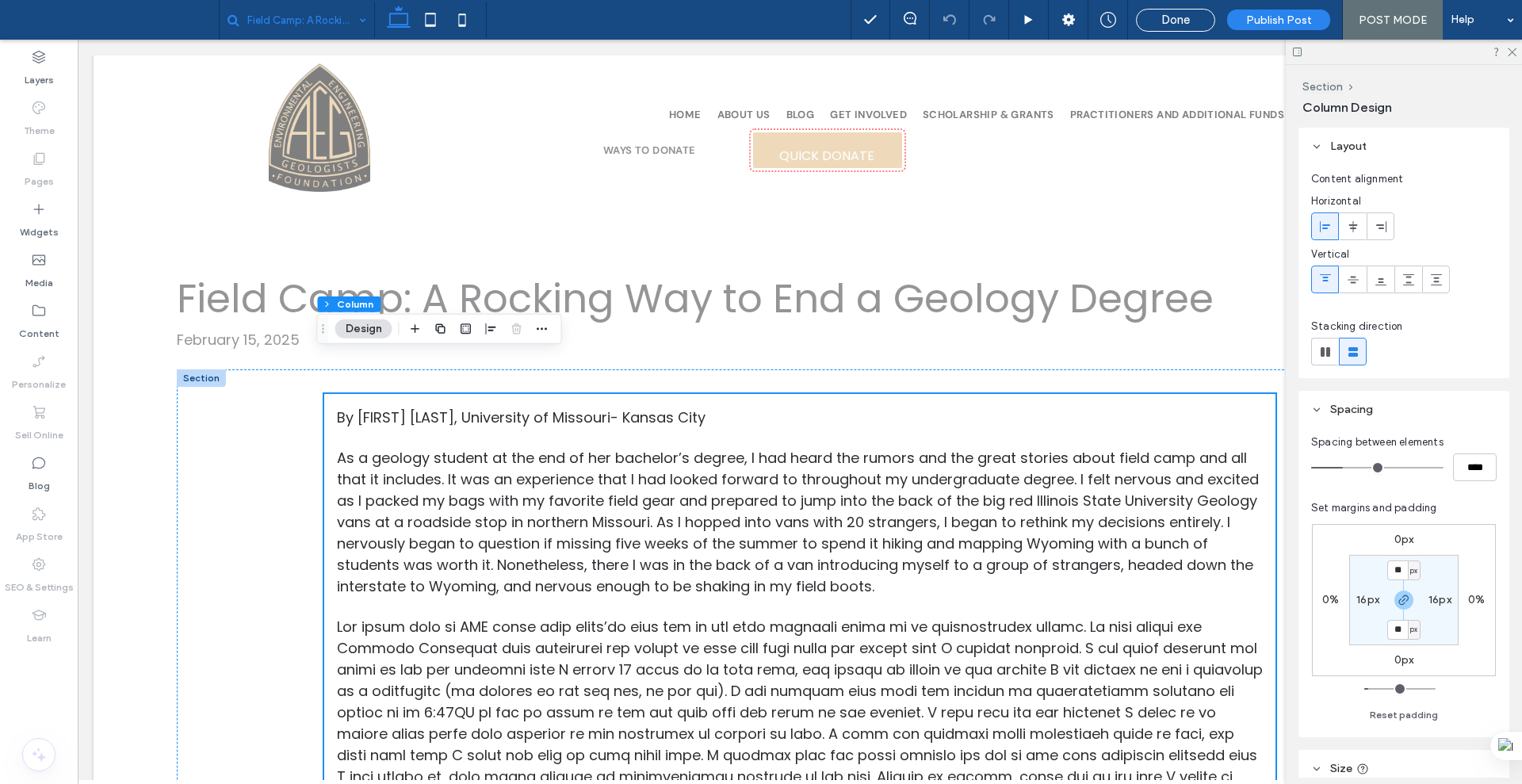 click at bounding box center [303, 20] 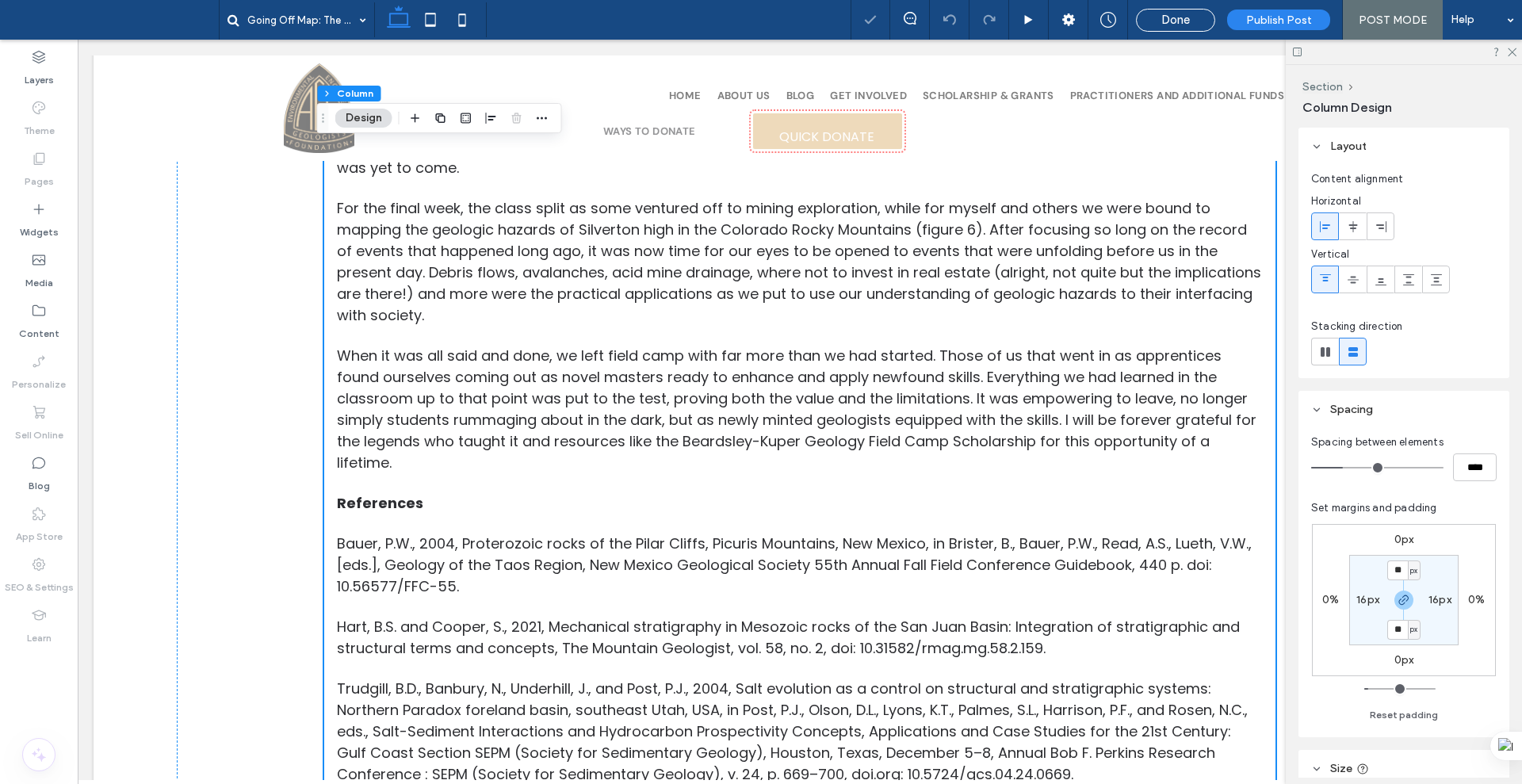 scroll, scrollTop: 1250, scrollLeft: 0, axis: vertical 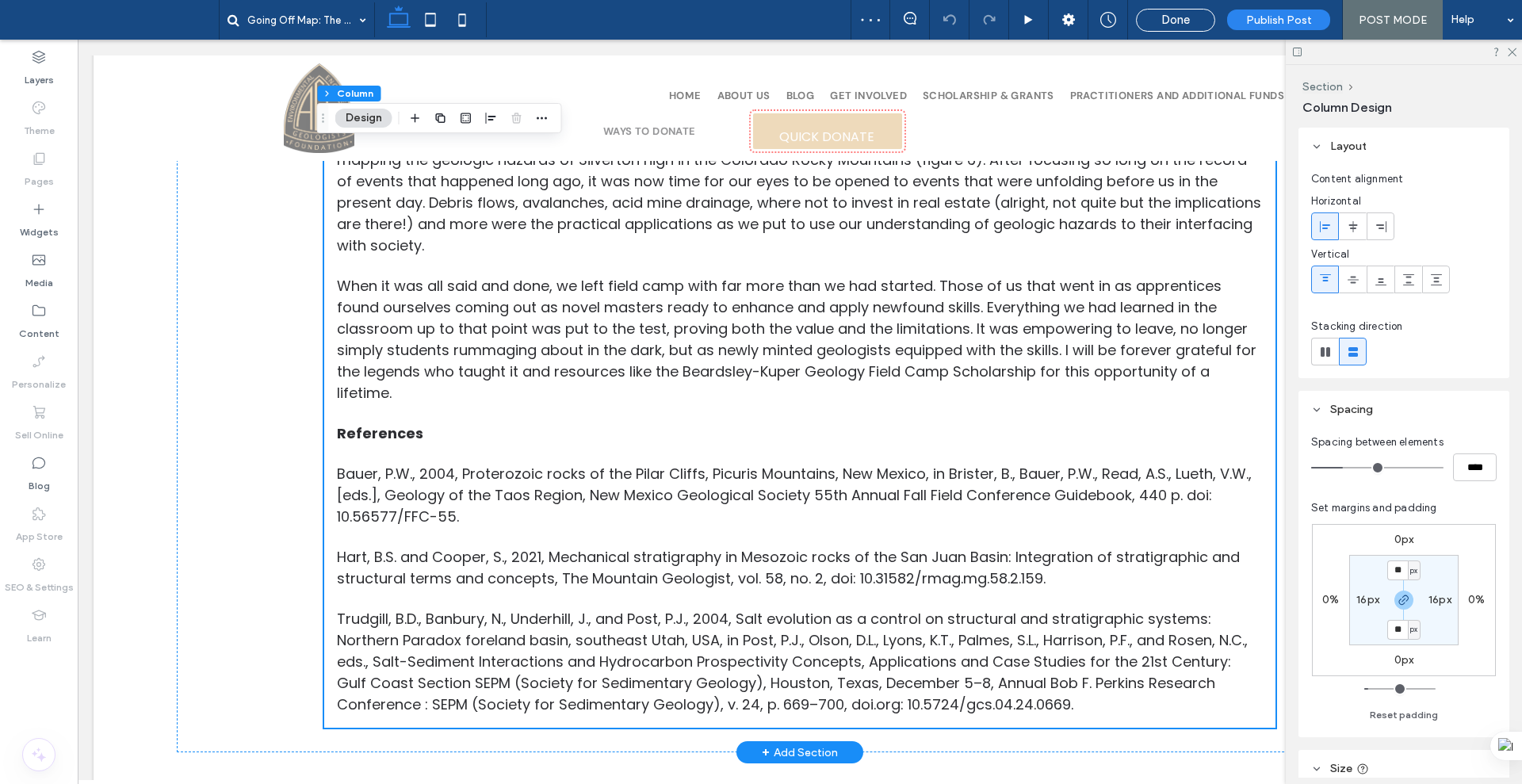 click on "By Isaac E. Pope
At the core of every scientist and engineer is an explorer and investigator with some deeply imbedded personality to seek out what is unknown or unfixed and create some new conceptualization or contraption out of it. They spend years honing their craft, learning the intricate ways of their field. At some point or other, however, it comes time to leave the books behind and discover their field firsthand. In the life of a geologist, that time comes in the form of field camp, the opportunity to head off the maps of well tread territory to test their skills in the real world. For me, that occasion arrived this summer at the Colorado School of Mines in the form of a five-week adventure mapping geologic features across Colorado, Utah, and New Mexico.
kilometers!
References" at bounding box center (800, -53) 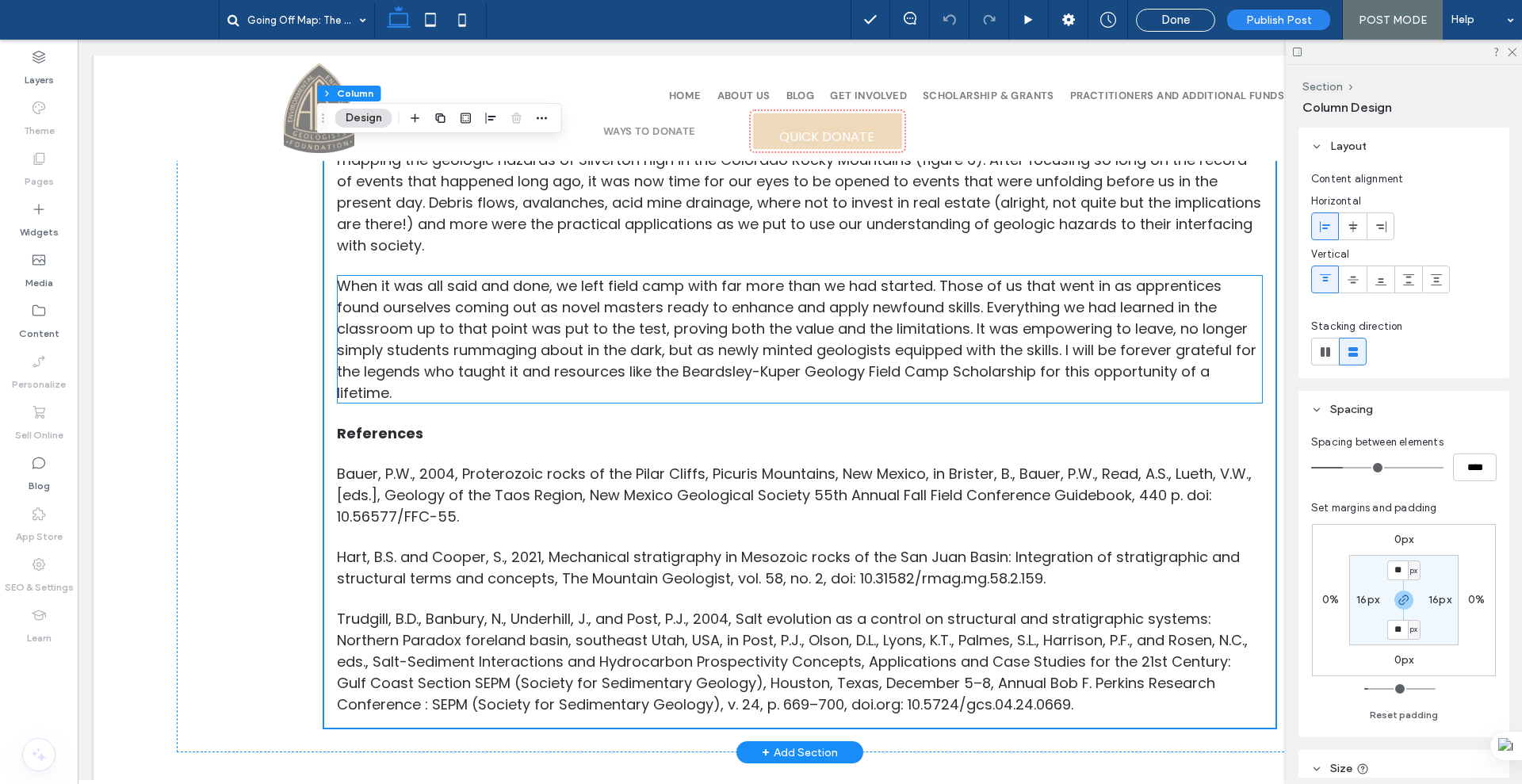 click on "When it was all said and done, we left field camp with far more than we had started. Those of us that went in as apprentices found ourselves coming out as novel masters ready to enhance and apply newfound skills. Everything we had learned in the classroom up to that point was put to the test, proving both the value and the limitations. It was empowering to leave, no longer simply students rummaging about in the dark, but as newly minted geologists equipped with the skills. I will be forever grateful for the legends who taught it and resources like the Beardsley-Kuper Geology Field Camp Scholarship for this opportunity of a lifetime." at bounding box center (800, 339) 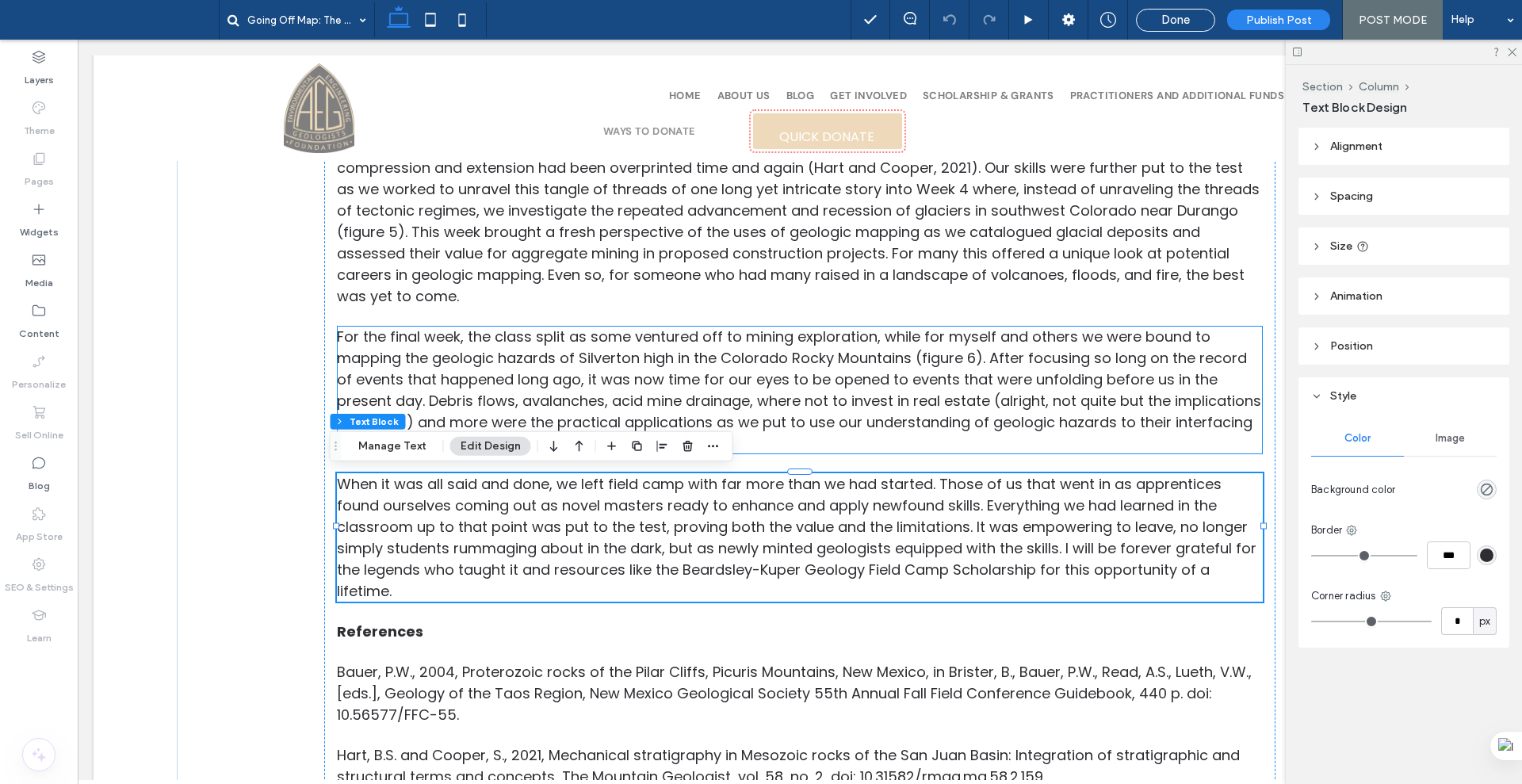 click on "For the final week, the class split as some ventured off to mining exploration, while for myself and others we were bound to mapping the geologic hazards of Silverton high in the Colorado Rocky Mountains (figure 6). After focusing so long on the record of events that happened long ago, it was now time for our eyes to be opened to events that were unfolding before us in the present day. Debris flows, avalanches, acid mine drainage, where not to invest in real estate (alright, not quite but the implications are there!) and more were the practical applications as we put to use our understanding of geologic hazards to their interfacing with society." at bounding box center [800, 390] 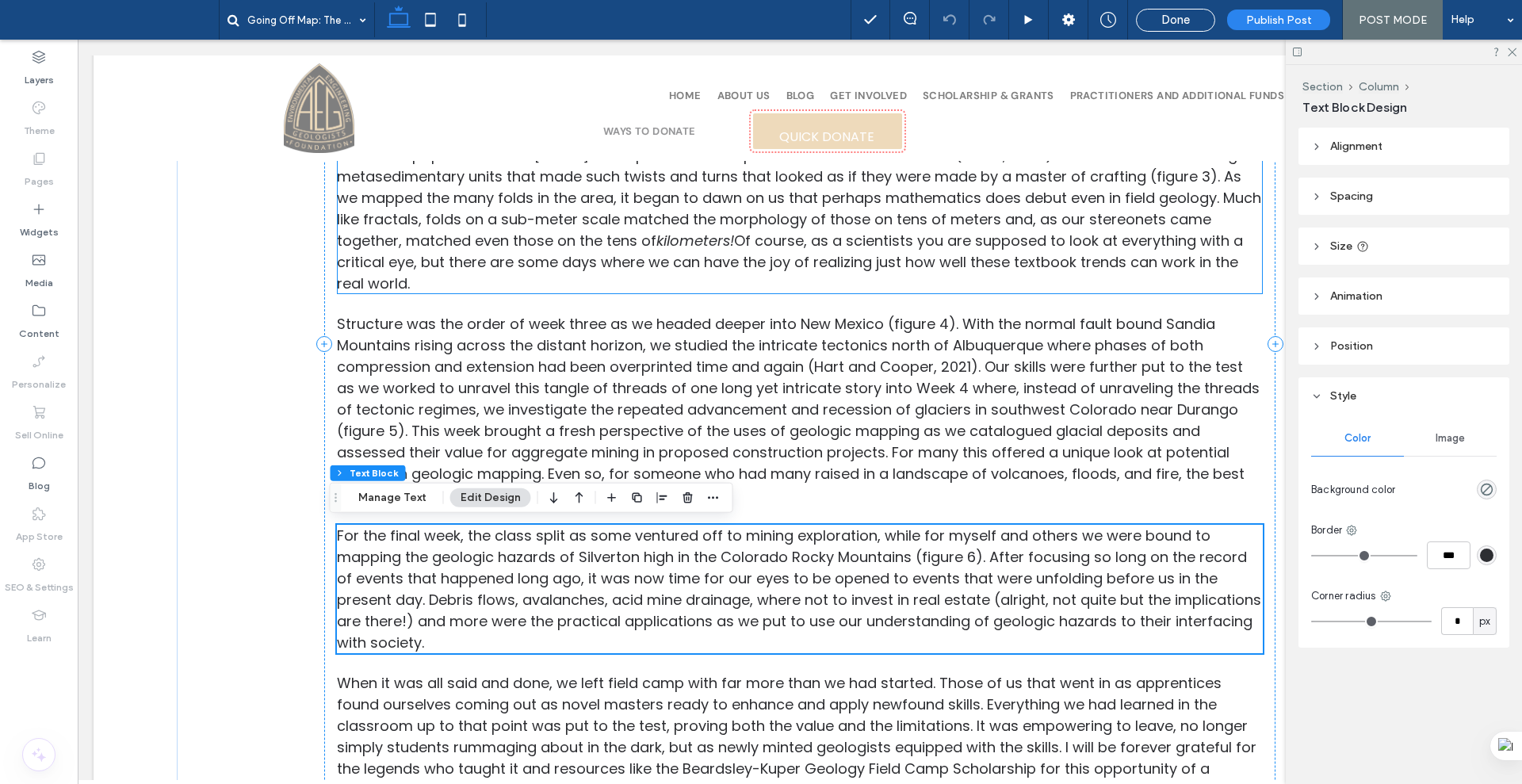 scroll, scrollTop: 656, scrollLeft: 0, axis: vertical 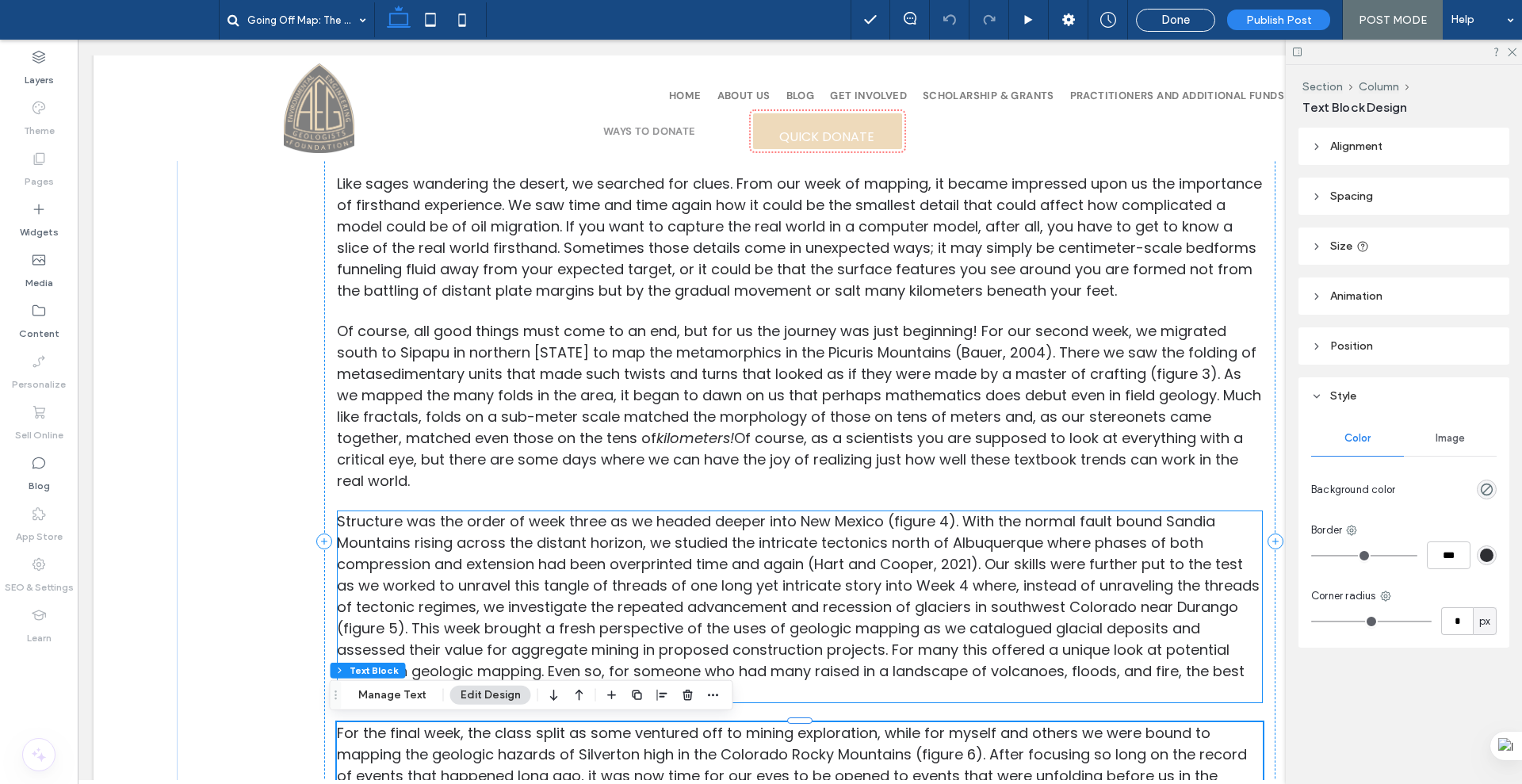 click on "Structure was the order of week three as we headed deeper into New Mexico (figure 4). With the normal fault bound Sandia Mountains rising across the distant horizon, we studied the intricate tectonics north of Albuquerque where phases of both compression and extension had been overprinted time and again (Hart and Cooper, 2021). Our skills were further put to the test as we worked to unravel this tangle of threads of one long yet intricate story into Week 4 where, instead of unraveling the threads of tectonic regimes, we investigate the repeated advancement and recession of glaciers in southwest Colorado near Durango (figure 5). This week brought a fresh perspective of the uses of geologic mapping as we catalogued glacial deposits and assessed their value for aggregate mining in proposed construction projects. For many this offered a unique look at potential careers in geologic mapping. Even so, for someone who had many raised in a landscape of volcanoes, floods, and fire, the best was yet to come." at bounding box center (800, 606) 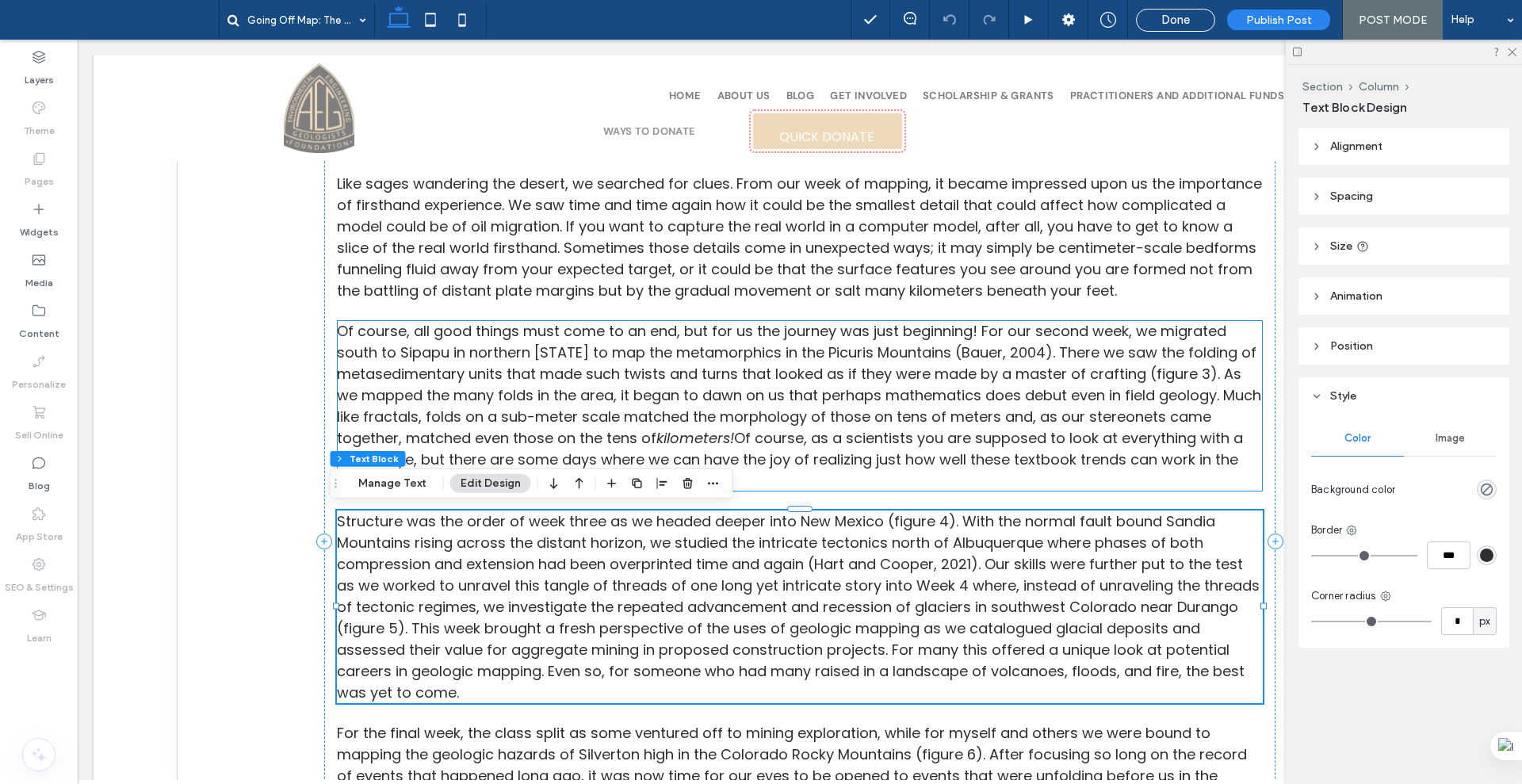 click on "Of course, all good things must come to an end, but for us the journey was just beginning! For our second week, we migrated south to Sipapu in northern New Mexico to map the metamorphics in the Picuris Mountains (Bauer, 2004). There we saw the folding of metasedimentary units that made such twists and turns that looked as if they were made by a master of crafting (figure 3). As we mapped the many folds in the area, it began to dawn on us that perhaps mathematics does debut even in field geology. Much like fractals, folds on a sub-meter scale matched the morphology of those on tens of meters and, as our stereonets came together, matched even those on the tens of  kilometers!
Of course, as a scientists you are supposed to look at everything with a critical eye, but there are some days where we can have the joy of realizing just how well these textbook trends can work in the real world." at bounding box center (800, 406) 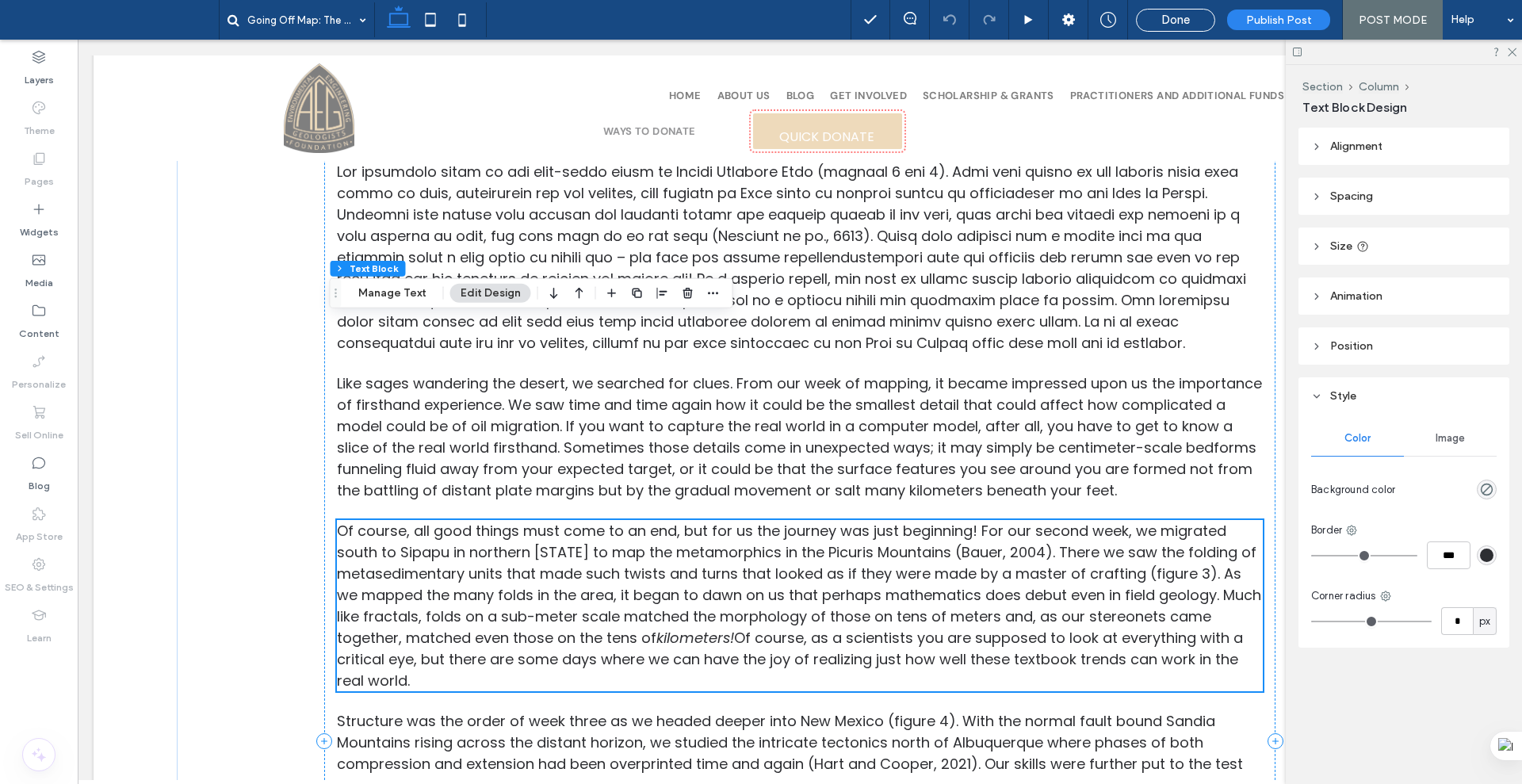 scroll, scrollTop: 259, scrollLeft: 0, axis: vertical 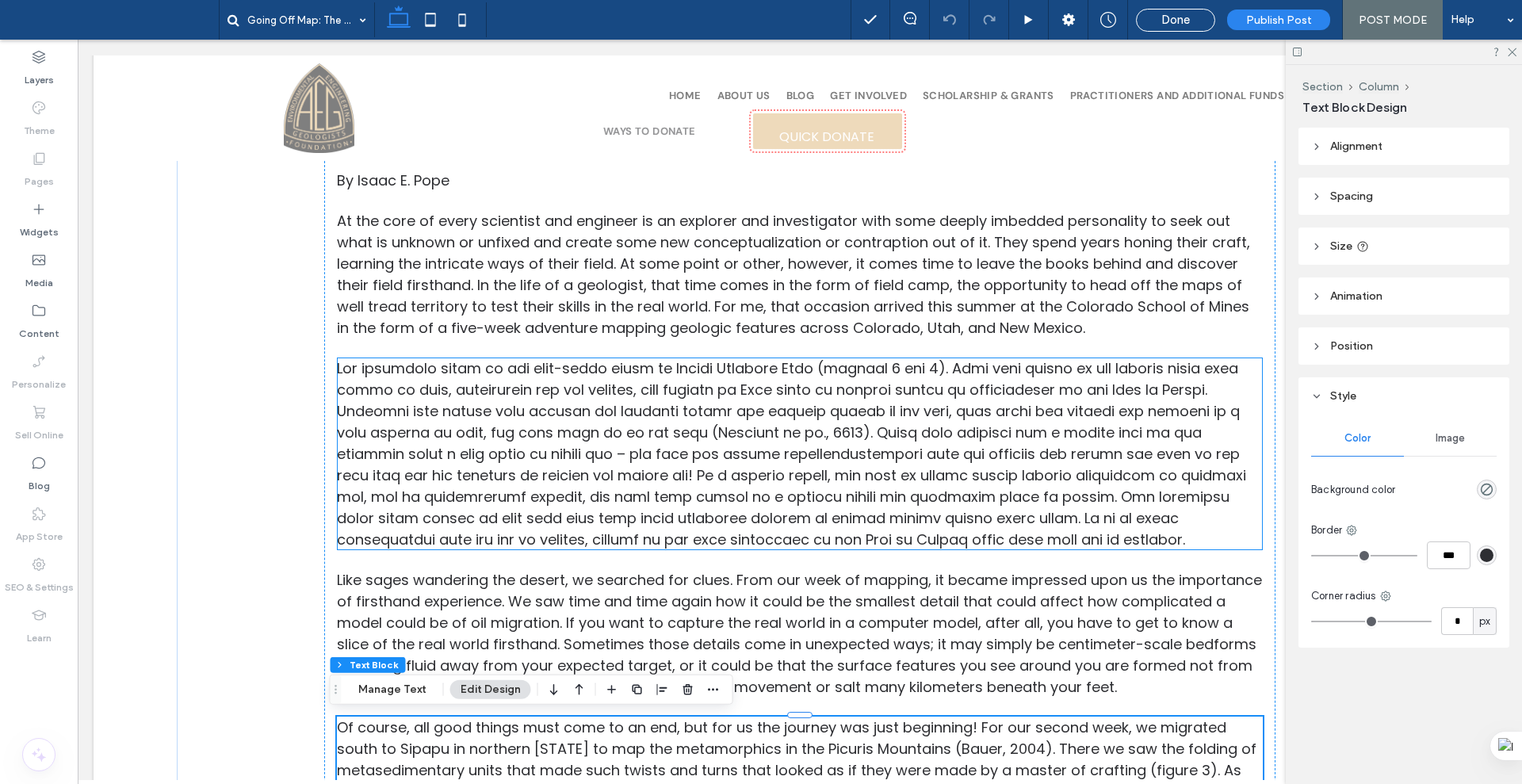 click at bounding box center [800, 453] 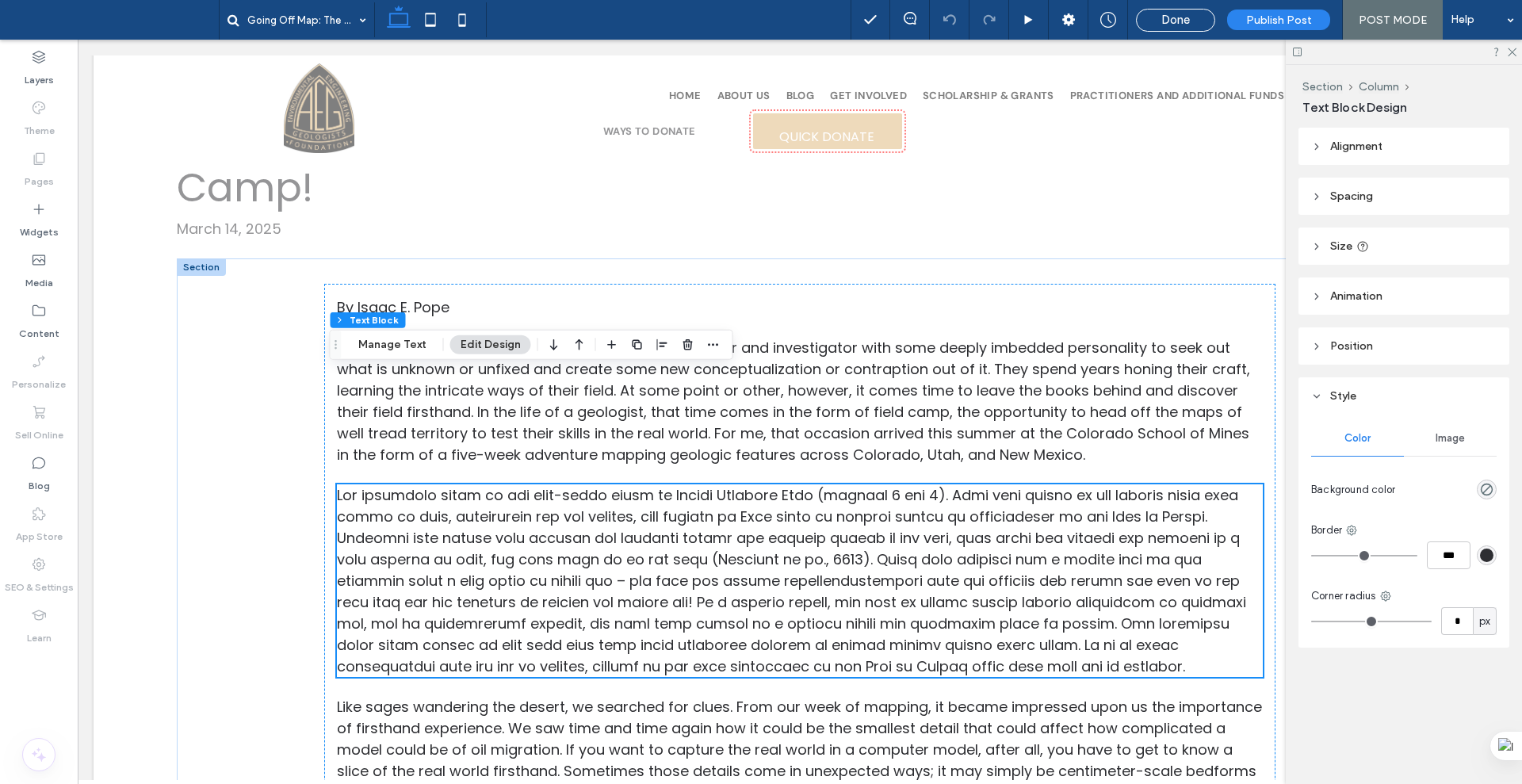 scroll, scrollTop: 0, scrollLeft: 0, axis: both 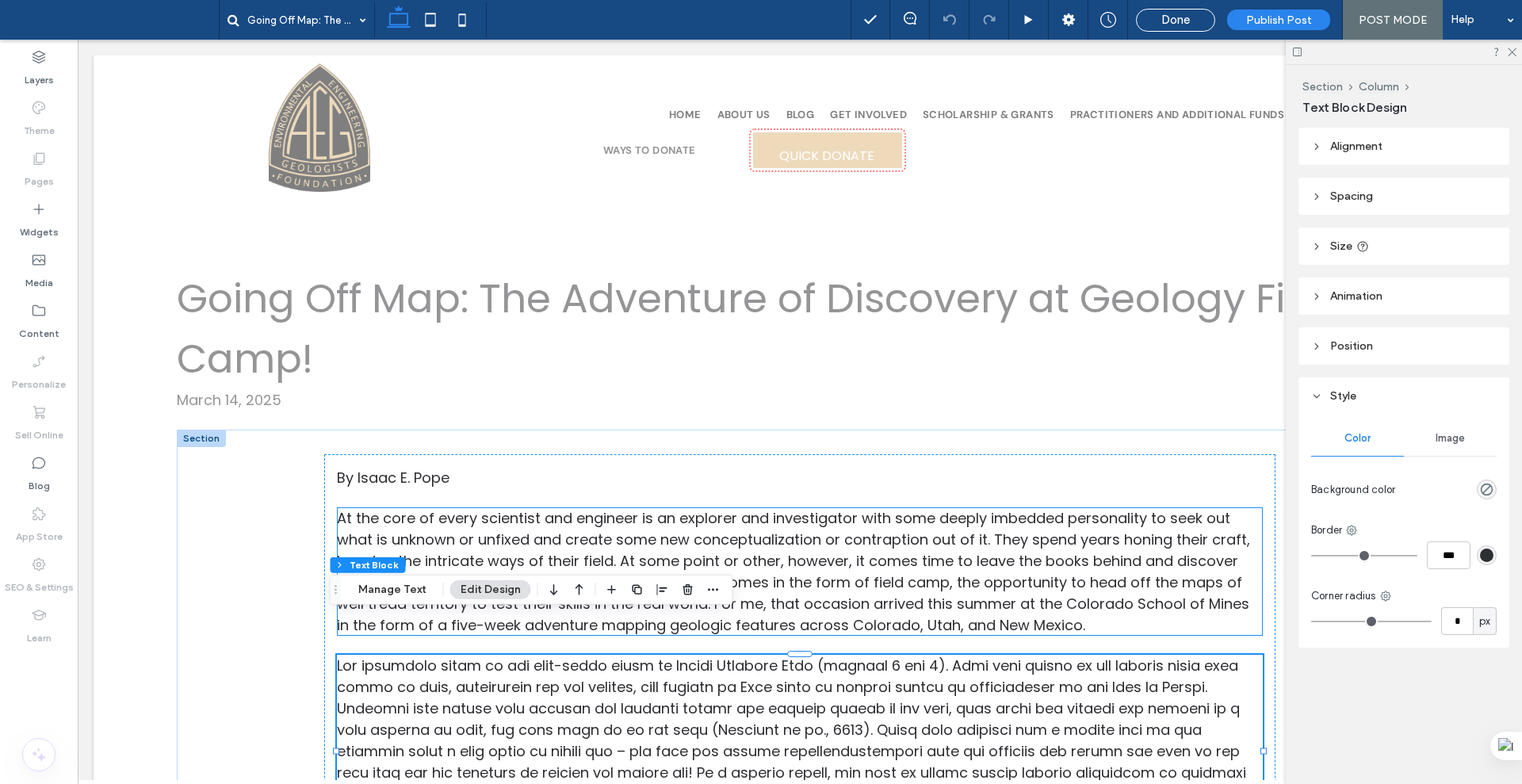 click on "At the core of every scientist and engineer is an explorer and investigator with some deeply imbedded personality to seek out what is unknown or unfixed and create some new conceptualization or contraption out of it. They spend years honing their craft, learning the intricate ways of their field. At some point or other, however, it comes time to leave the books behind and discover their field firsthand. In the life of a geologist, that time comes in the form of field camp, the opportunity to head off the maps of well tread territory to test their skills in the real world. For me, that occasion arrived this summer at the Colorado School of Mines in the form of a five-week adventure mapping geologic features across Colorado, Utah, and New Mexico." at bounding box center [800, 572] 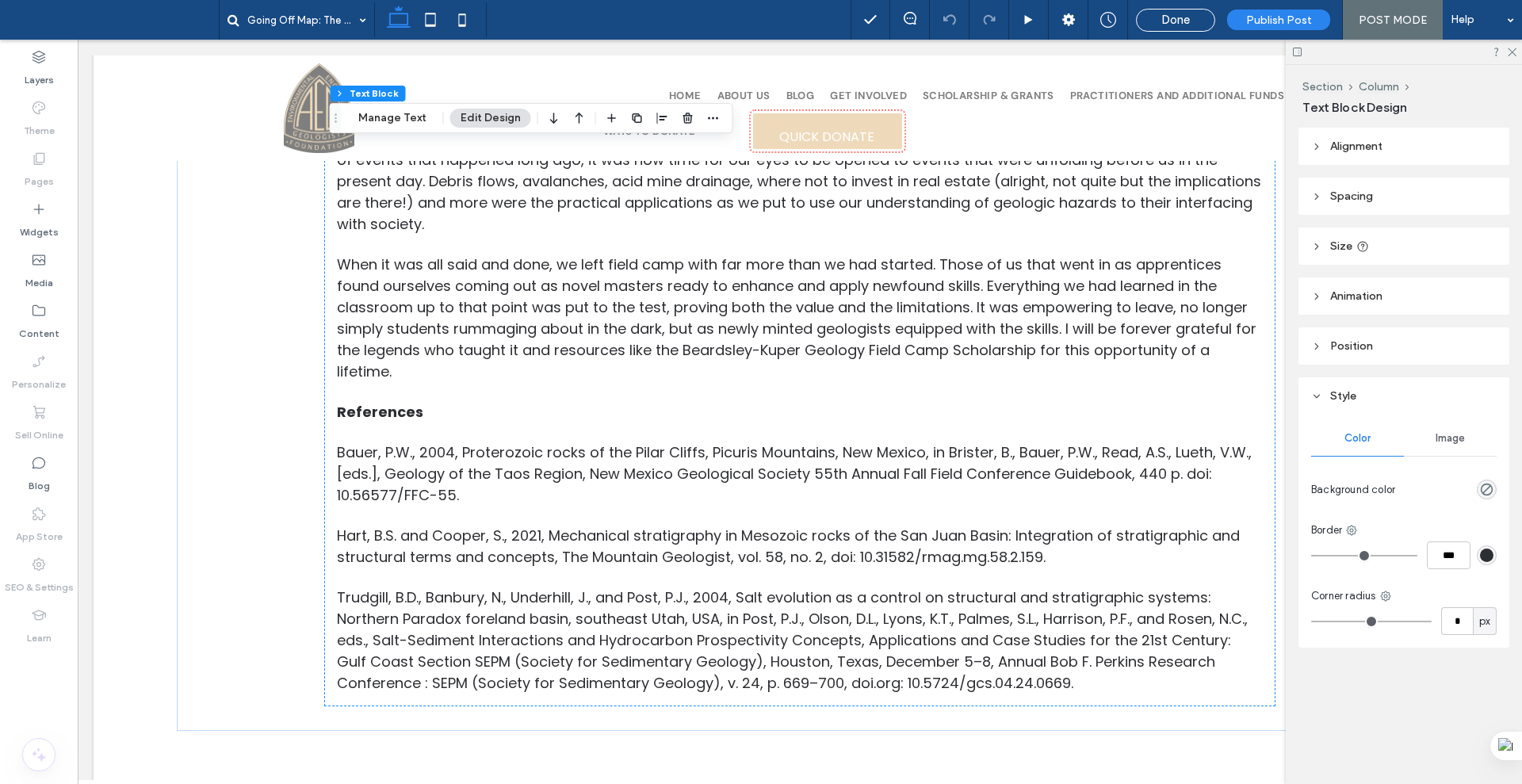 scroll, scrollTop: 1250, scrollLeft: 0, axis: vertical 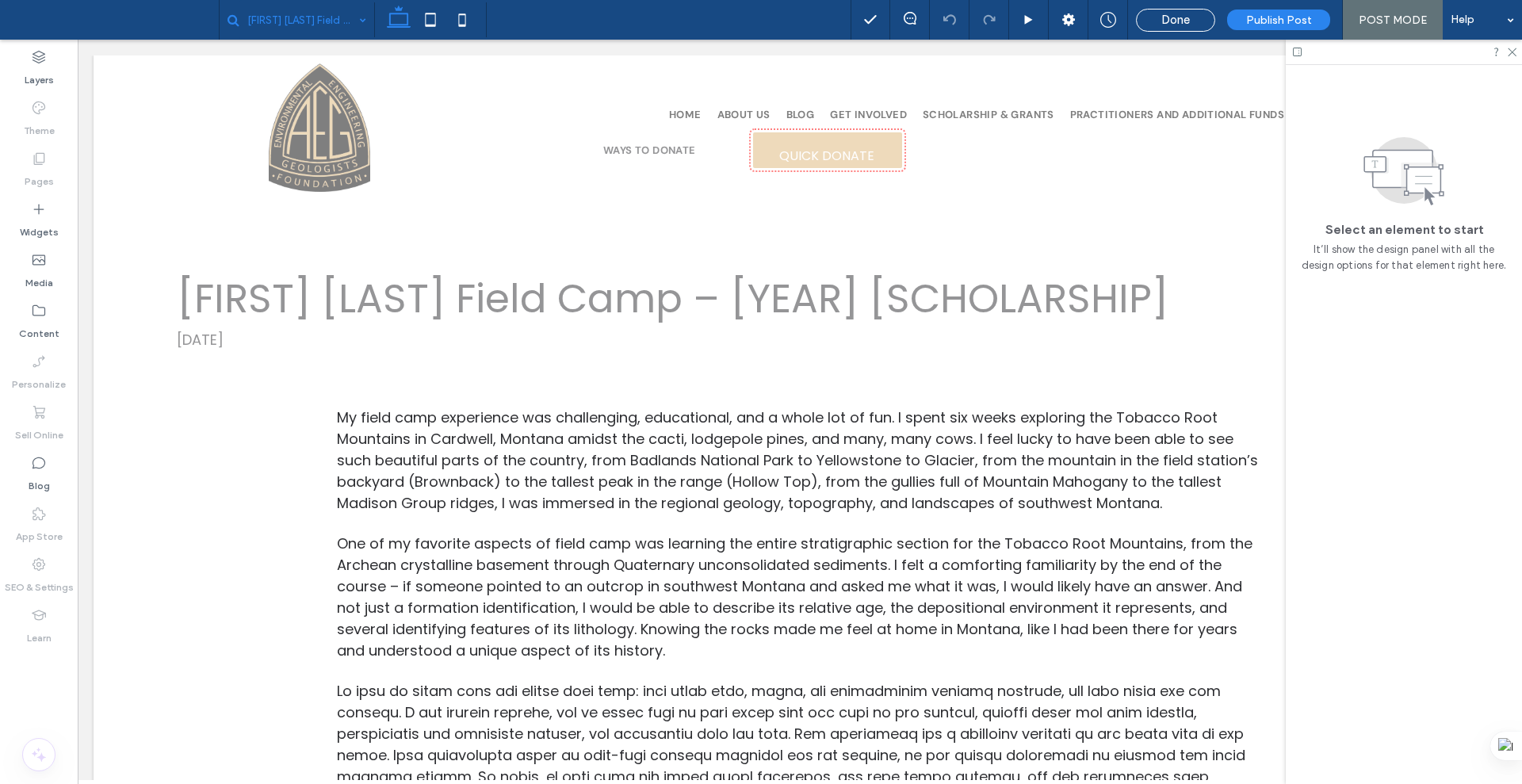 click at bounding box center [303, 20] 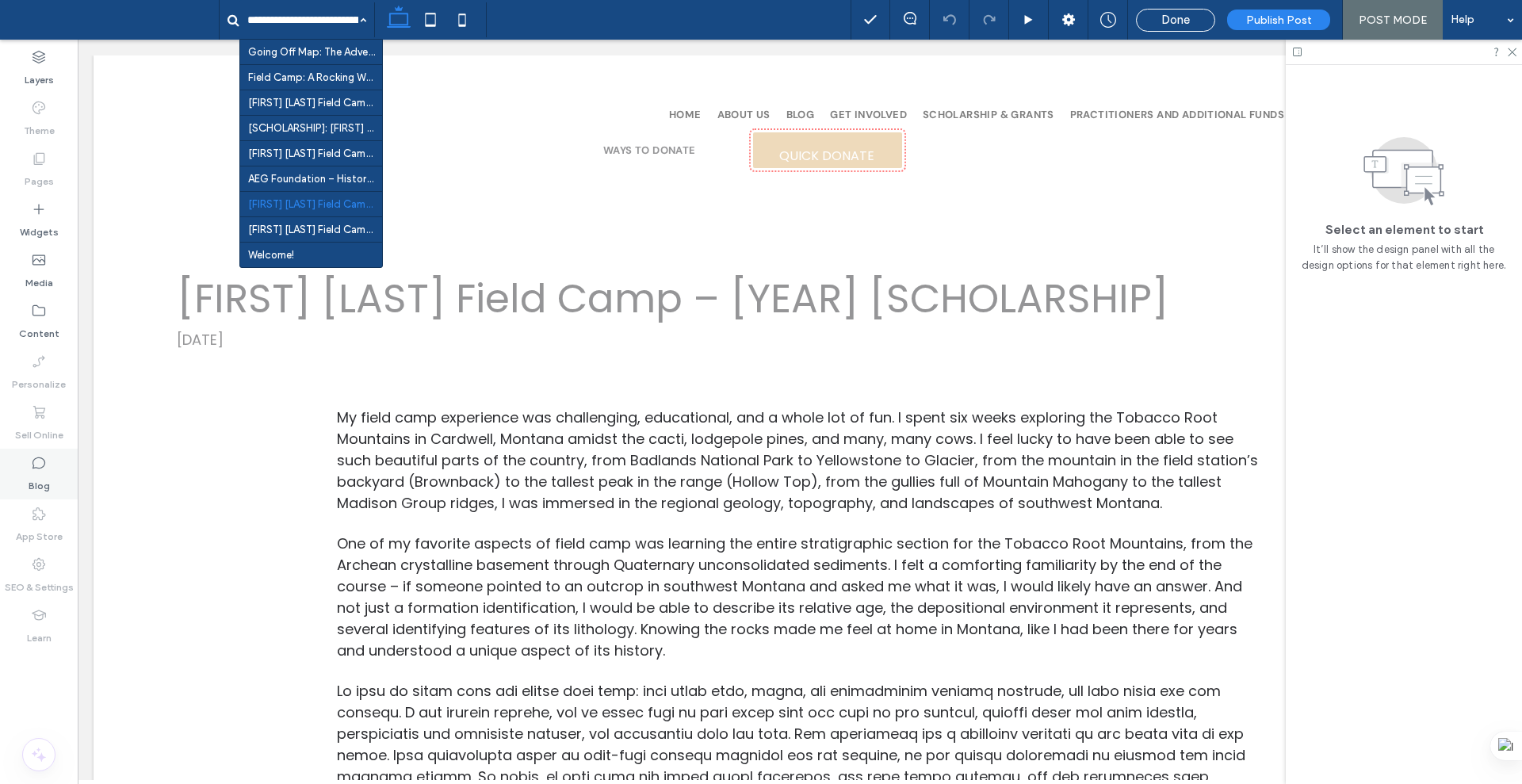 click on "Blog" at bounding box center [39, 482] 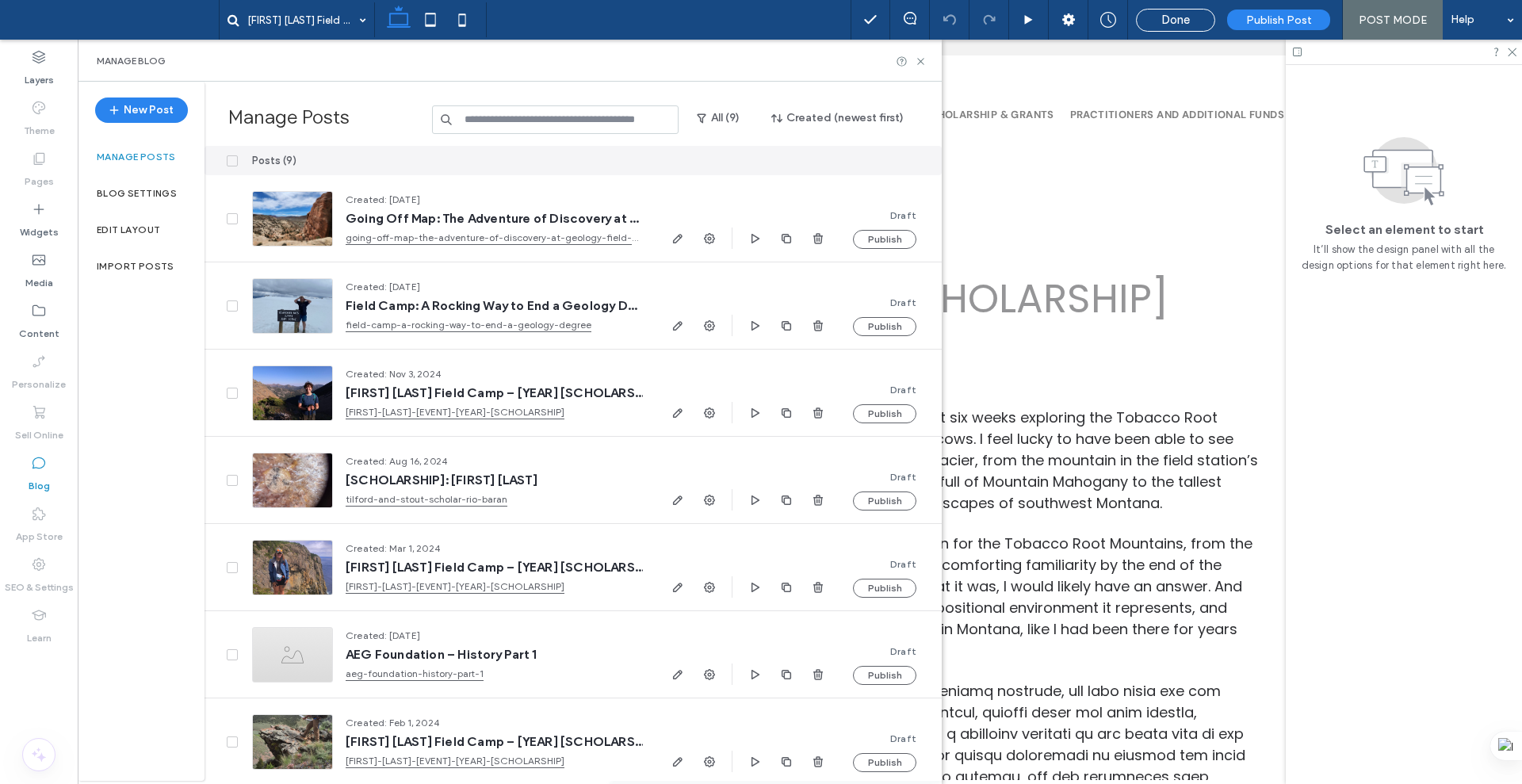 click at bounding box center [555, 120] 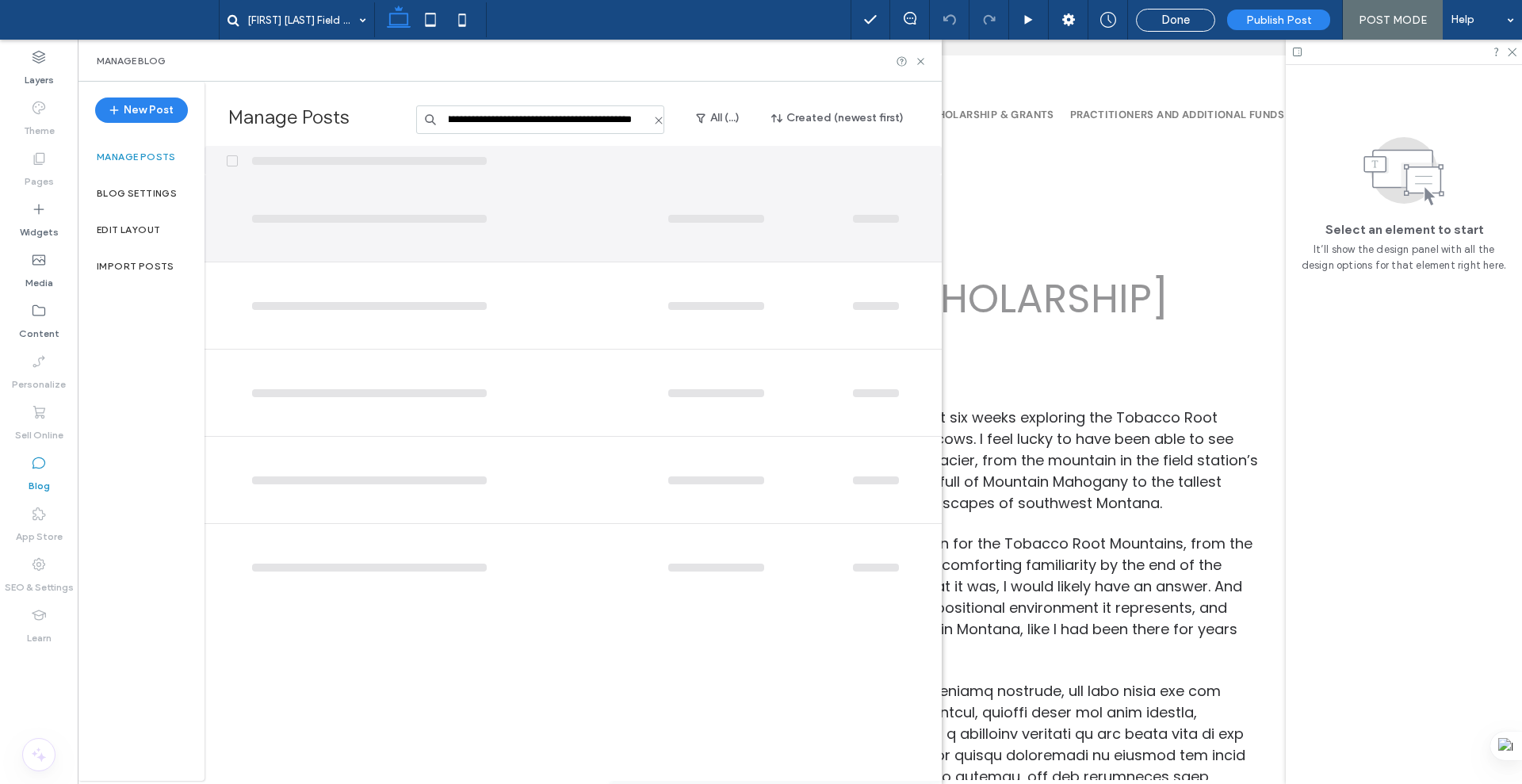 scroll, scrollTop: 0, scrollLeft: 140, axis: horizontal 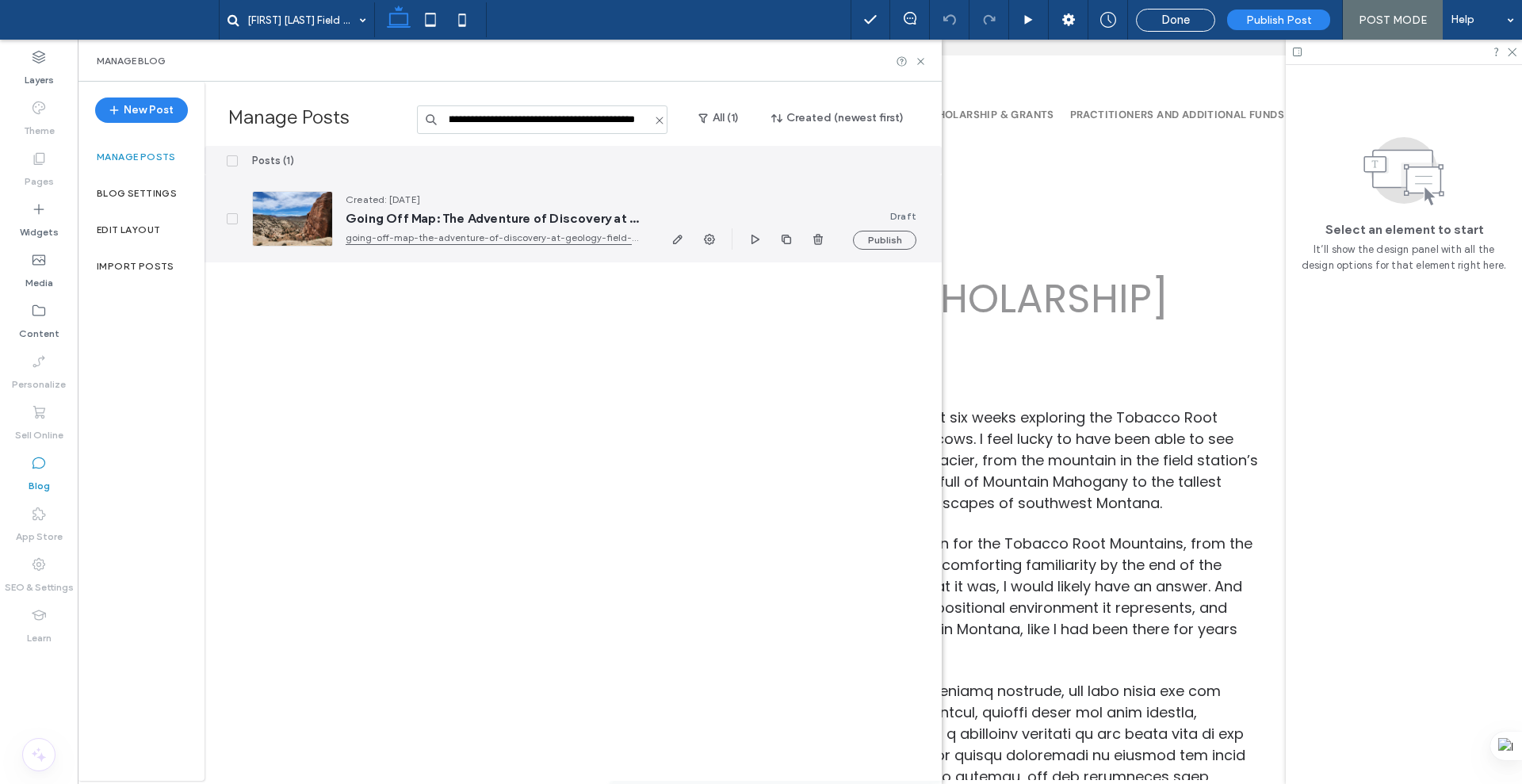 type on "**********" 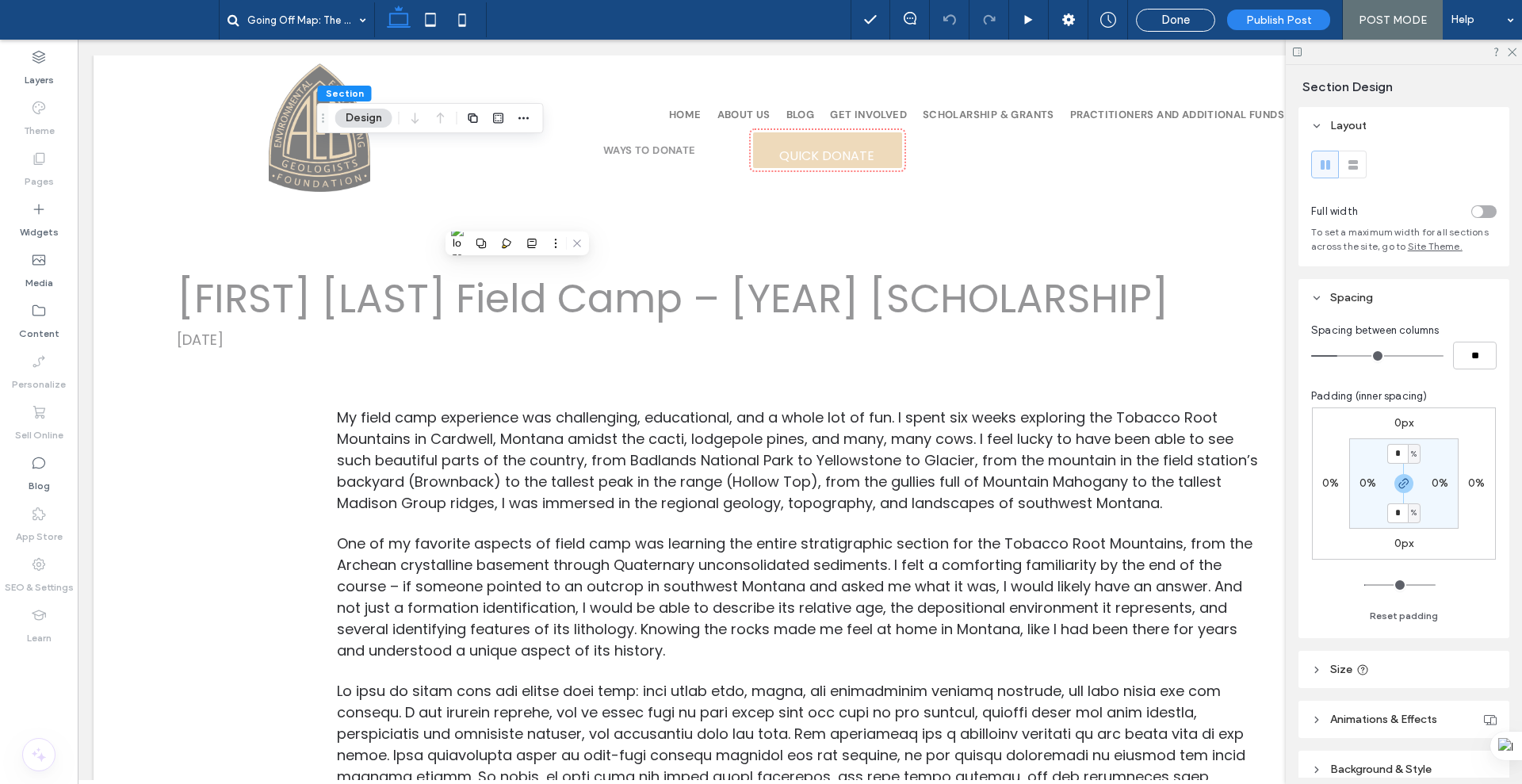 click at bounding box center (1430, 211) 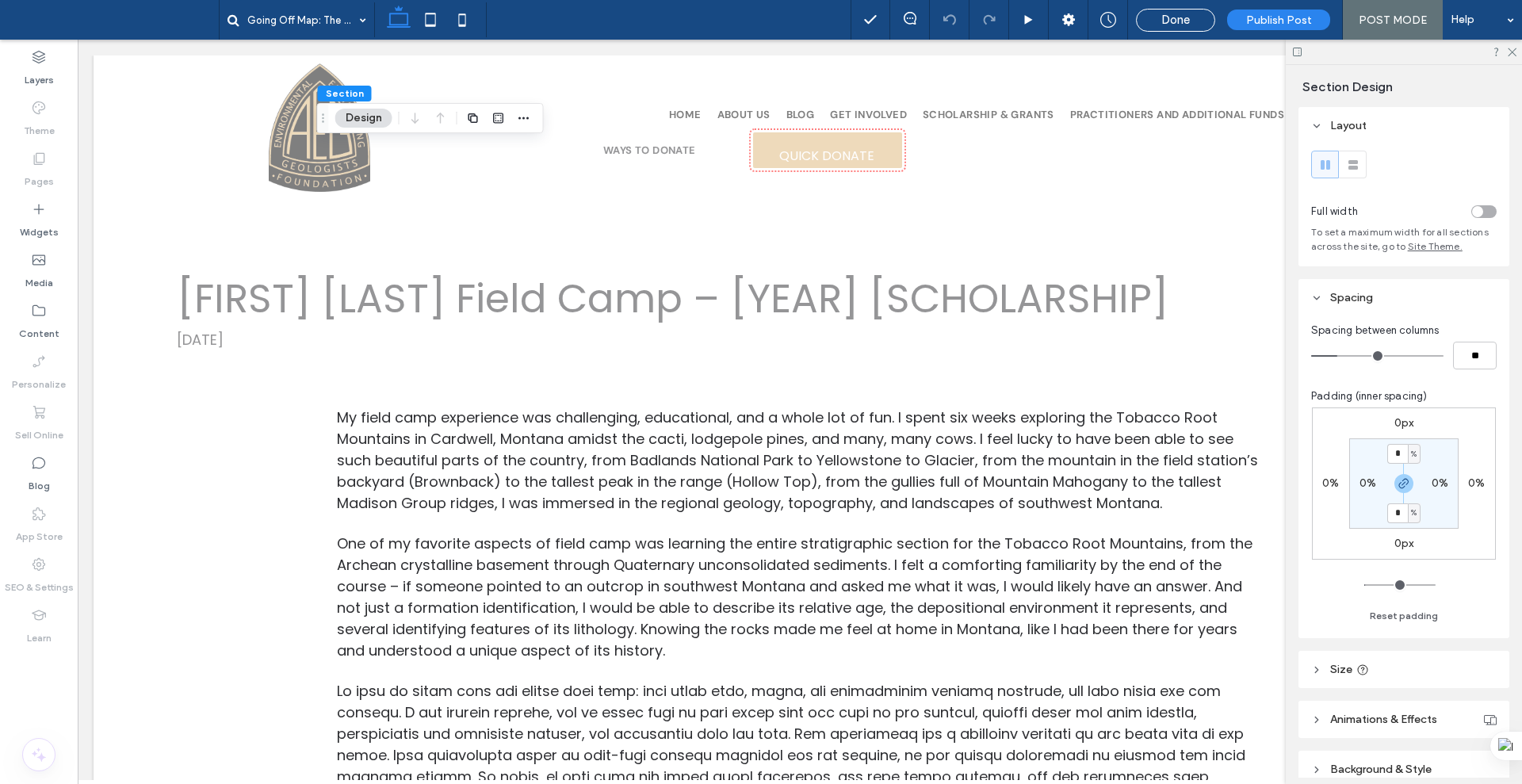 drag, startPoint x: 1482, startPoint y: 214, endPoint x: 1471, endPoint y: 214, distance: 11 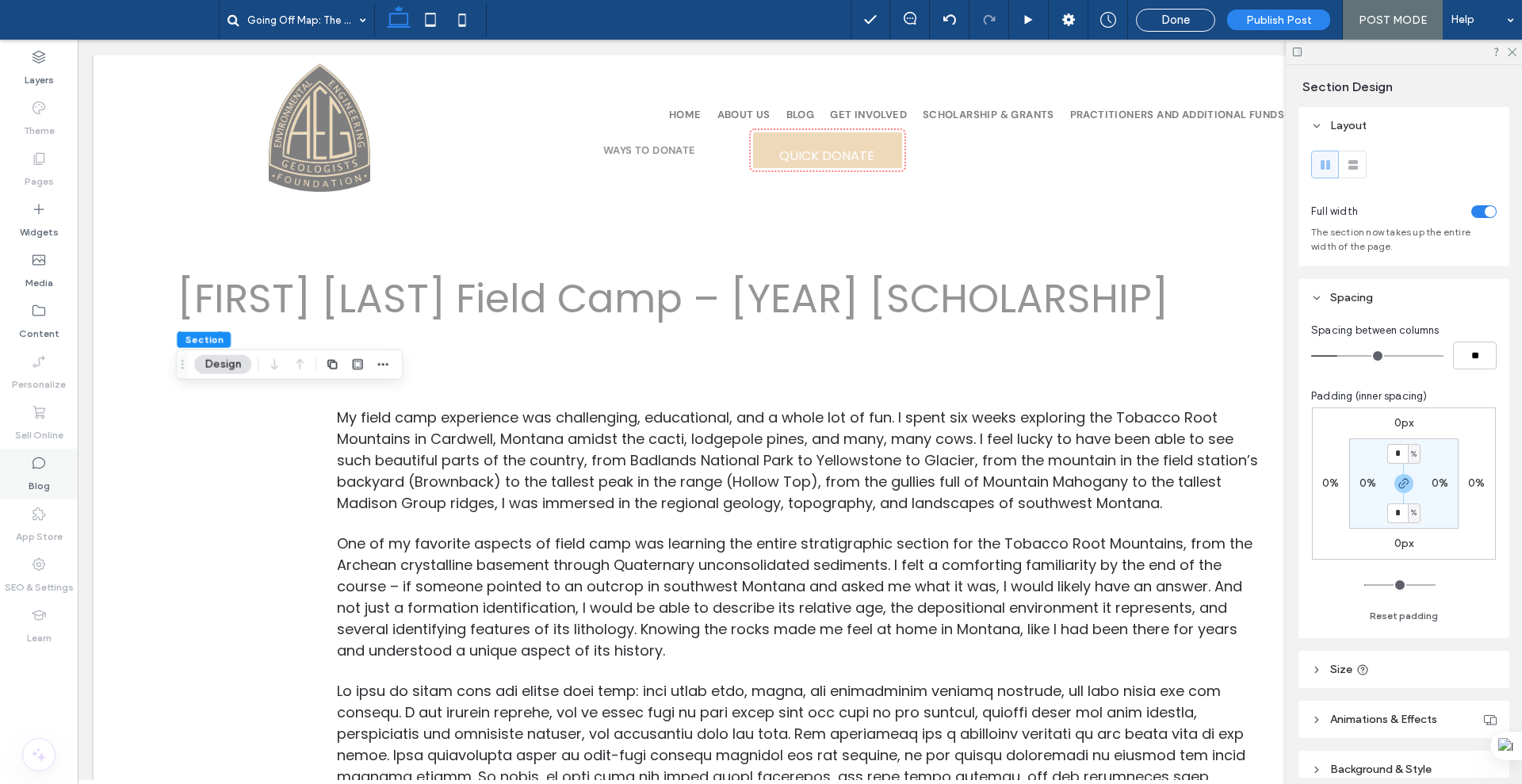 click on "Blog" at bounding box center [39, 474] 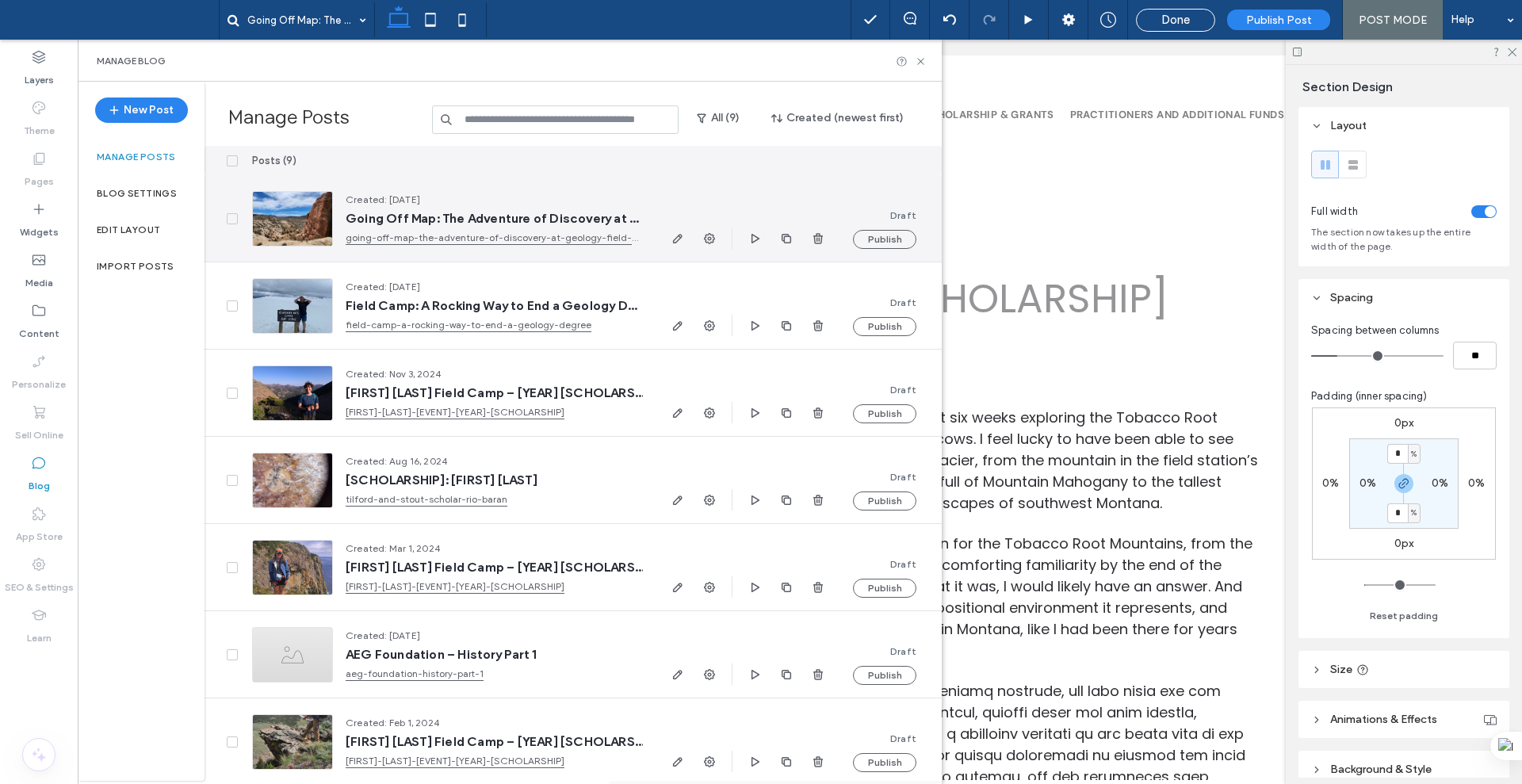 click on "Created: [DATE] Going Off Map: The Adventure of Discovery at Geology Field Camp! going-off-map-the-adventure-of-discovery-at-geology-field-camp" at bounding box center (488, 219) 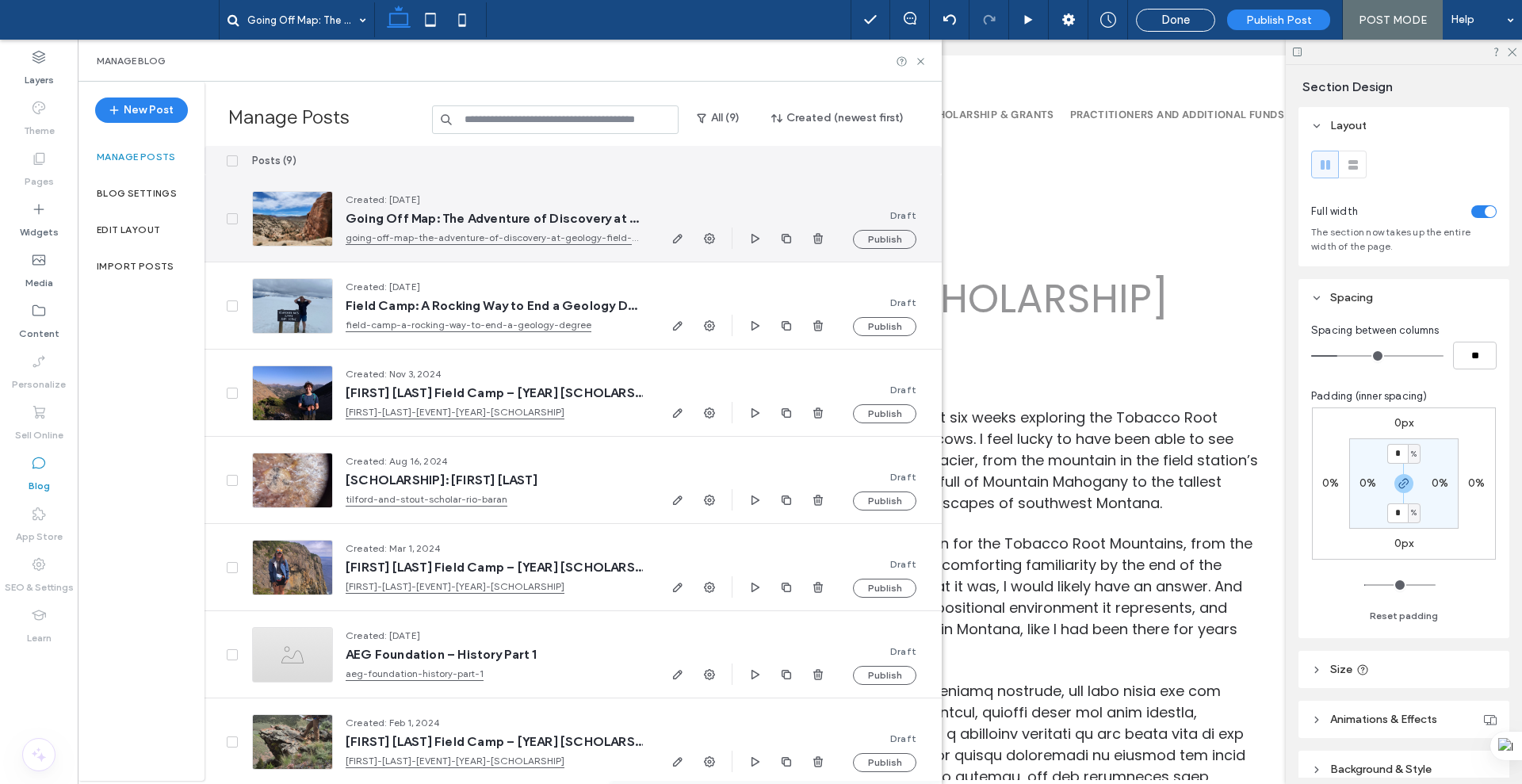drag, startPoint x: 541, startPoint y: 211, endPoint x: 1045, endPoint y: 173, distance: 505.4305 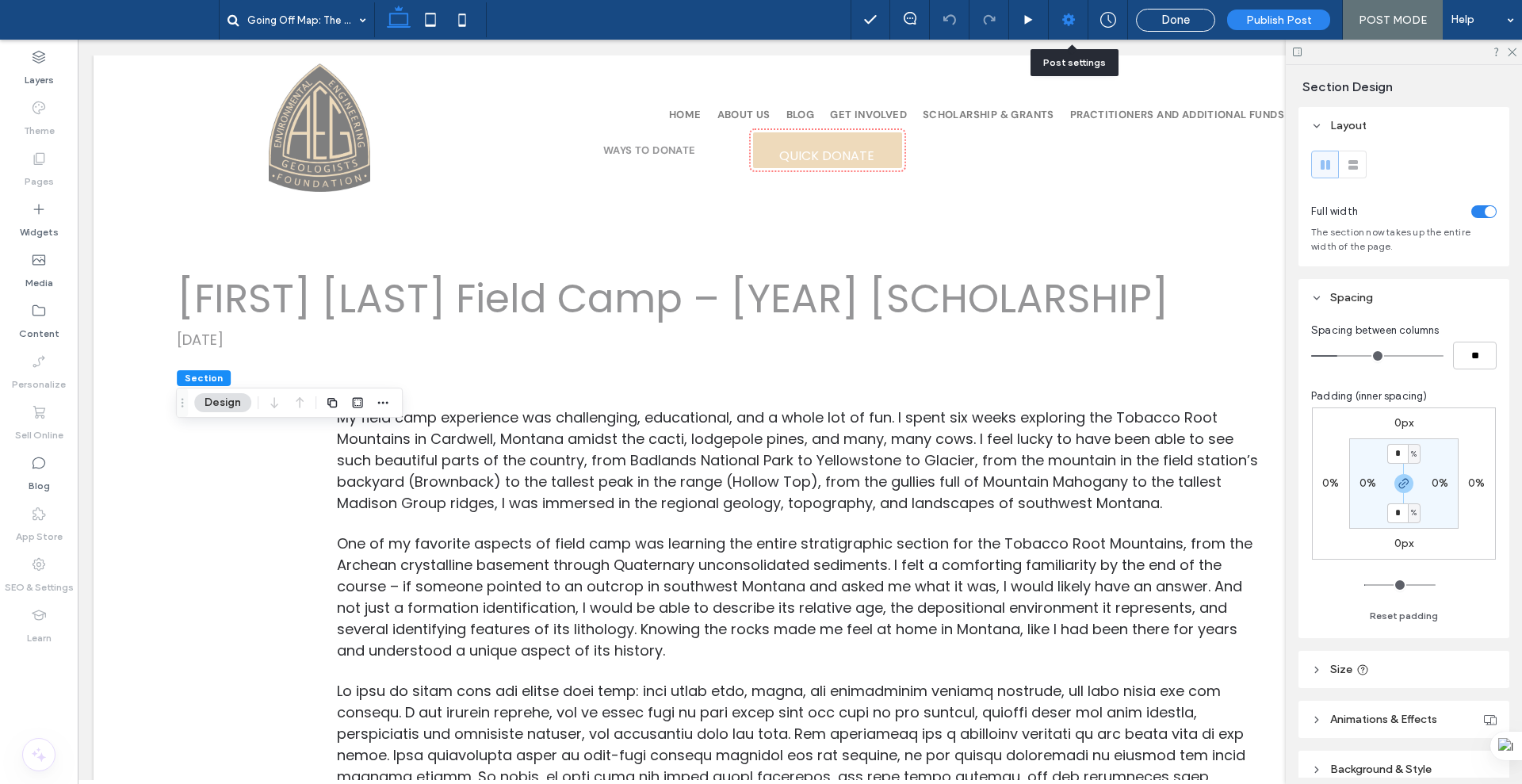 click at bounding box center [1069, 20] 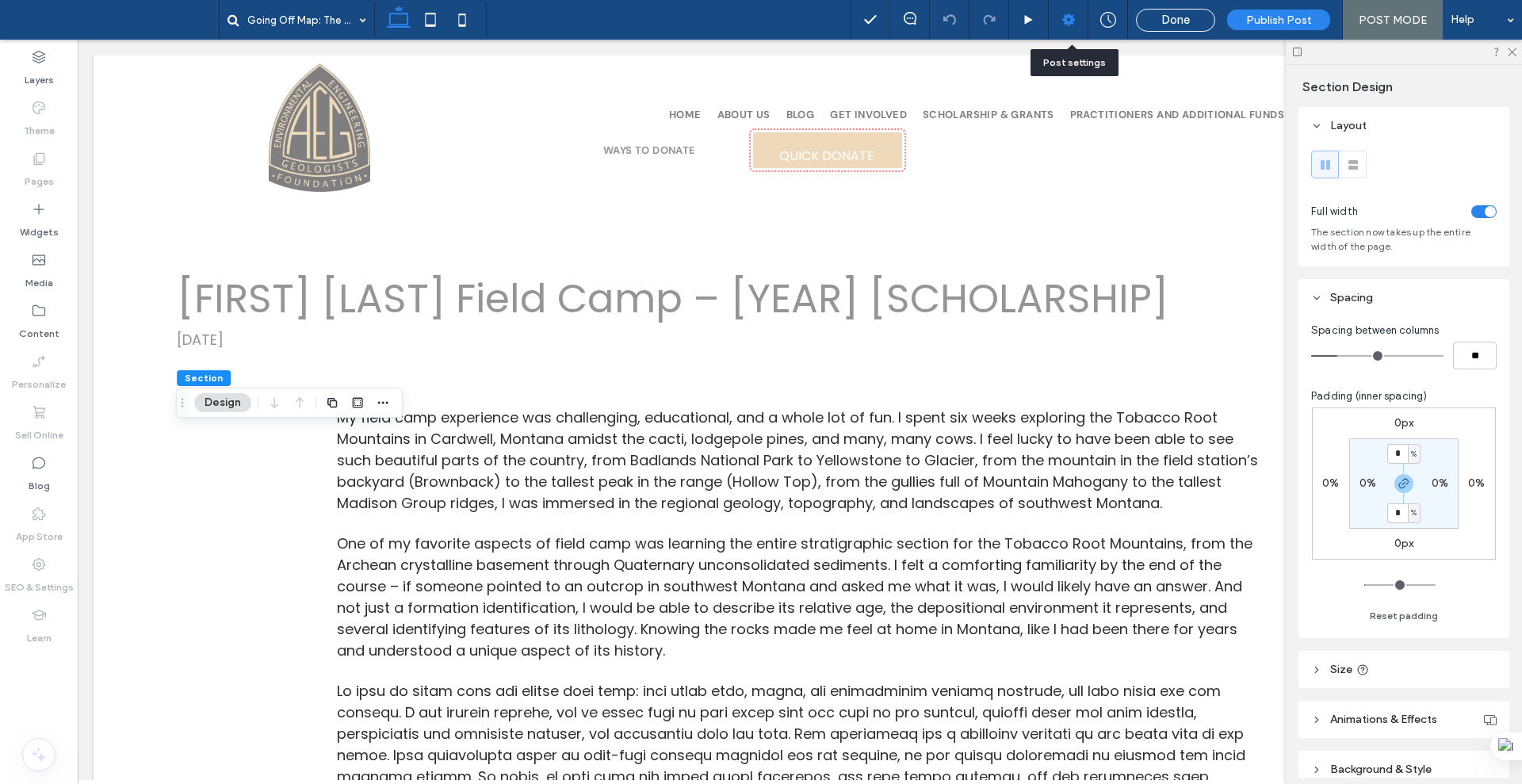 click at bounding box center (1069, 20) 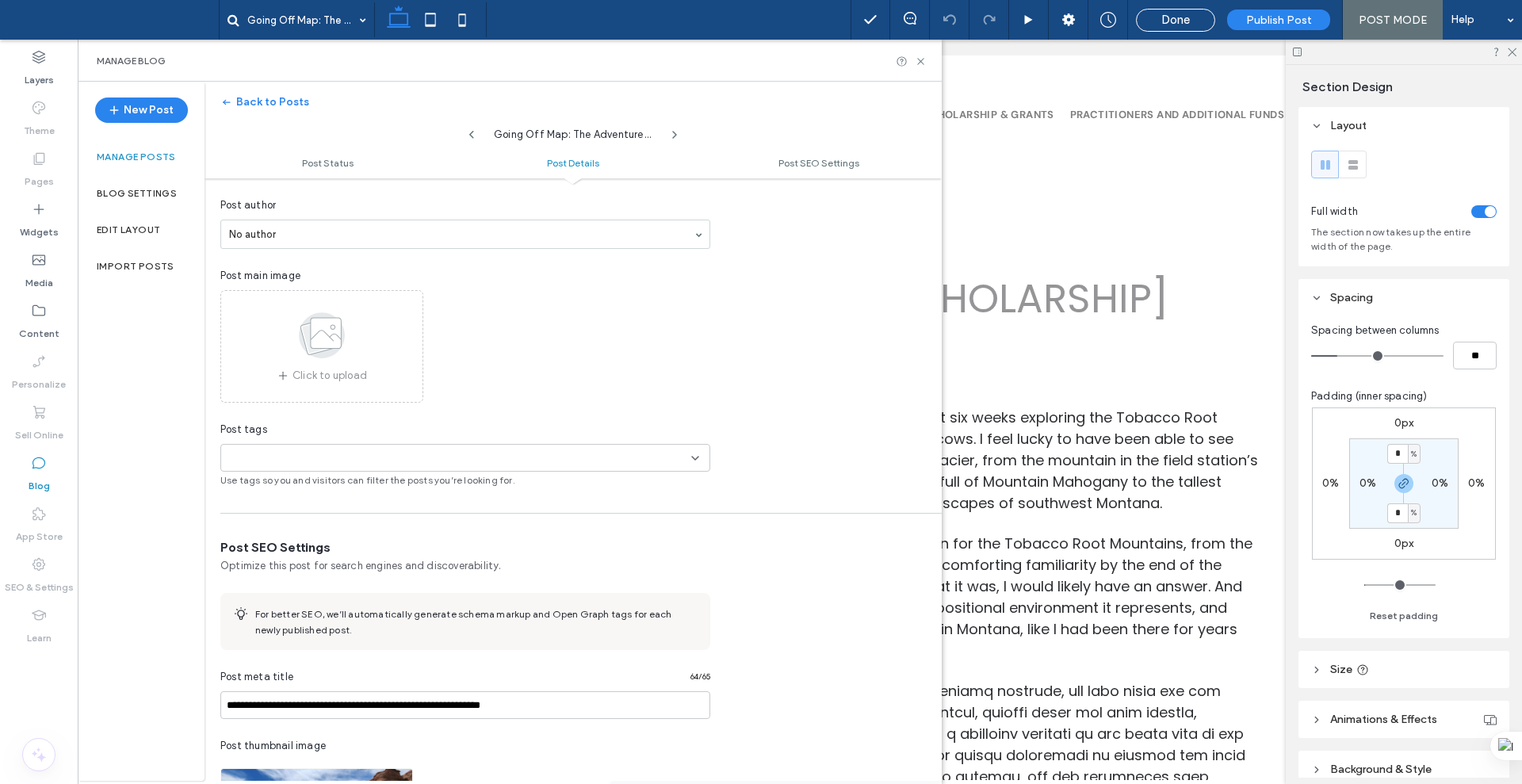 scroll, scrollTop: 397, scrollLeft: 0, axis: vertical 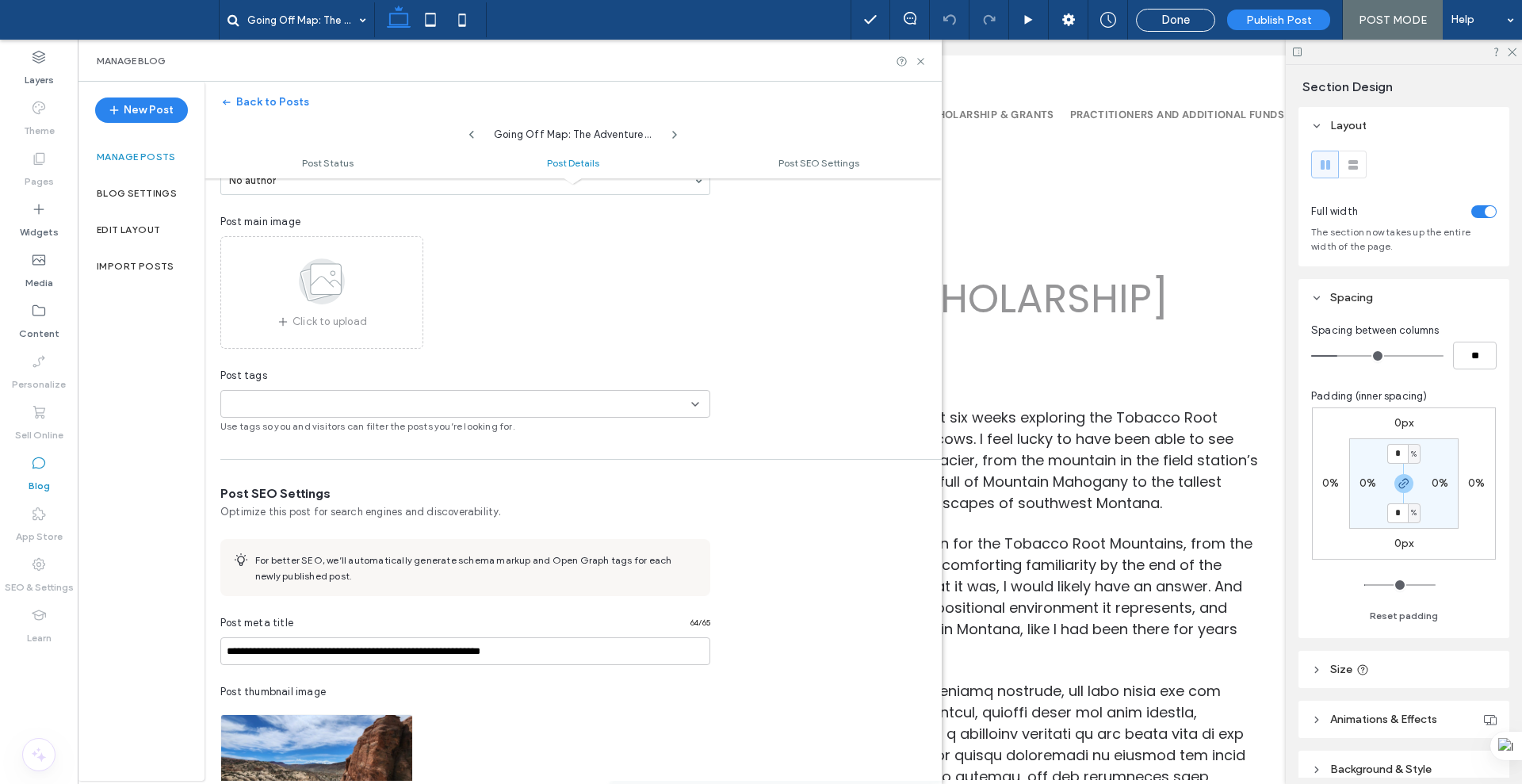 click on "+0 +0" at bounding box center (459, 403) 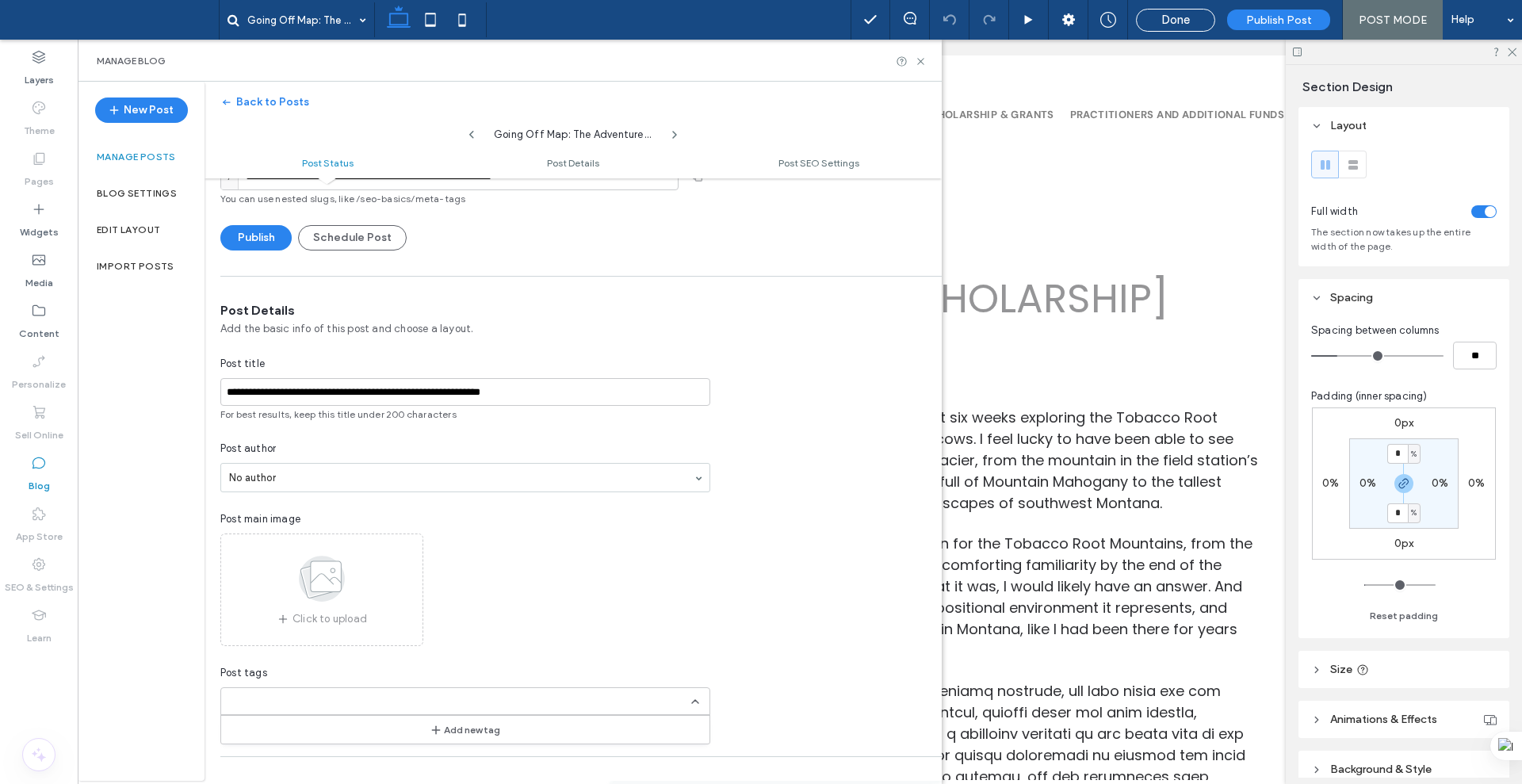 scroll, scrollTop: 0, scrollLeft: 0, axis: both 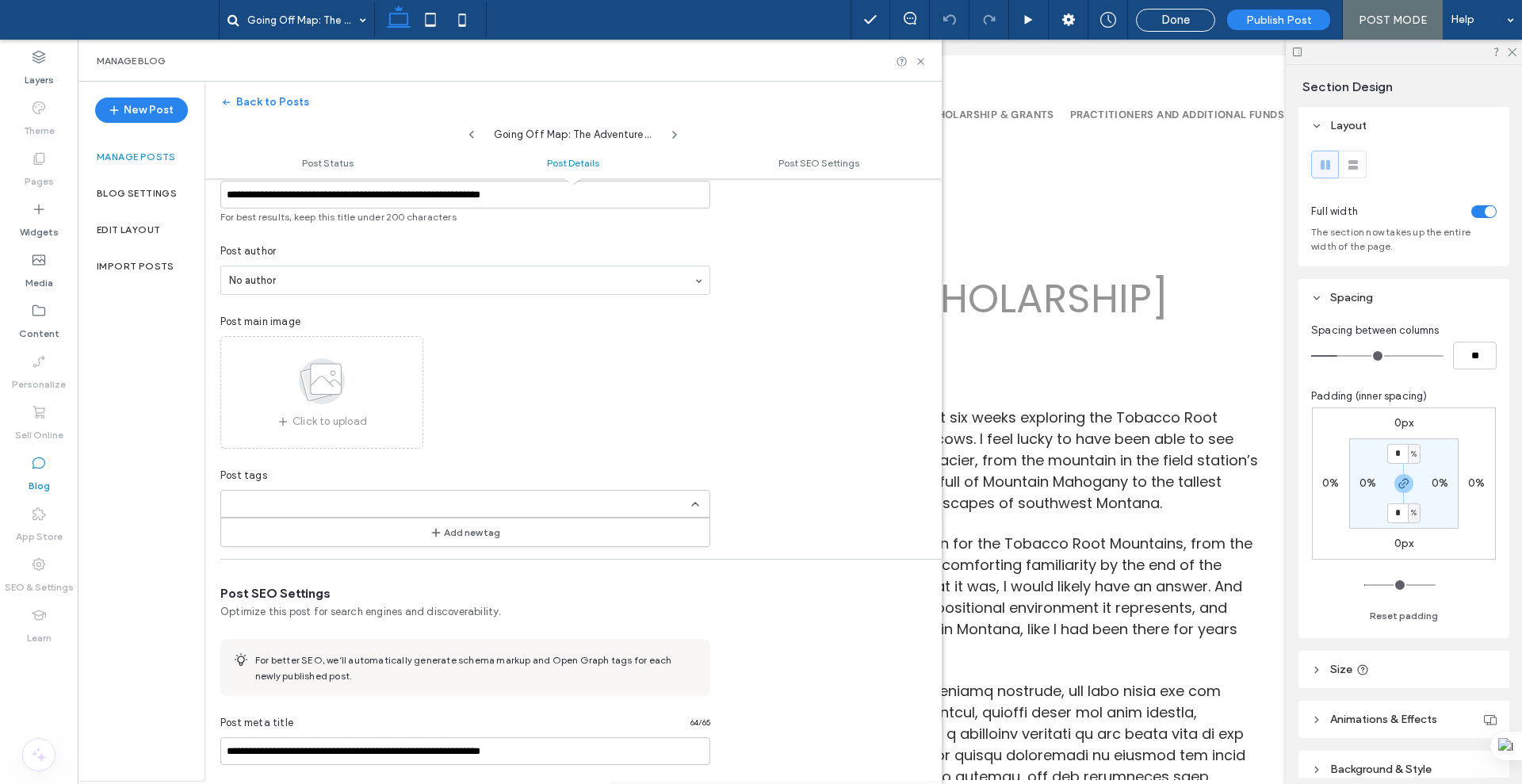 click on "+0 +0" at bounding box center (459, 503) 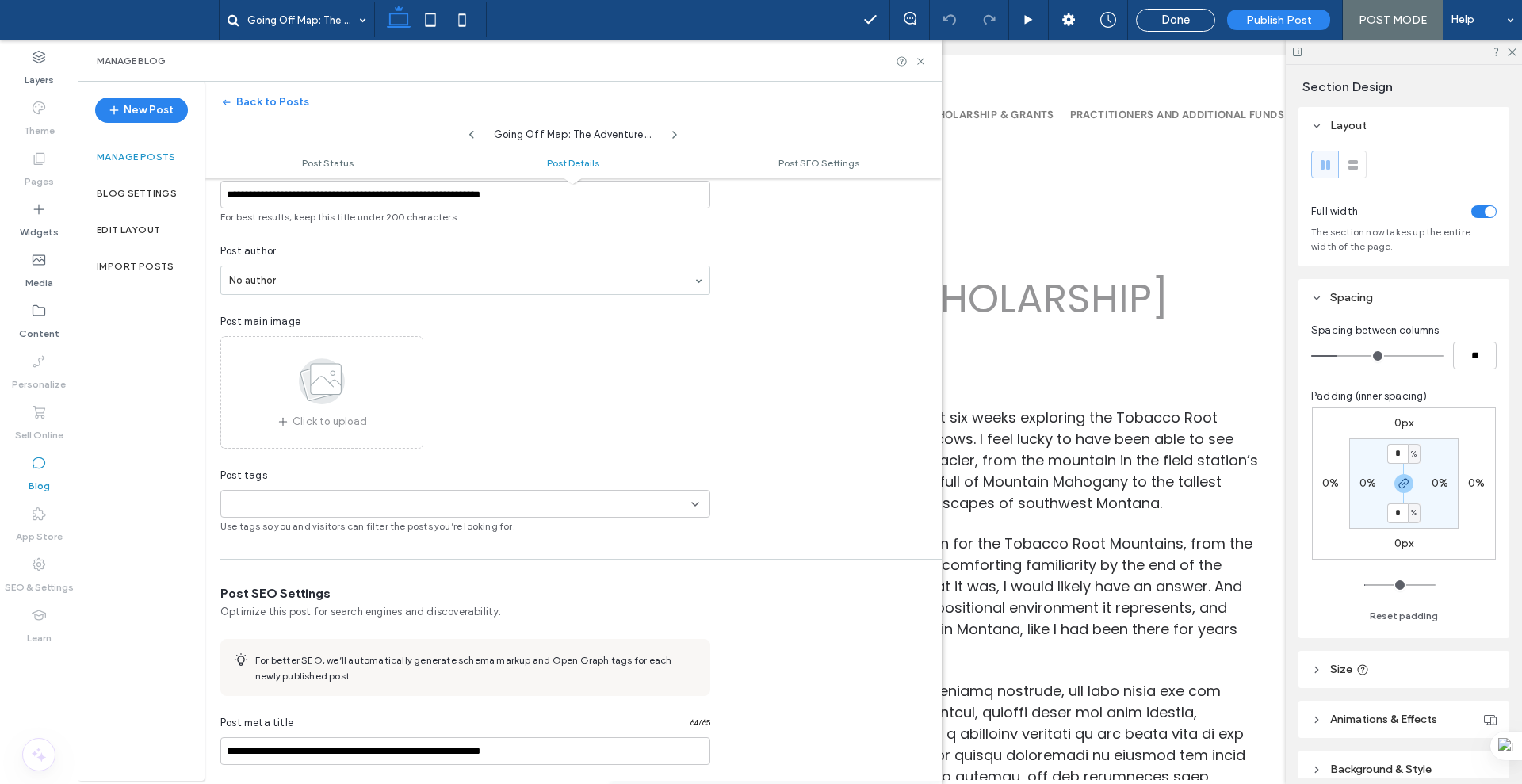 click on "+0 +0" at bounding box center (459, 503) 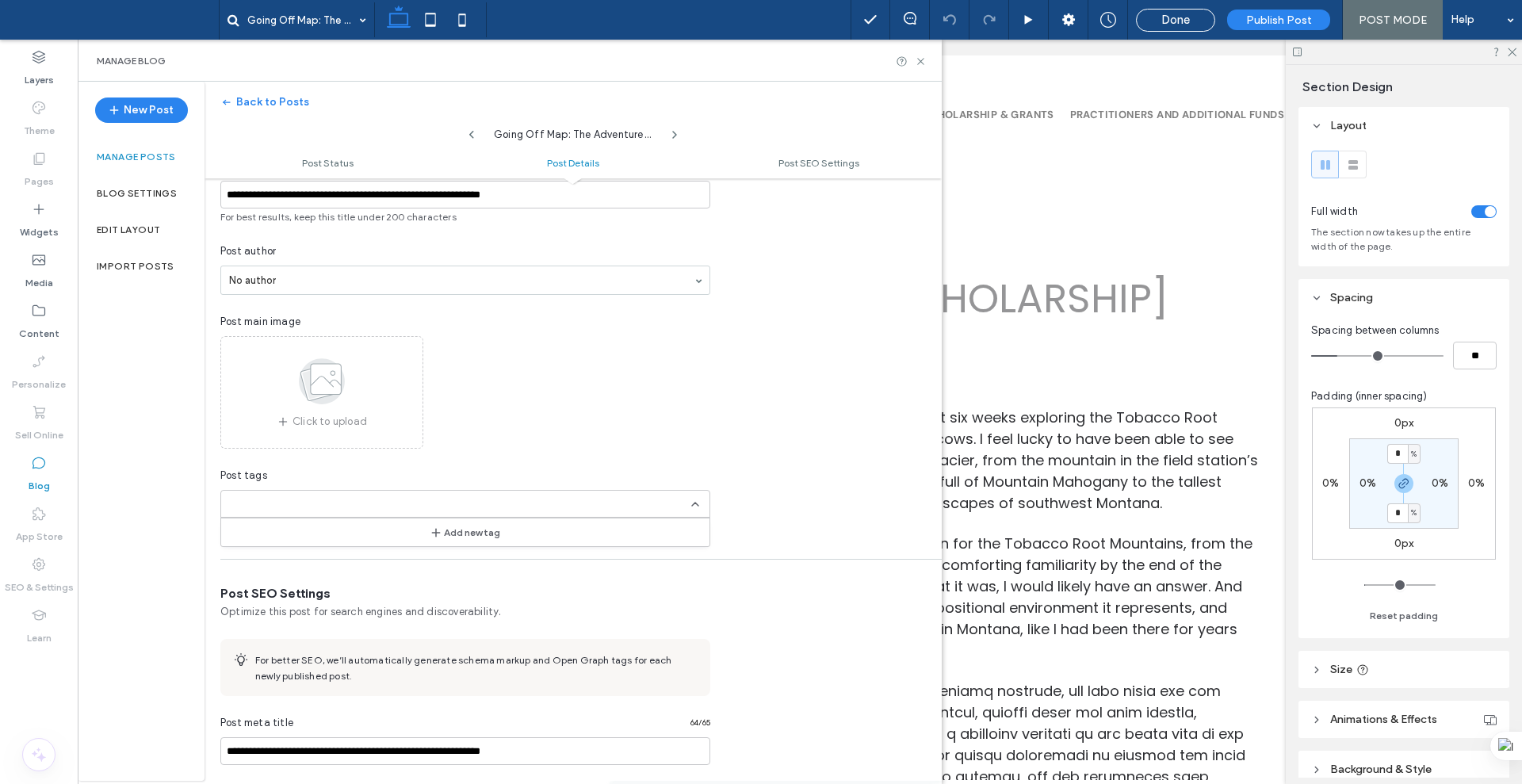 paste on "**********" 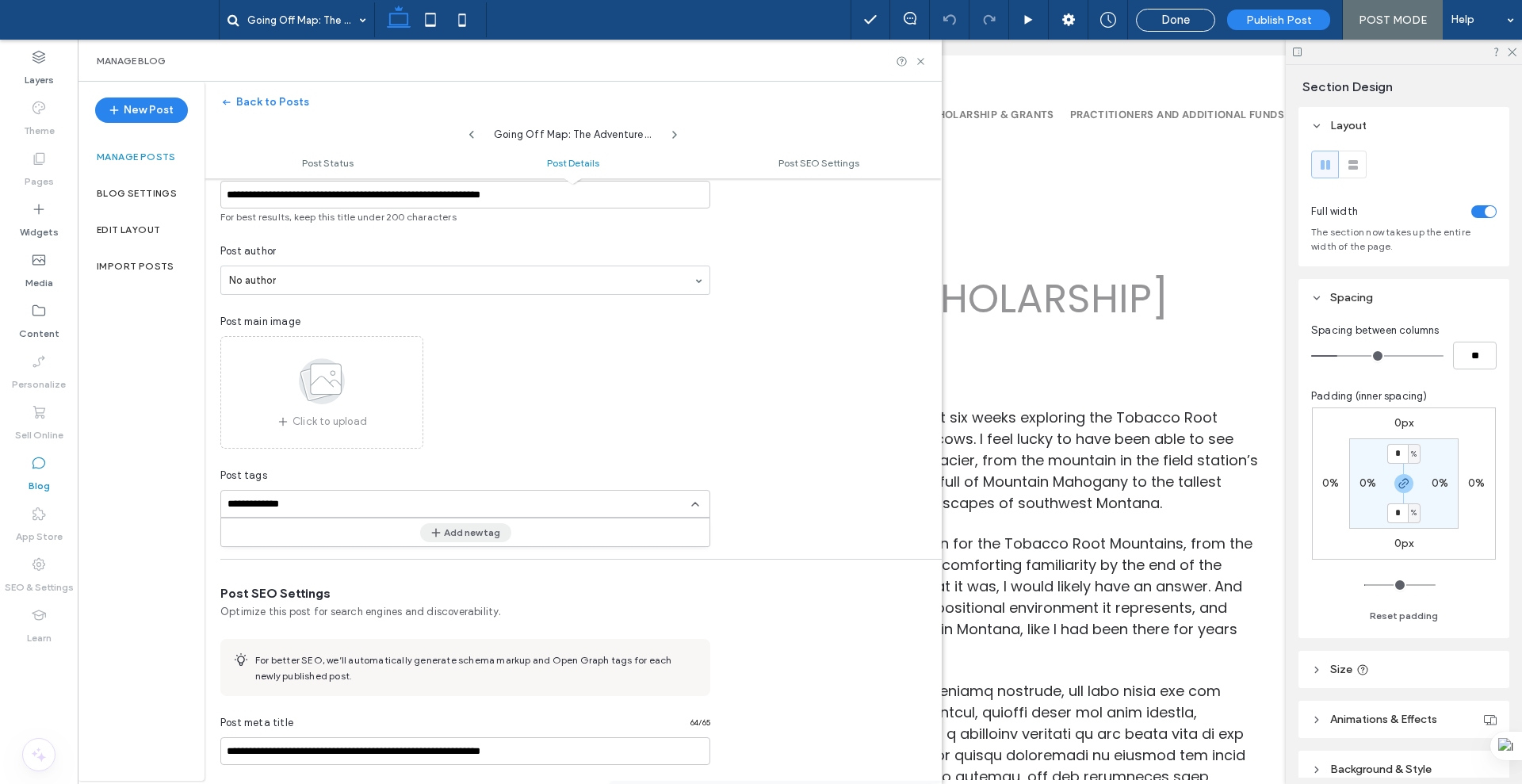 type on "**********" 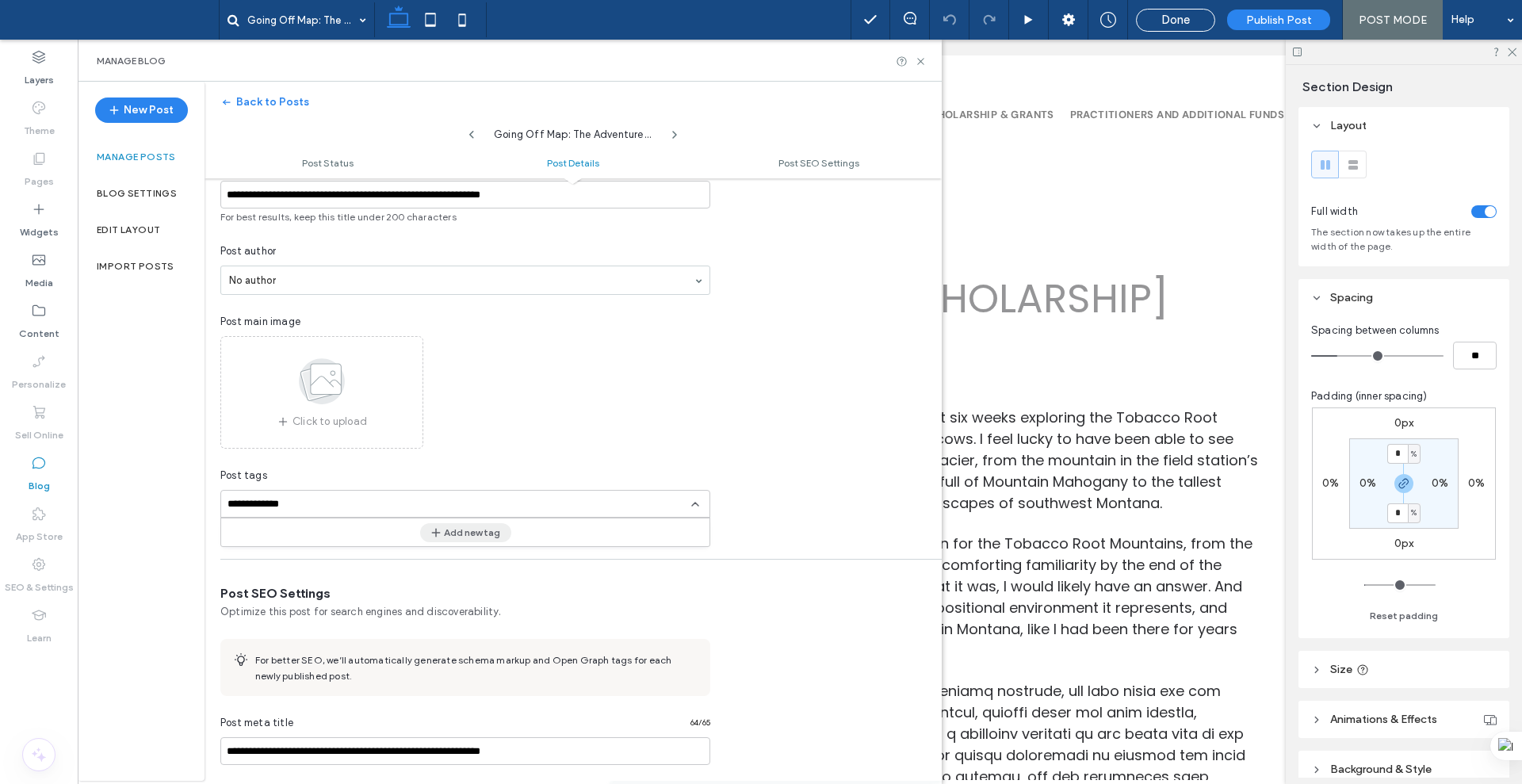 click 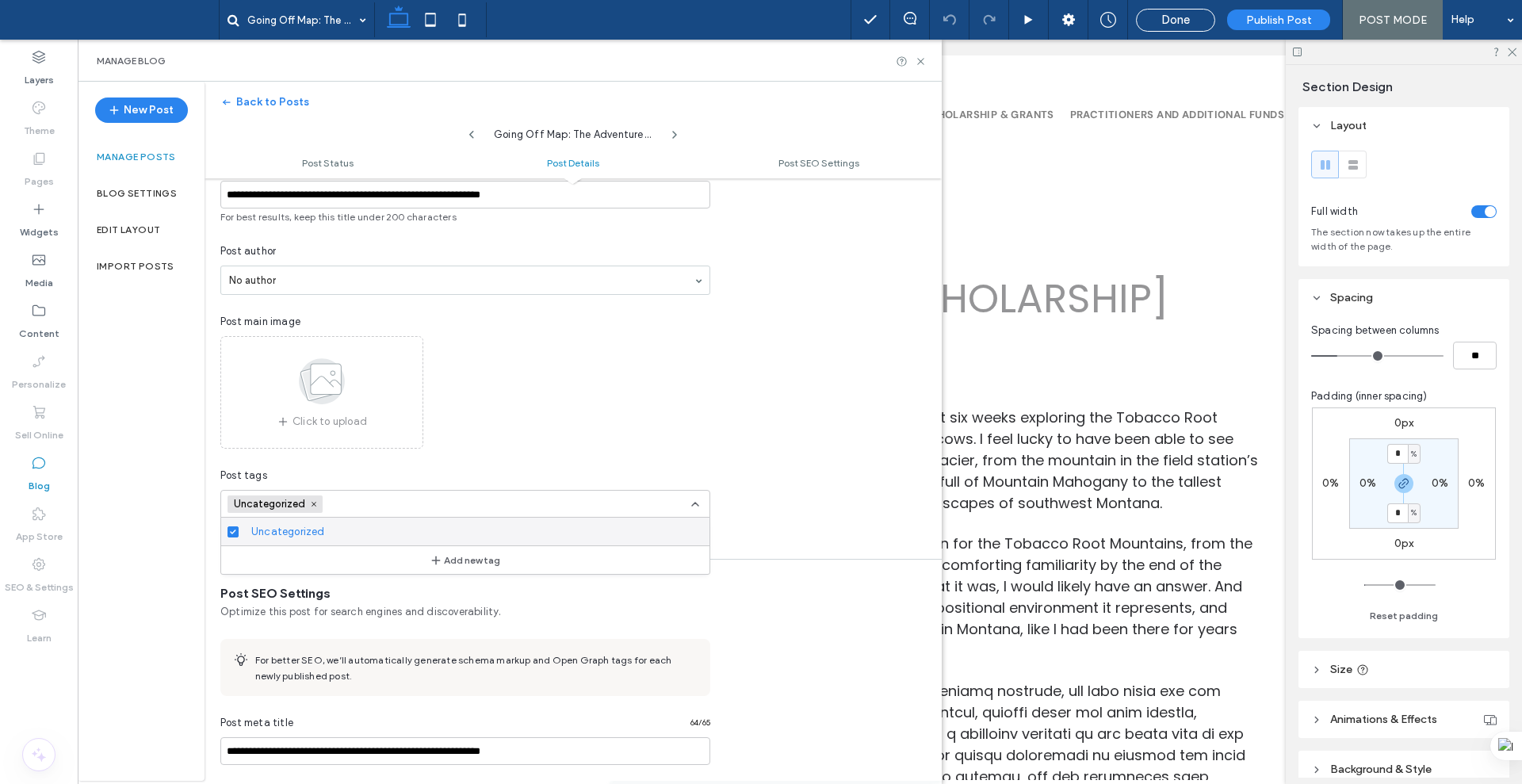 click on "Post tags [TAG] +0 [TAG] +0 Use tags so you and visitors can filter the posts you’re looking for. [TAG] Add new tag" at bounding box center (465, 500) 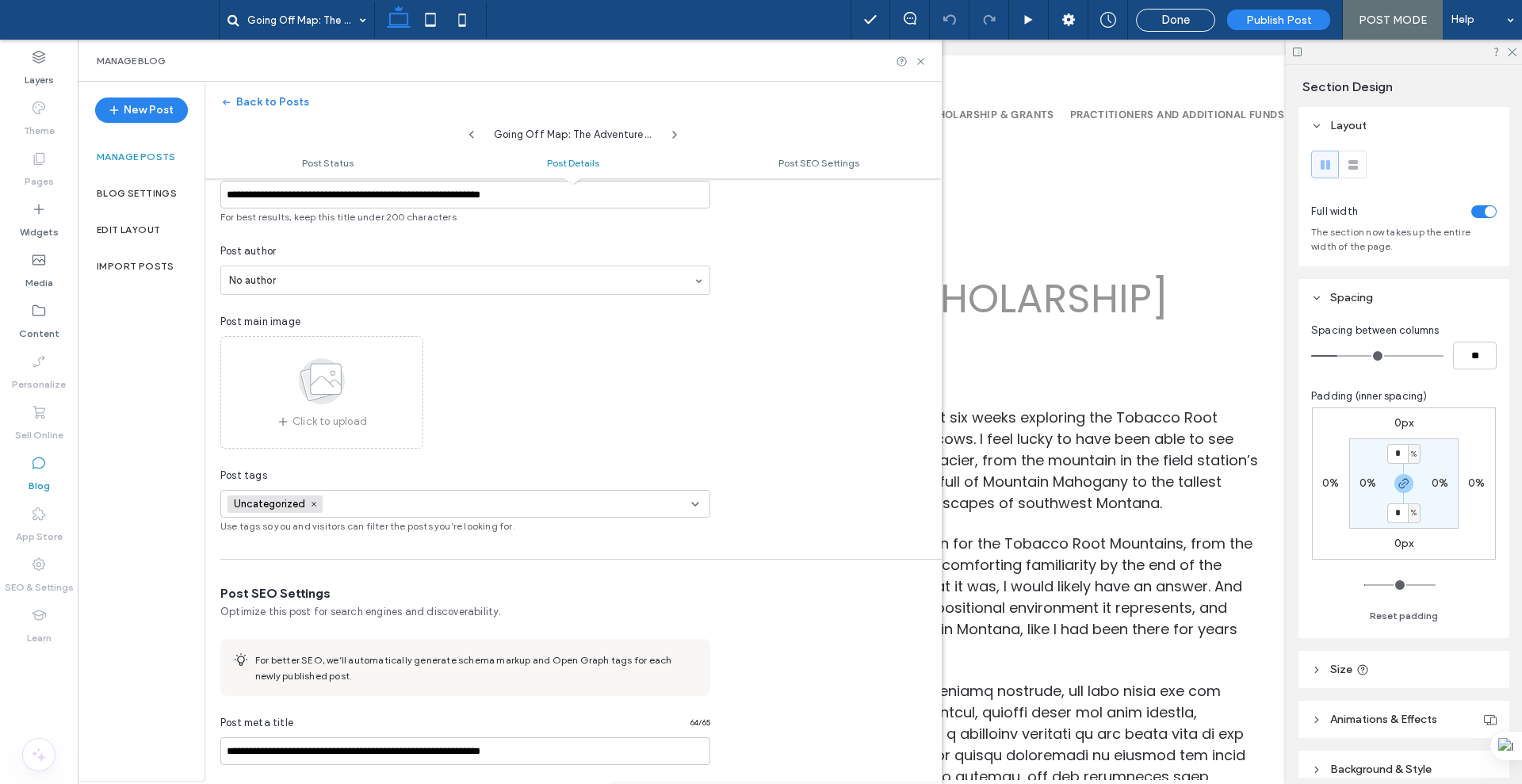 click on "[TAG] +0 [TAG] +0" at bounding box center (459, 503) 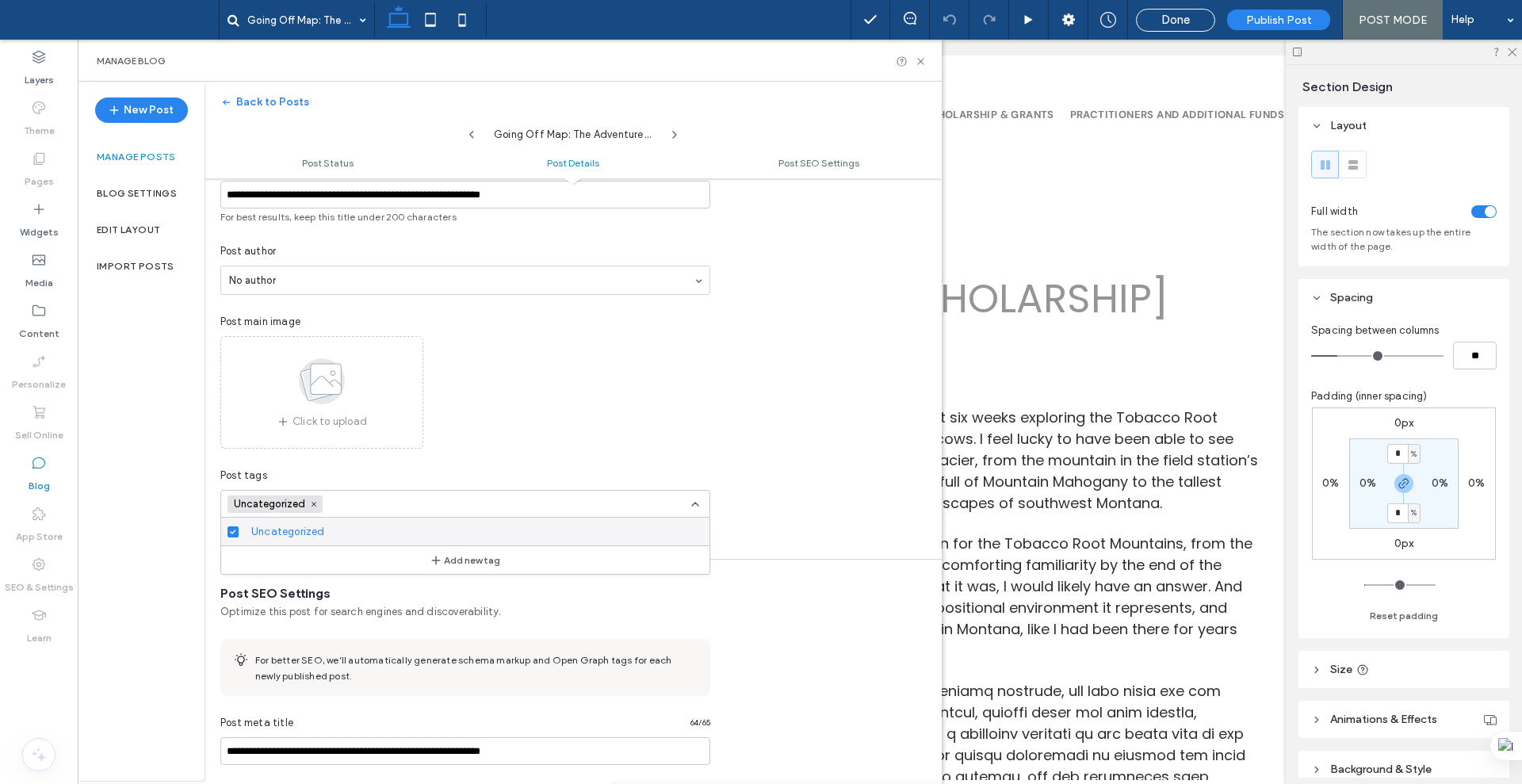 paste on "**********" 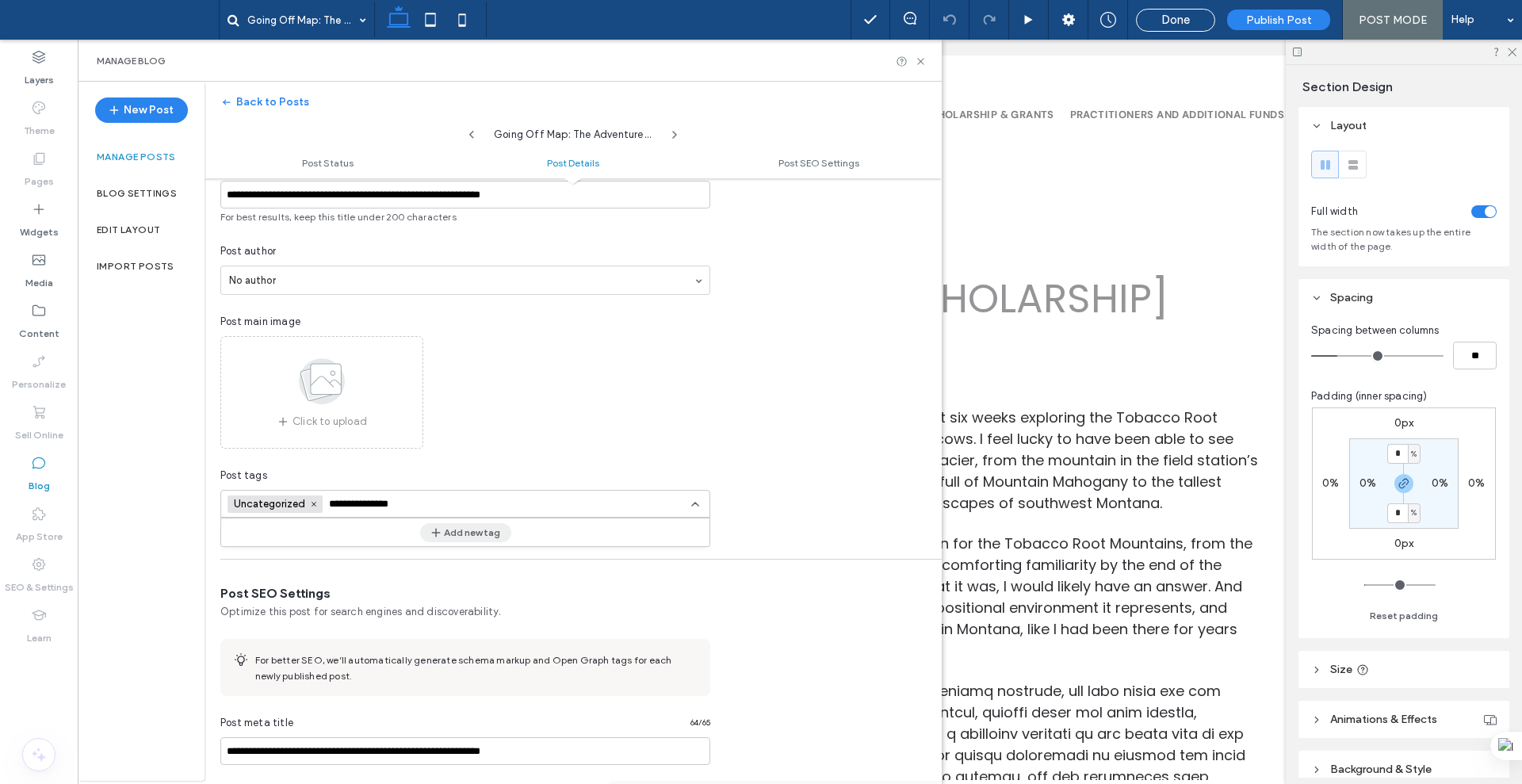 type on "**********" 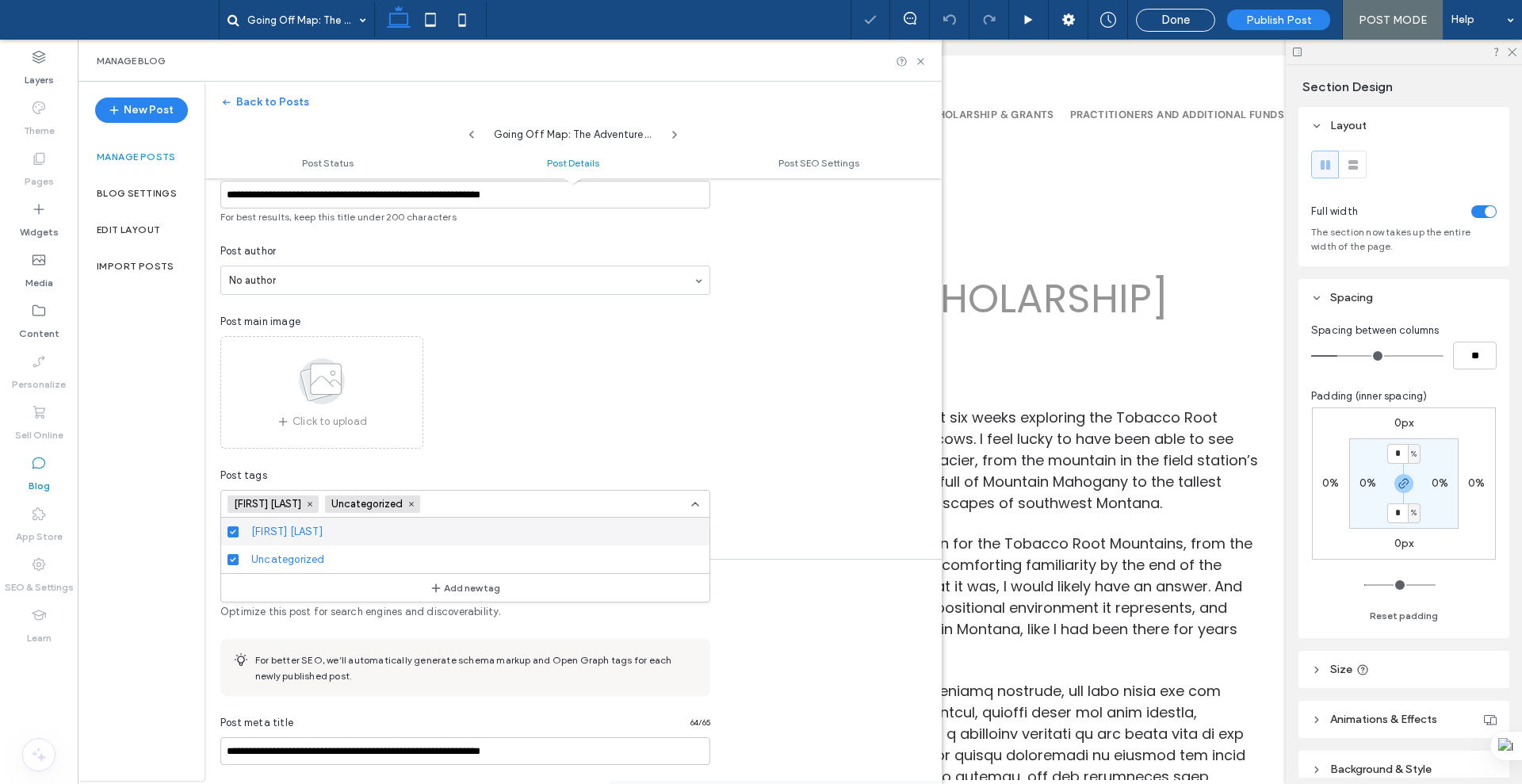 click on "Click to upload" at bounding box center [465, 392] 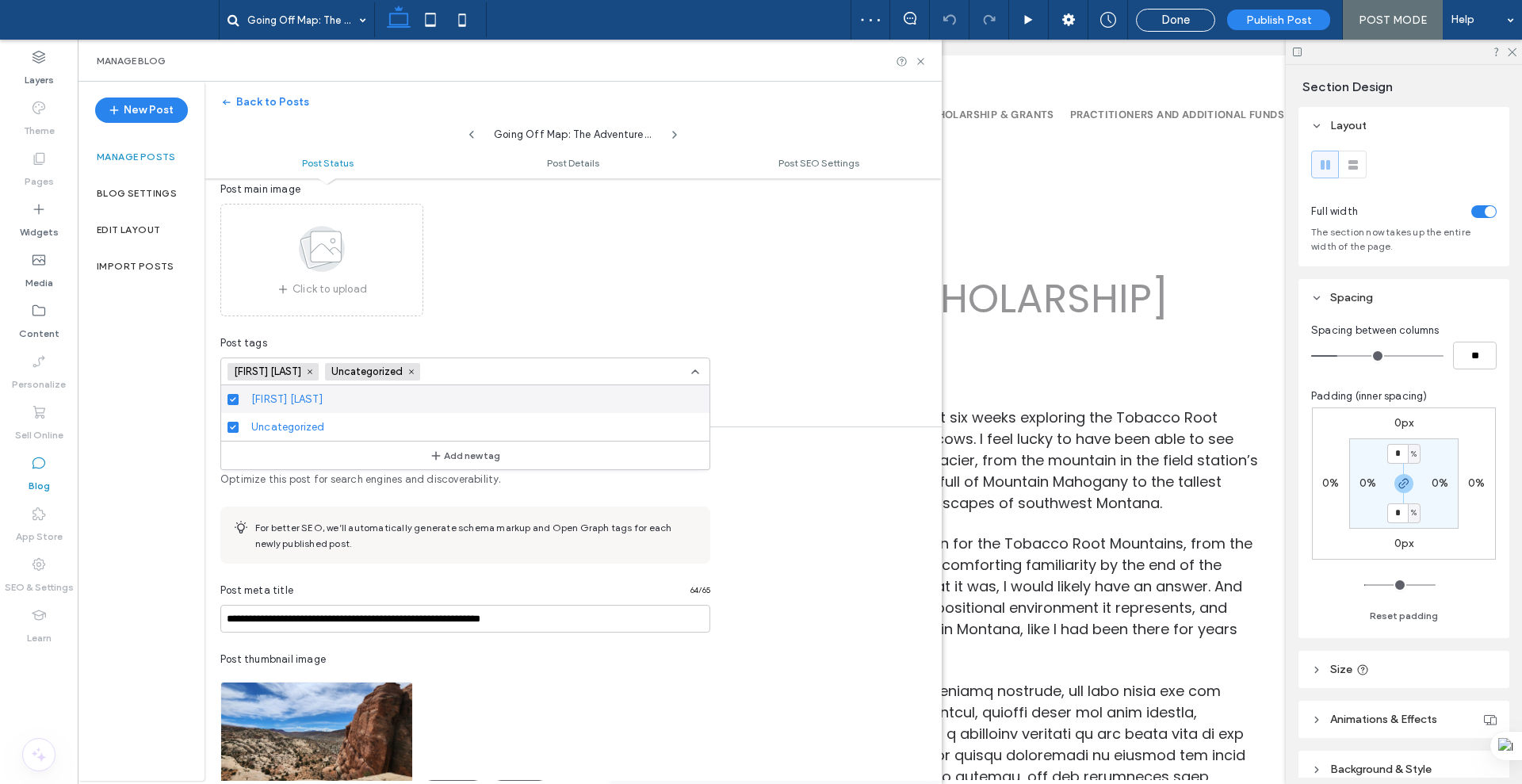 scroll, scrollTop: 495, scrollLeft: 0, axis: vertical 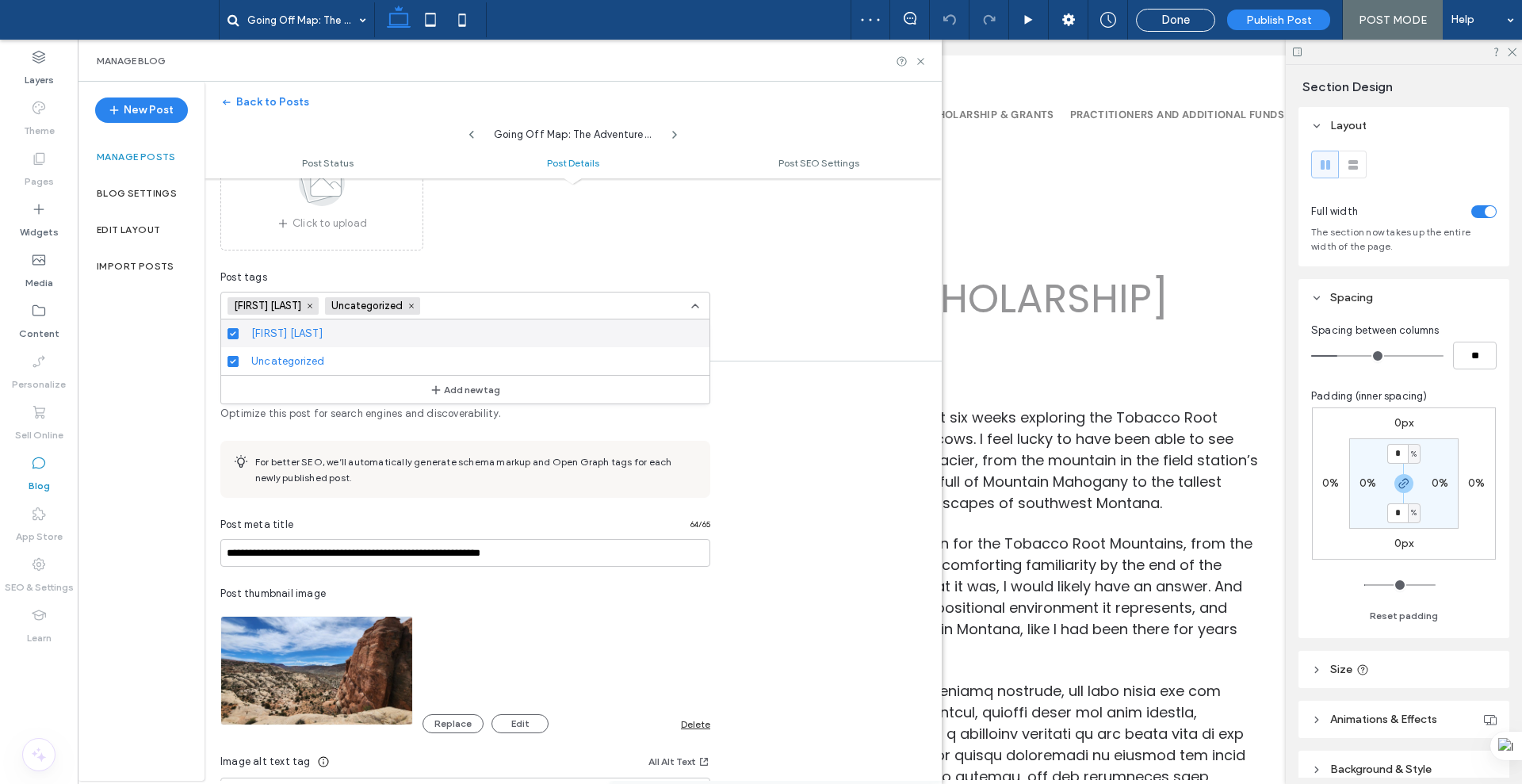 drag, startPoint x: 873, startPoint y: 363, endPoint x: 871, endPoint y: 343, distance: 20.099751 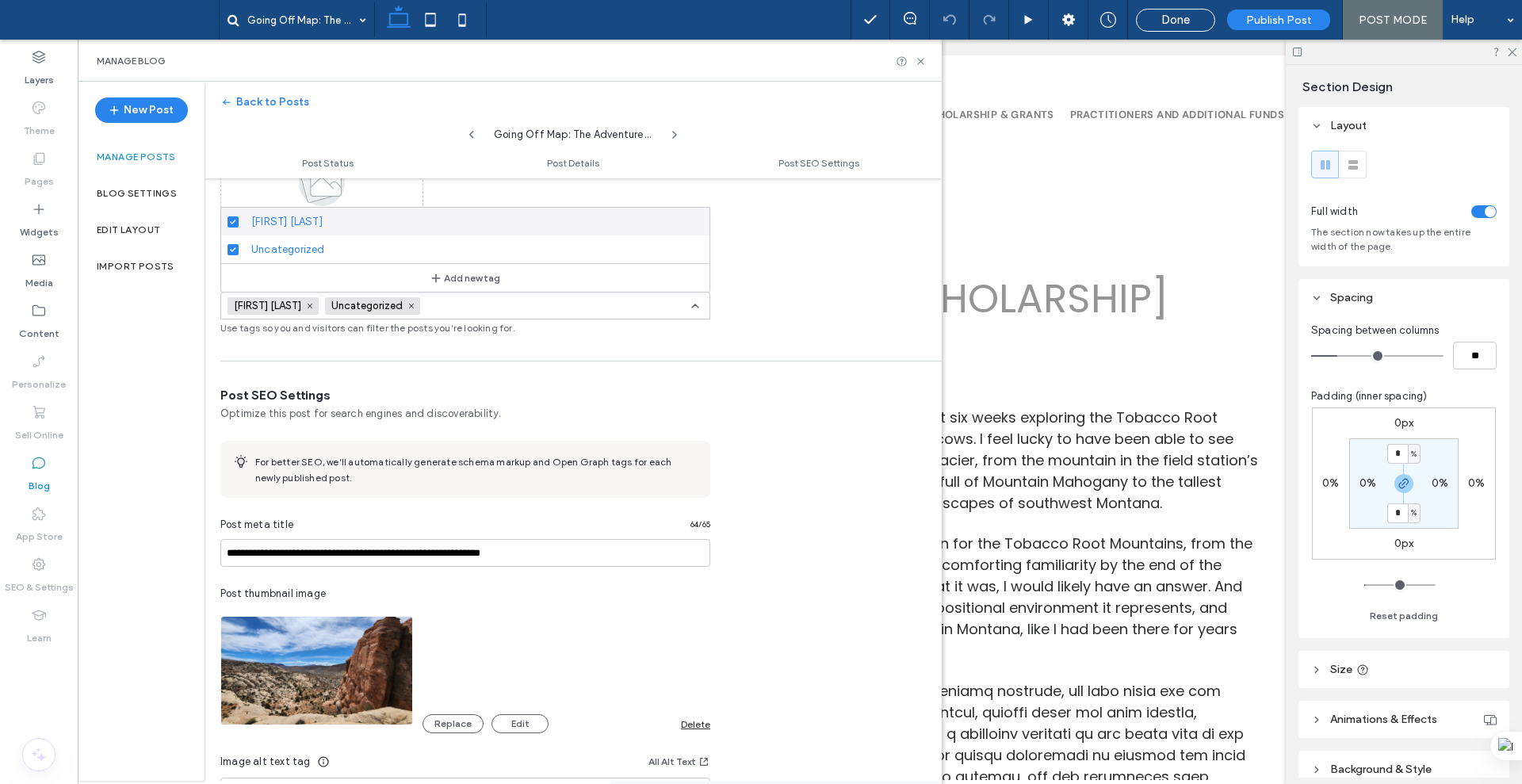 scroll, scrollTop: 0, scrollLeft: 0, axis: both 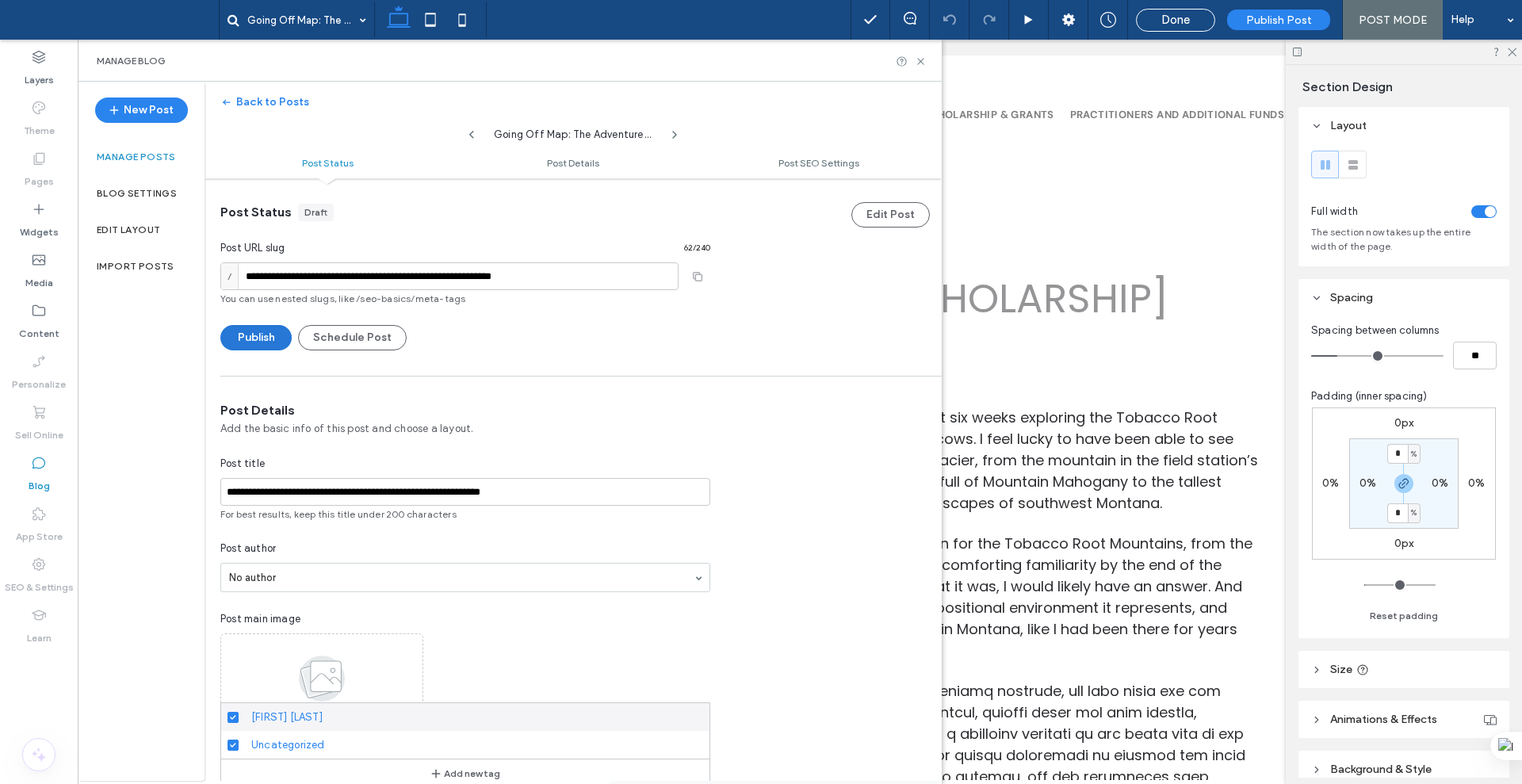 click on "Publish" at bounding box center (256, 338) 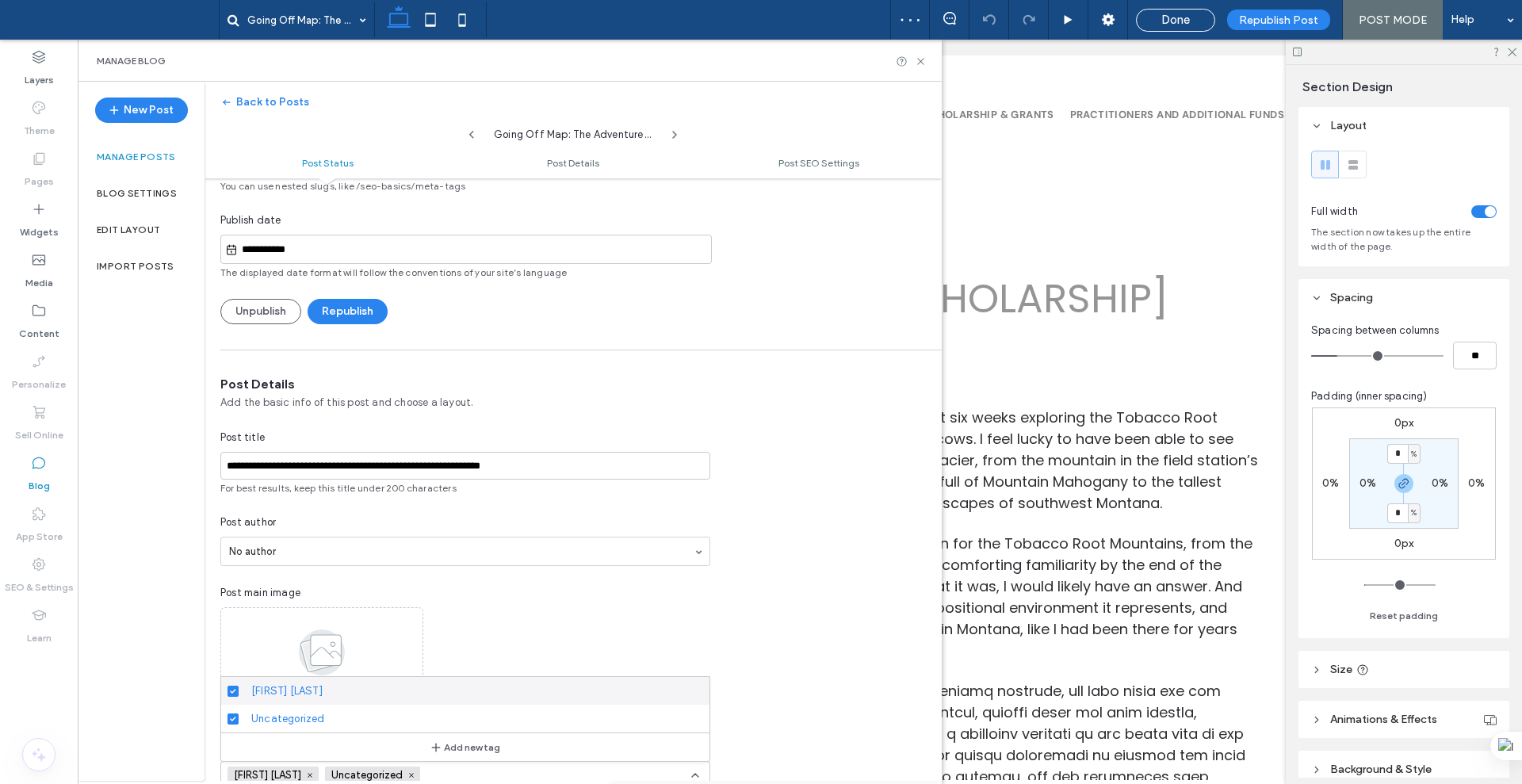scroll, scrollTop: 0, scrollLeft: 0, axis: both 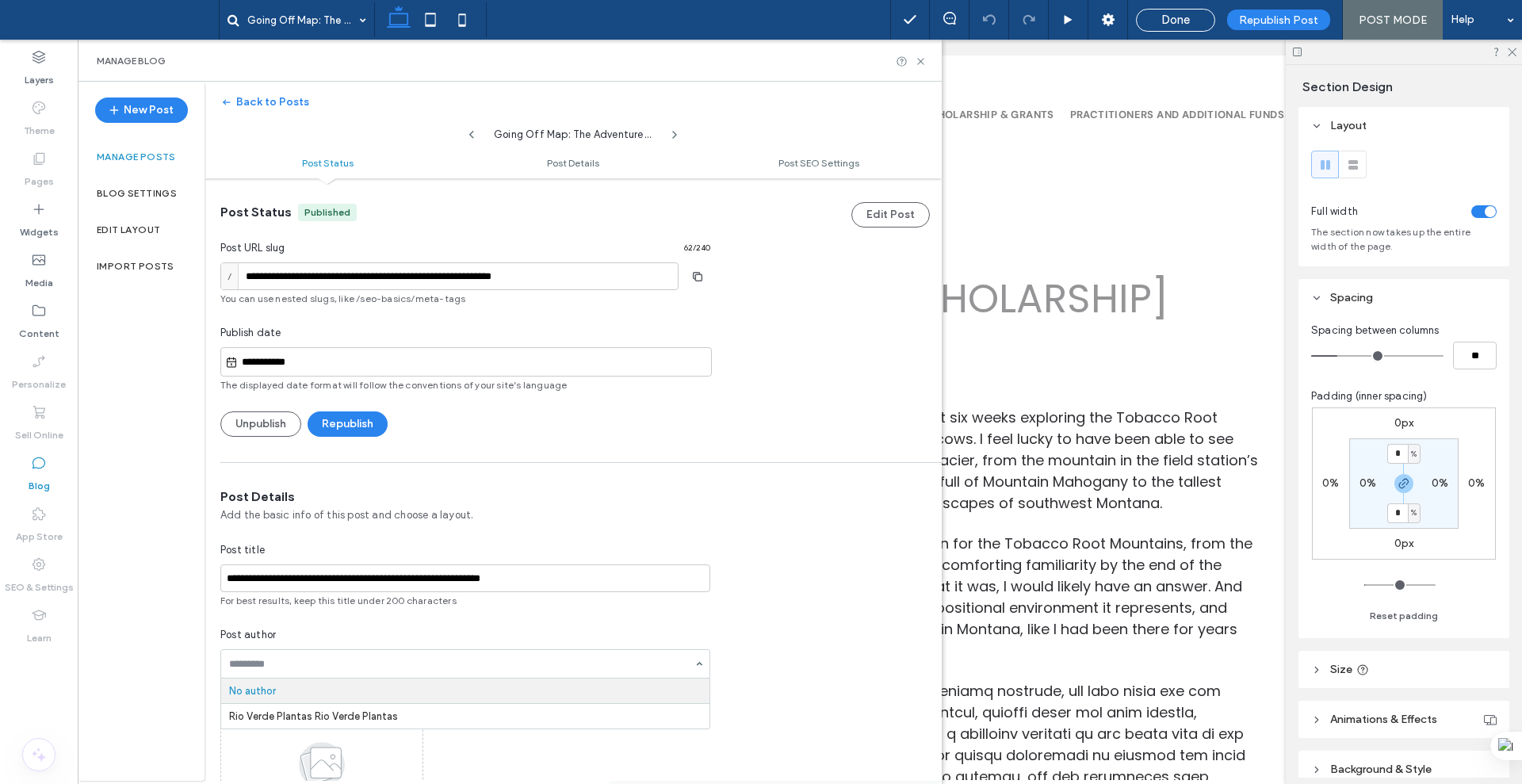 paste on "*******" 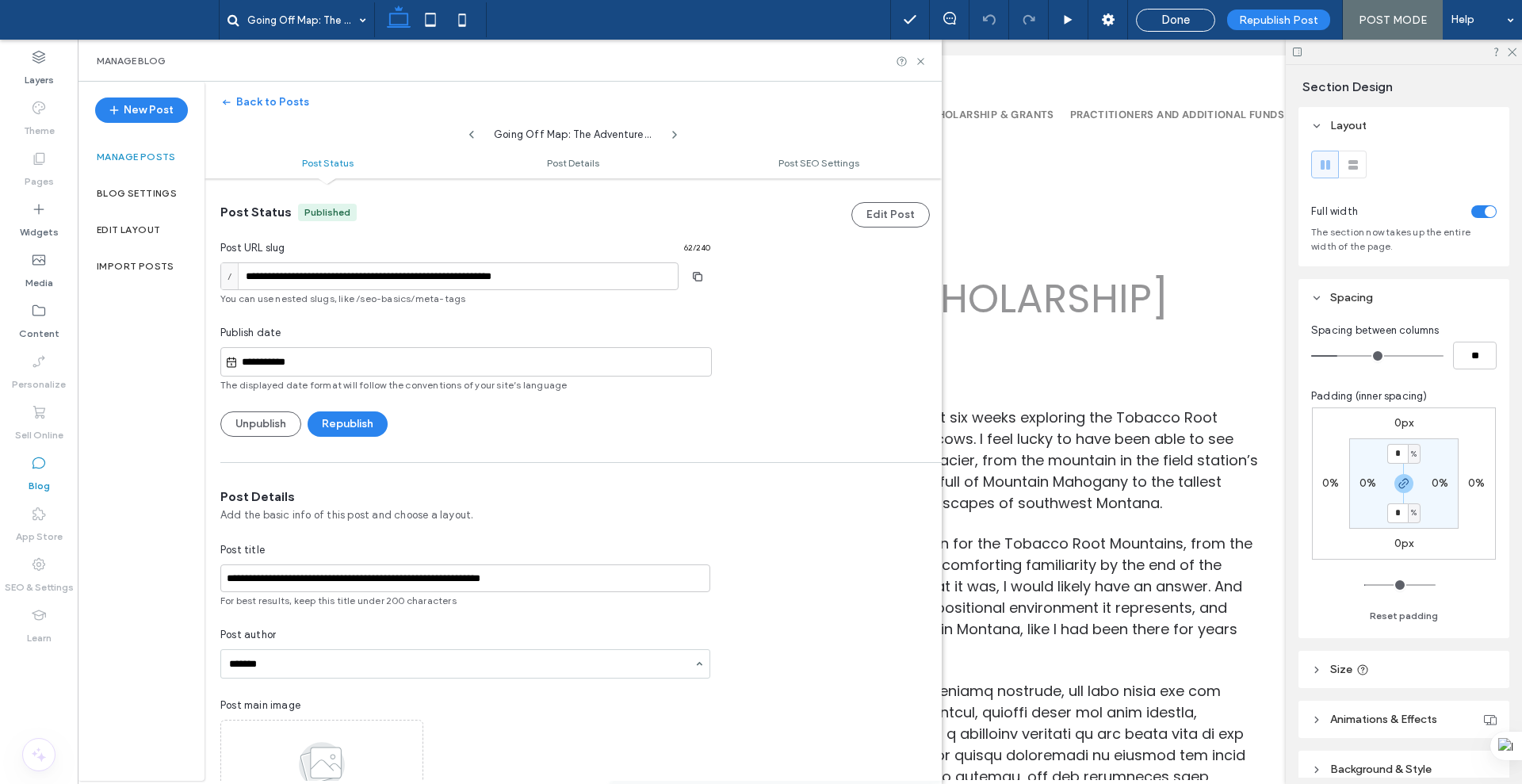type 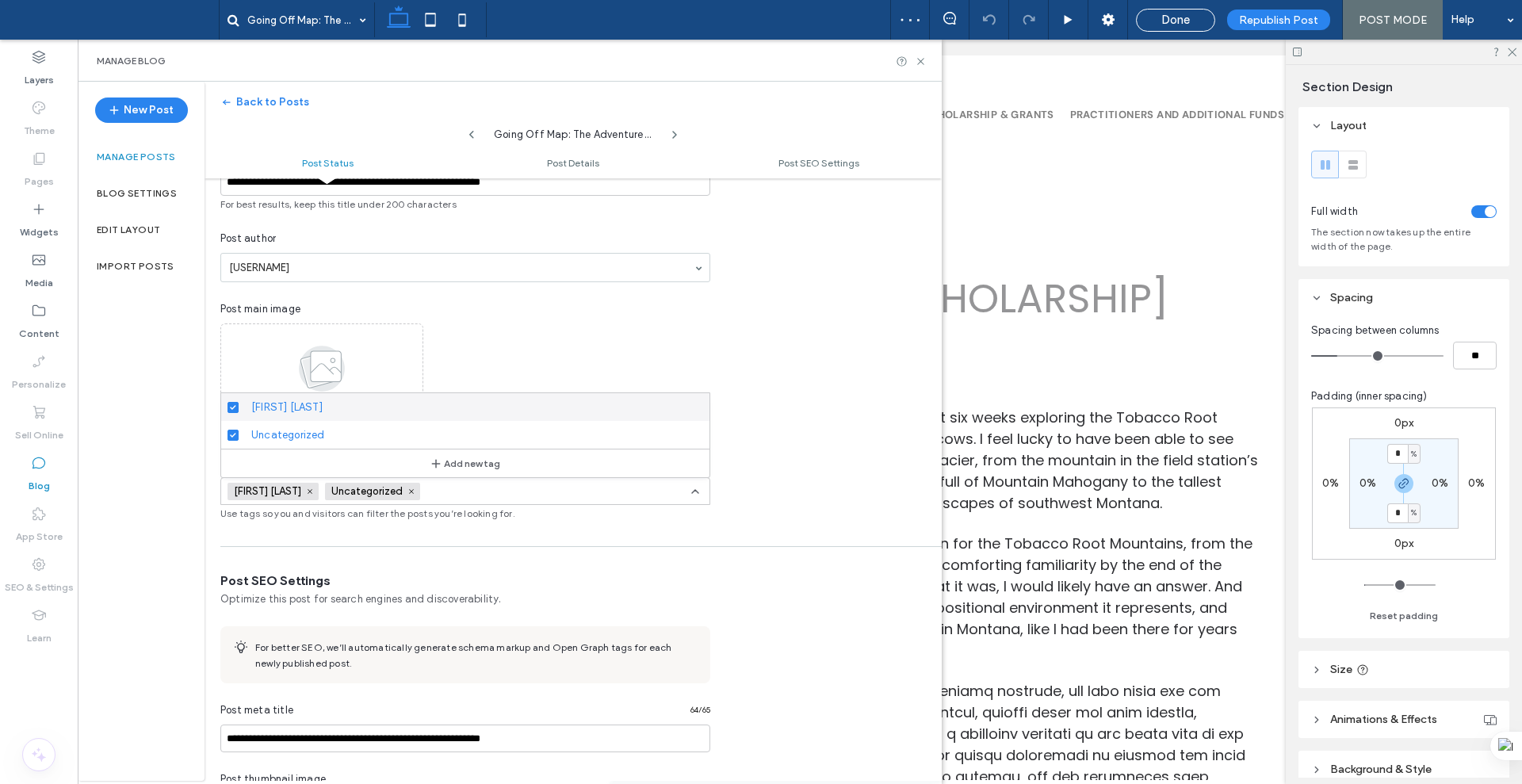 scroll, scrollTop: 0, scrollLeft: 0, axis: both 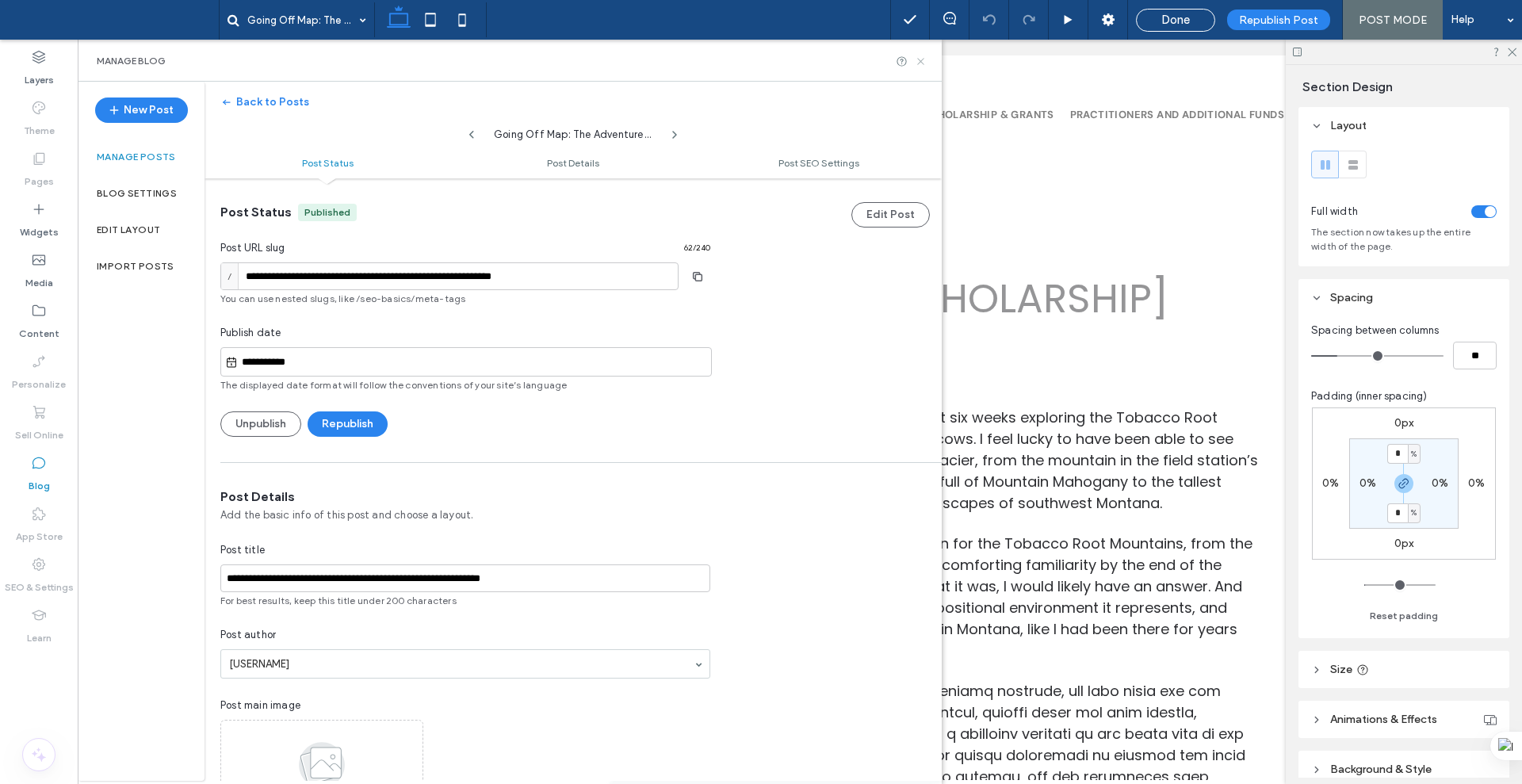 click 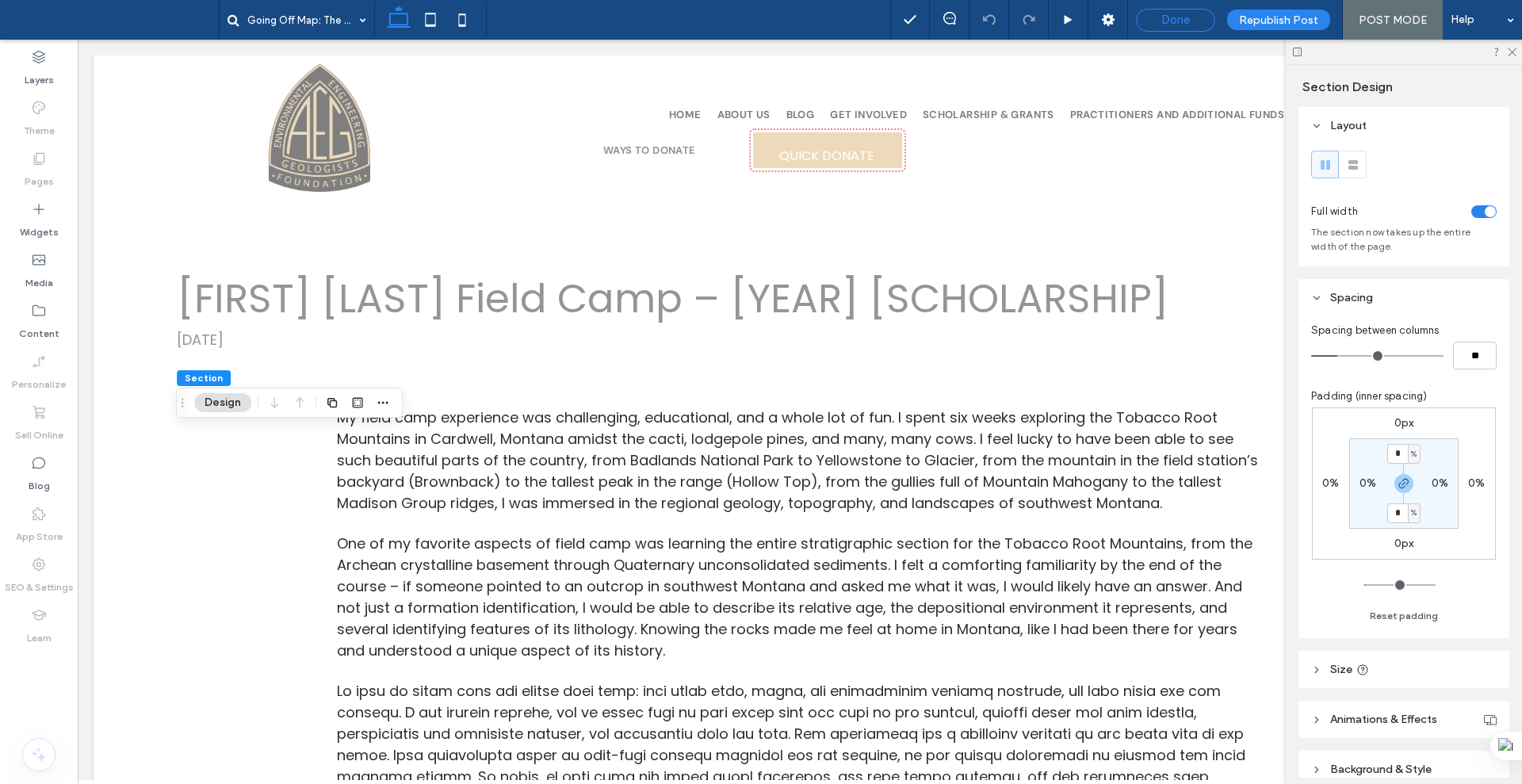 click on "Done" at bounding box center [1176, 20] 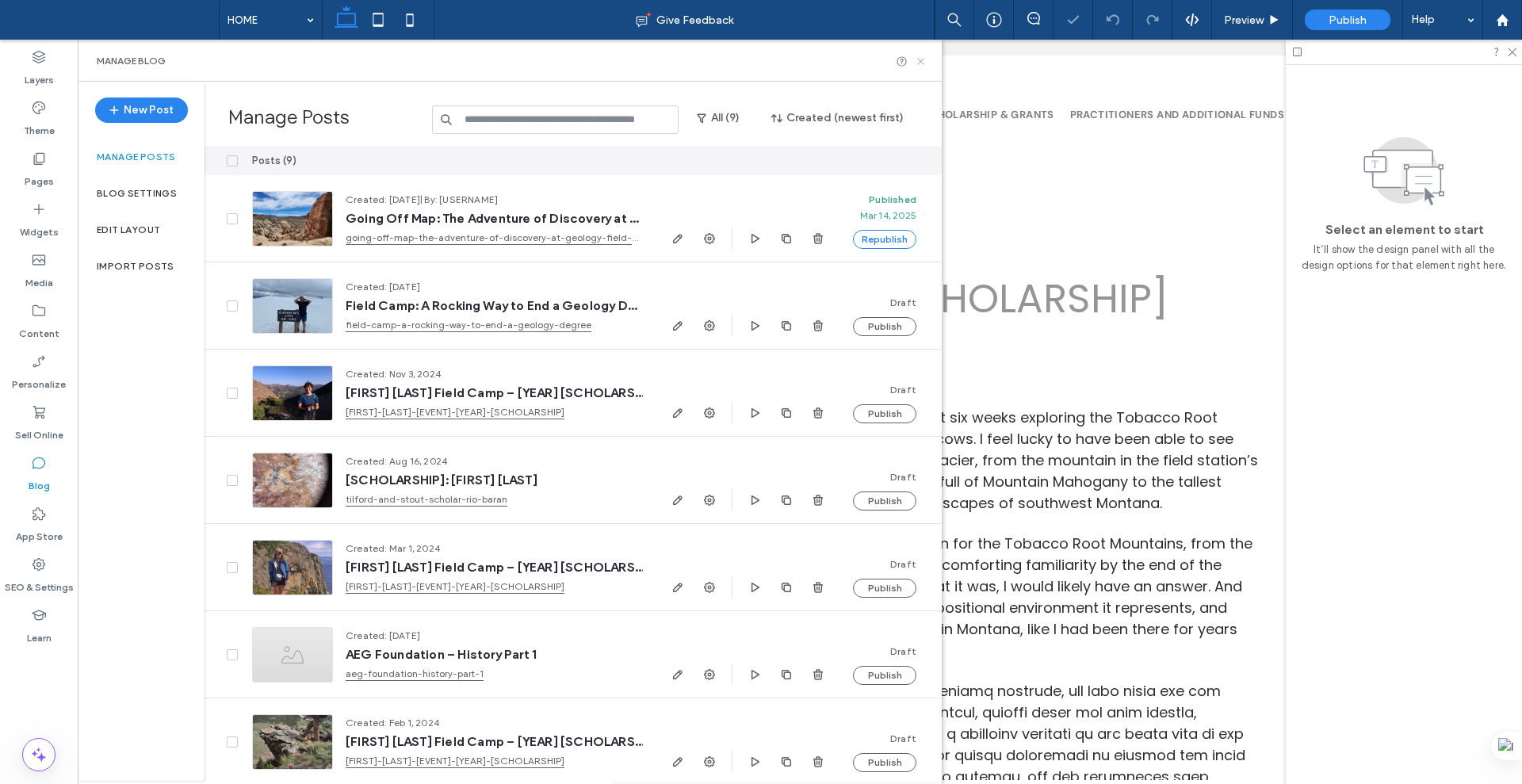 click 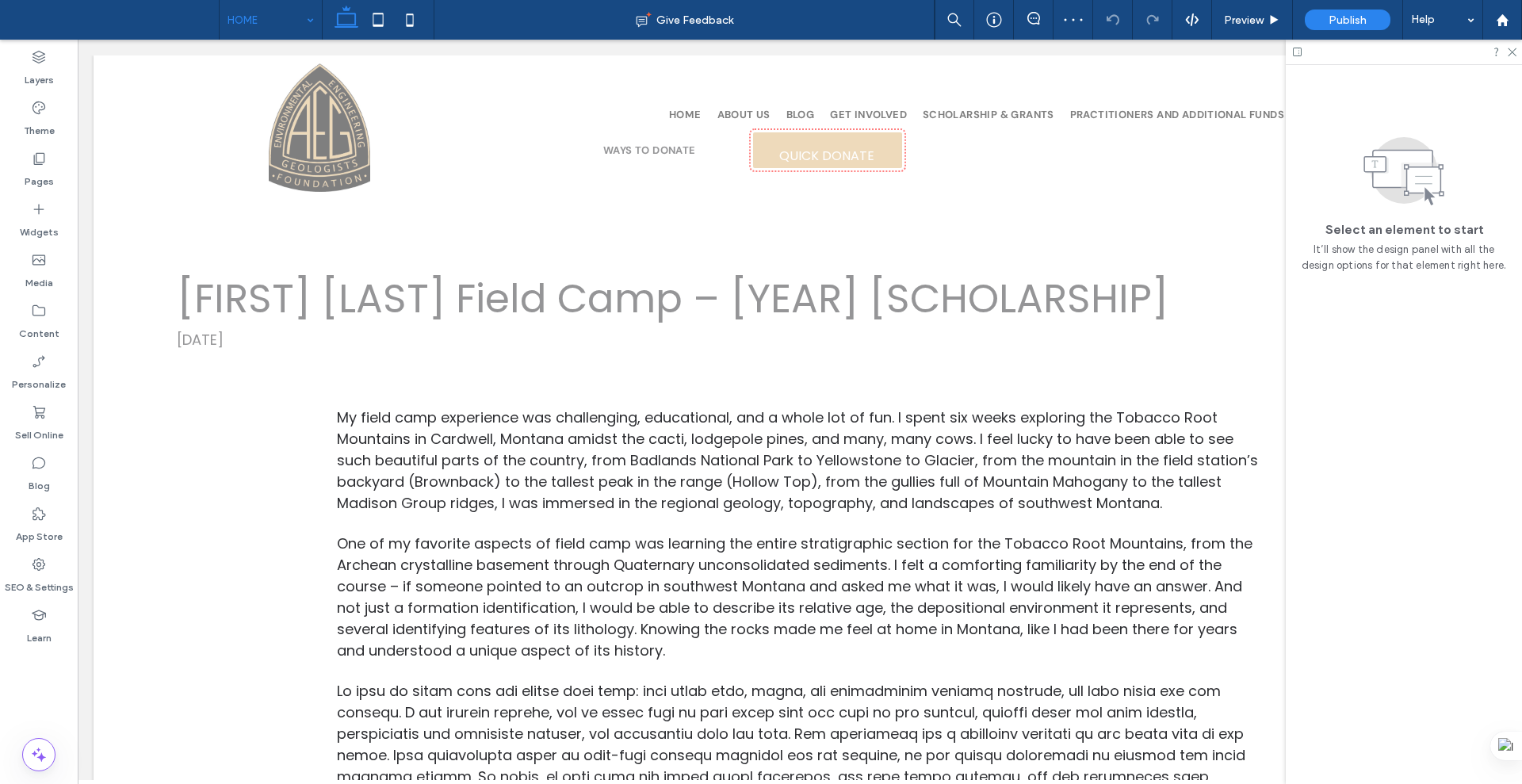 drag, startPoint x: 238, startPoint y: 9, endPoint x: 259, endPoint y: 24, distance: 25.80698 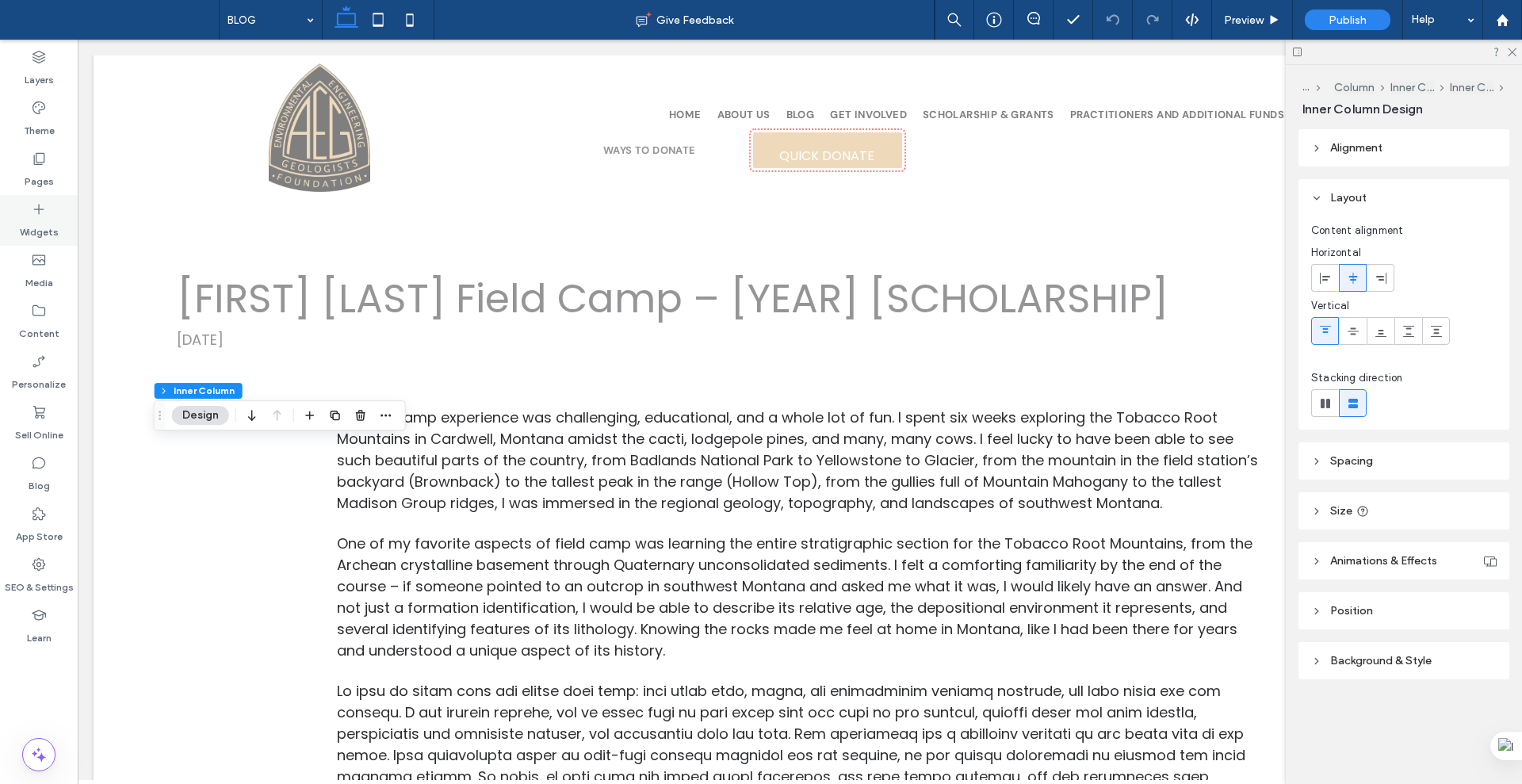 click on "Widgets" at bounding box center (39, 220) 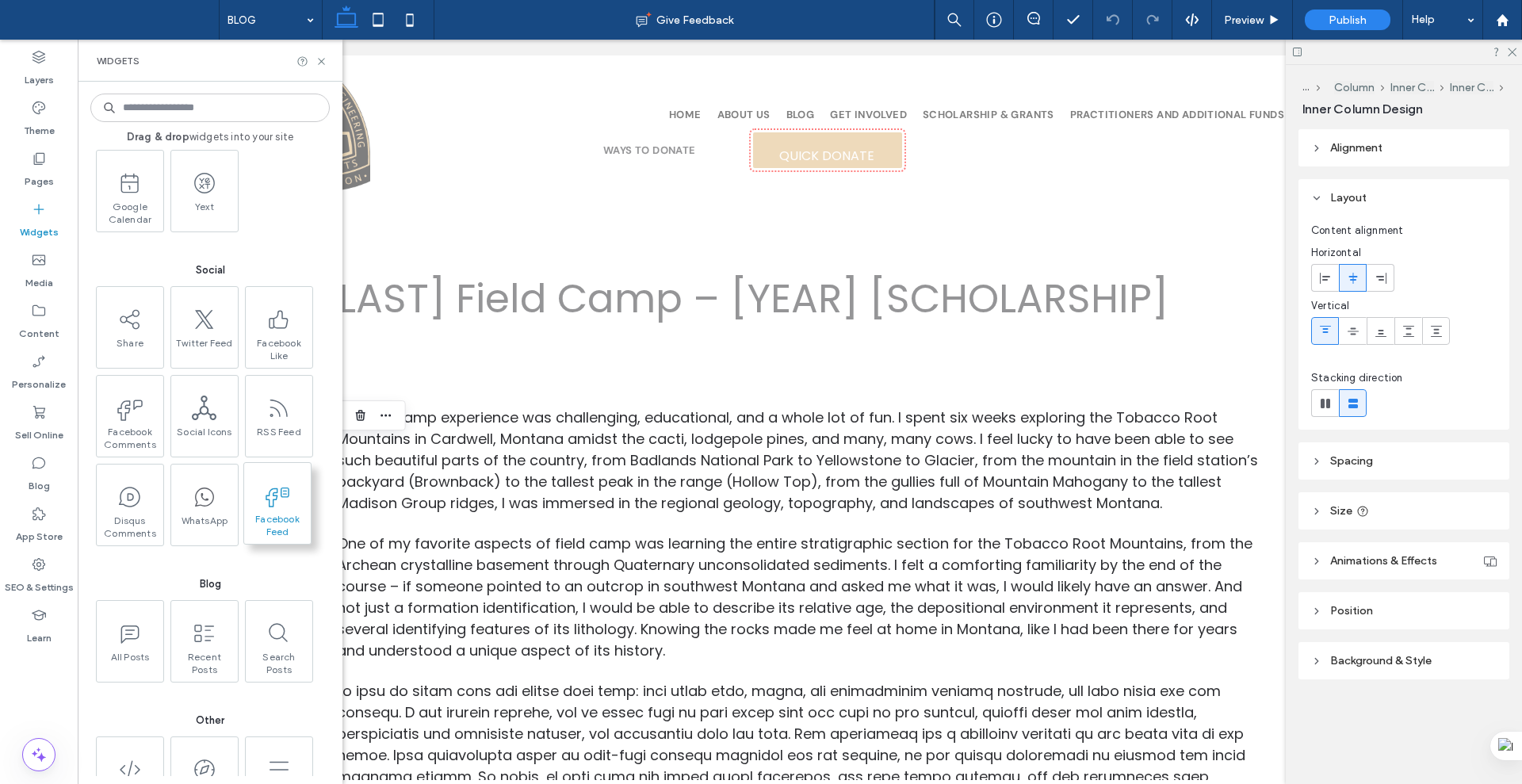 scroll, scrollTop: 2404, scrollLeft: 0, axis: vertical 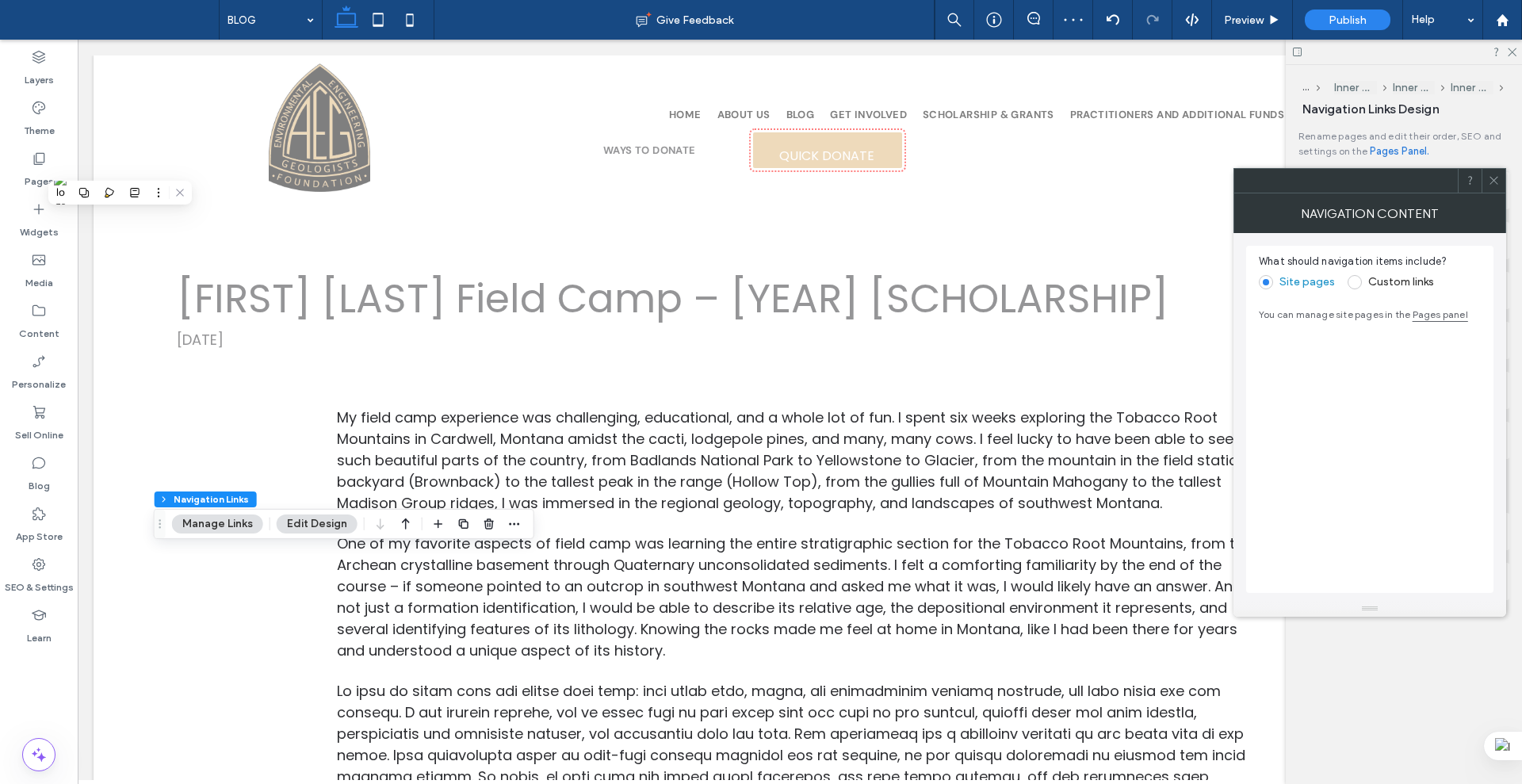 click on "Manage Links" at bounding box center [217, 524] 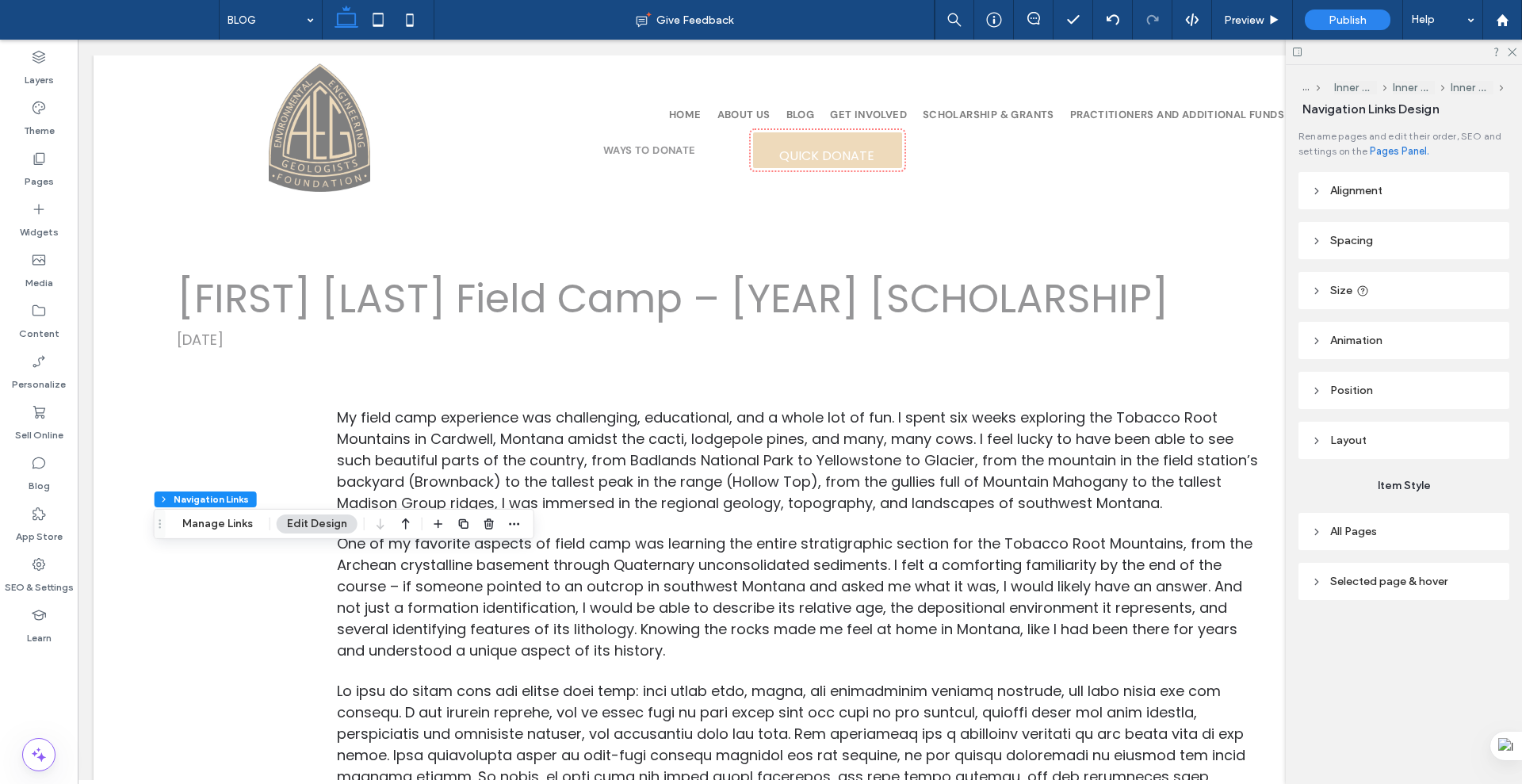 drag, startPoint x: 1395, startPoint y: 533, endPoint x: 1406, endPoint y: 531, distance: 11.18034 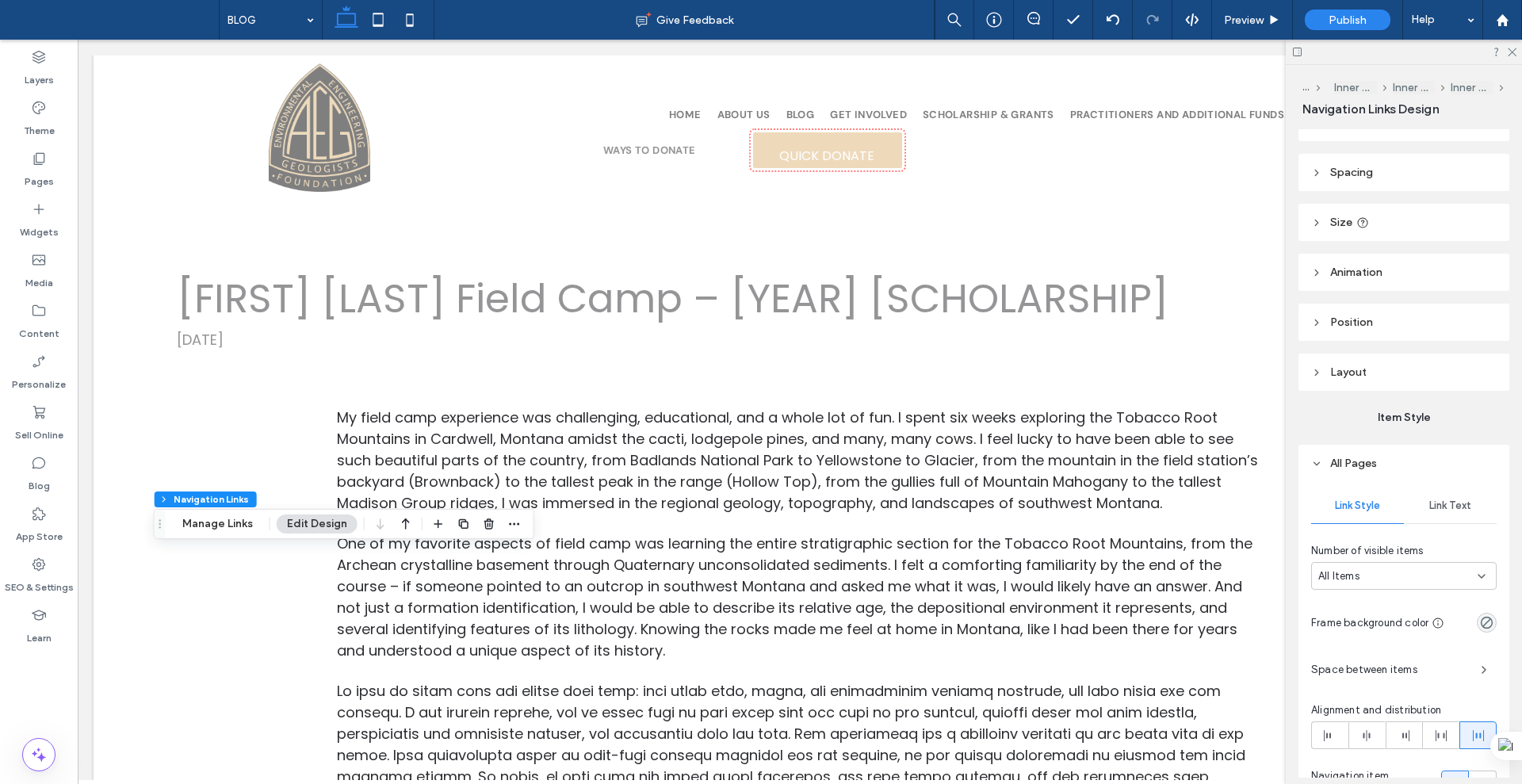 scroll, scrollTop: 99, scrollLeft: 0, axis: vertical 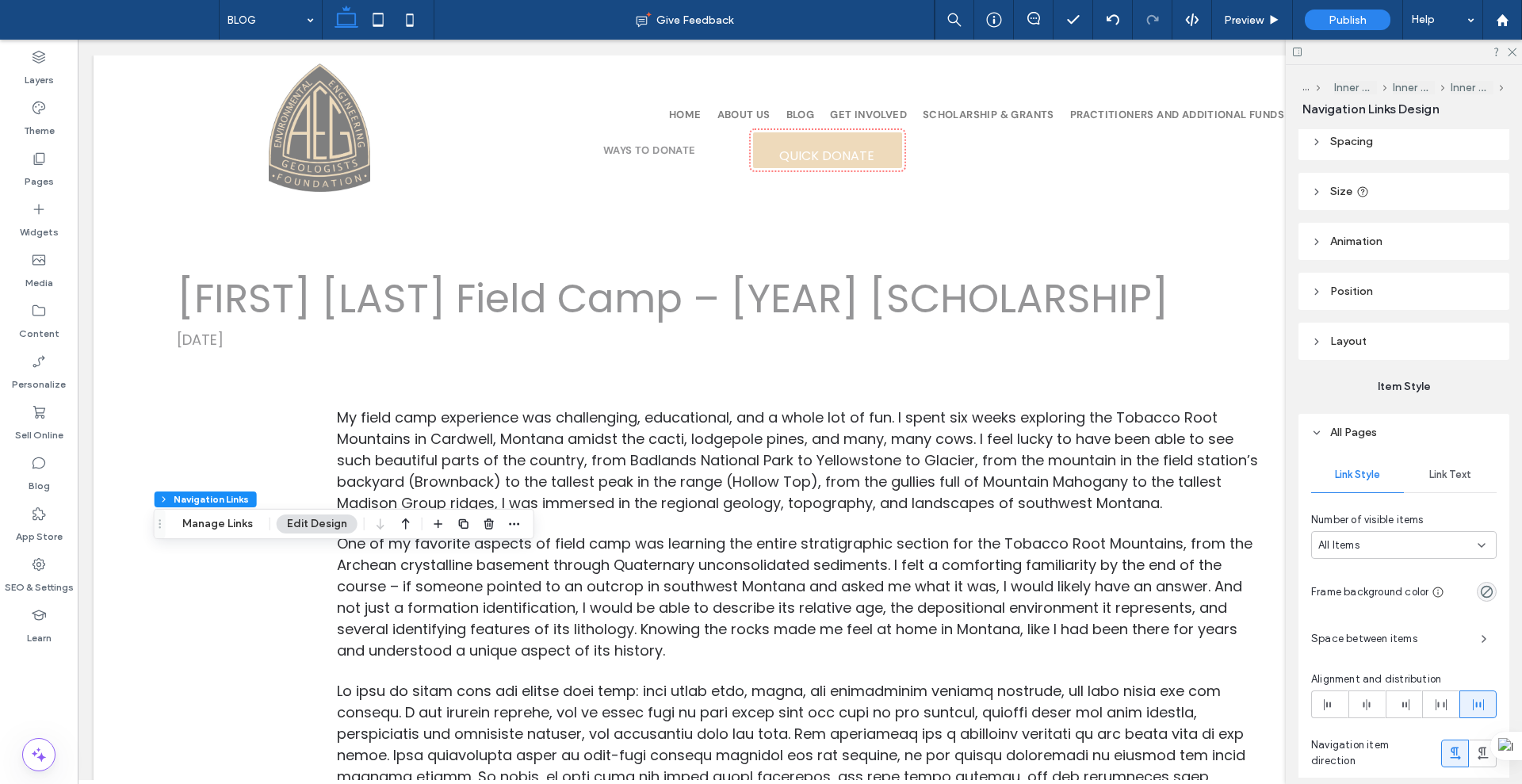 click on "Layout" at bounding box center (1404, 341) 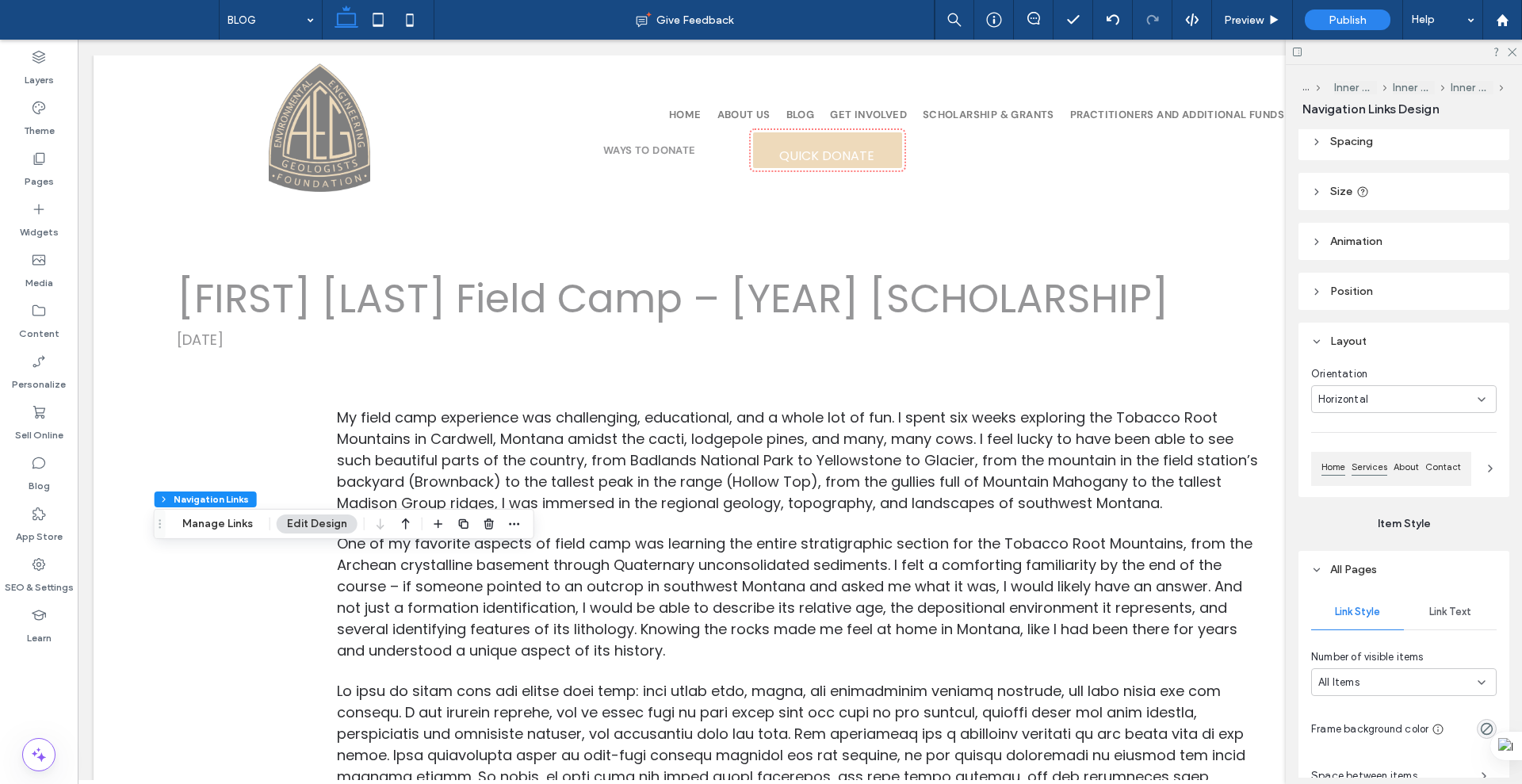click on "Services" at bounding box center (1369, 467) 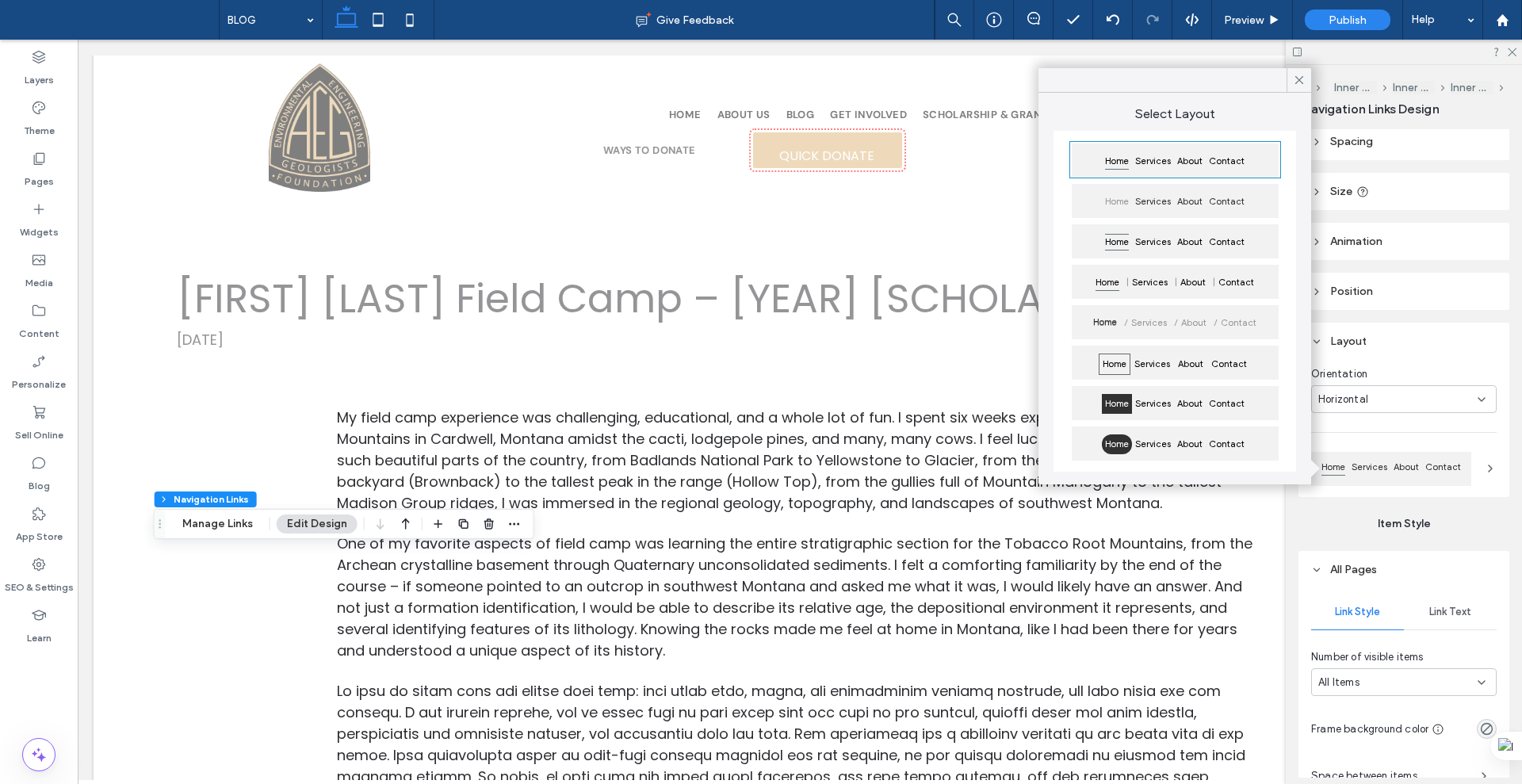 click on "Horizontal" at bounding box center (1404, 399) 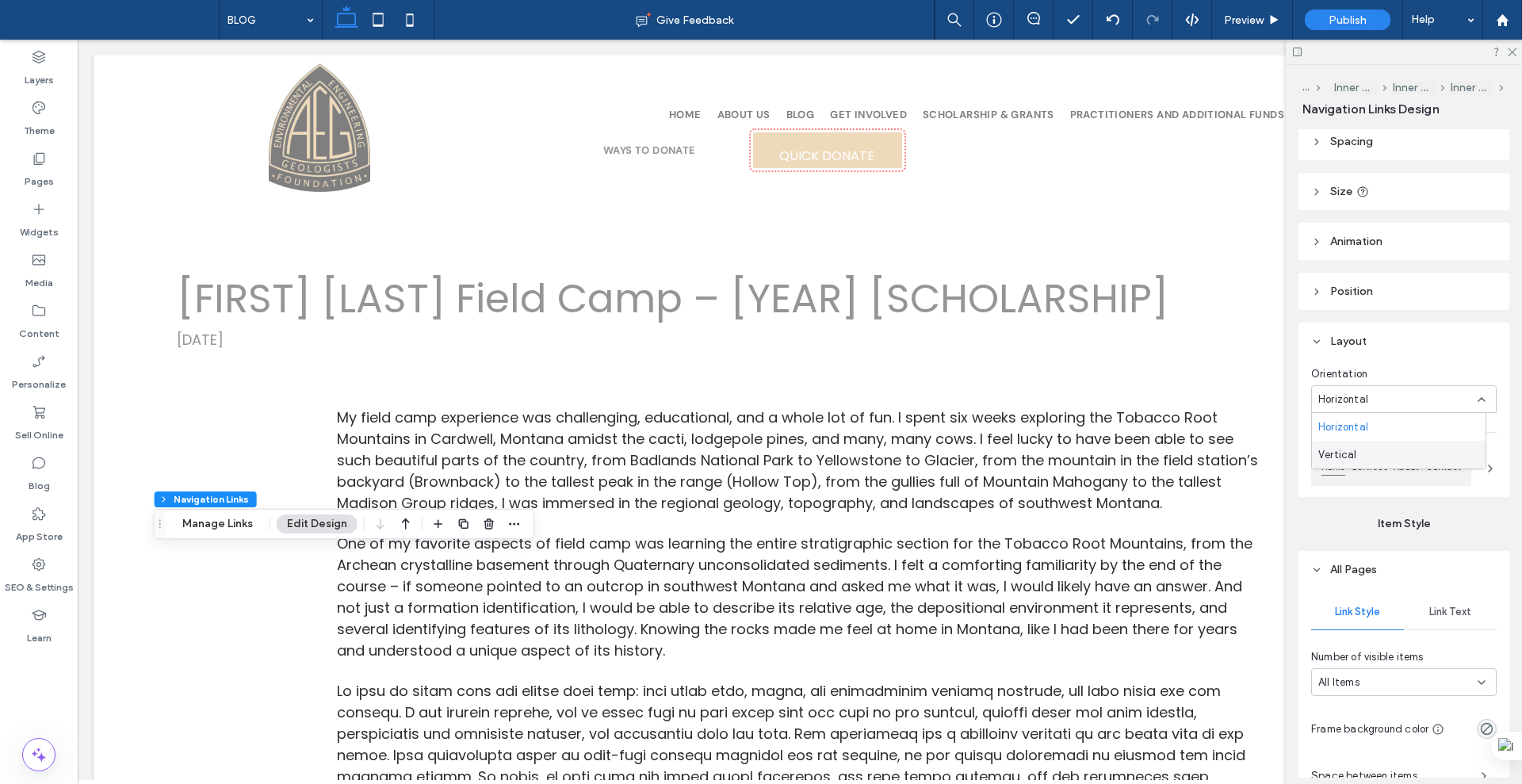 click on "Vertical" at bounding box center [1398, 454] 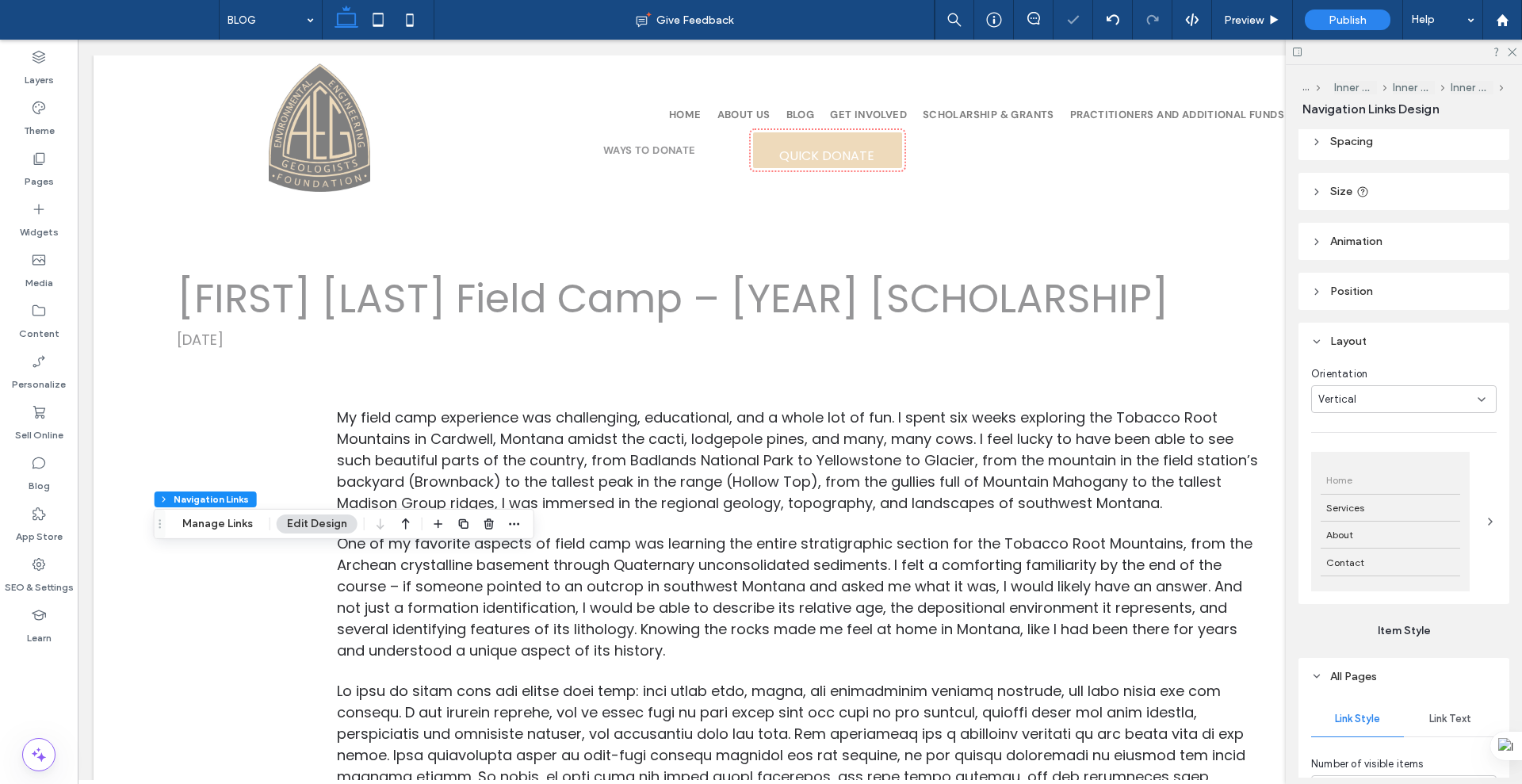 click on "Home" at bounding box center [1390, 480] 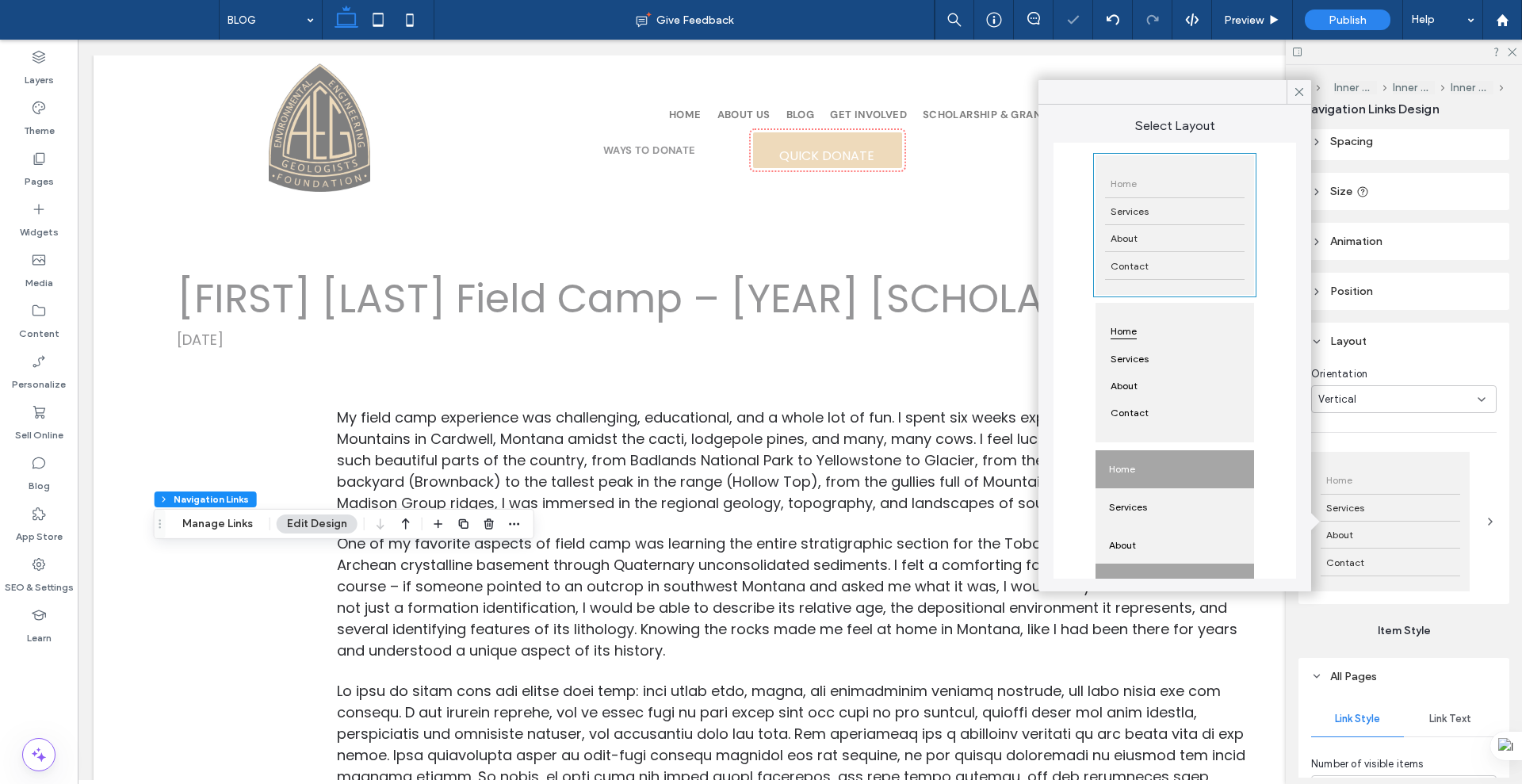 scroll, scrollTop: 327, scrollLeft: 0, axis: vertical 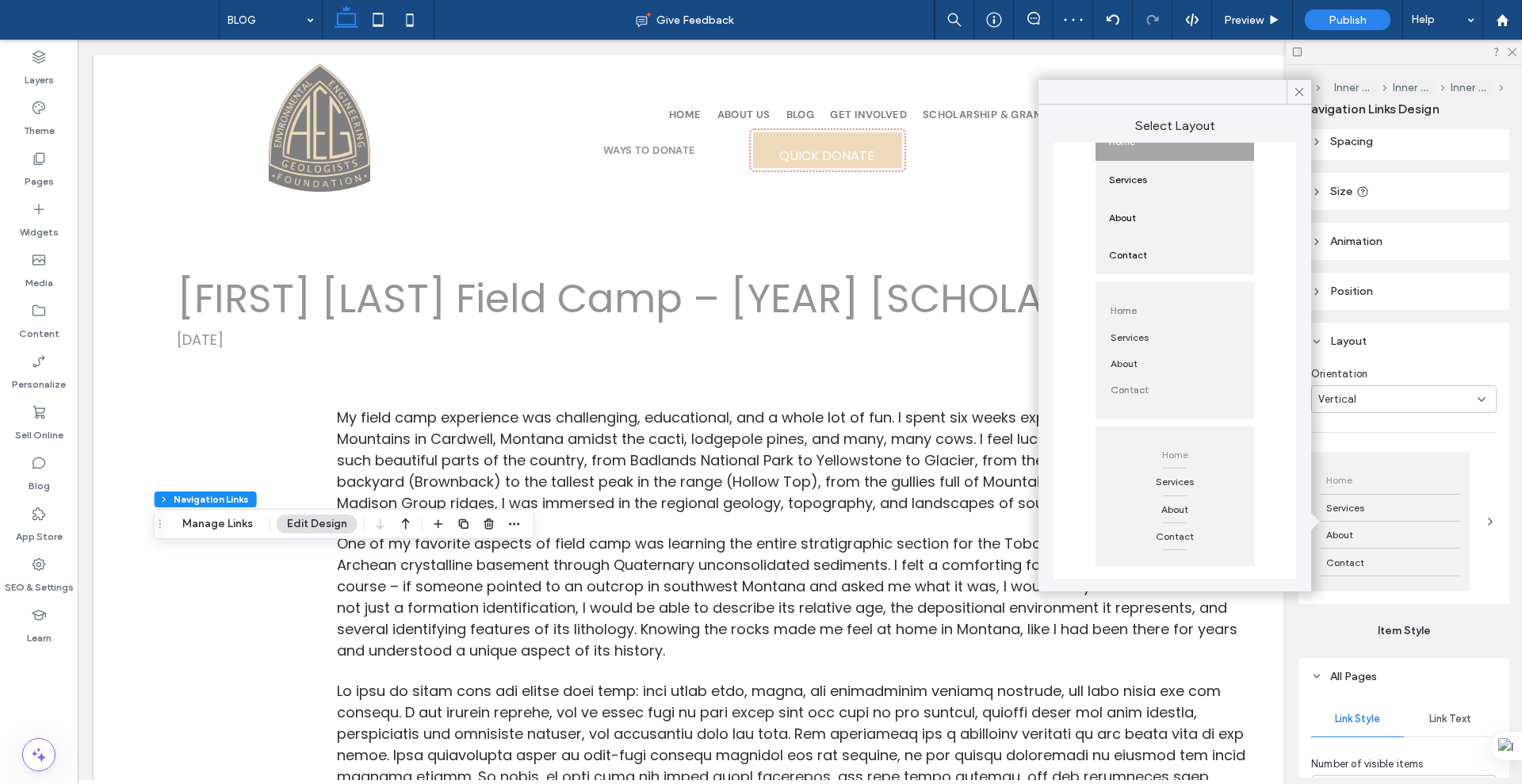 click on "Contact" at bounding box center (1175, 389) 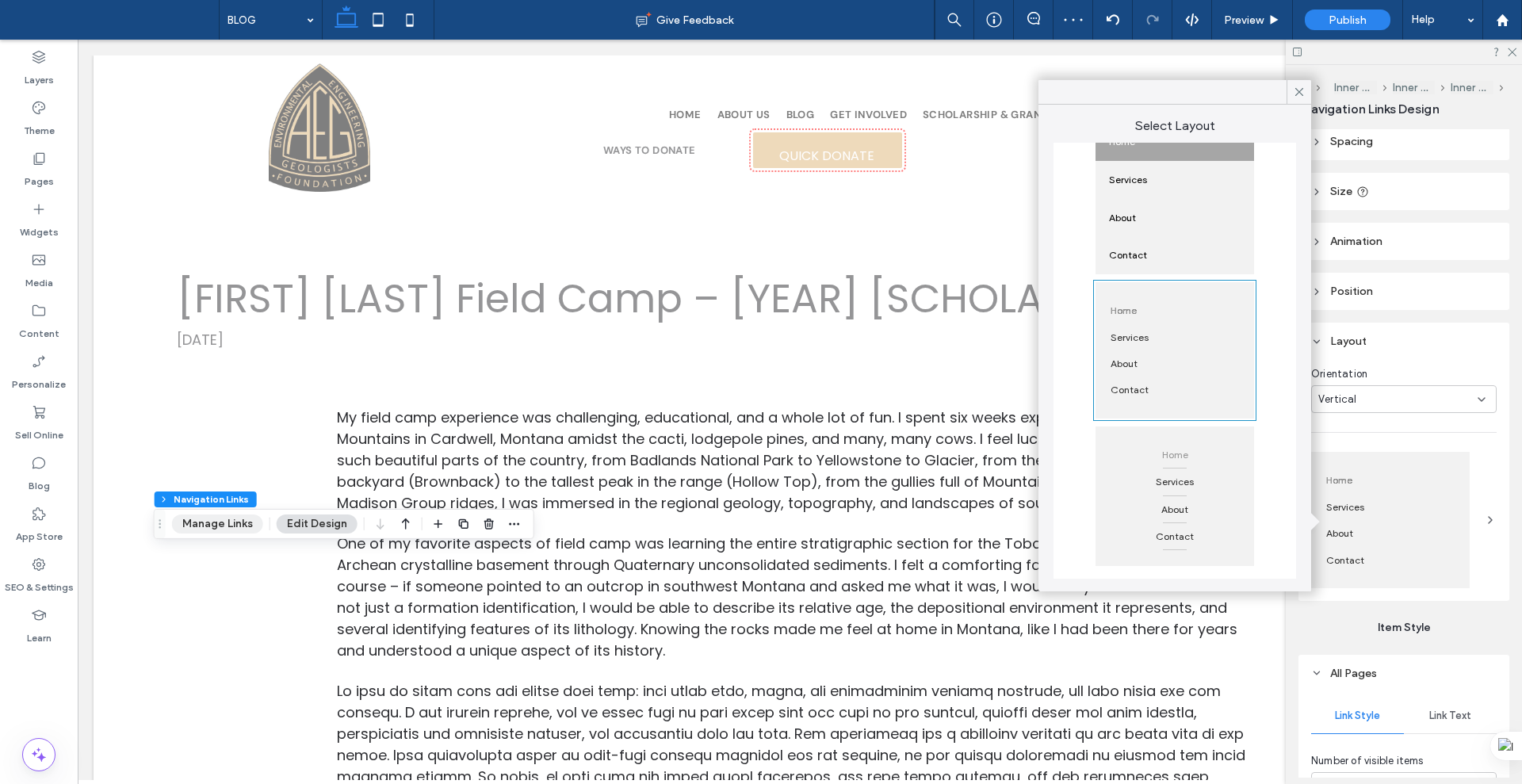 click on "Manage Links" at bounding box center (217, 524) 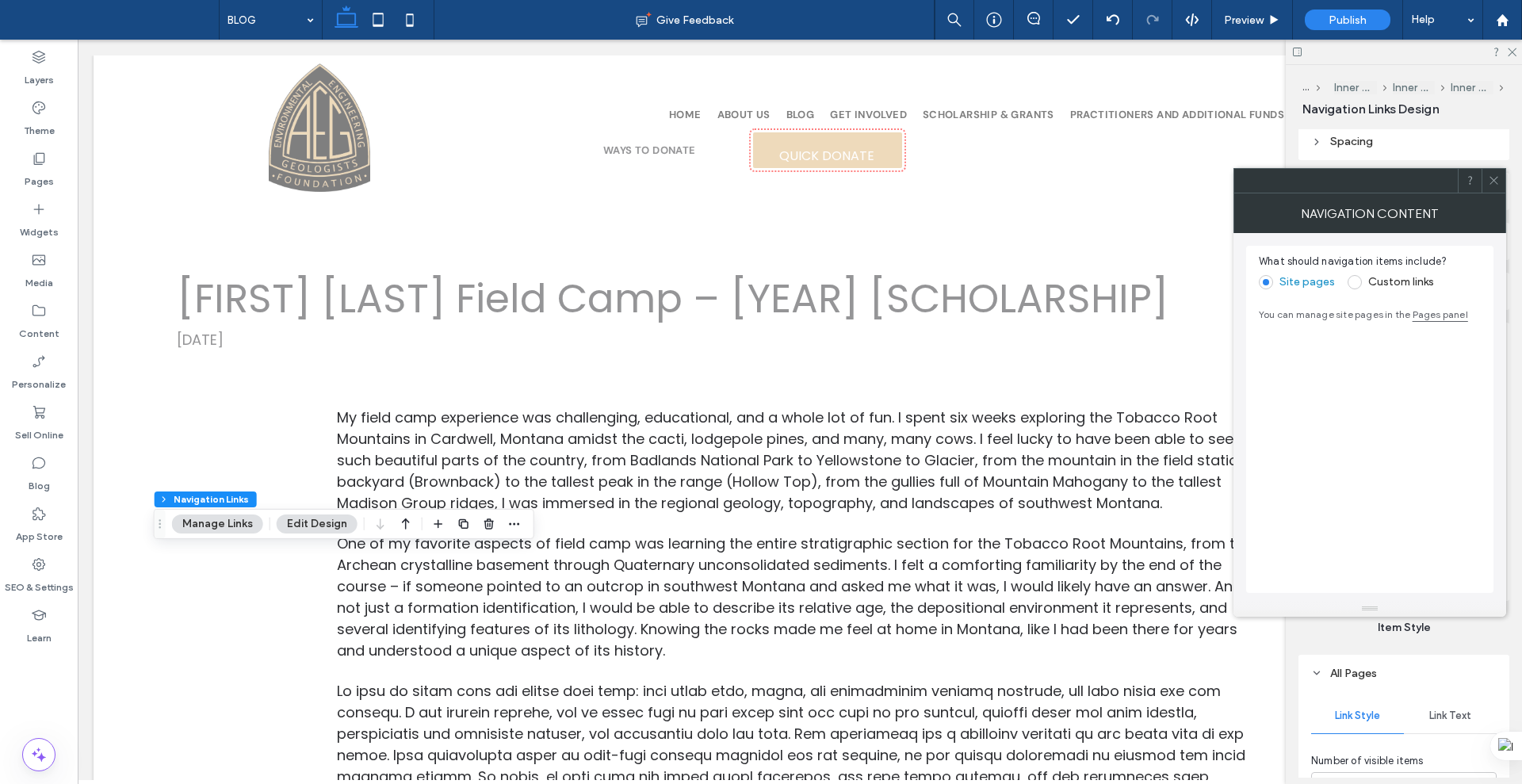 click on "Custom links" at bounding box center (1401, 281) 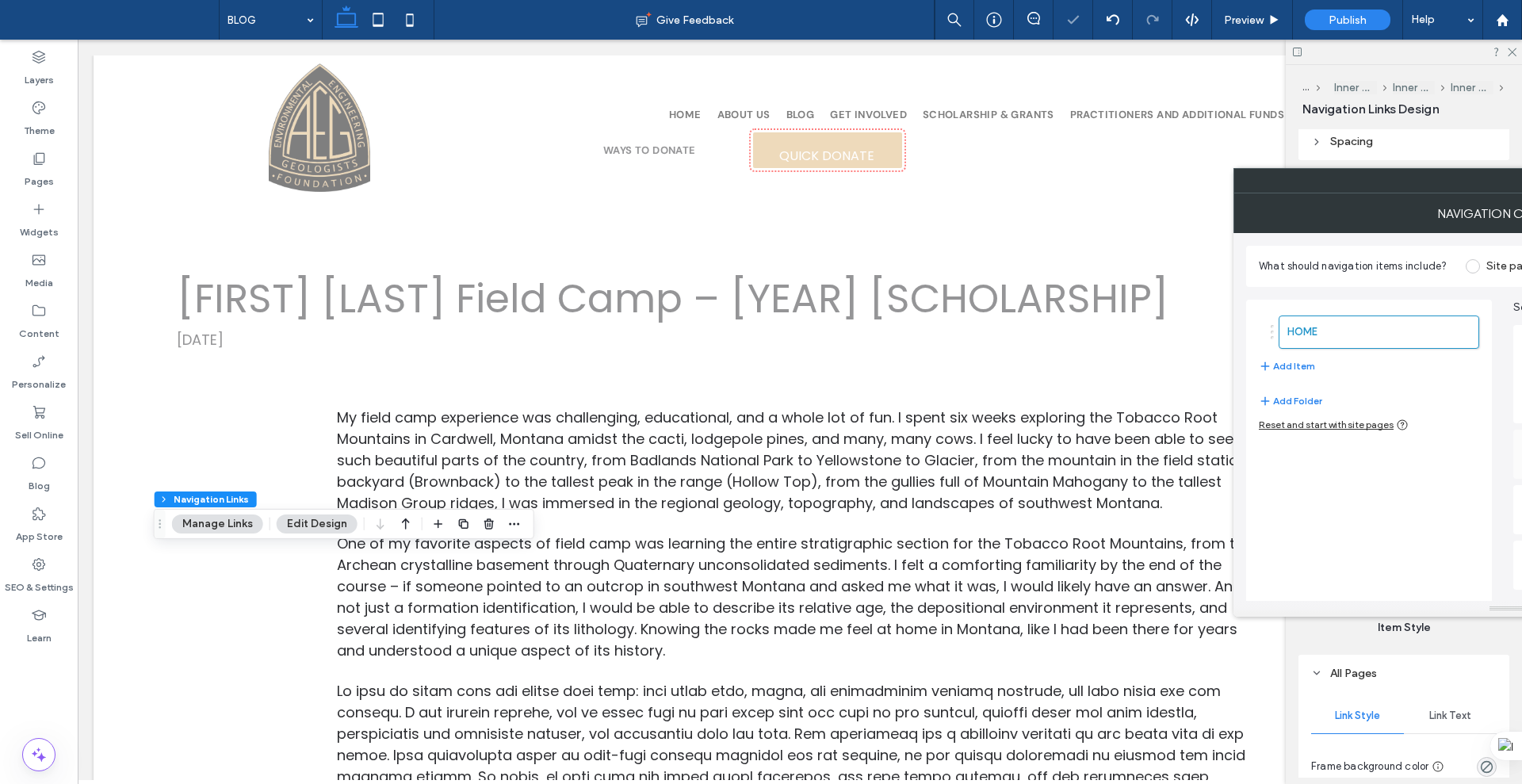 type on "*" 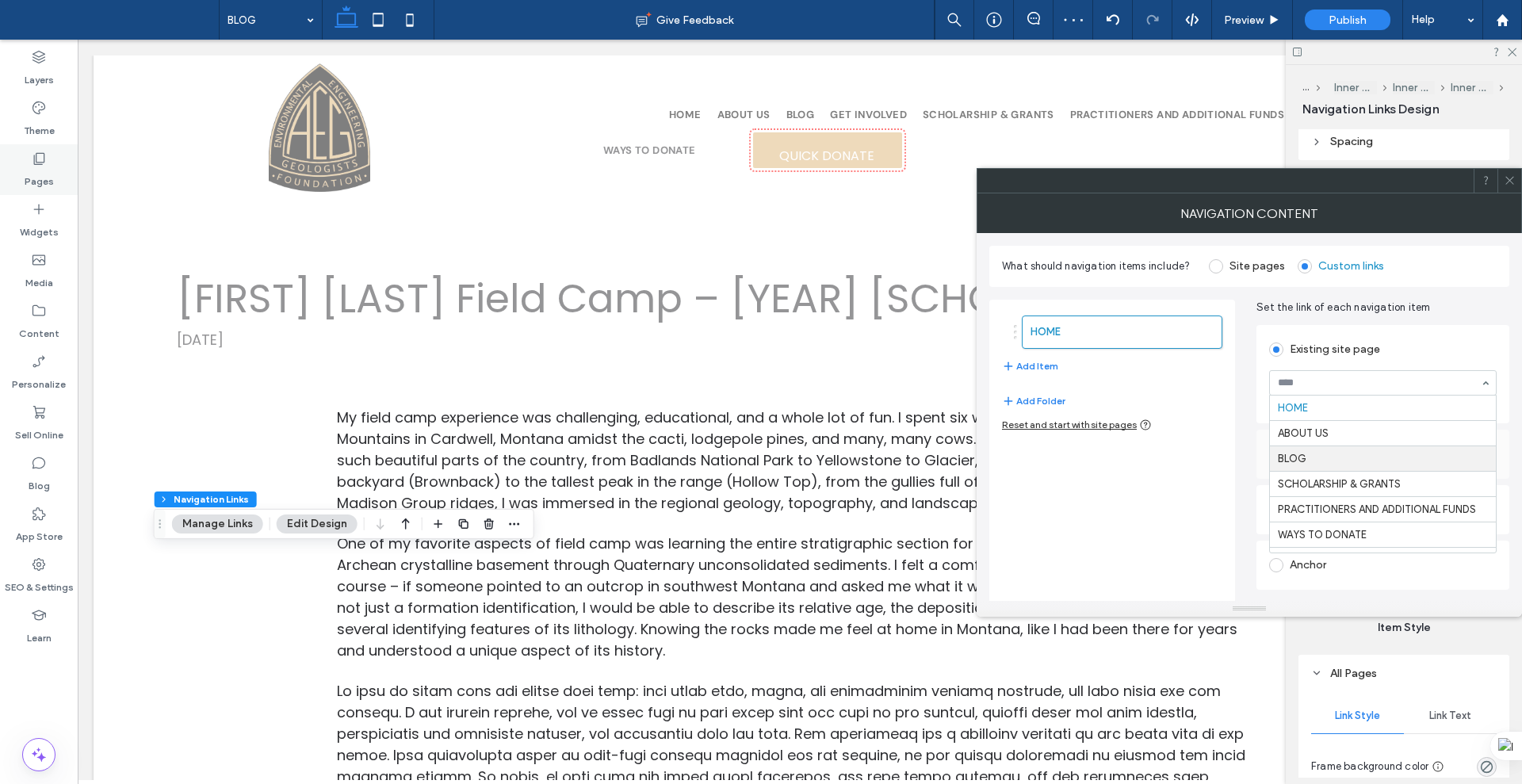 click on "Pages" at bounding box center [39, 178] 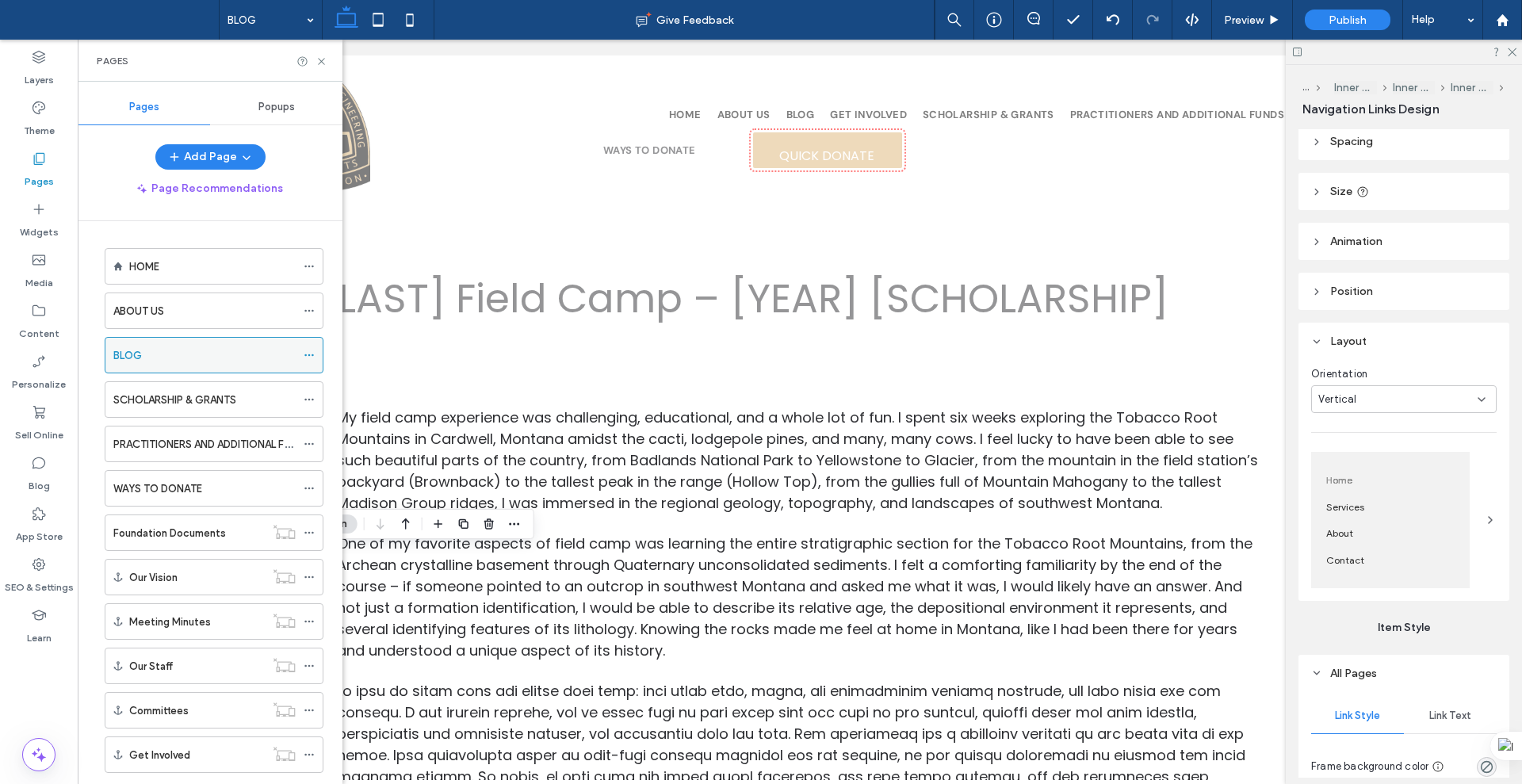 click 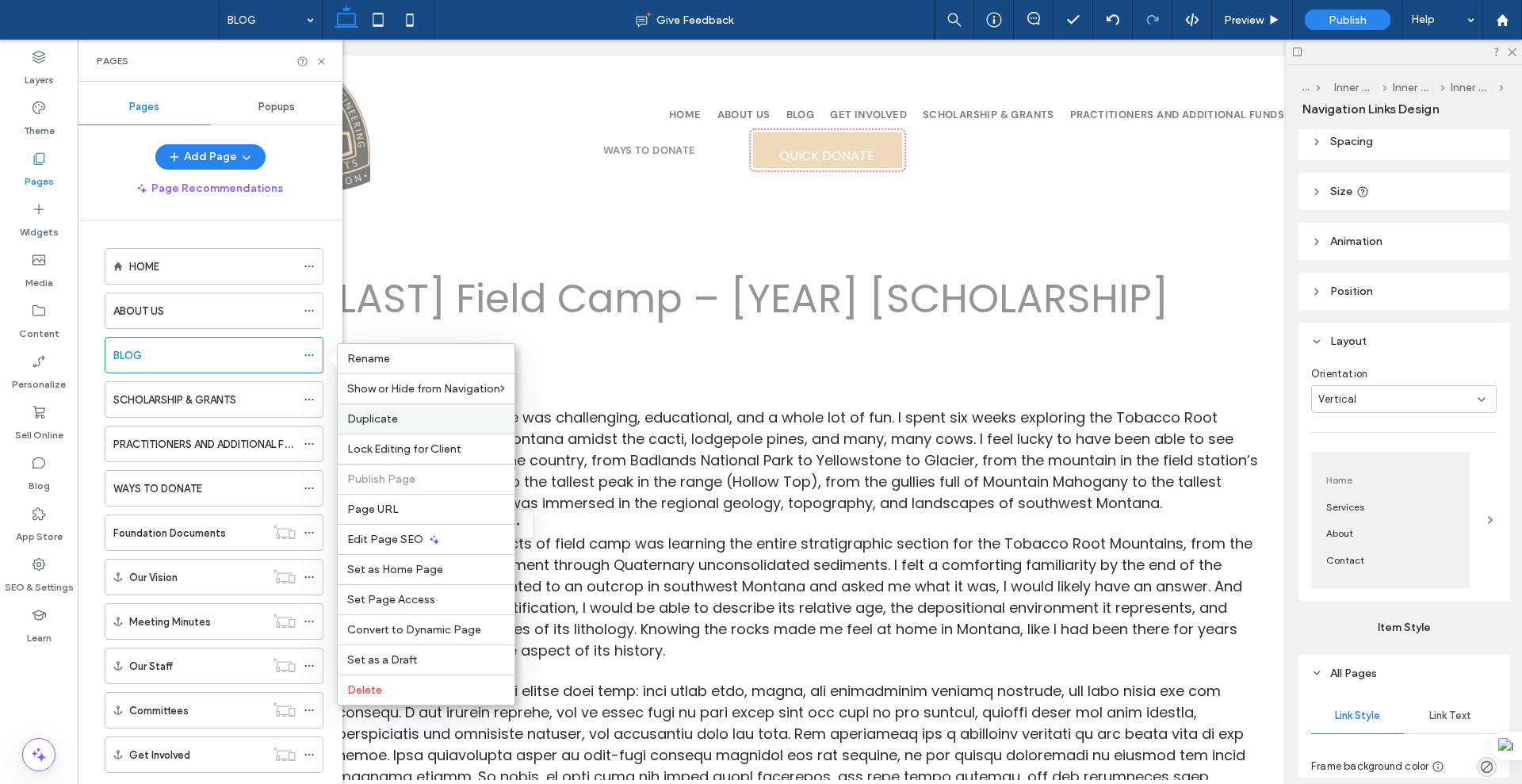 click on "Duplicate" at bounding box center (426, 419) 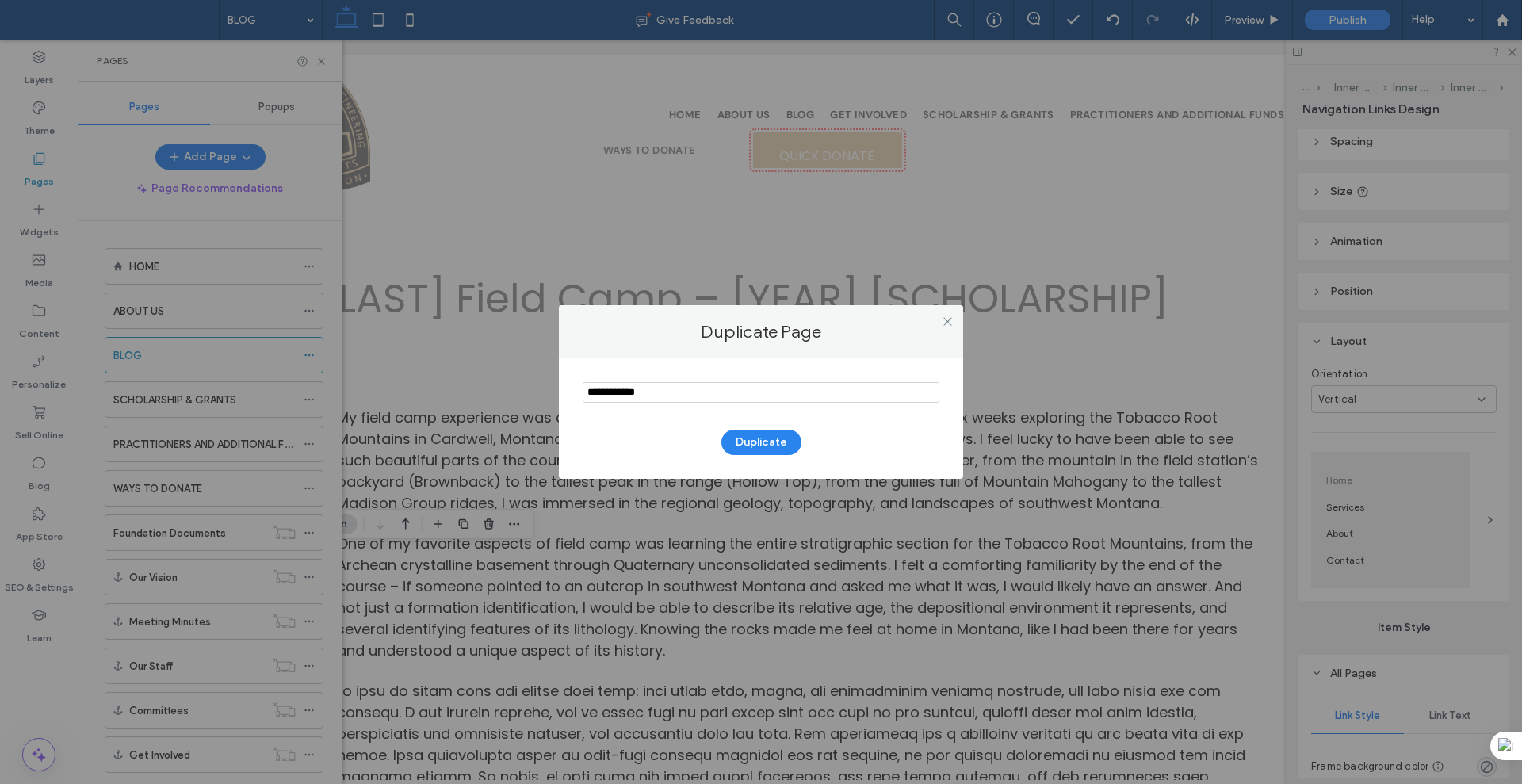 drag, startPoint x: 747, startPoint y: 384, endPoint x: 177, endPoint y: 349, distance: 571.0736 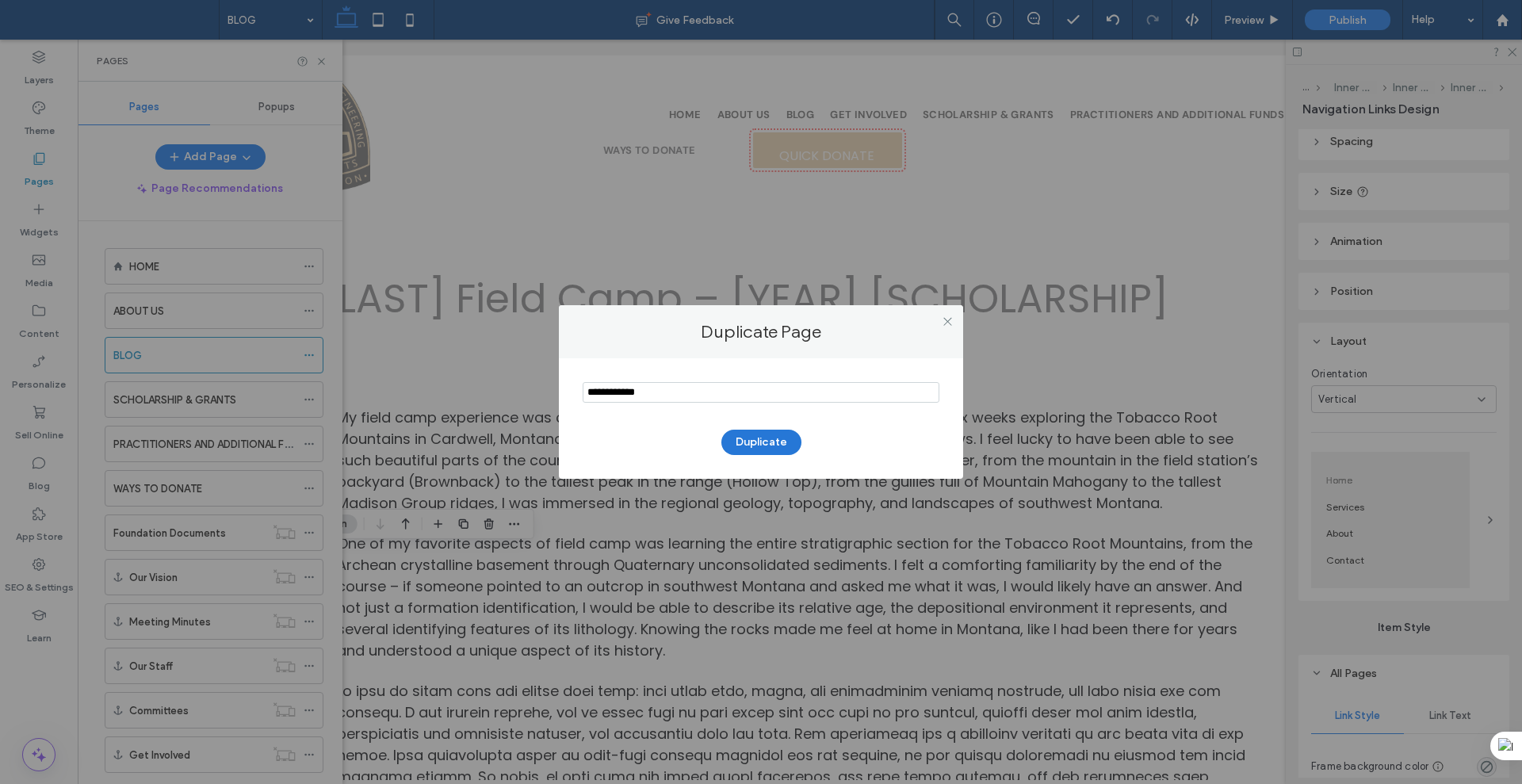 paste on "**********" 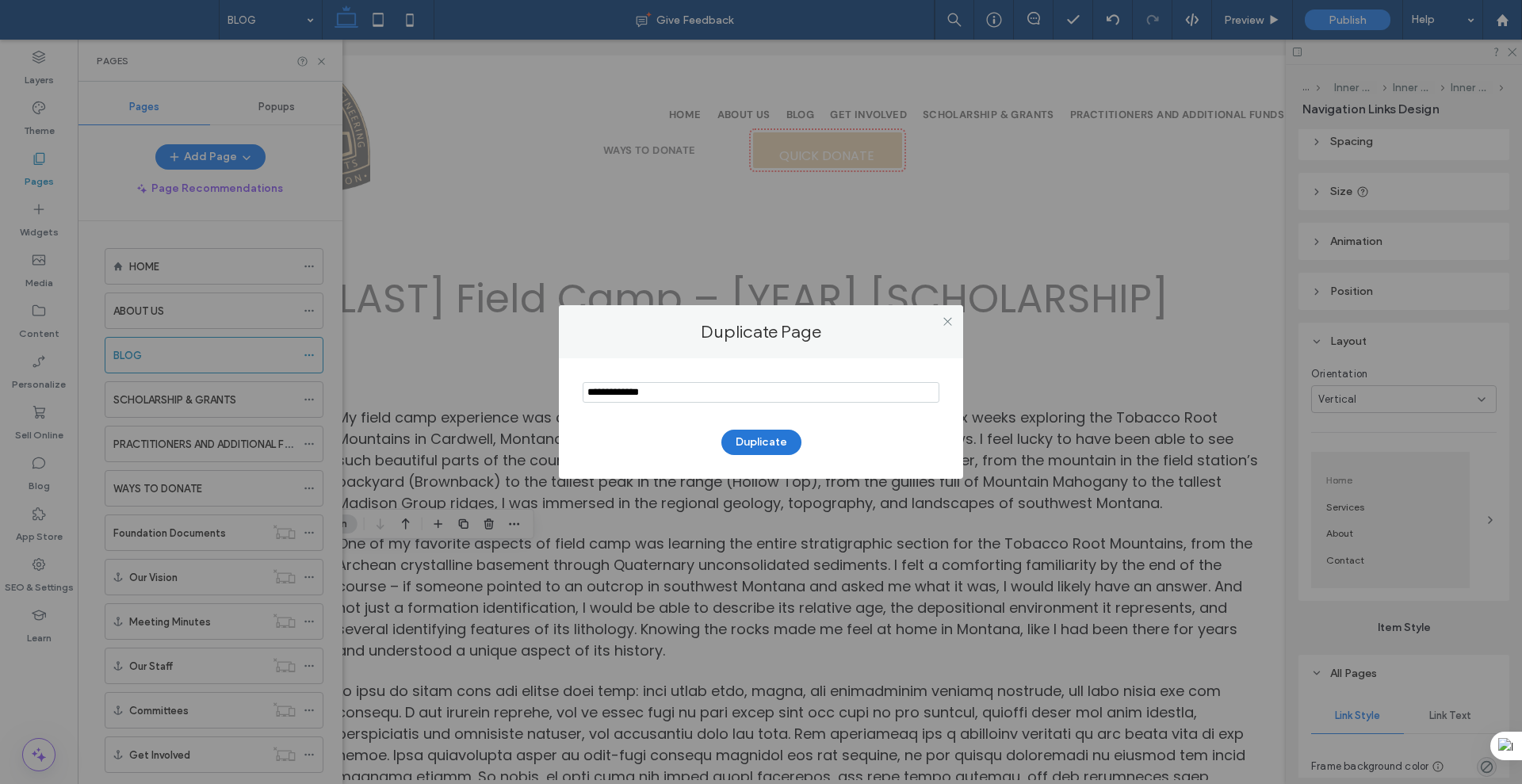 type on "**********" 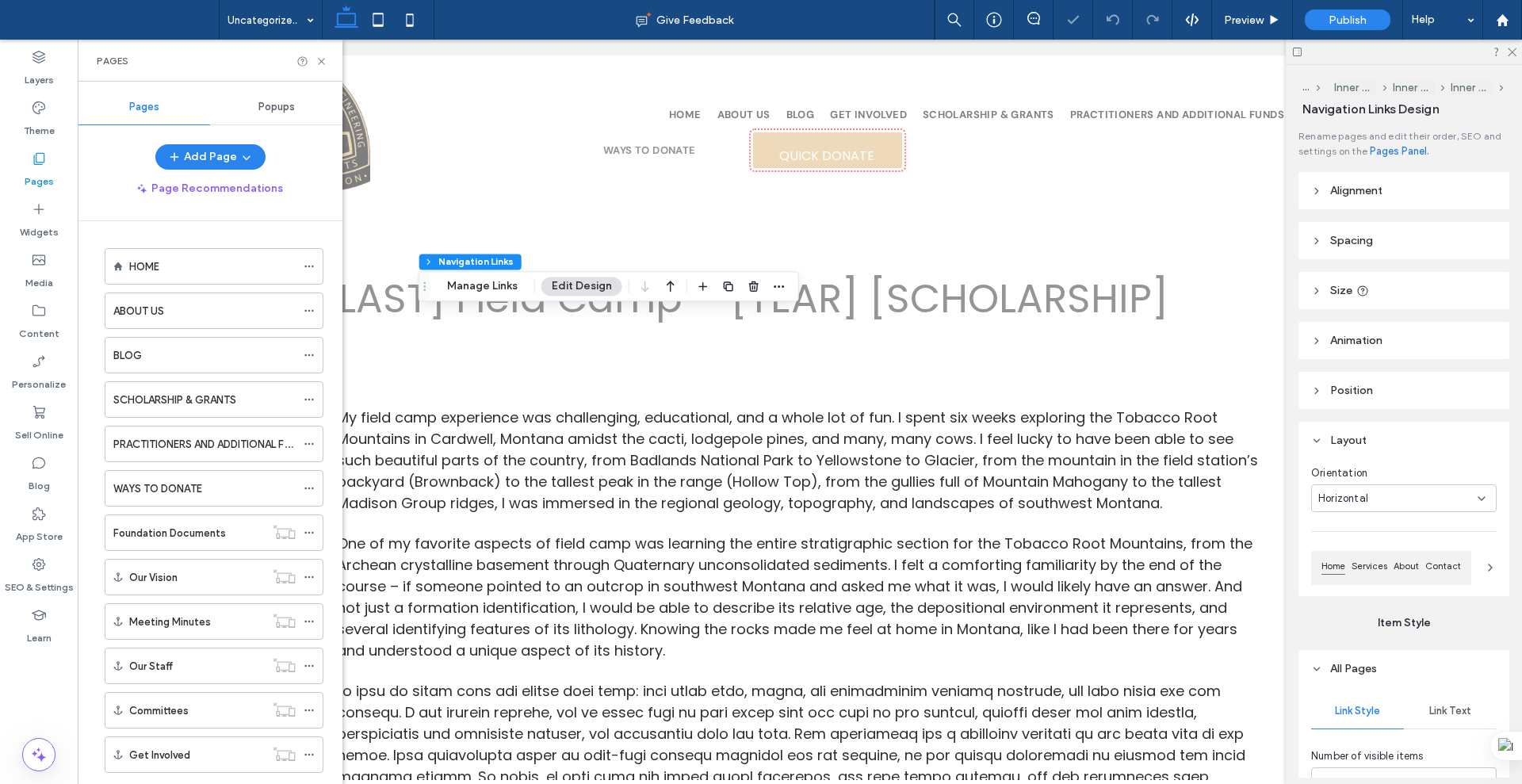 type on "***" 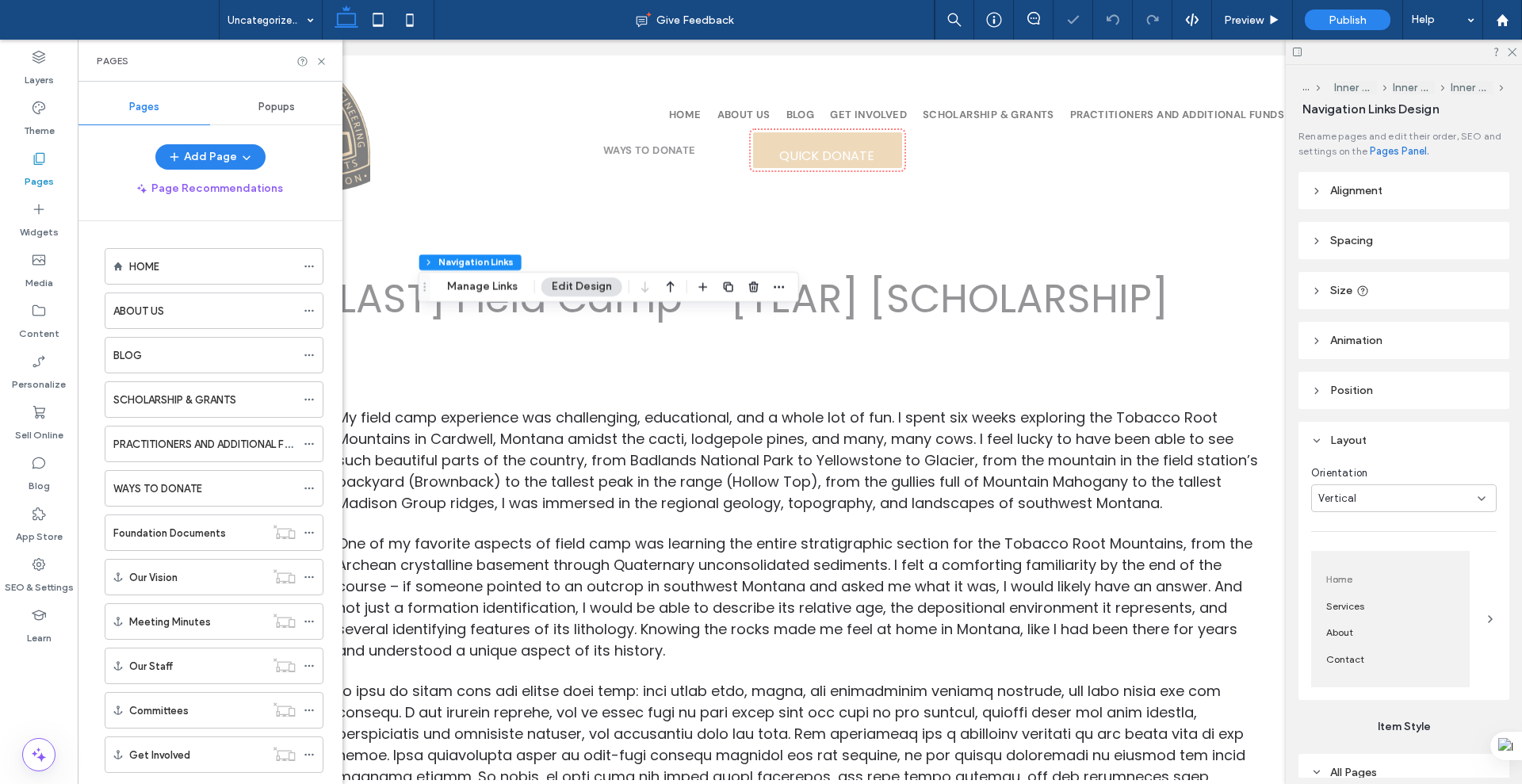 scroll, scrollTop: 436, scrollLeft: 0, axis: vertical 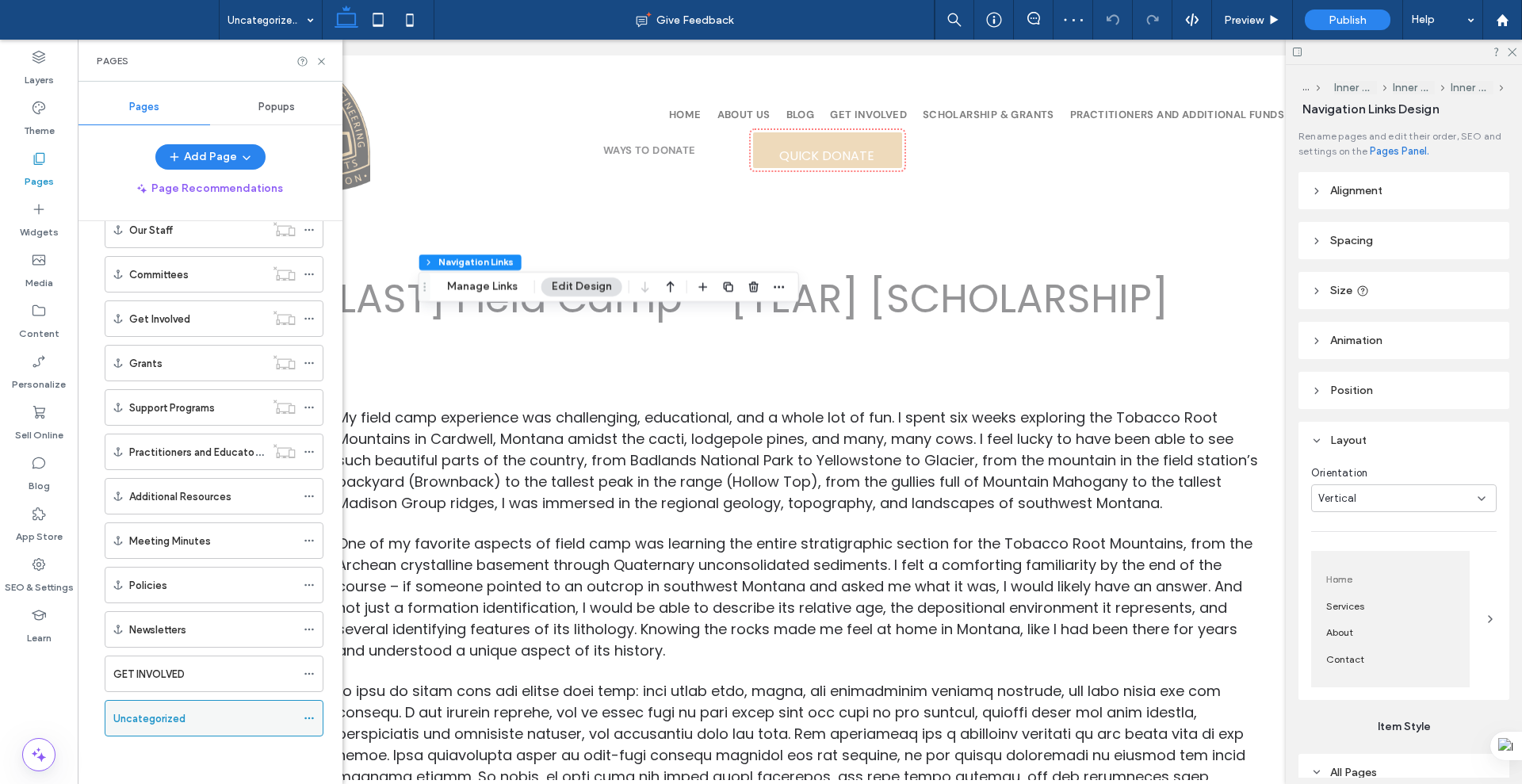 click 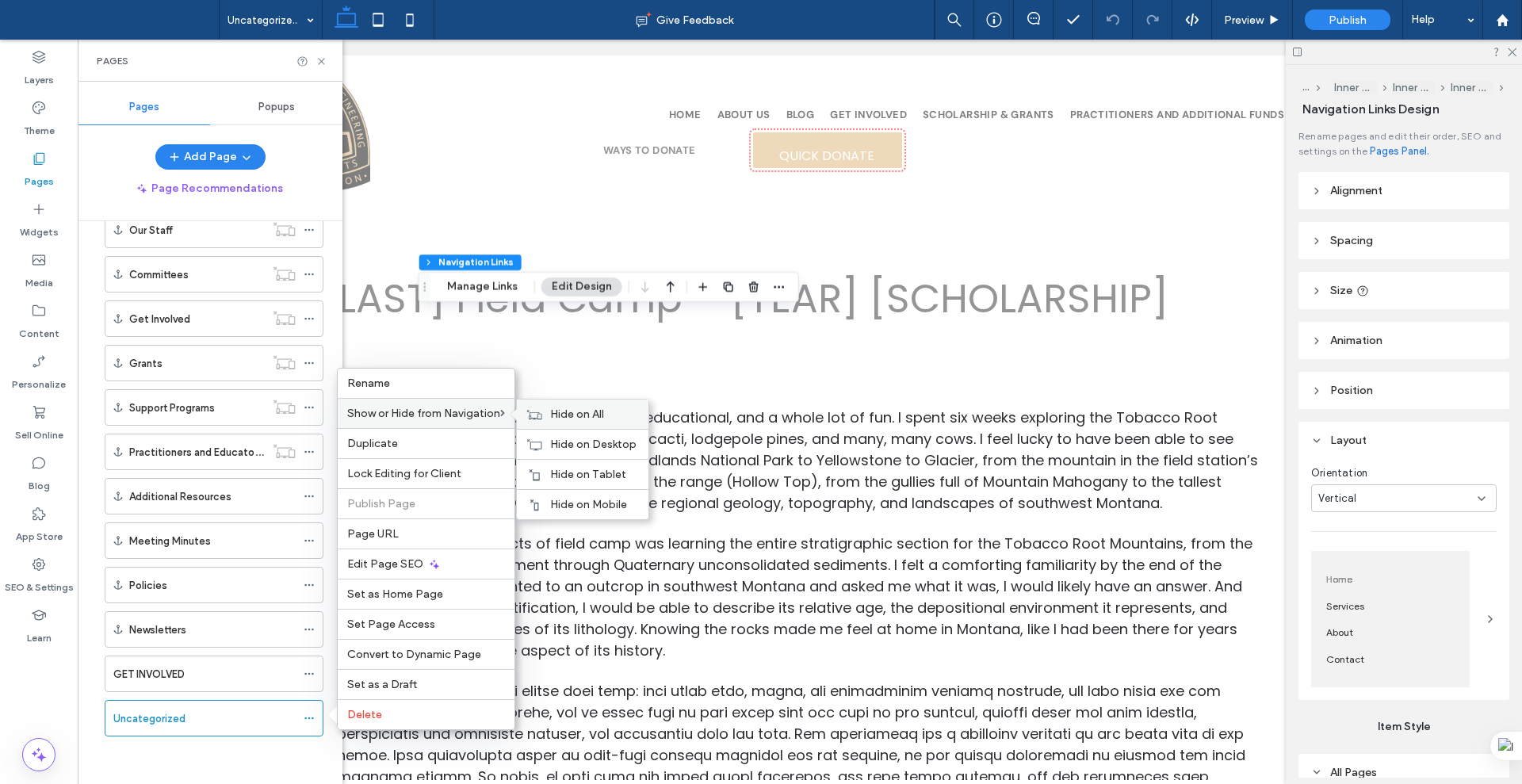 click on "Hide on All" at bounding box center [577, 414] 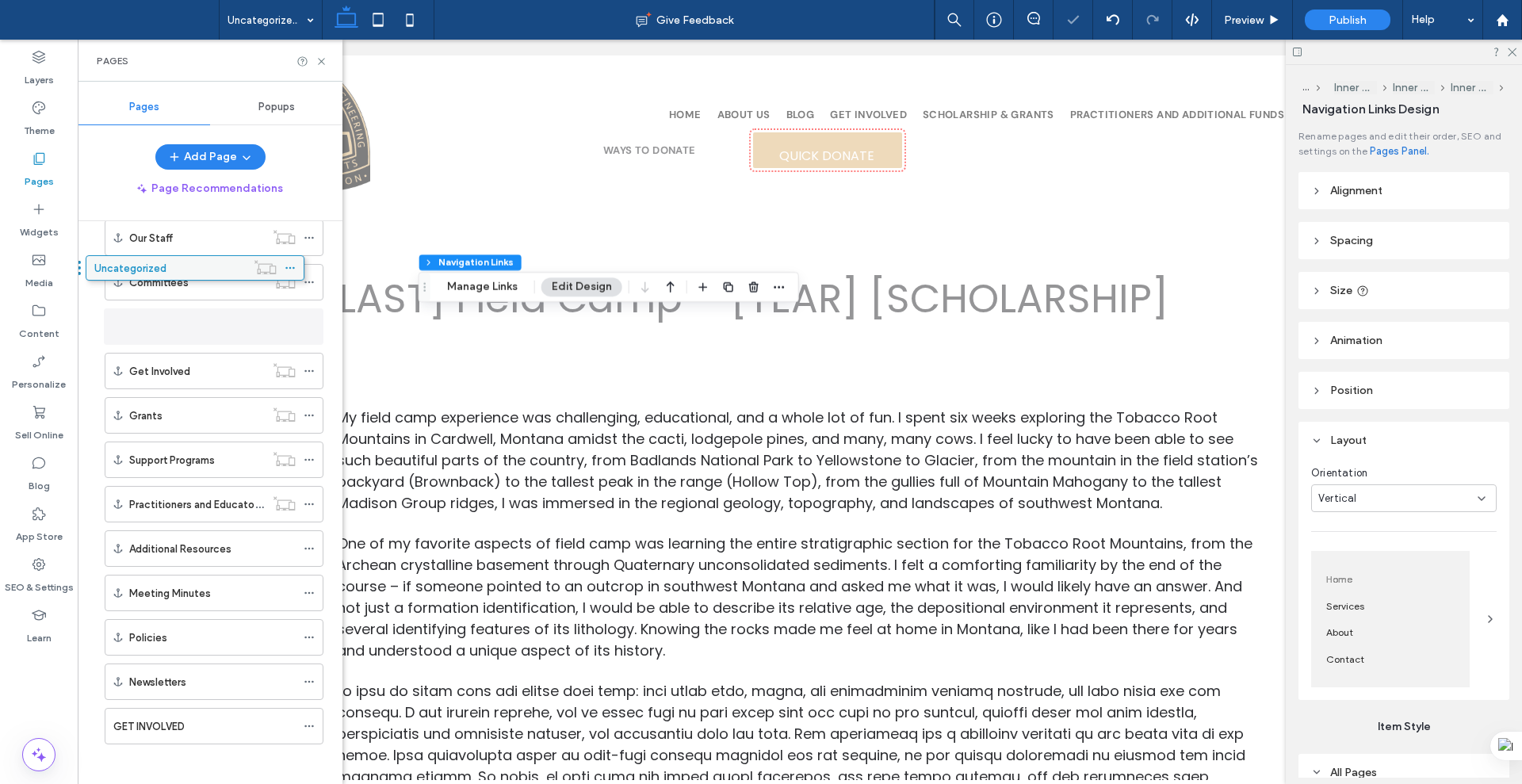 scroll, scrollTop: 436, scrollLeft: 0, axis: vertical 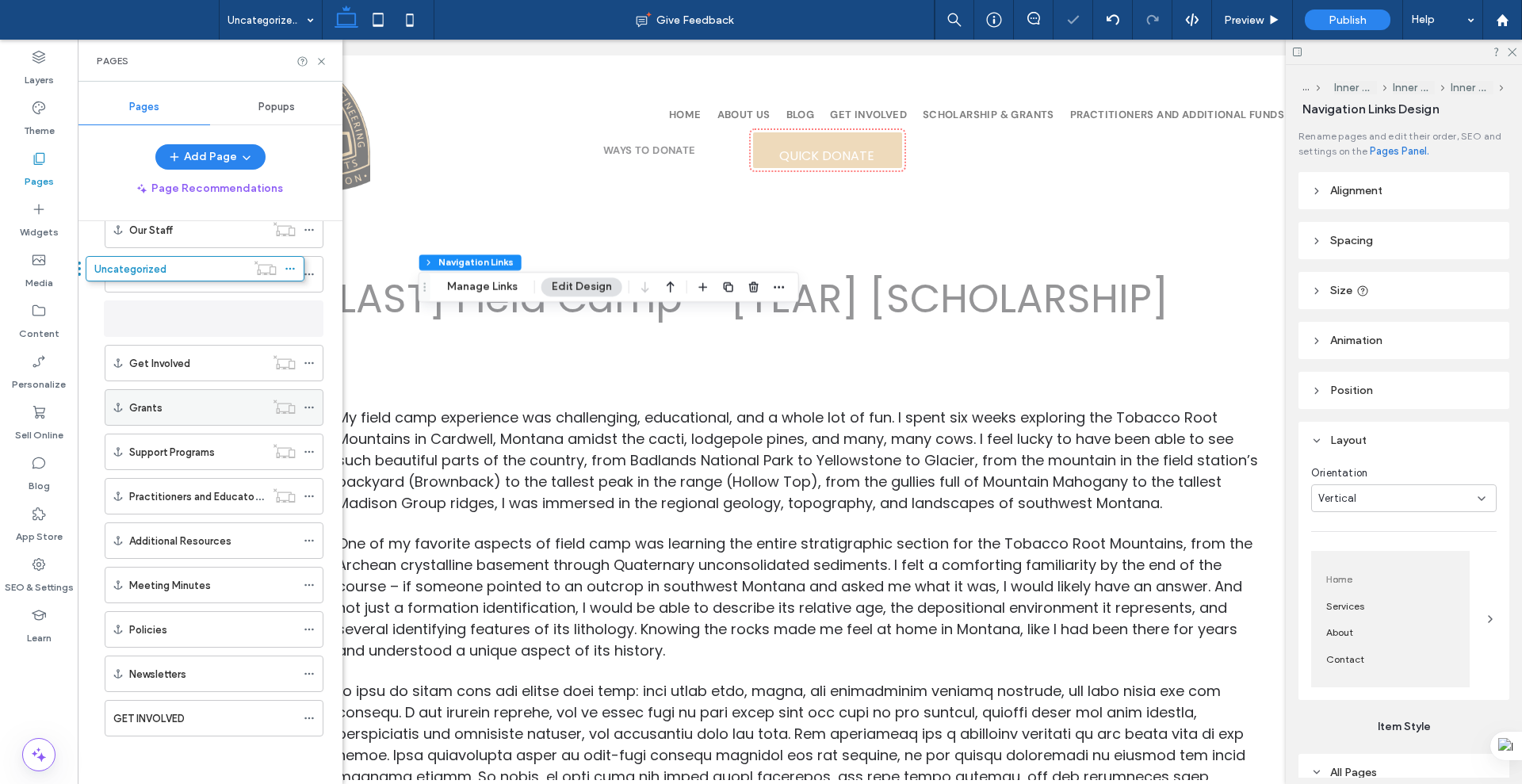 drag, startPoint x: 161, startPoint y: 717, endPoint x: 189, endPoint y: 364, distance: 354.10874 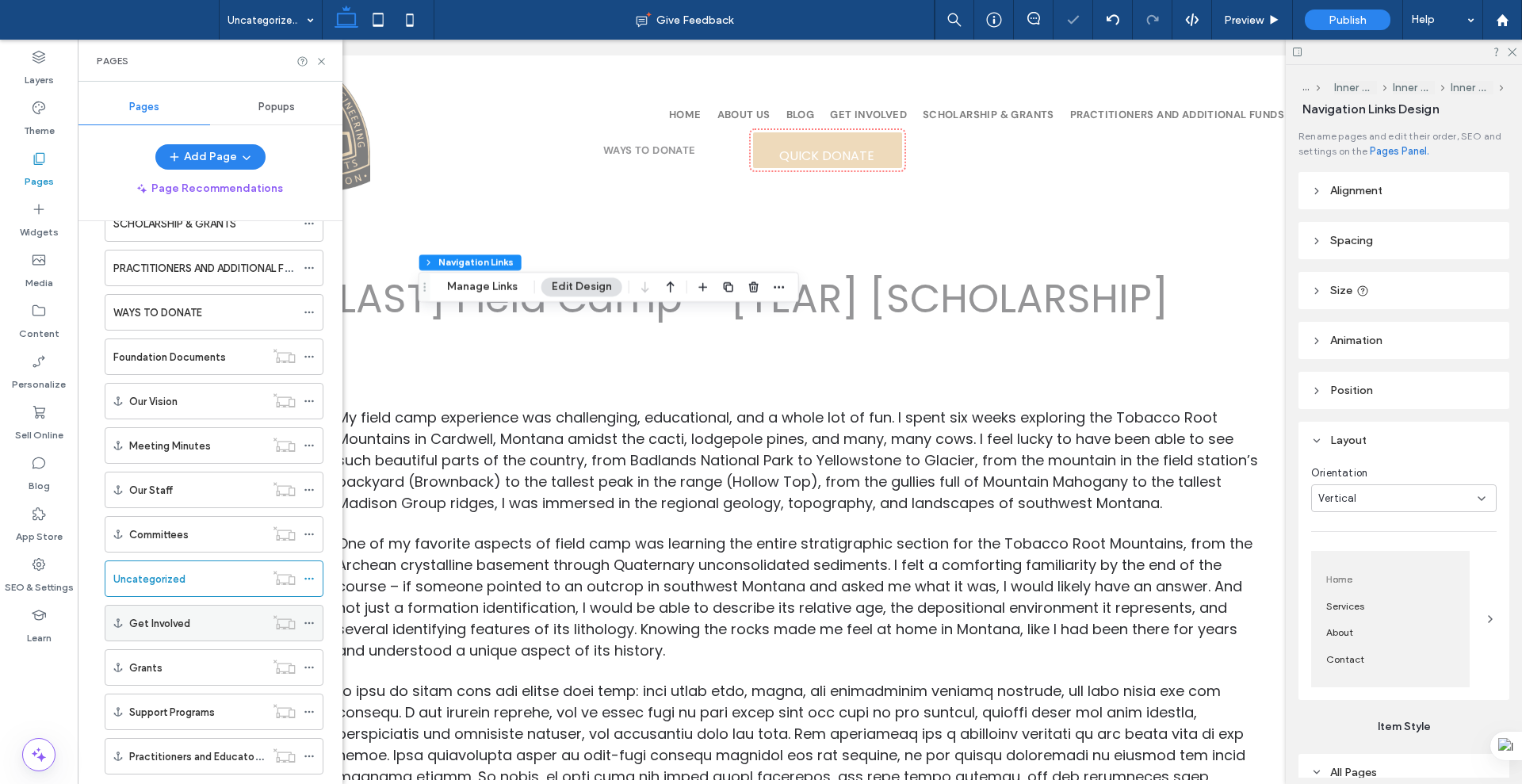 scroll, scrollTop: 139, scrollLeft: 0, axis: vertical 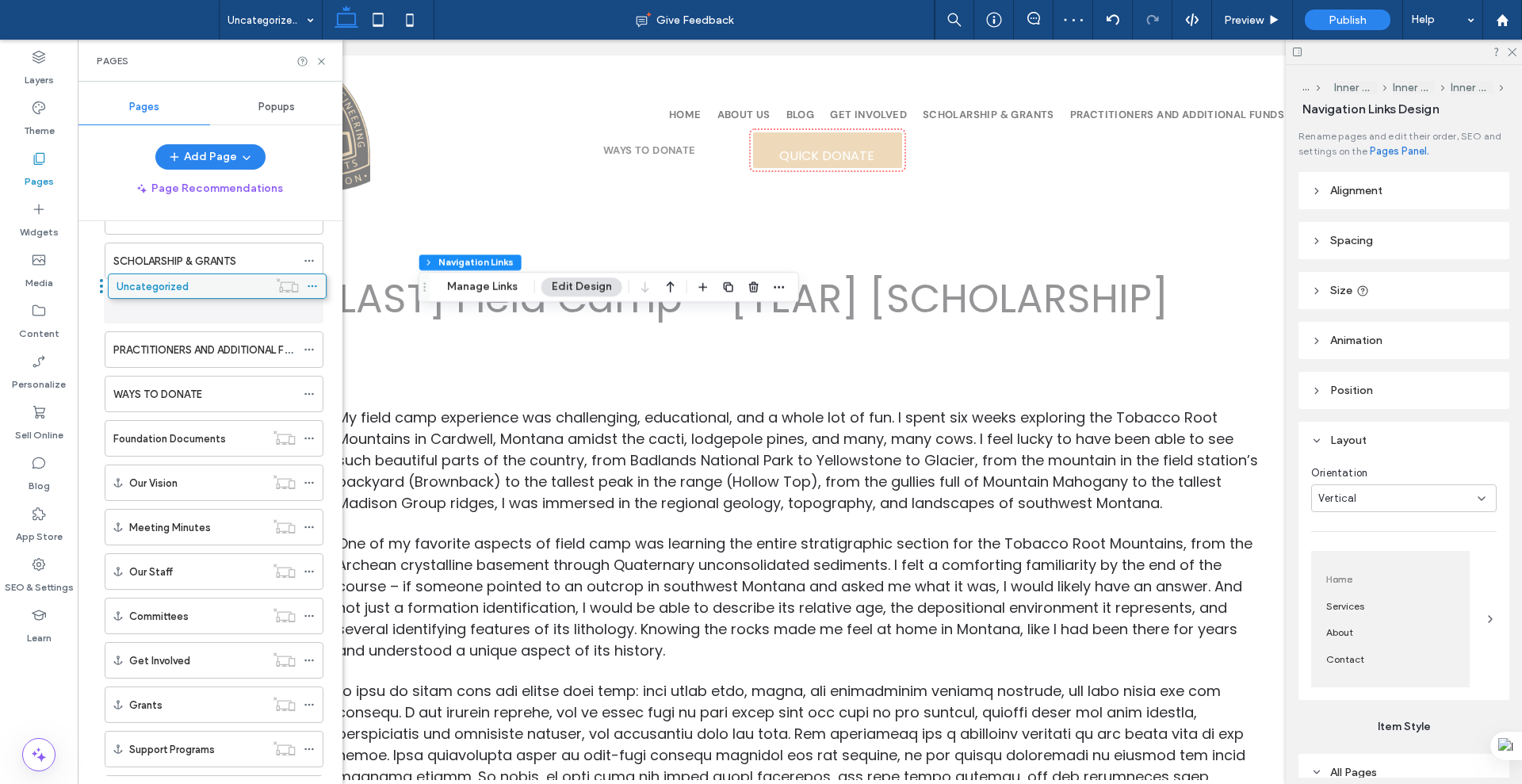drag, startPoint x: 170, startPoint y: 605, endPoint x: 174, endPoint y: 281, distance: 324.02469 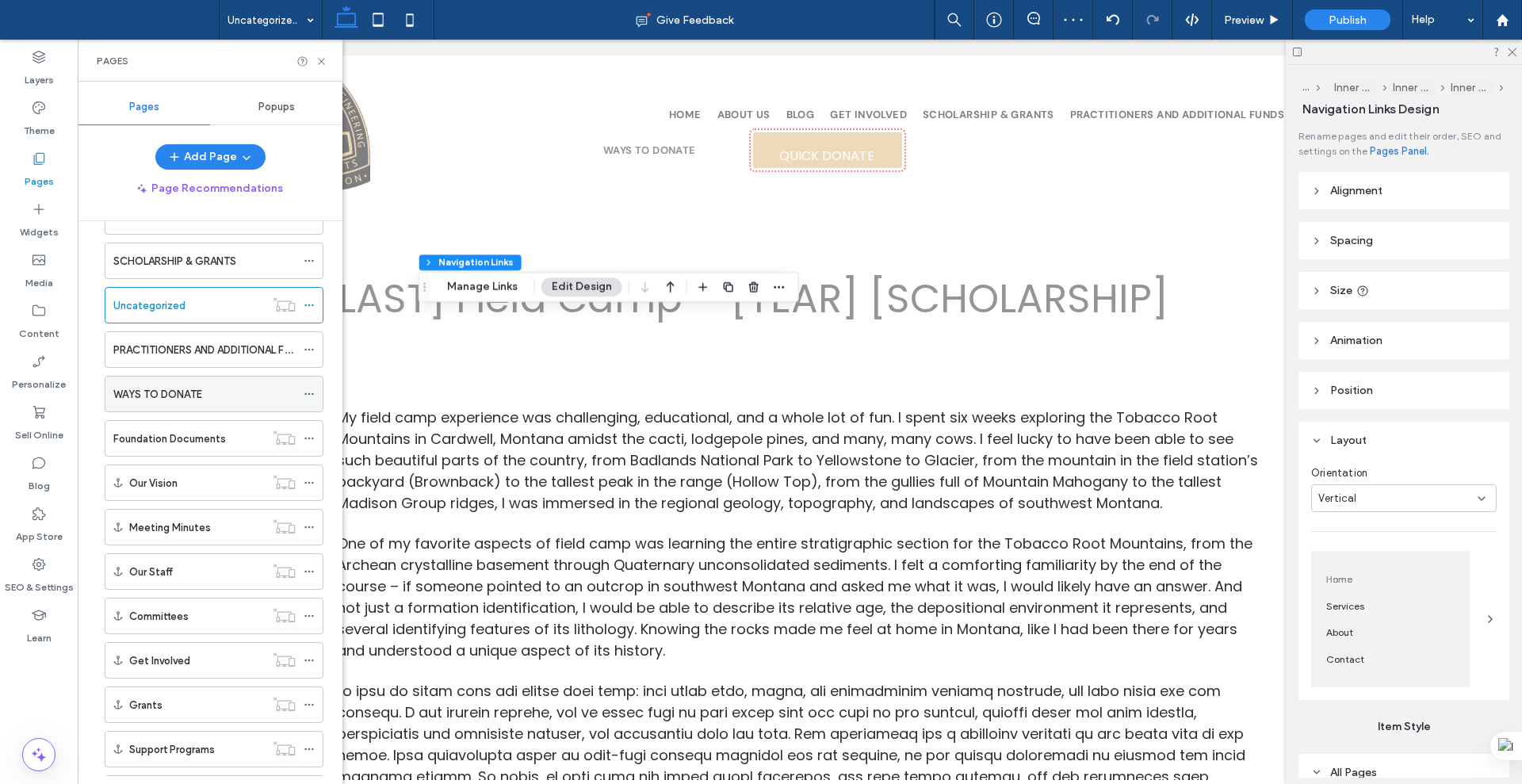 scroll, scrollTop: 0, scrollLeft: 0, axis: both 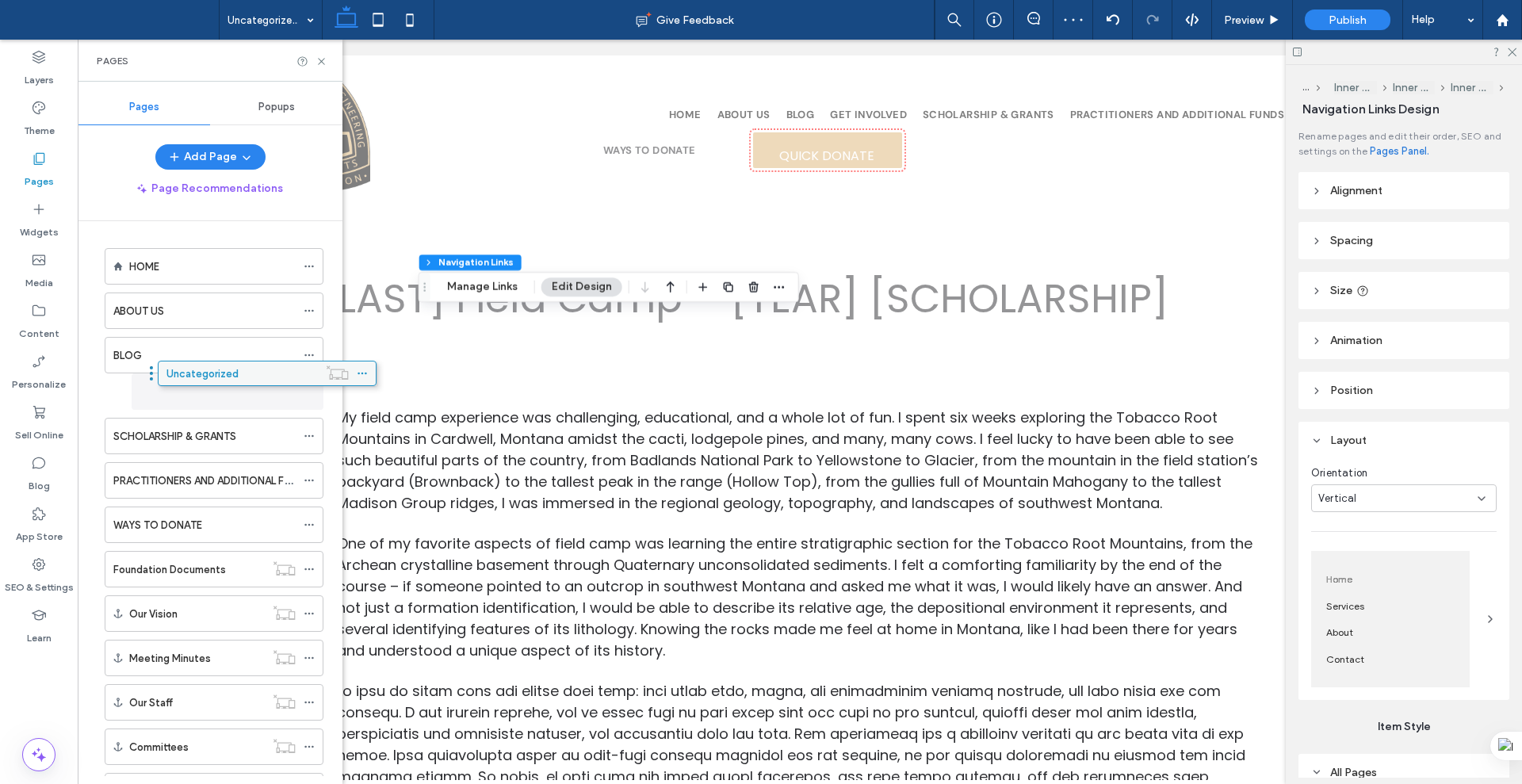 drag, startPoint x: 180, startPoint y: 427, endPoint x: 233, endPoint y: 362, distance: 83.86895 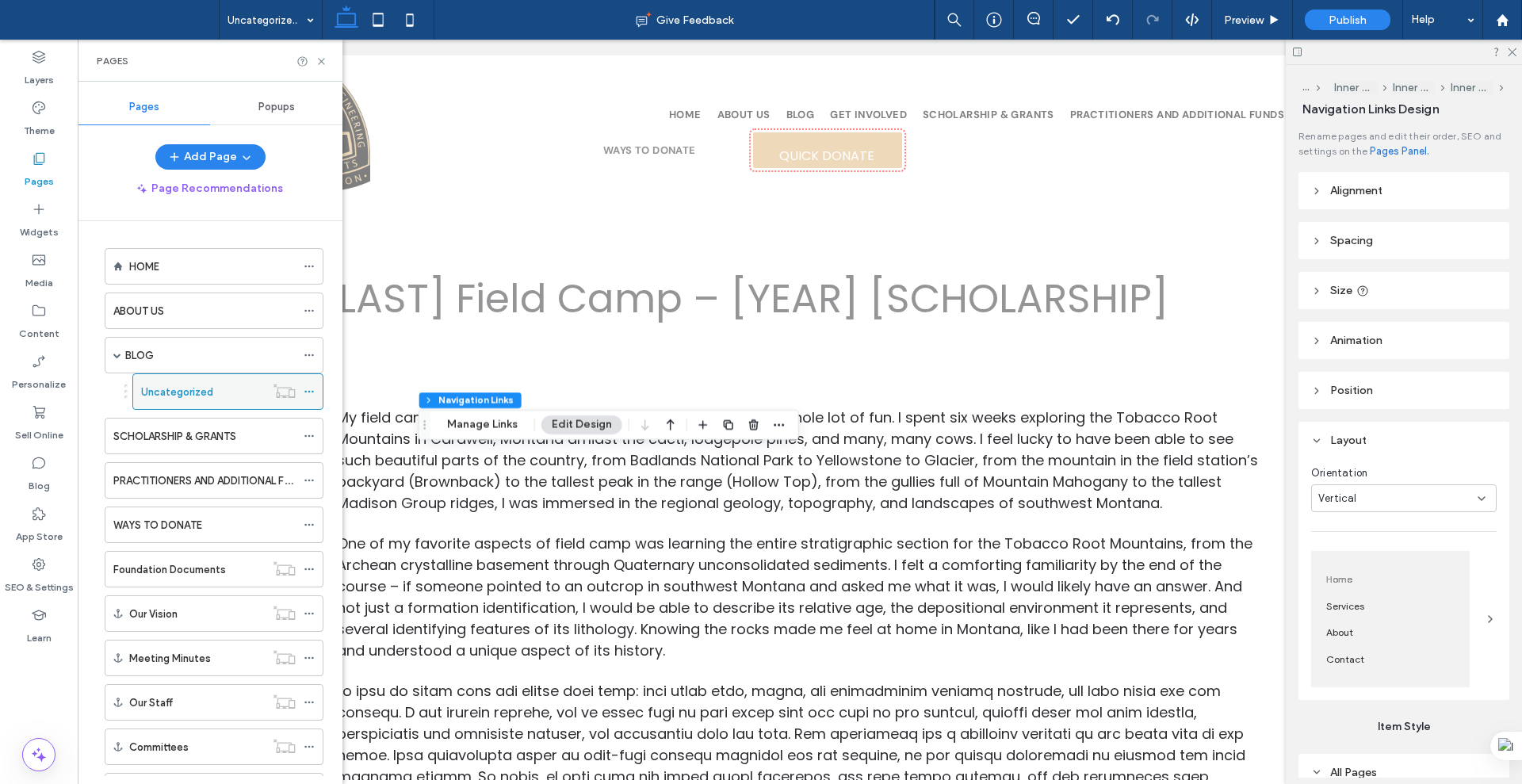 click on "Uncategorized" at bounding box center [203, 392] 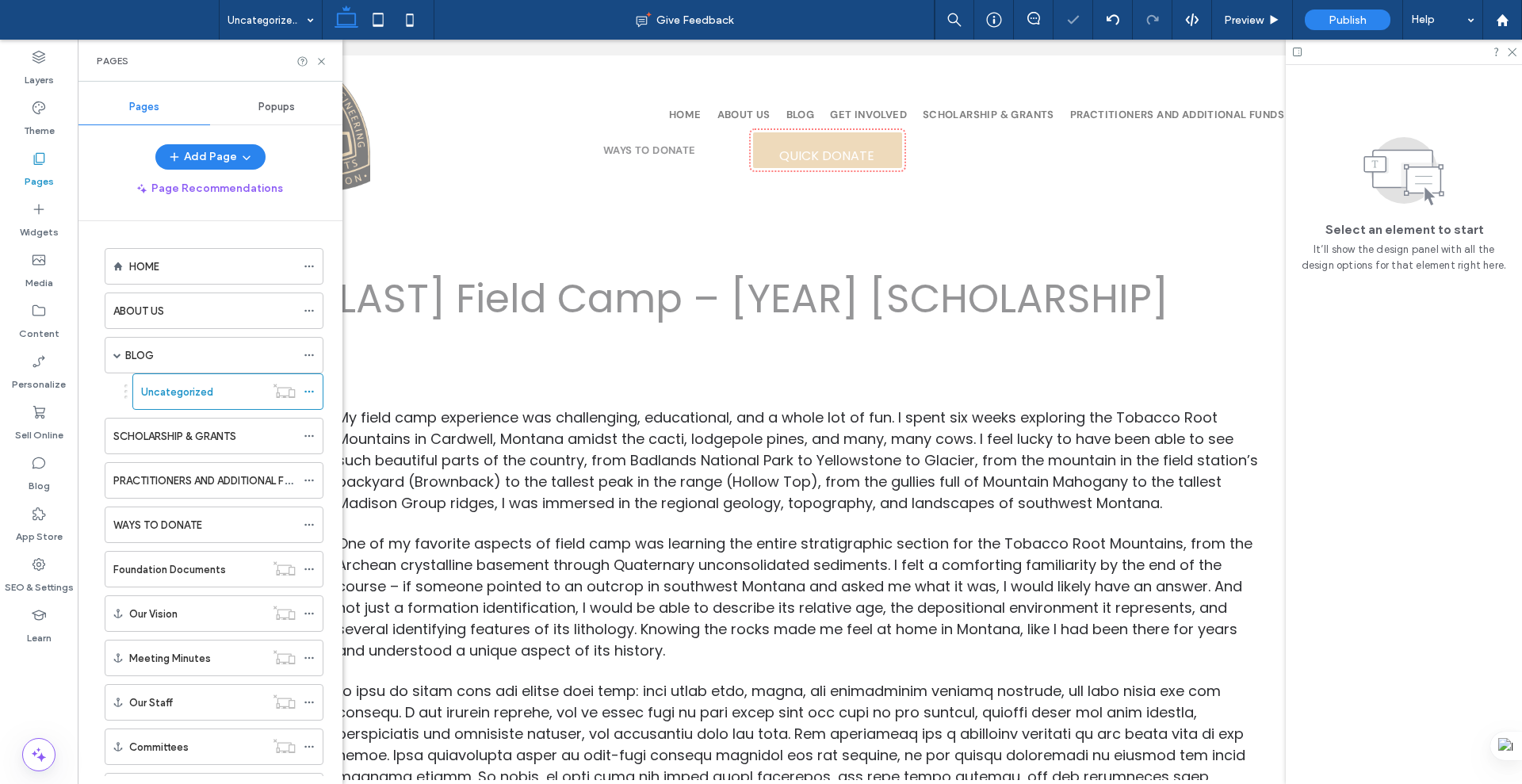 click on "Pages" at bounding box center (210, 61) 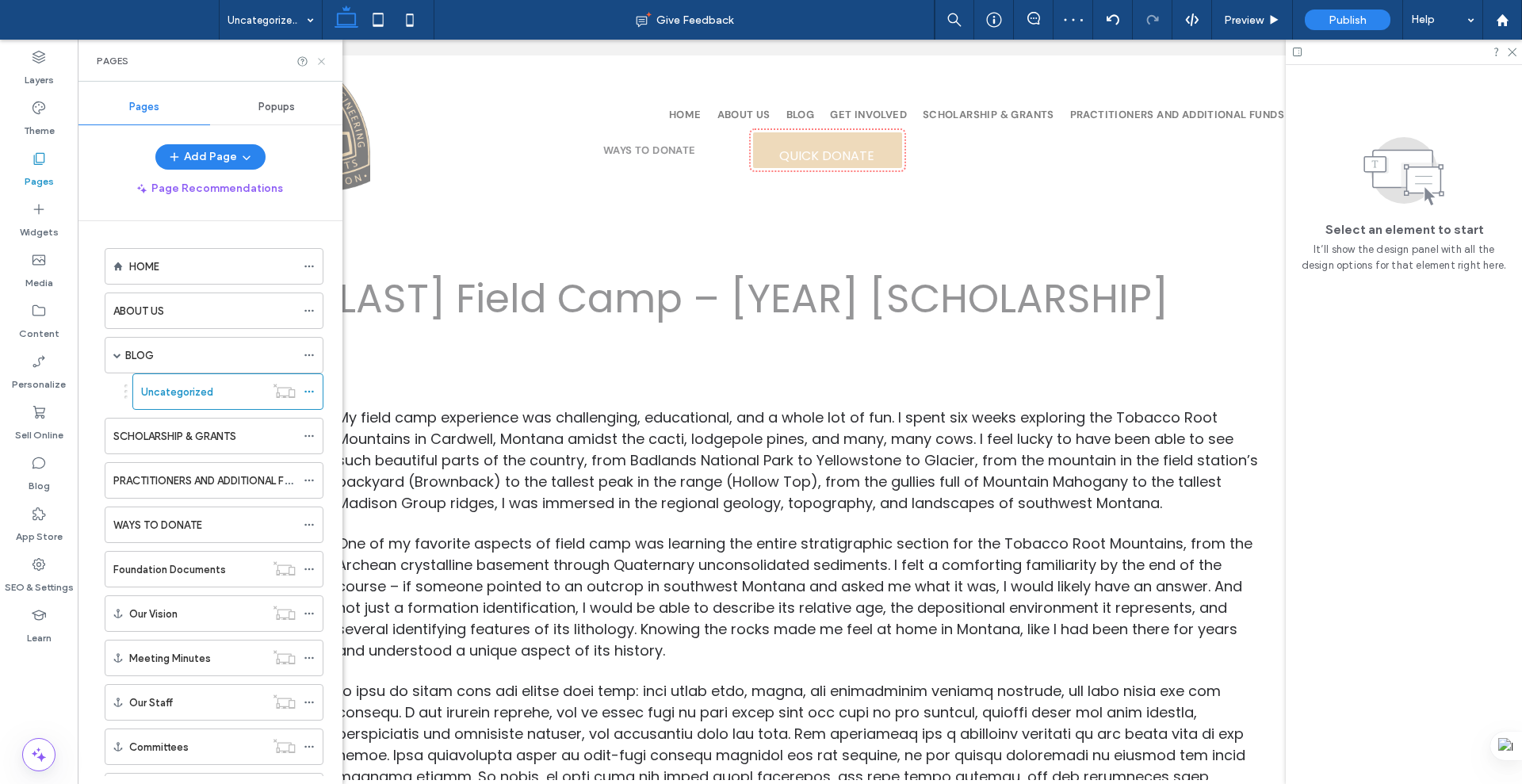 click 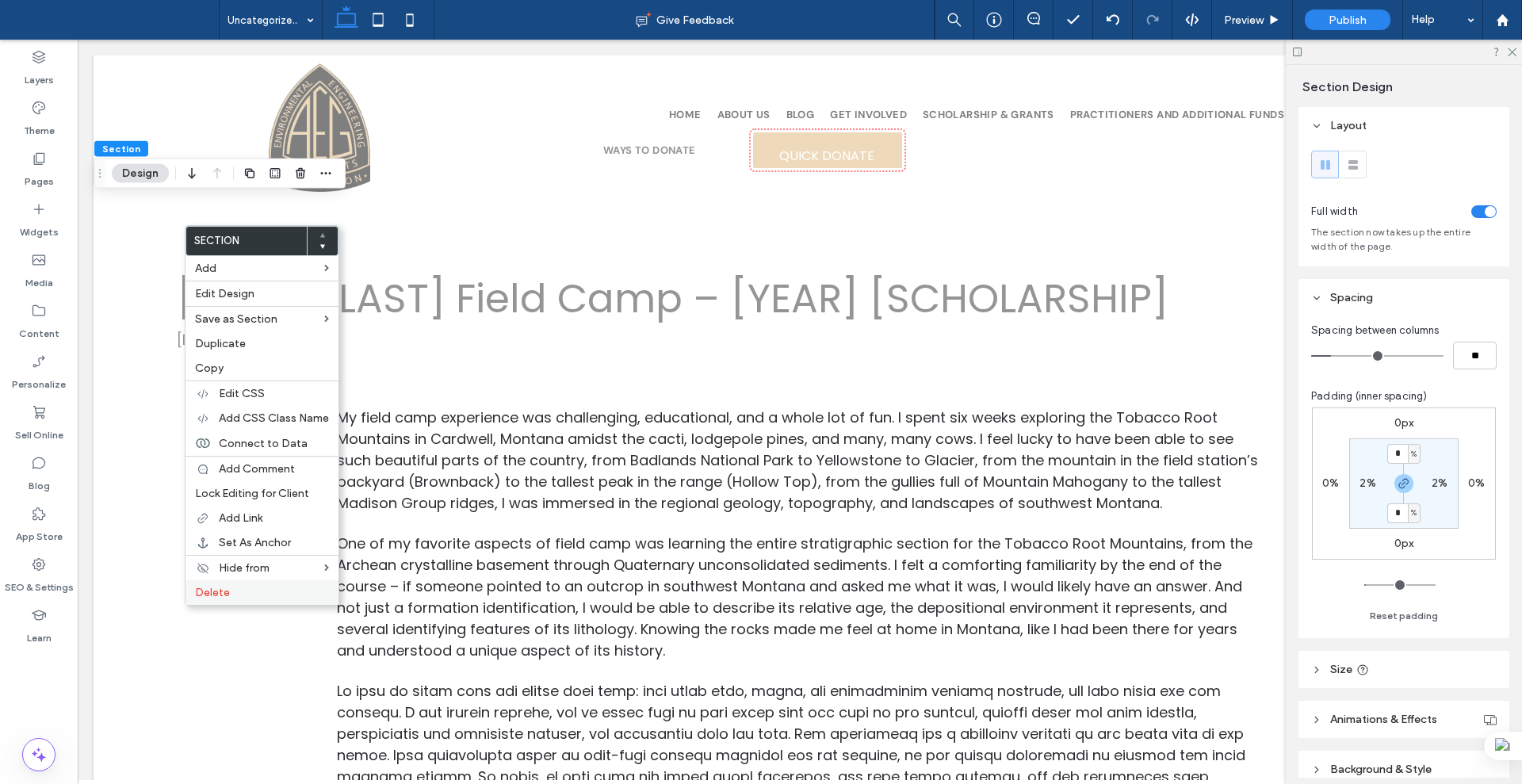 click on "Delete" at bounding box center [262, 592] 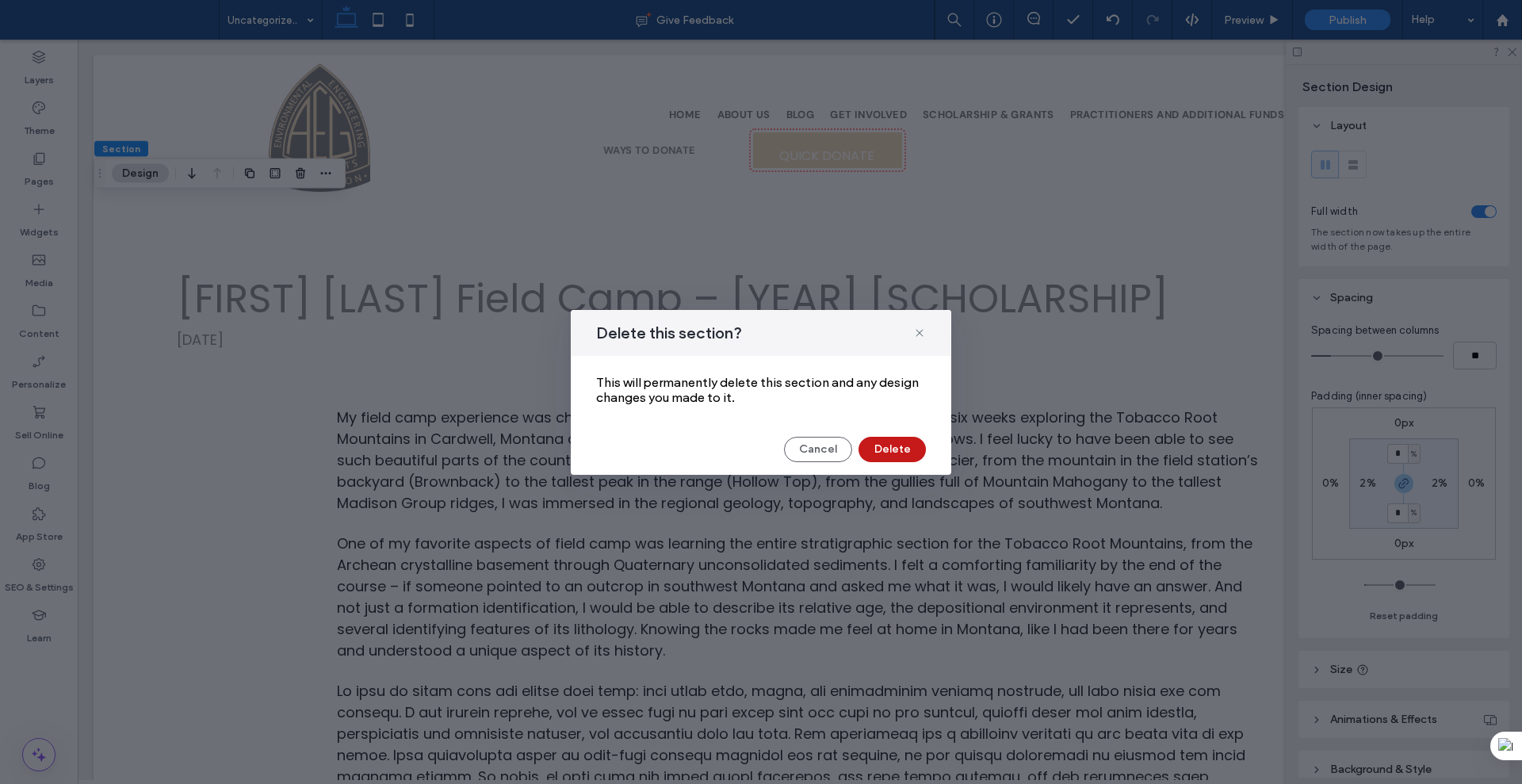 click on "Delete" at bounding box center [892, 449] 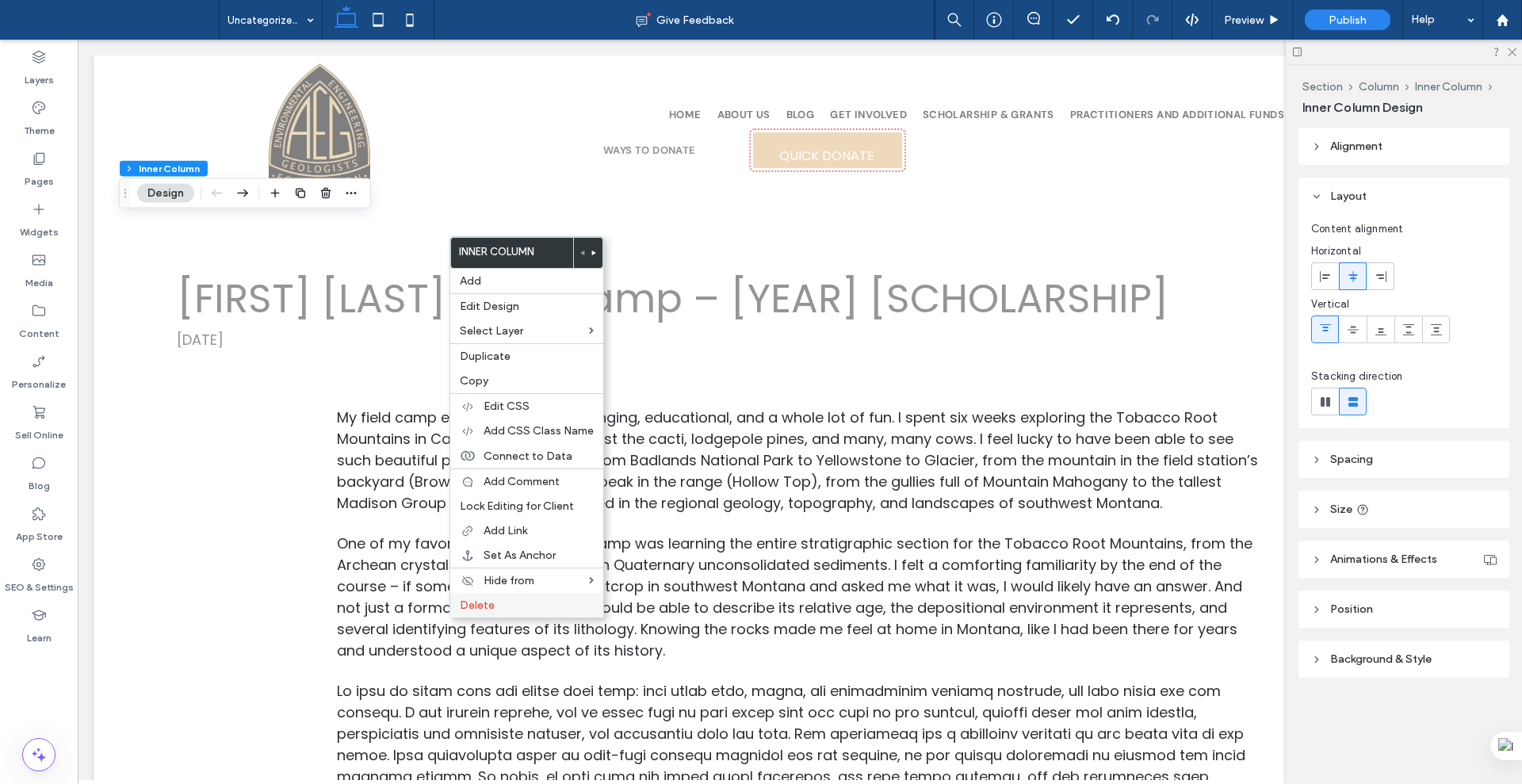 click on "Delete" at bounding box center (526, 605) 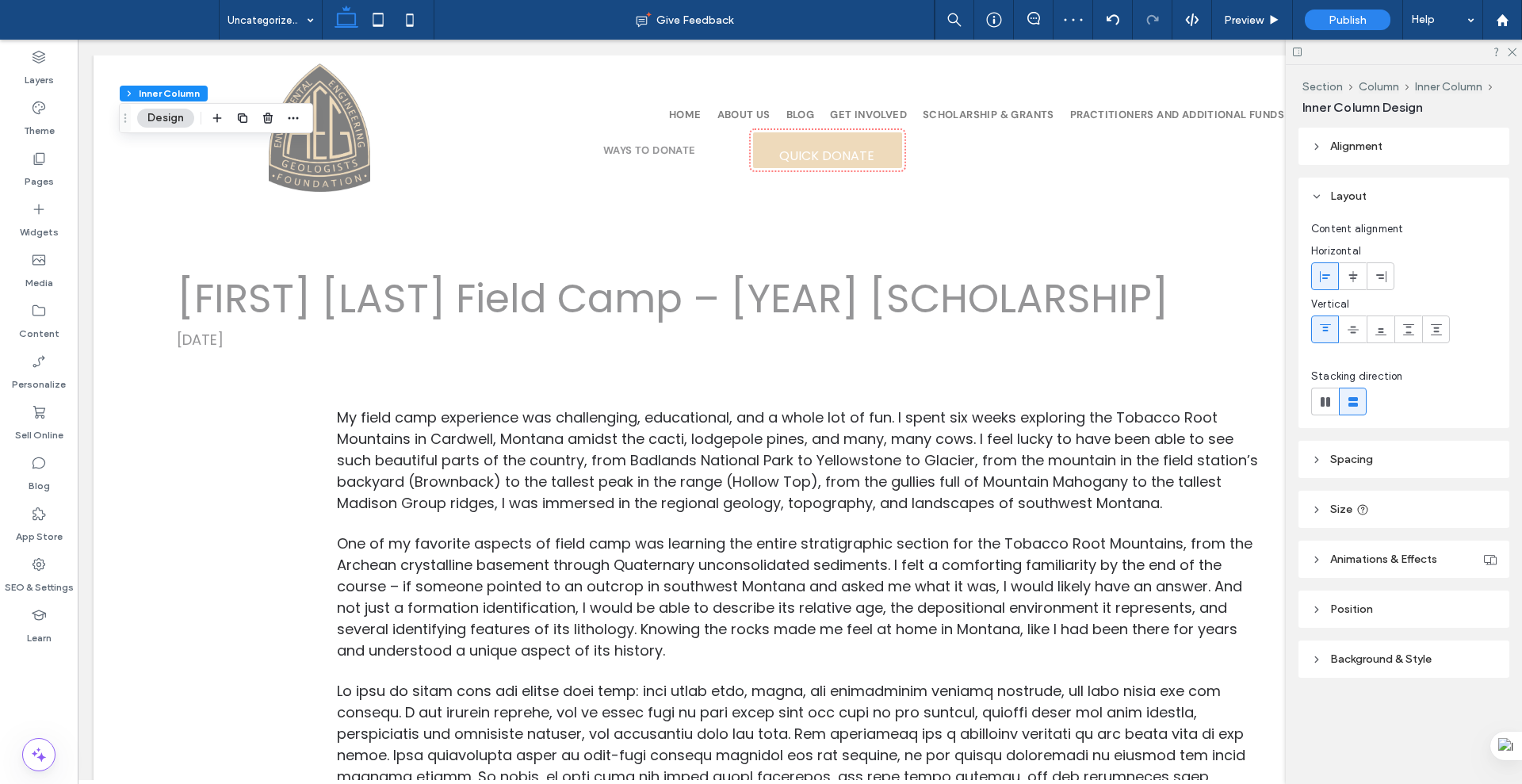 click on "Background & Style" at bounding box center [1381, 659] 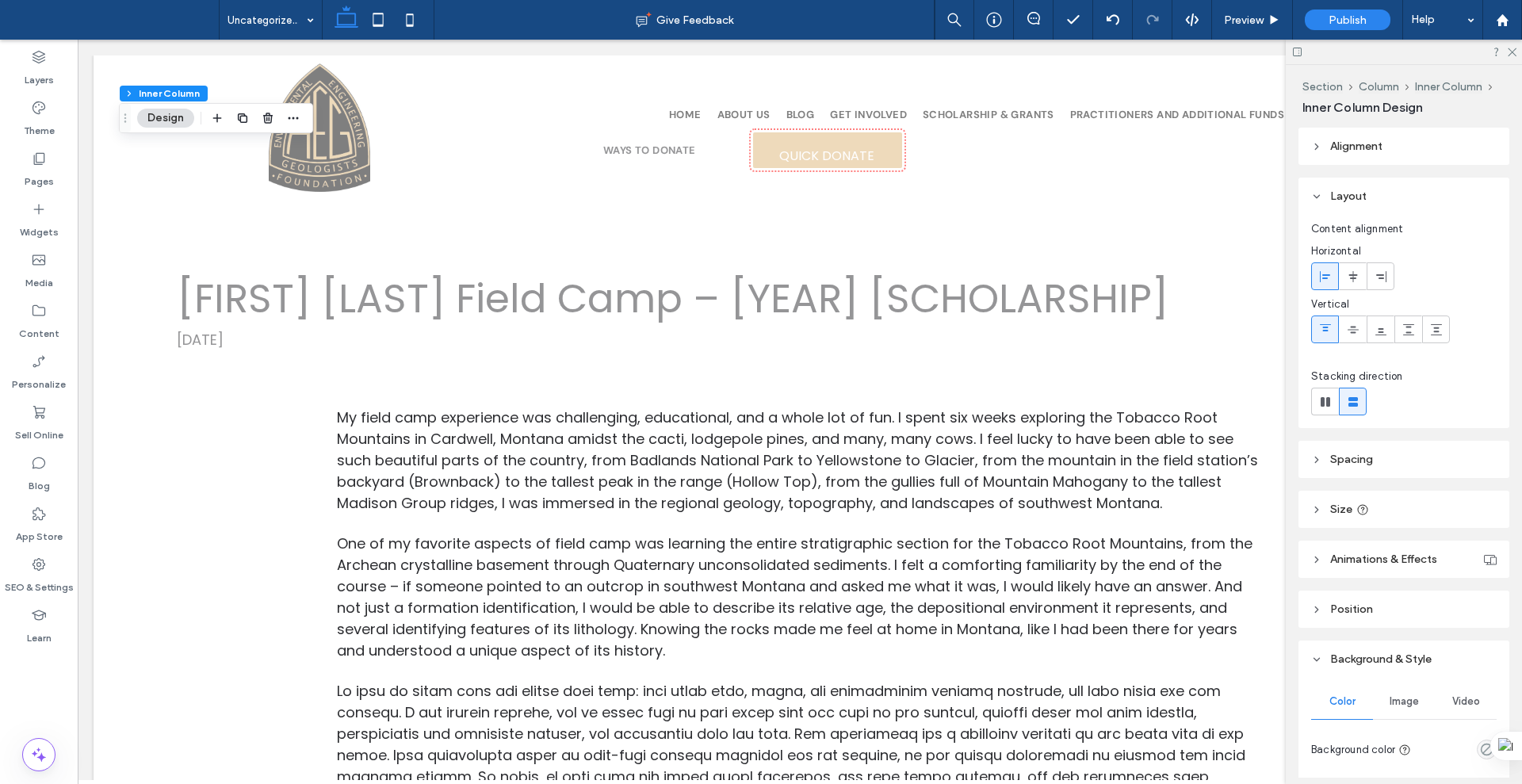 scroll, scrollTop: 246, scrollLeft: 0, axis: vertical 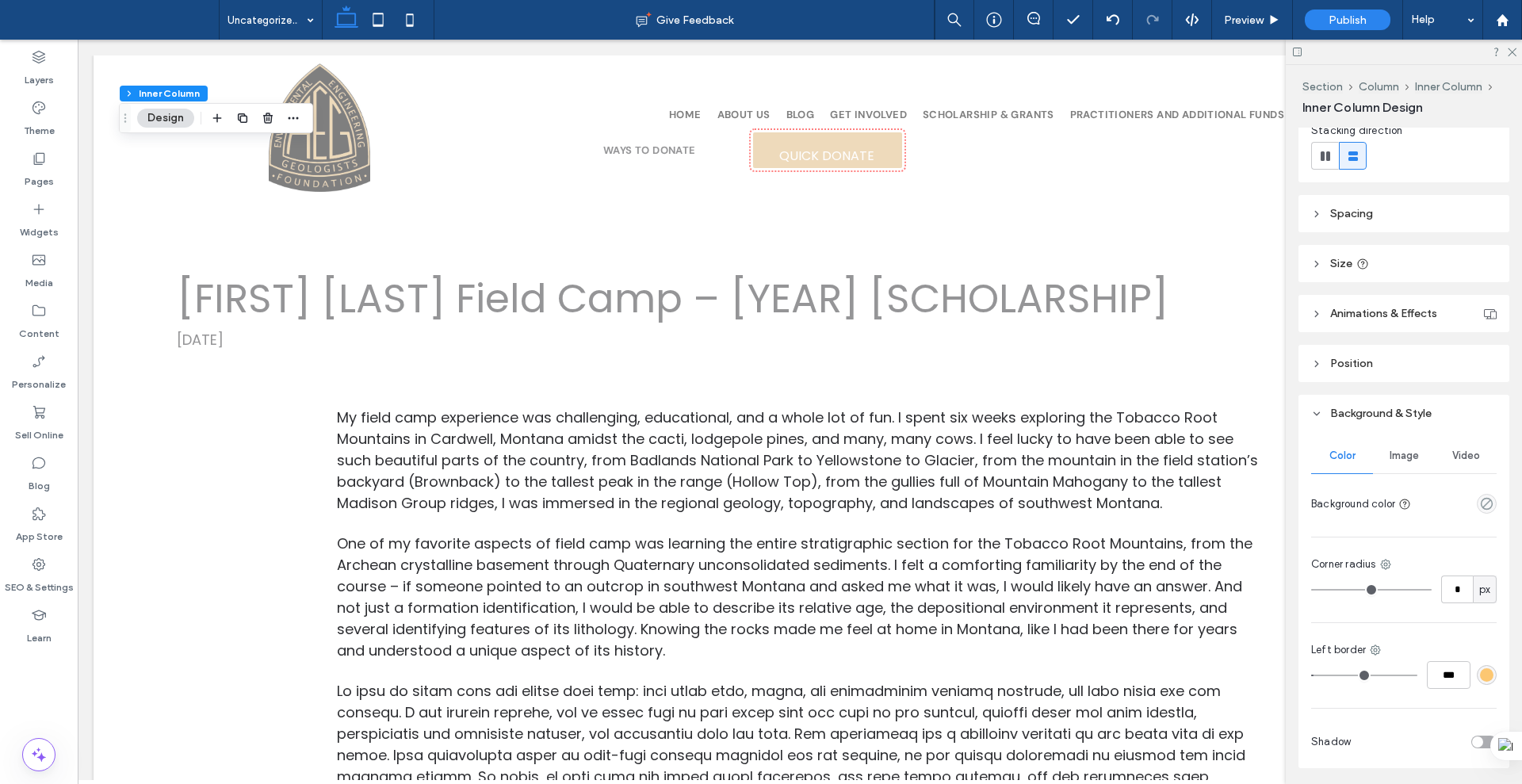 type on "*" 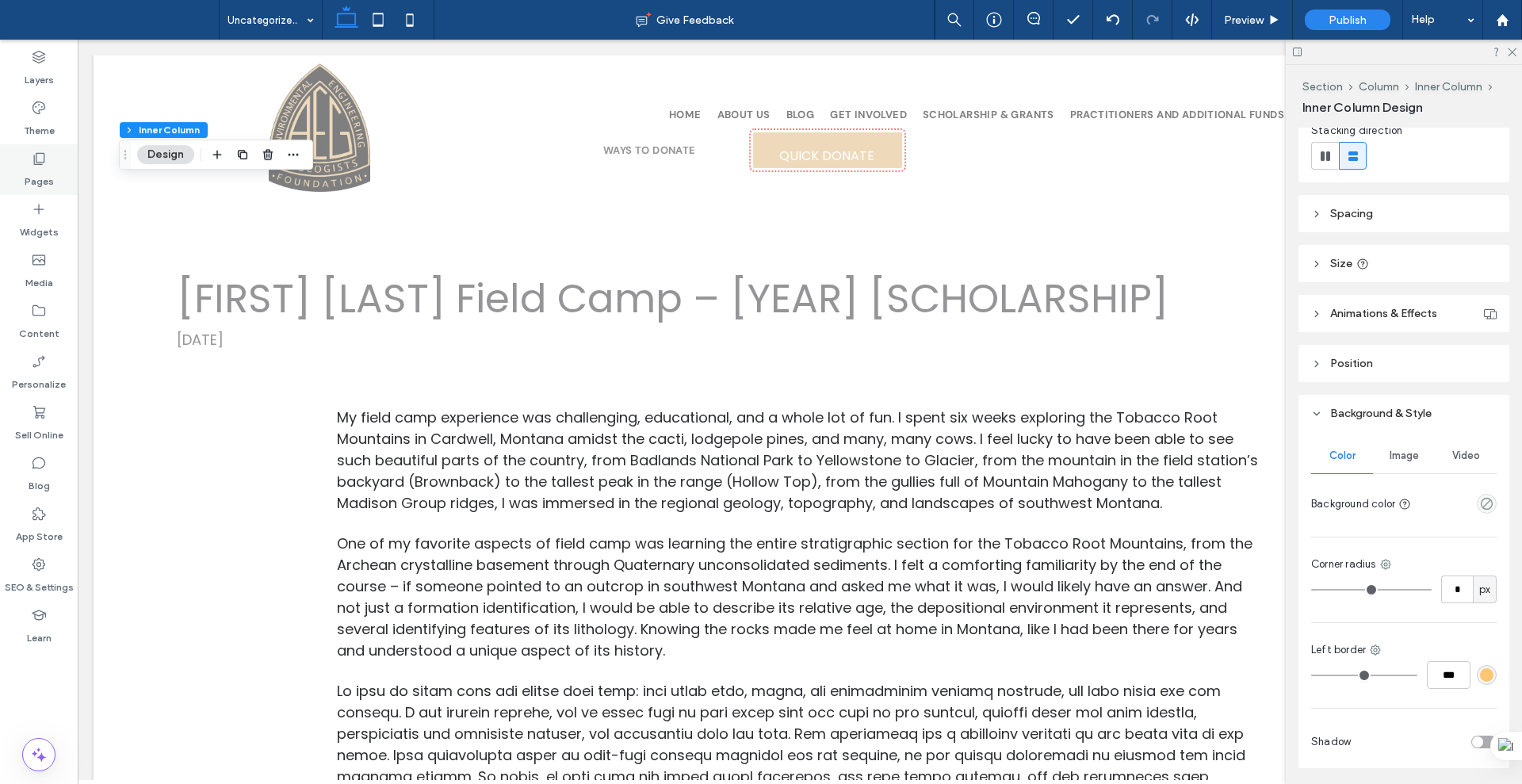 click on "Pages" at bounding box center (39, 178) 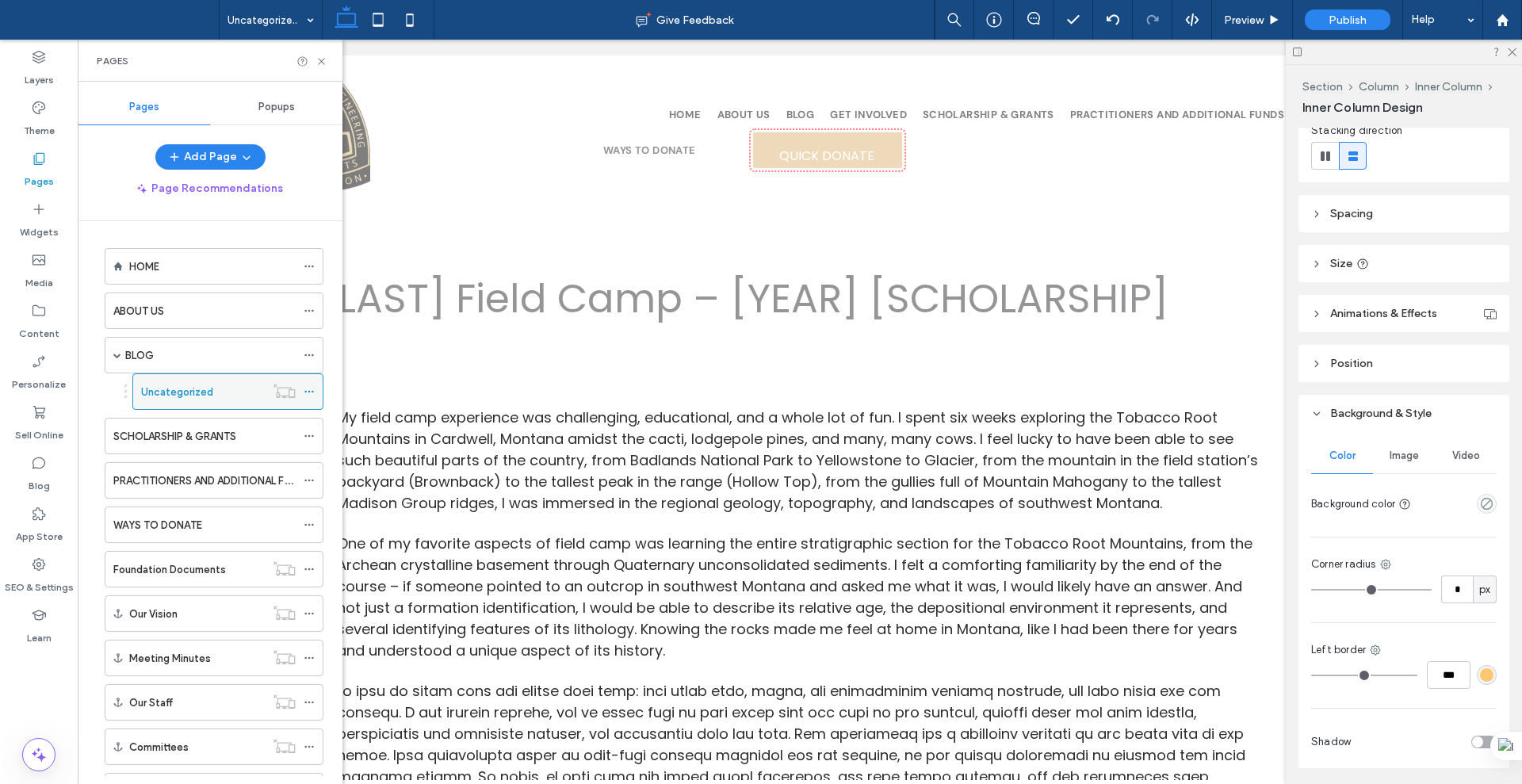click 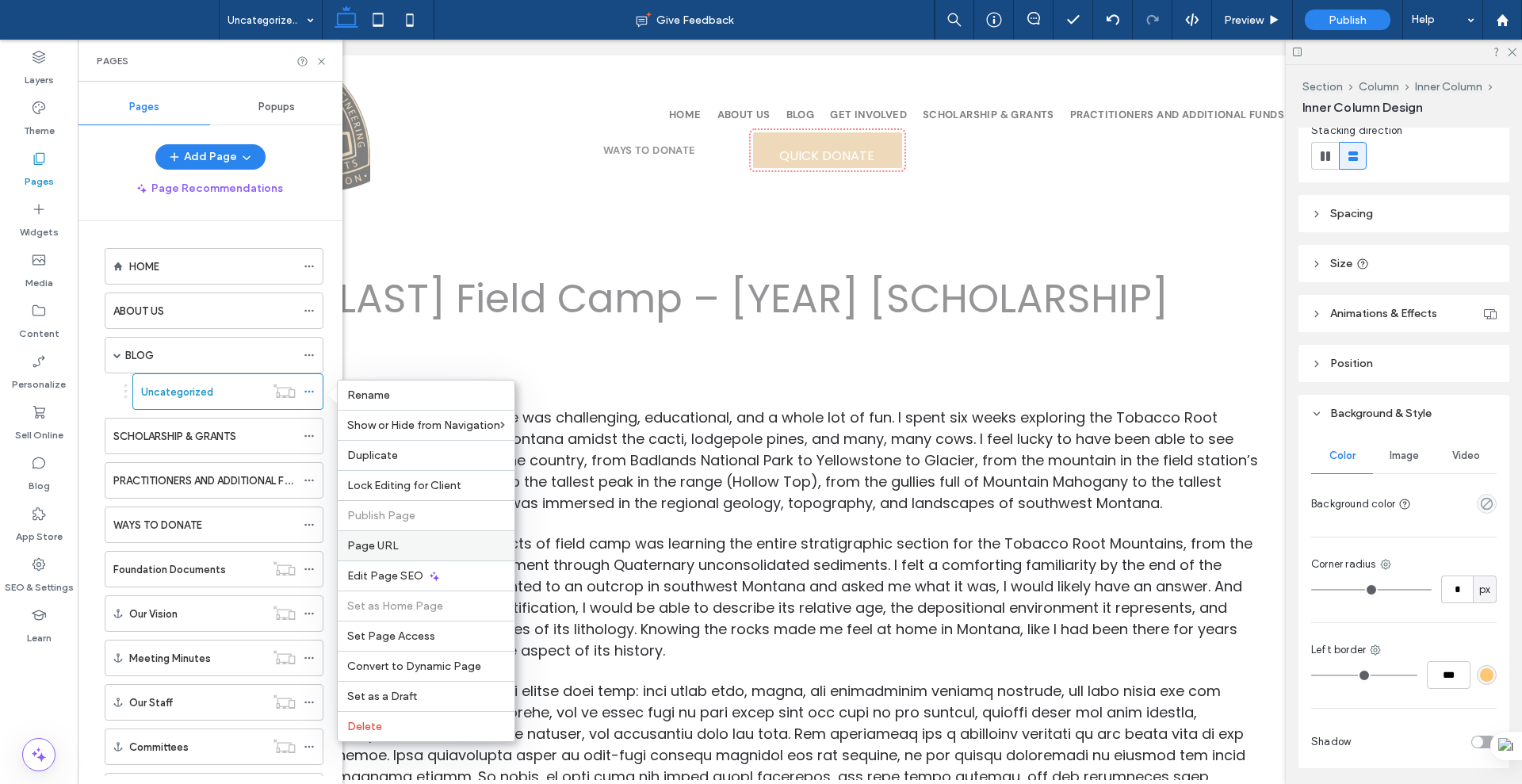 click on "Page URL" at bounding box center (426, 545) 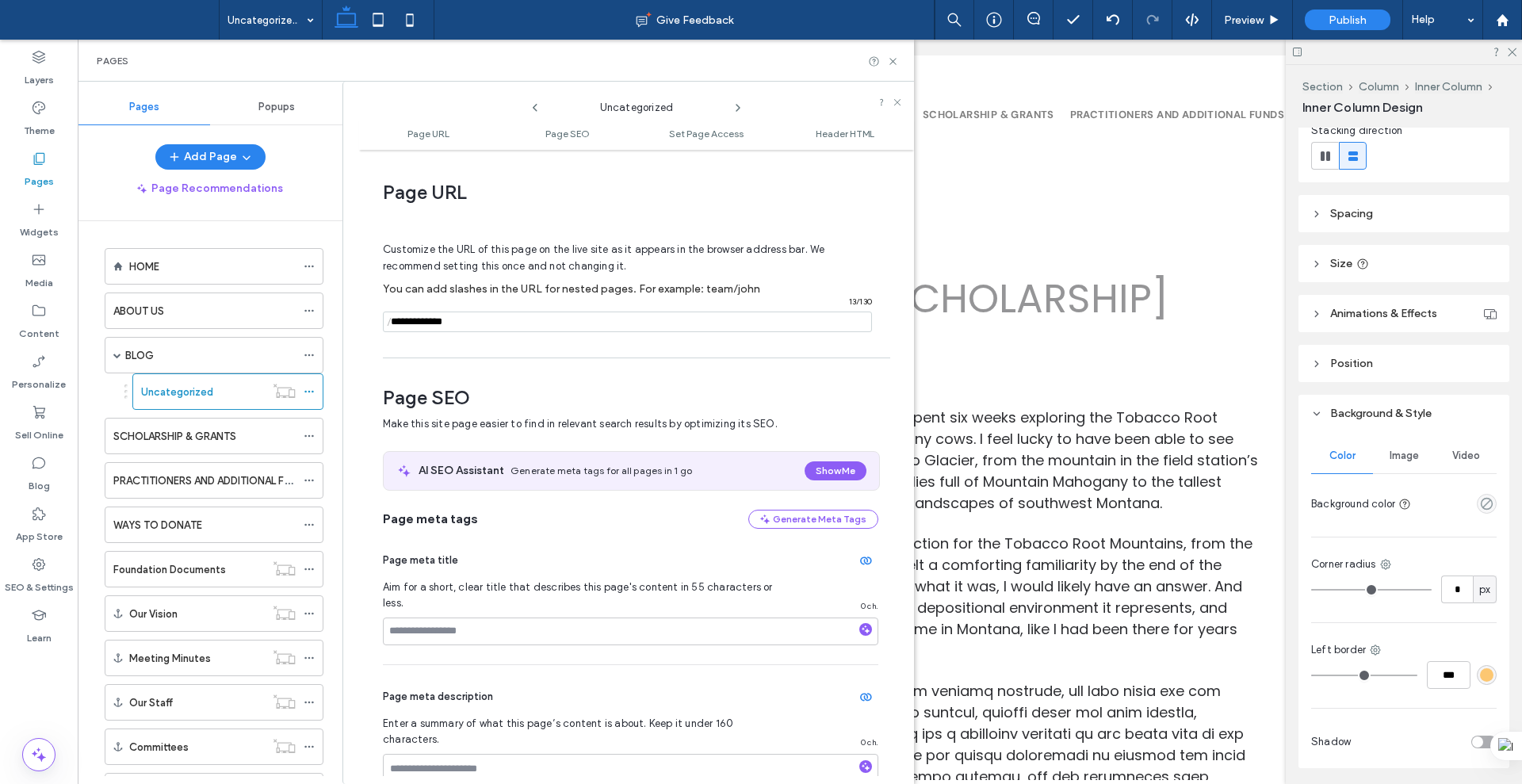 scroll, scrollTop: 8, scrollLeft: 0, axis: vertical 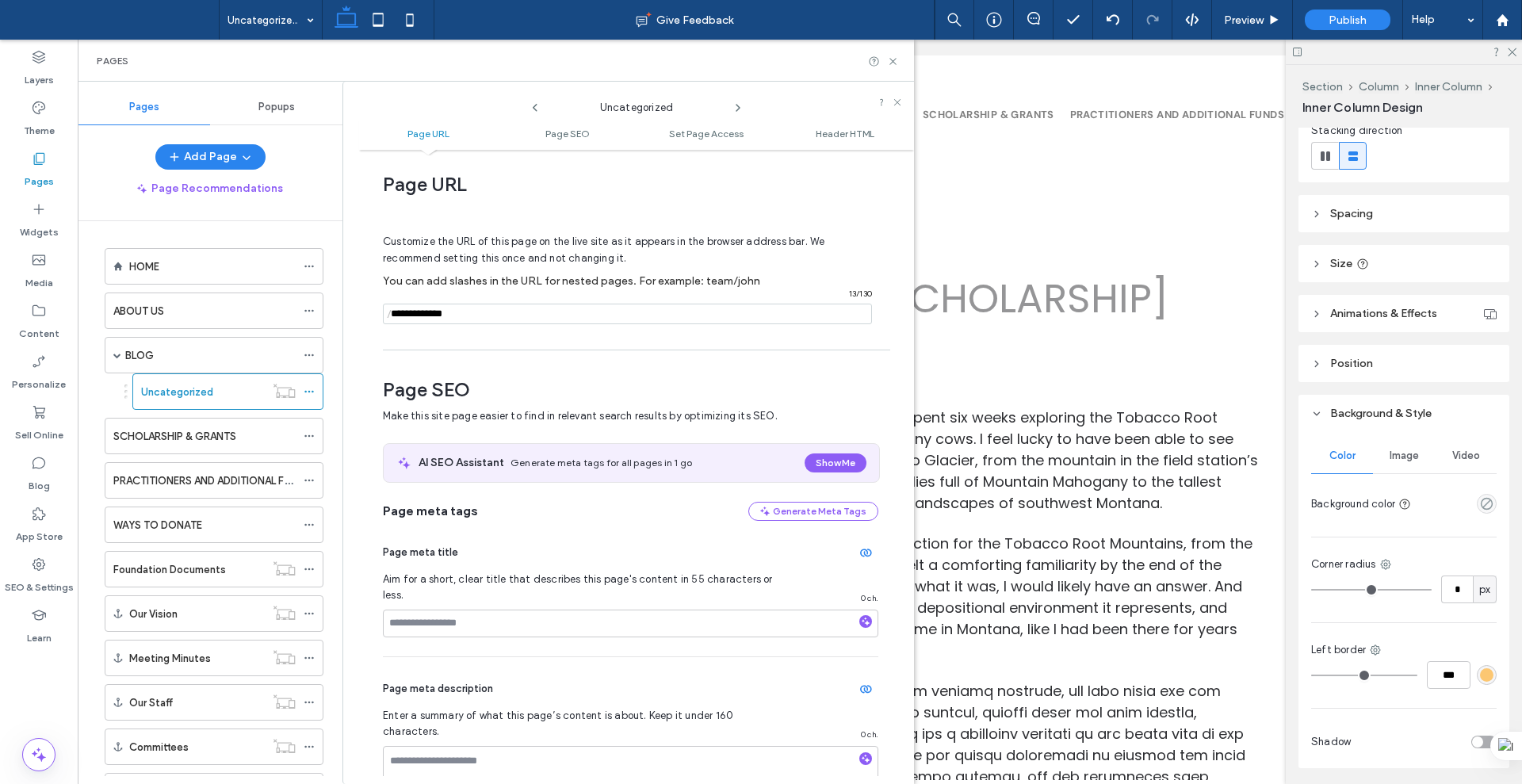 click at bounding box center (627, 314) 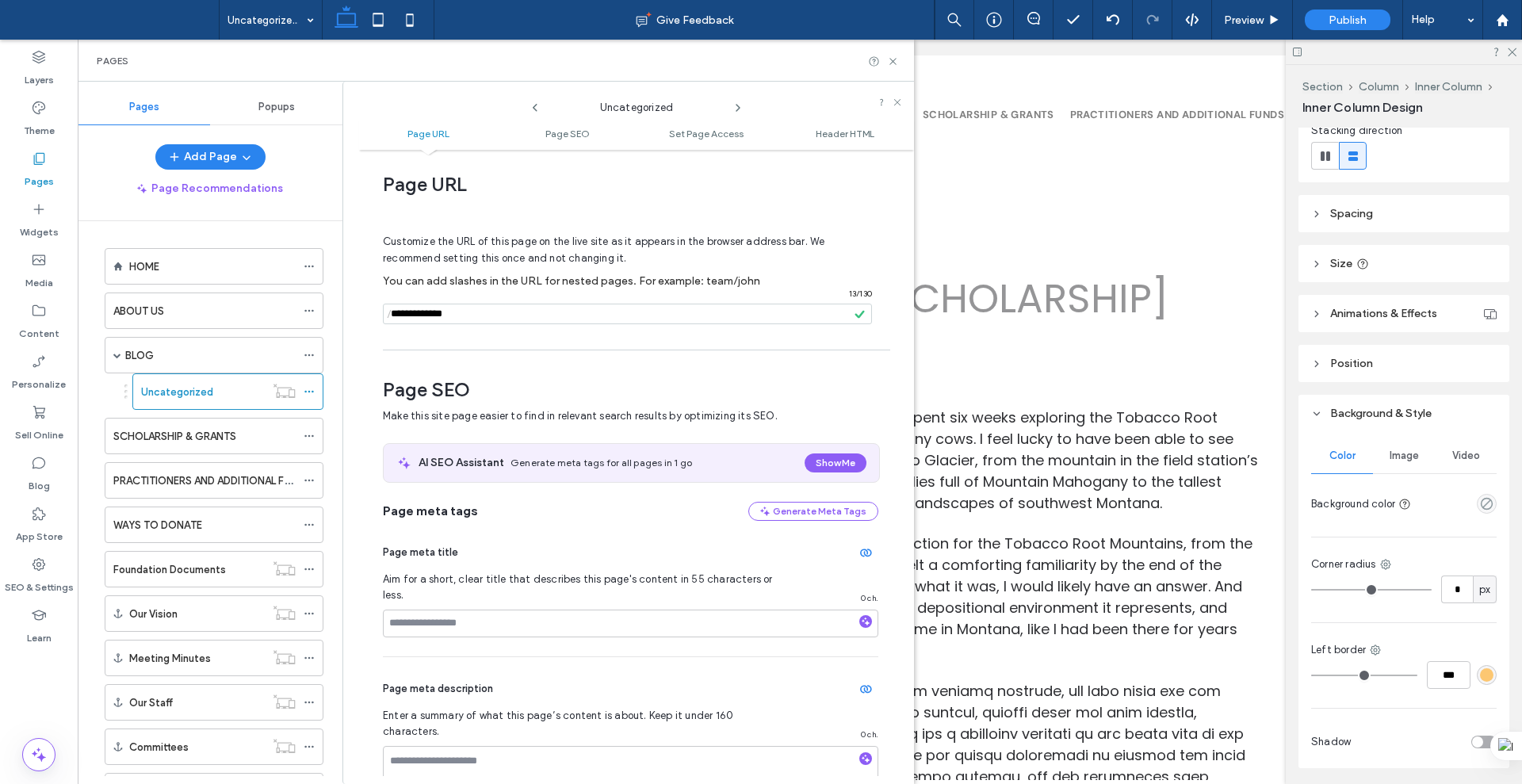 click on "/" at bounding box center [389, 314] 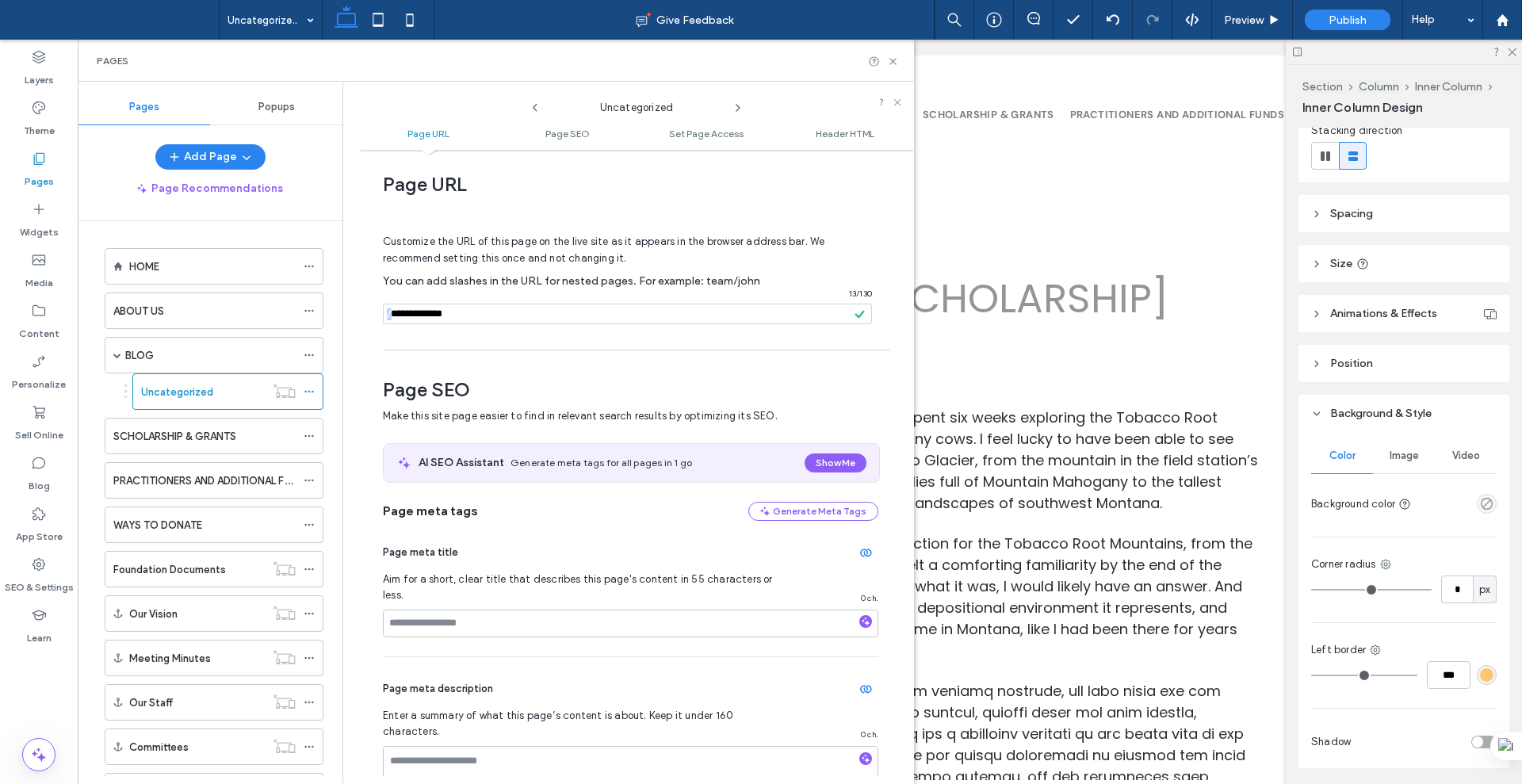 click on "/" at bounding box center (389, 314) 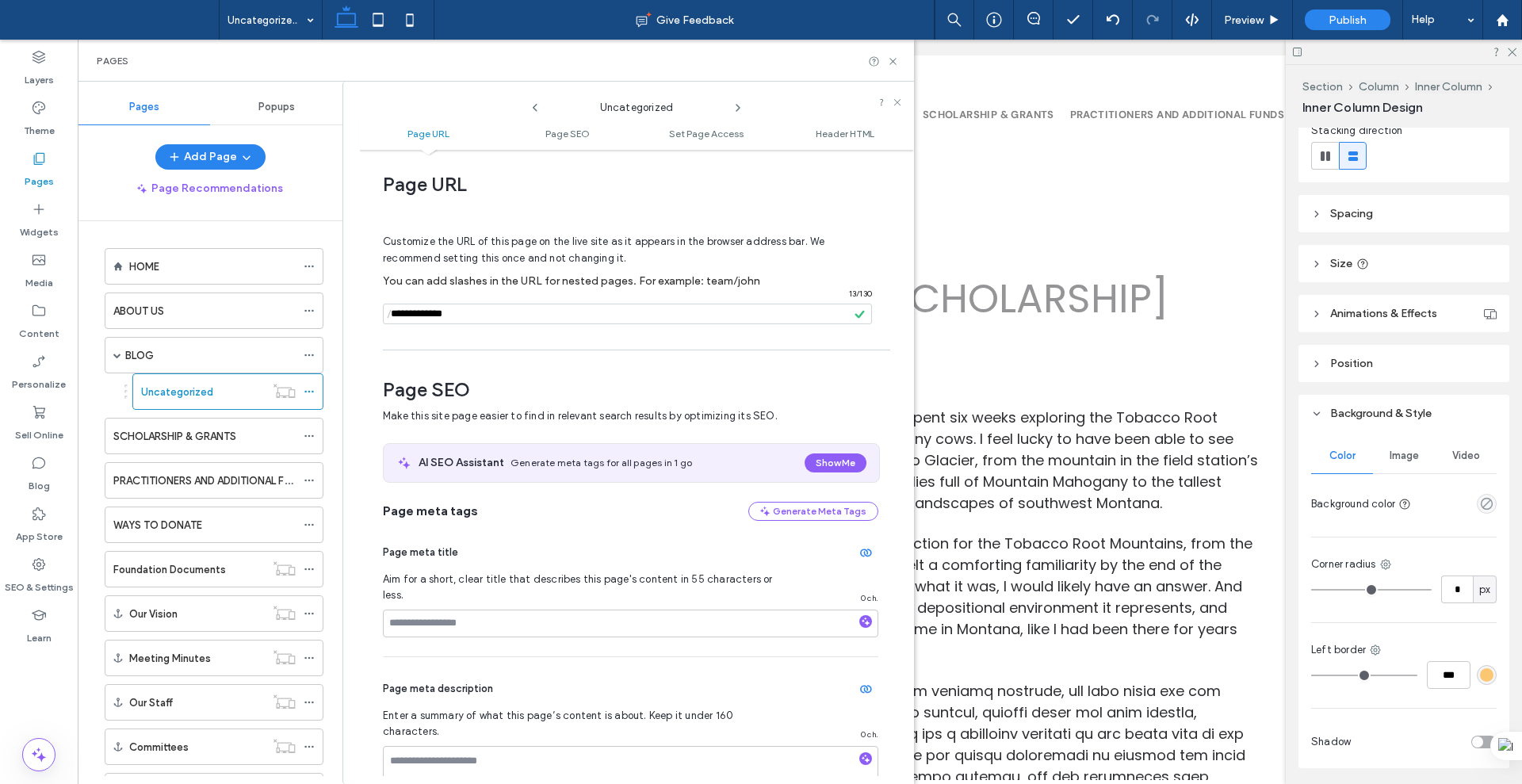 click at bounding box center (627, 314) 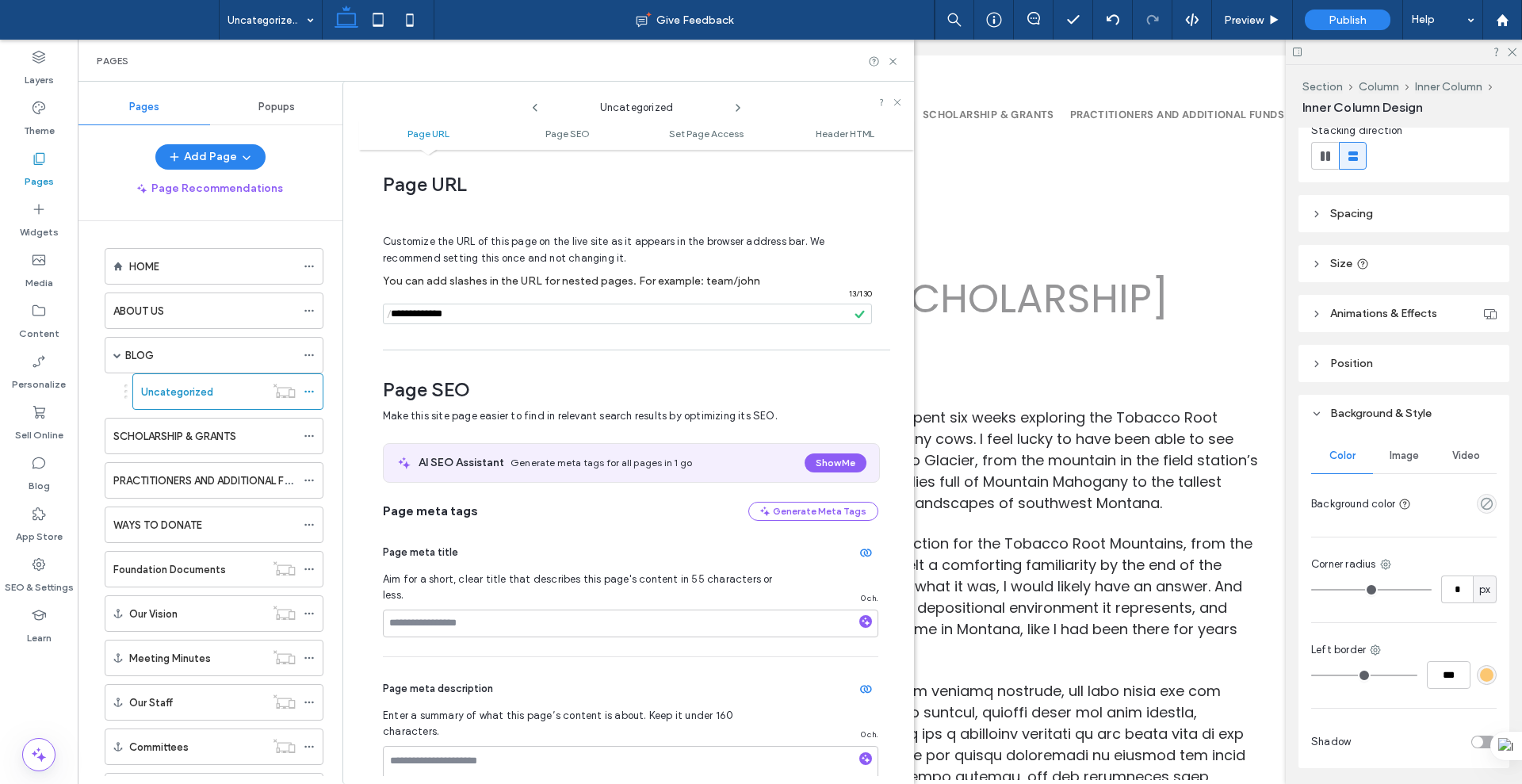 drag, startPoint x: 484, startPoint y: 321, endPoint x: 414, endPoint y: 321, distance: 70 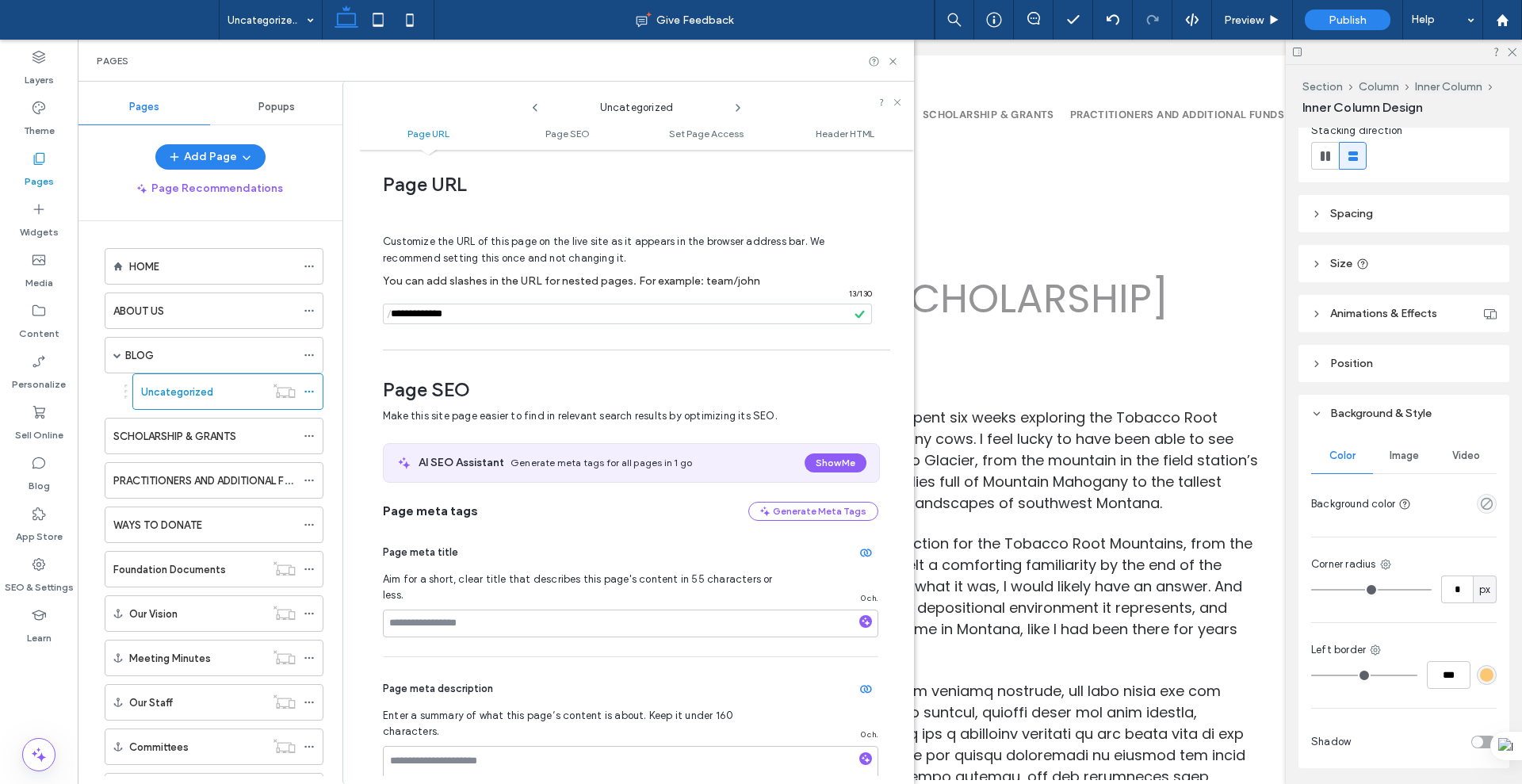 click at bounding box center [627, 314] 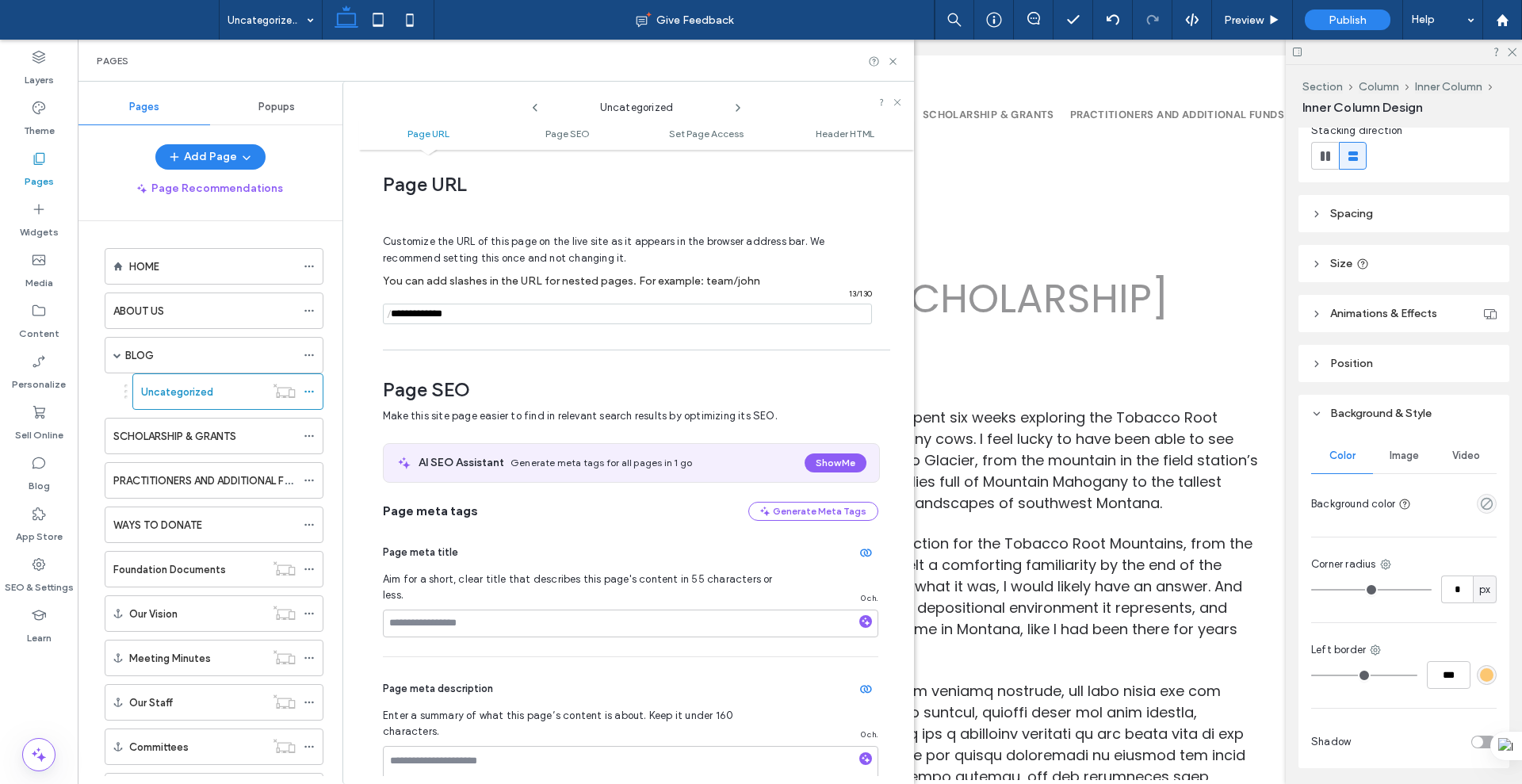 paste on "**********" 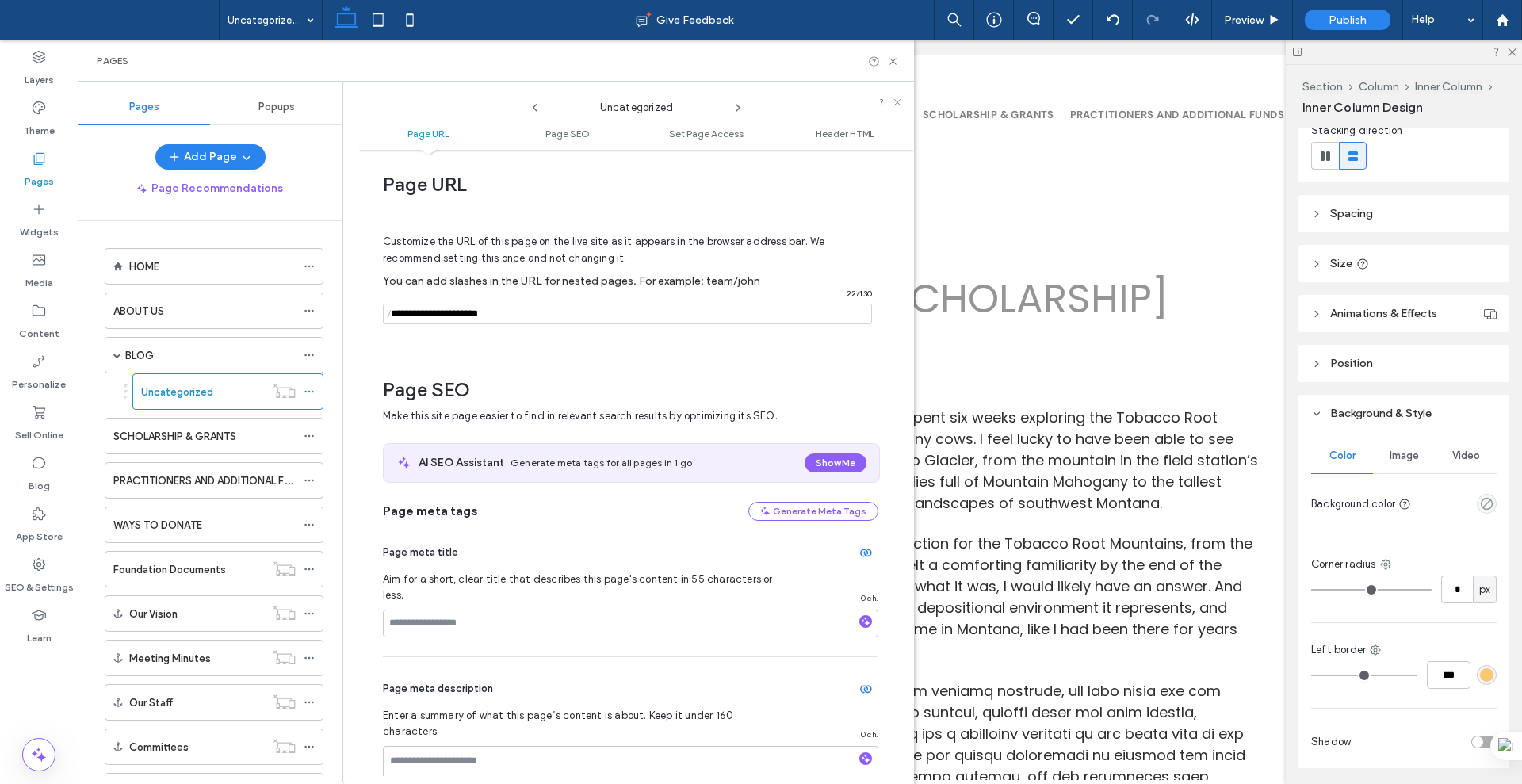 type on "**********" 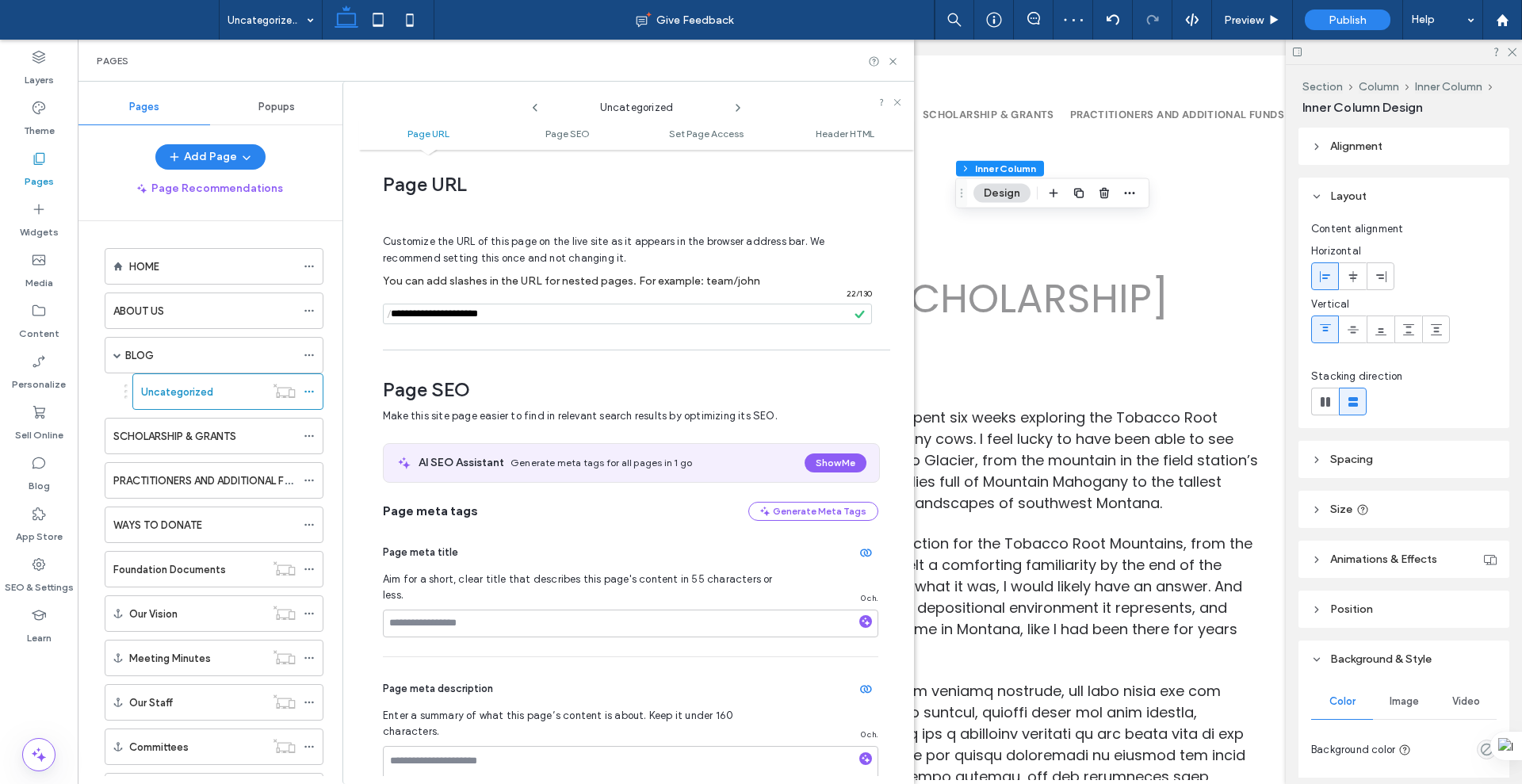 drag, startPoint x: 882, startPoint y: 63, endPoint x: 899, endPoint y: 66, distance: 17.262677 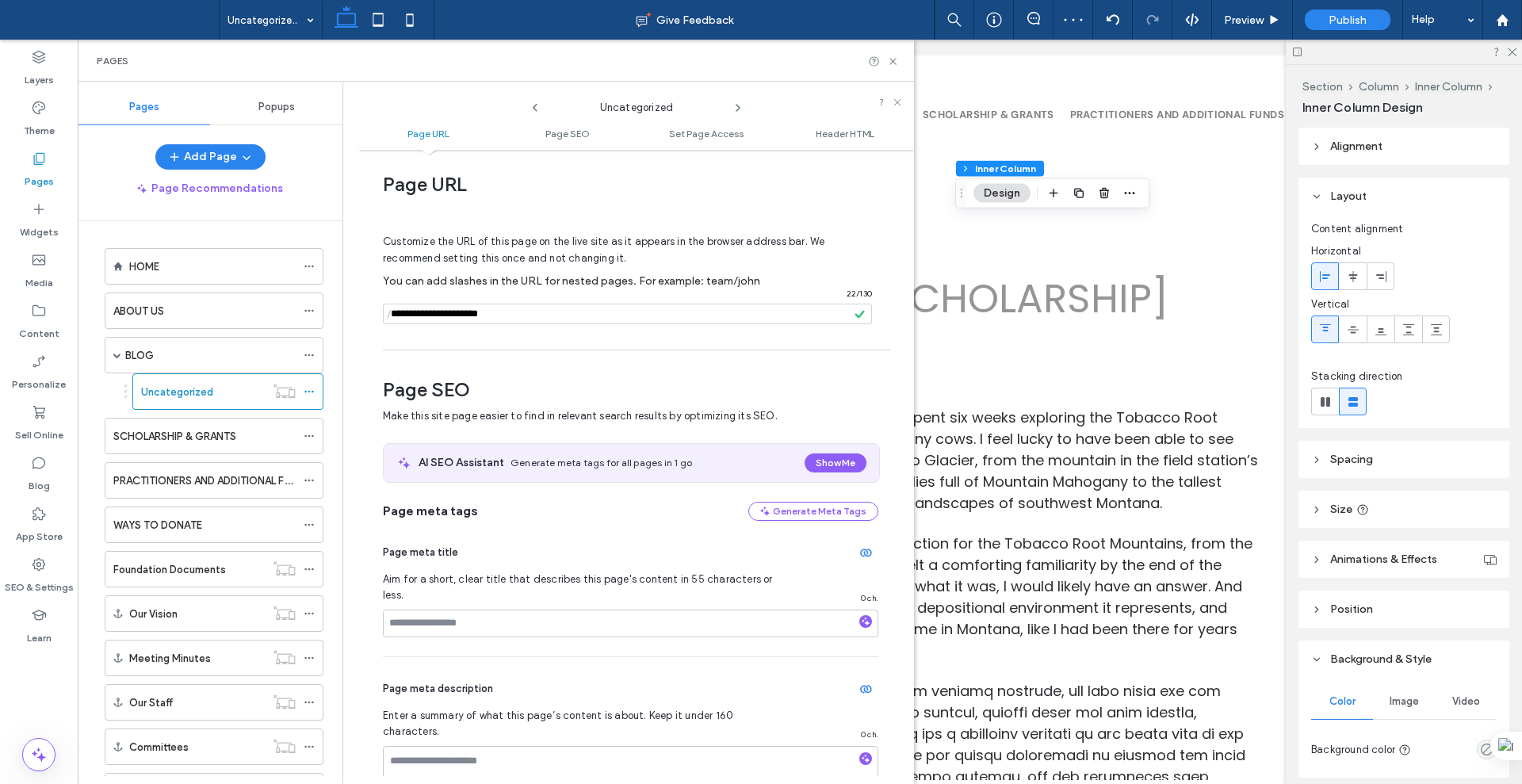 click on "Pages" at bounding box center (495, 61) 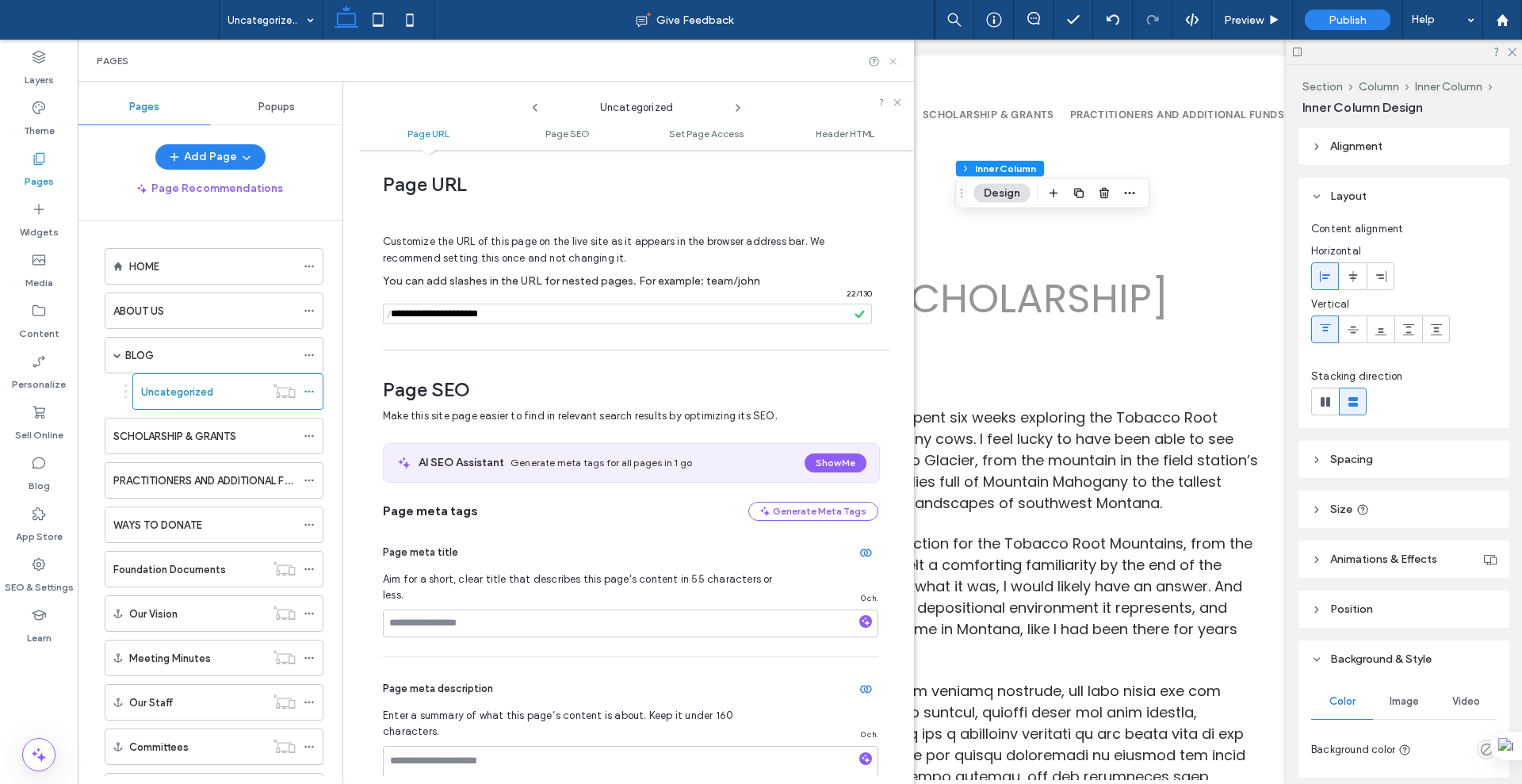 click 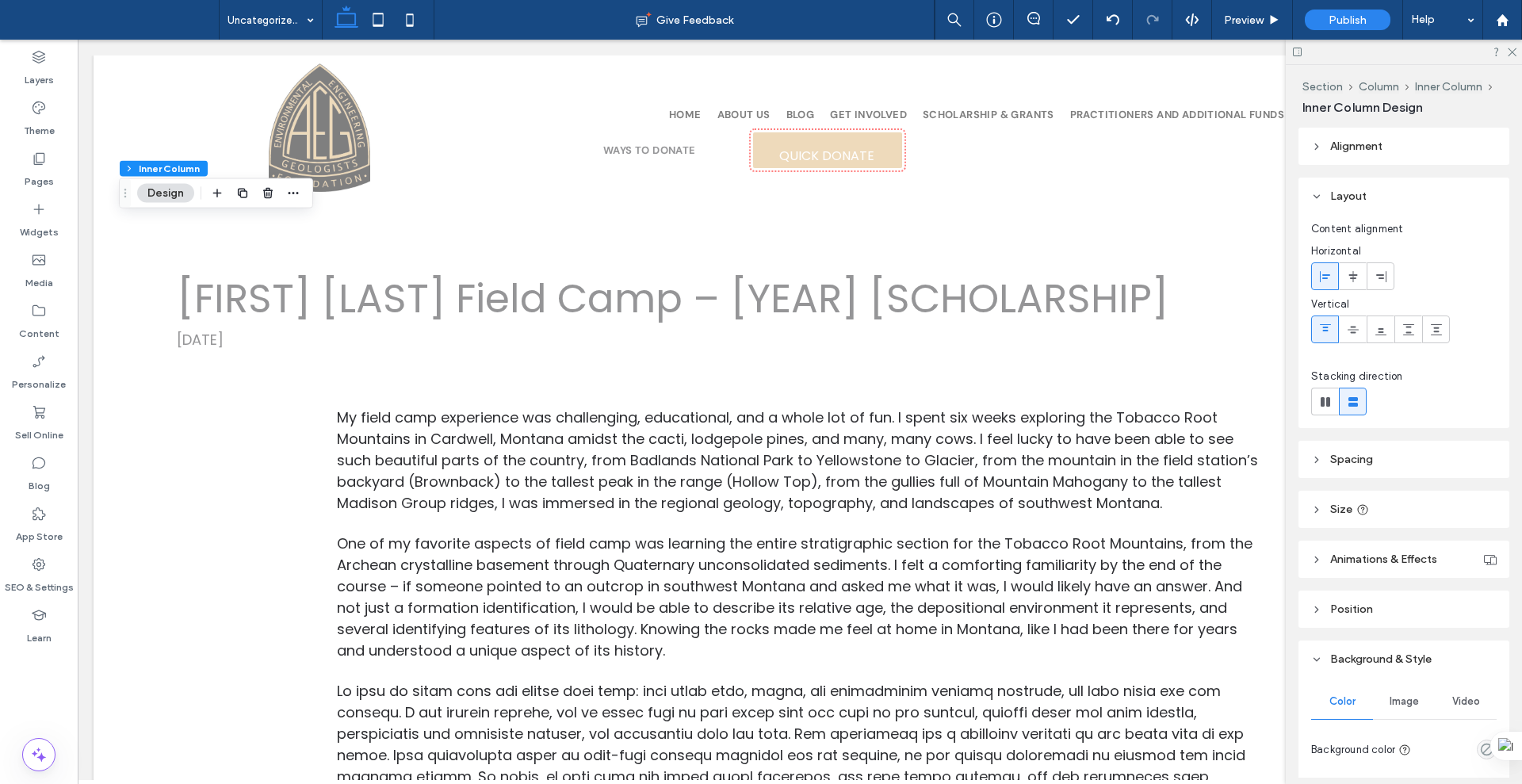 click on "Size" at bounding box center (1404, 509) 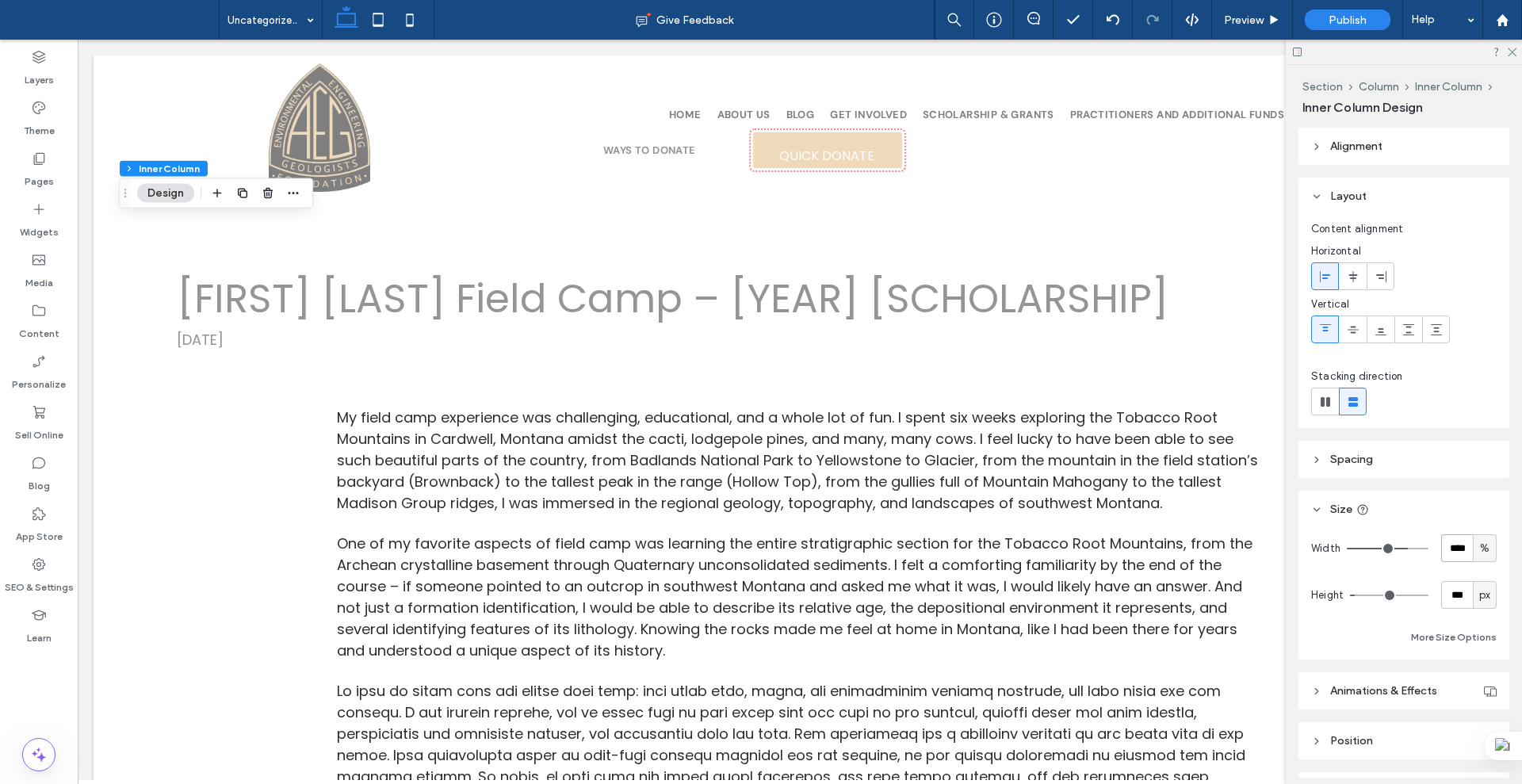 click on "****" at bounding box center [1457, 548] 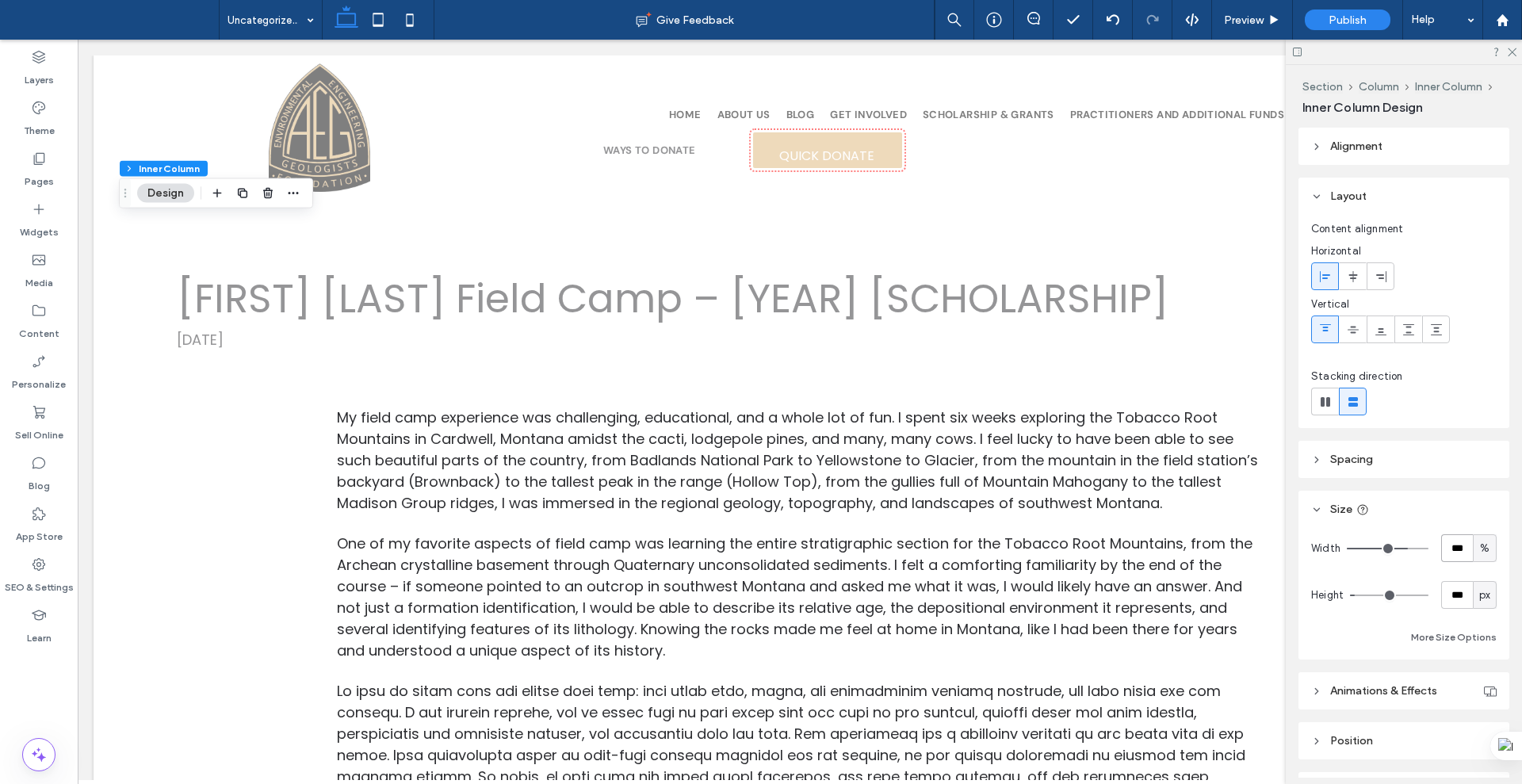 type on "***" 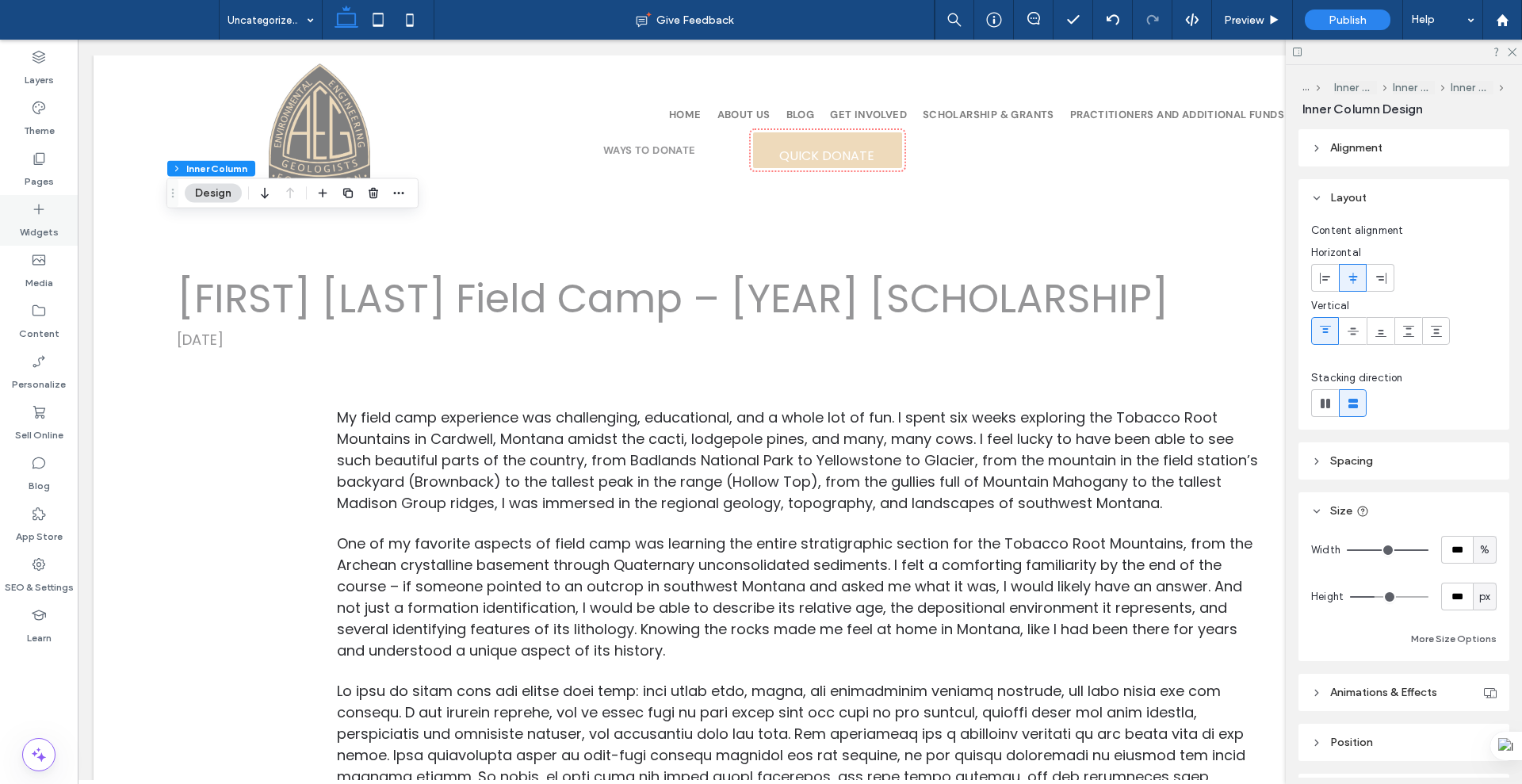 click on "Widgets" at bounding box center [39, 220] 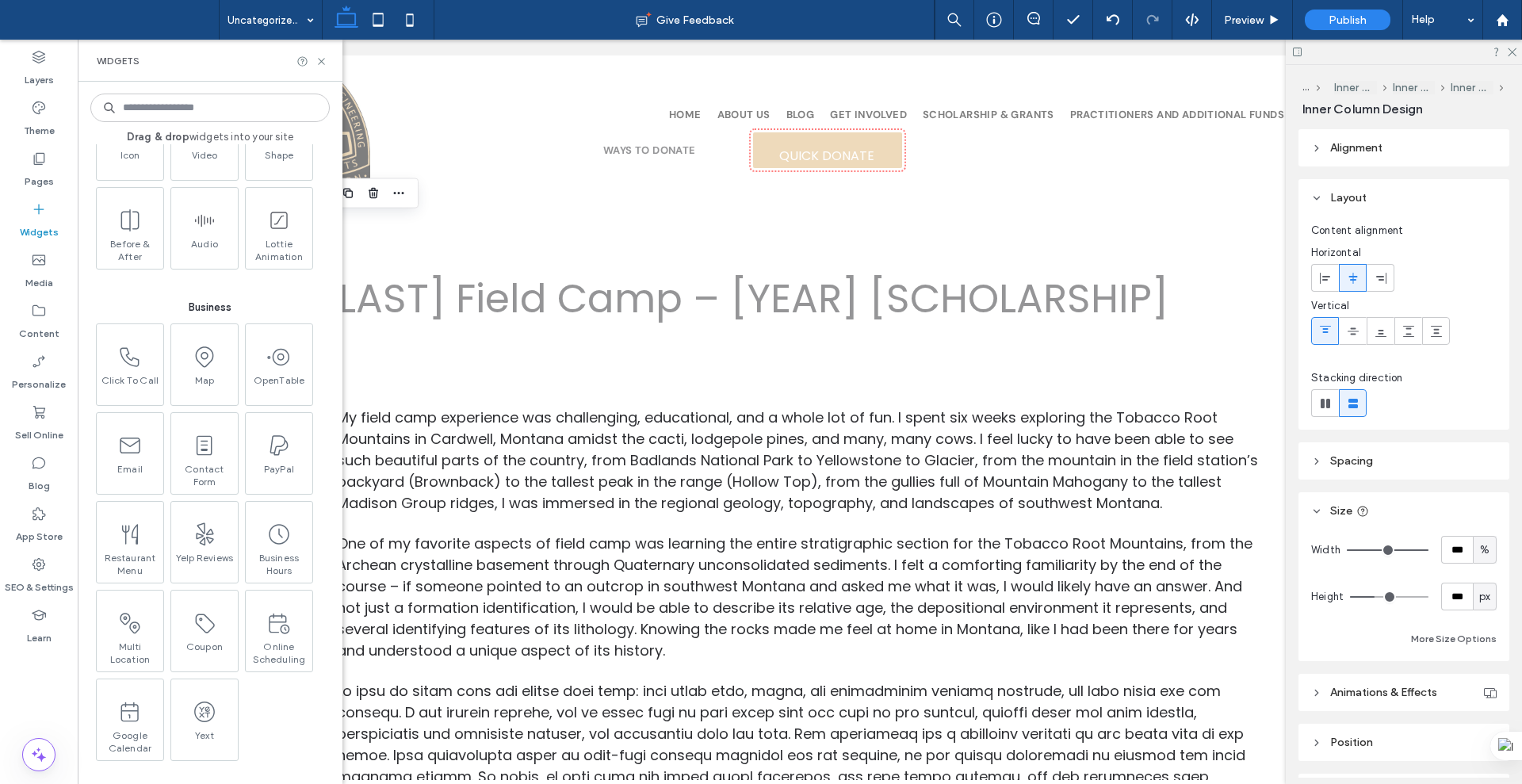 scroll, scrollTop: 2404, scrollLeft: 0, axis: vertical 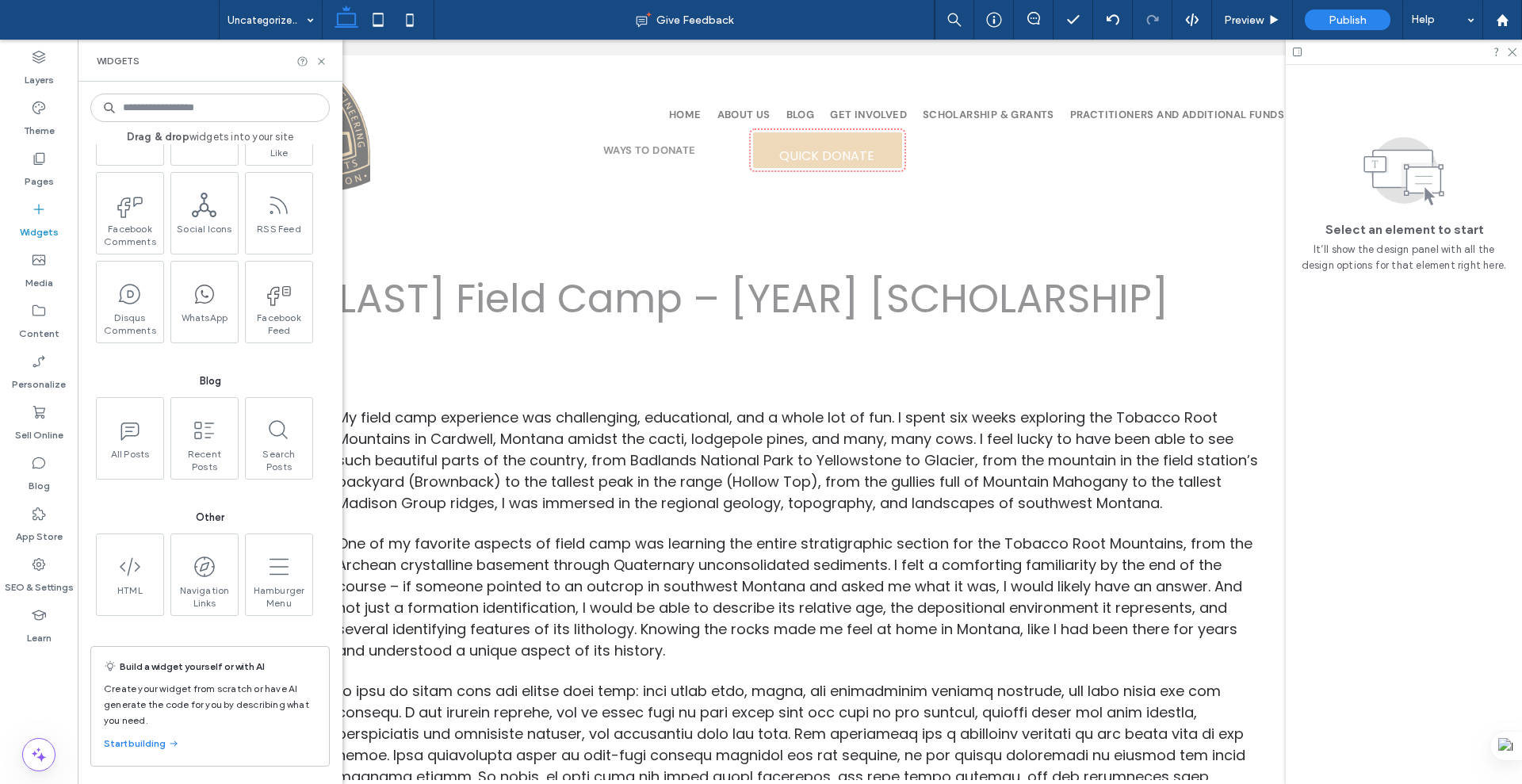 click on "Widgets" at bounding box center [39, 228] 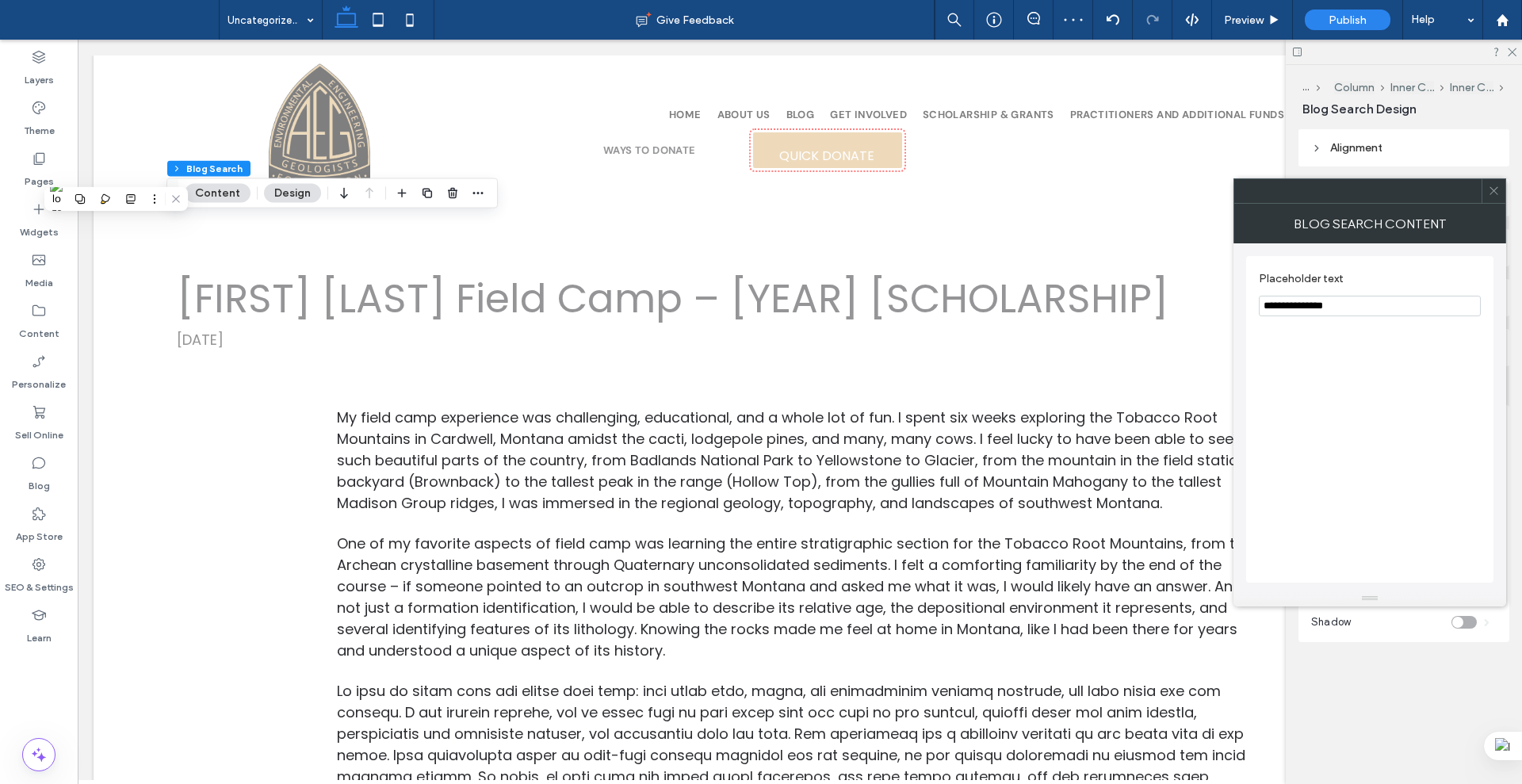 click at bounding box center [1493, 191] 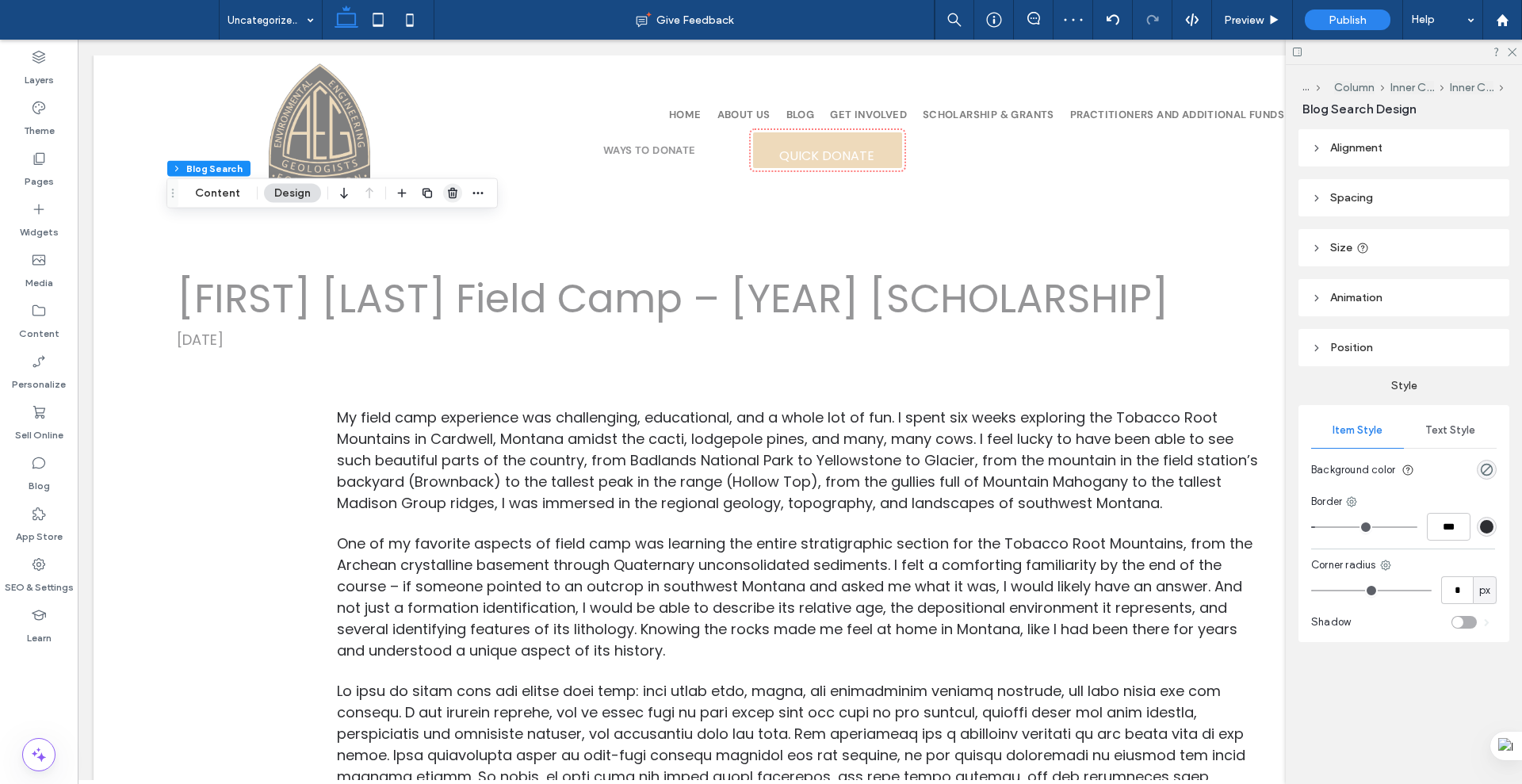 click 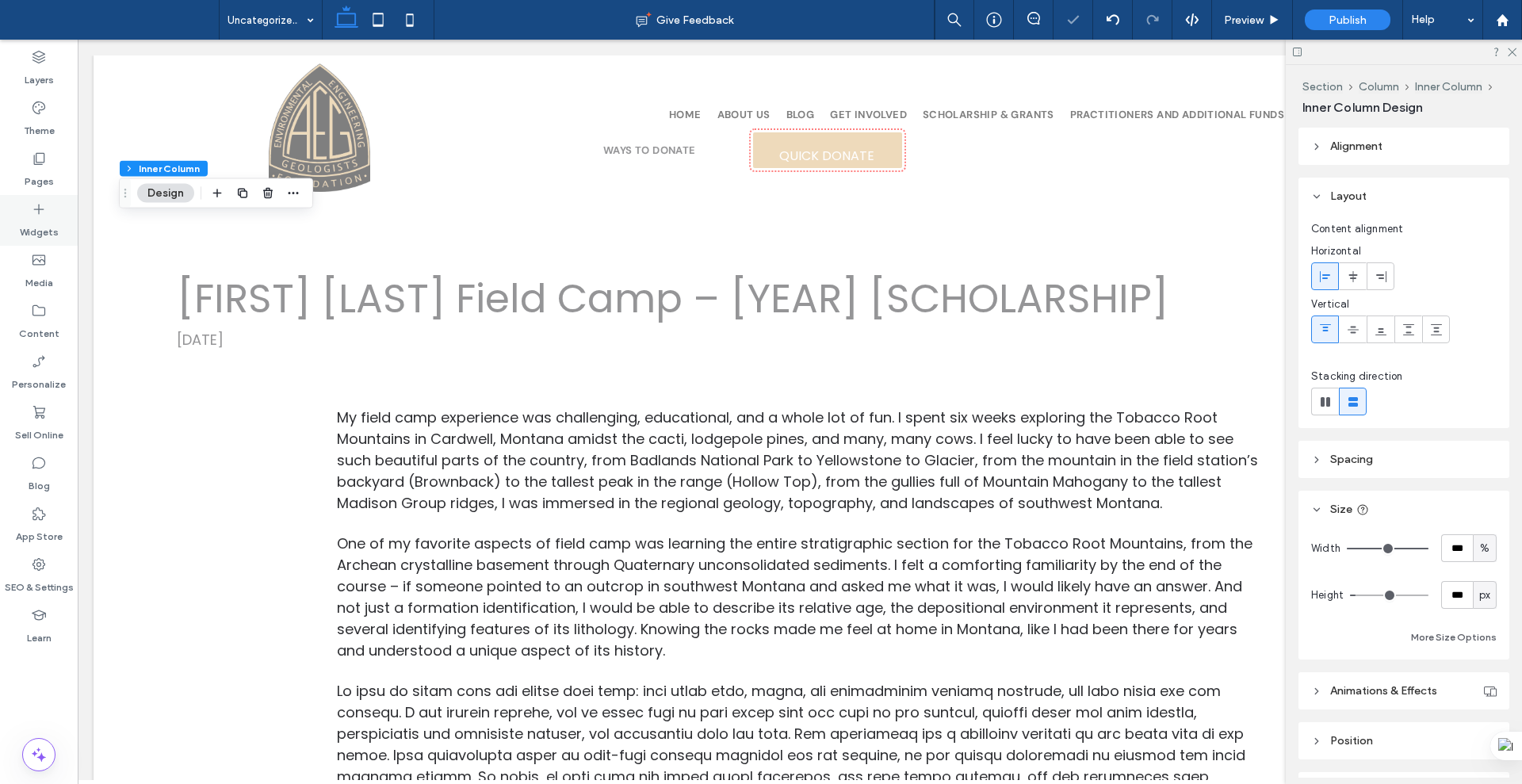 click on "Widgets" at bounding box center (39, 228) 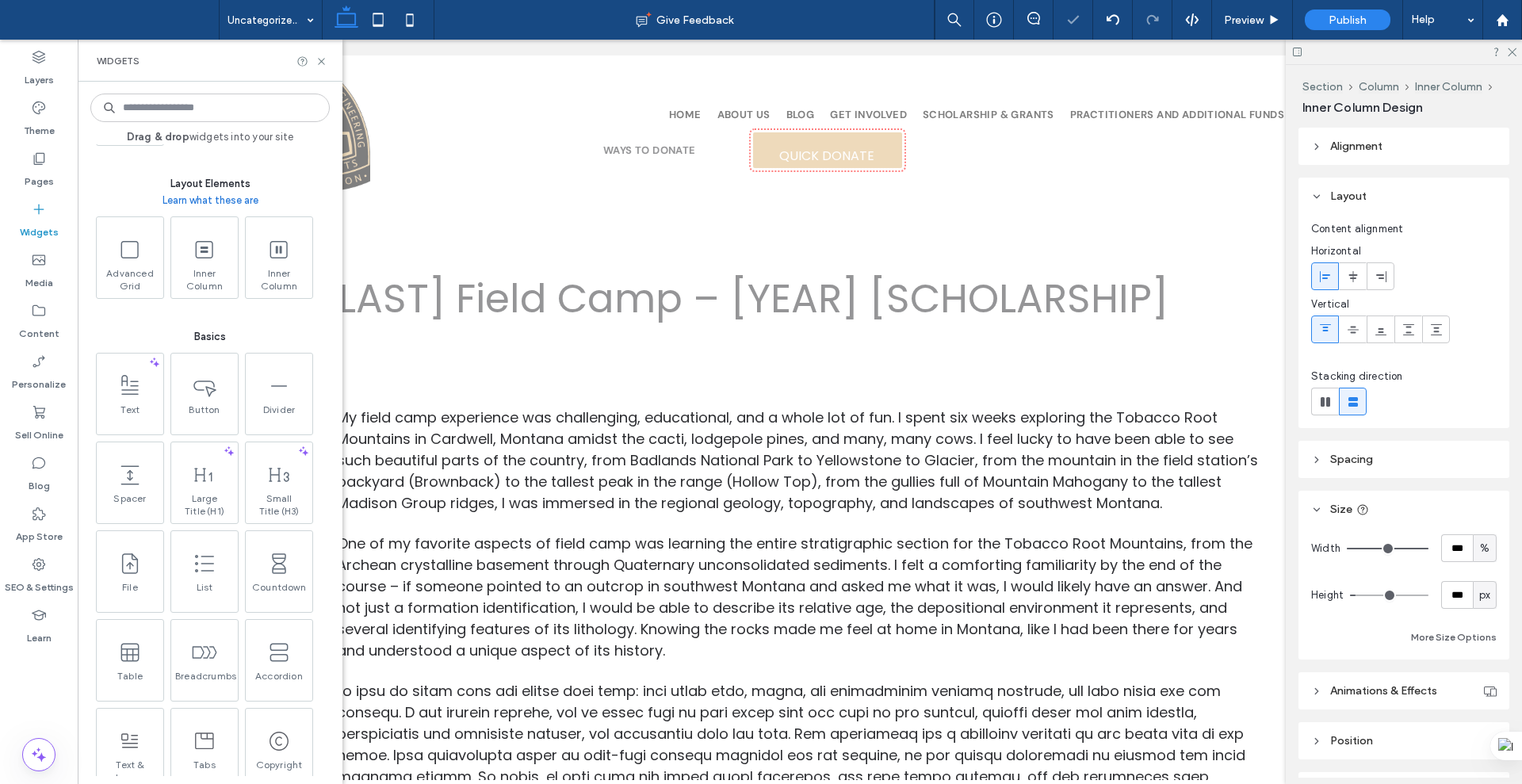 scroll, scrollTop: 2404, scrollLeft: 0, axis: vertical 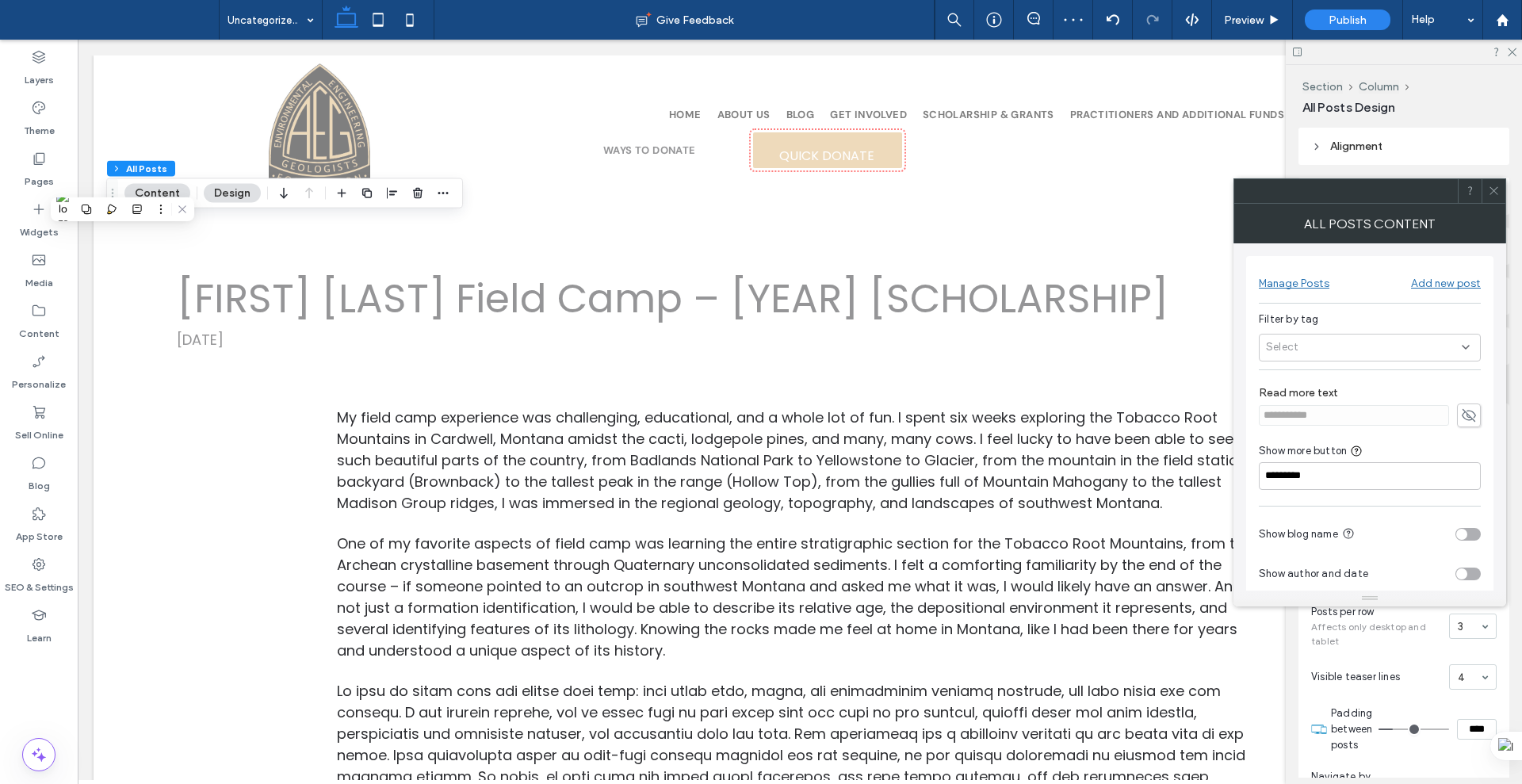 click on "Select" at bounding box center (1370, 347) 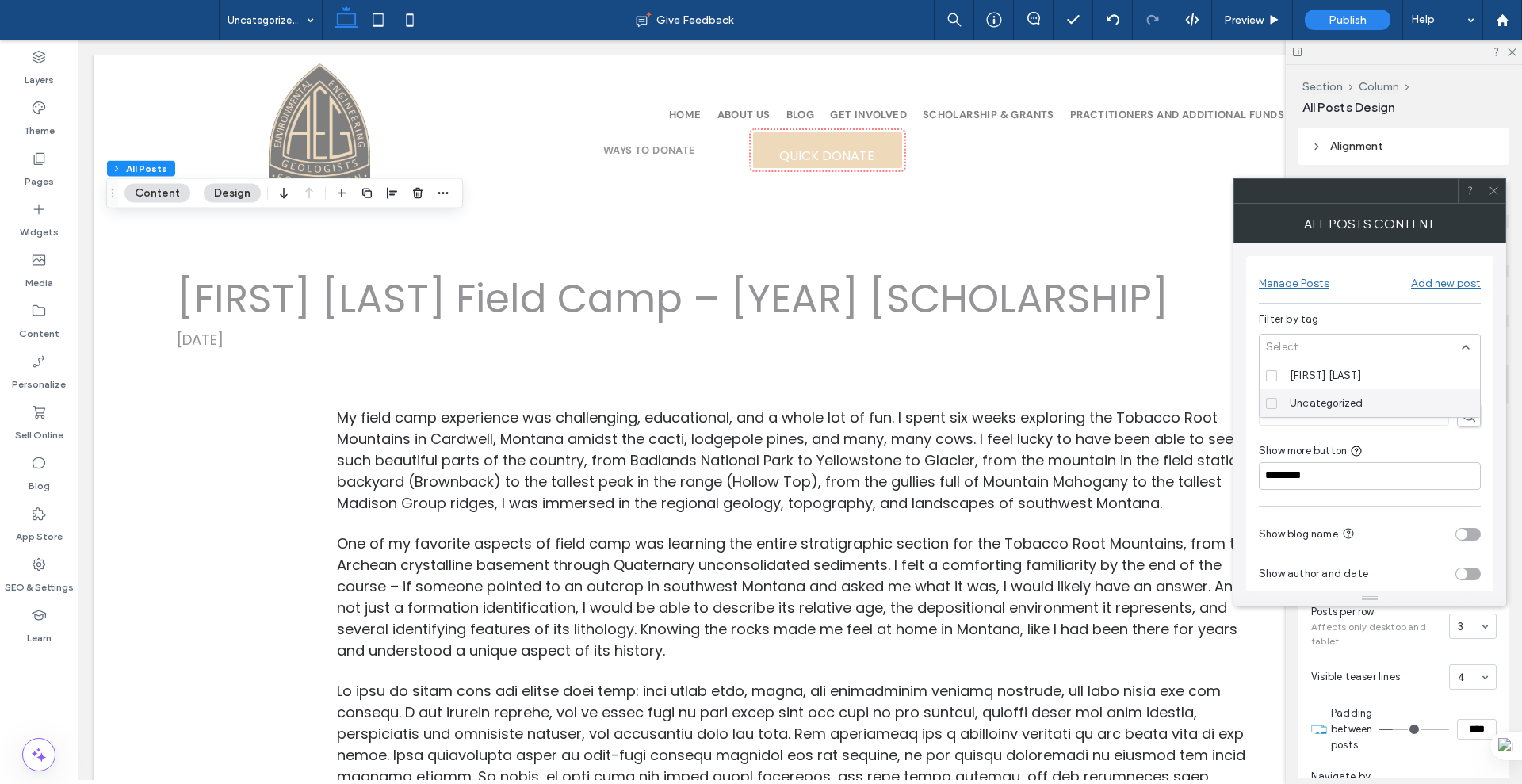 click on "Uncategorized" at bounding box center (1375, 403) 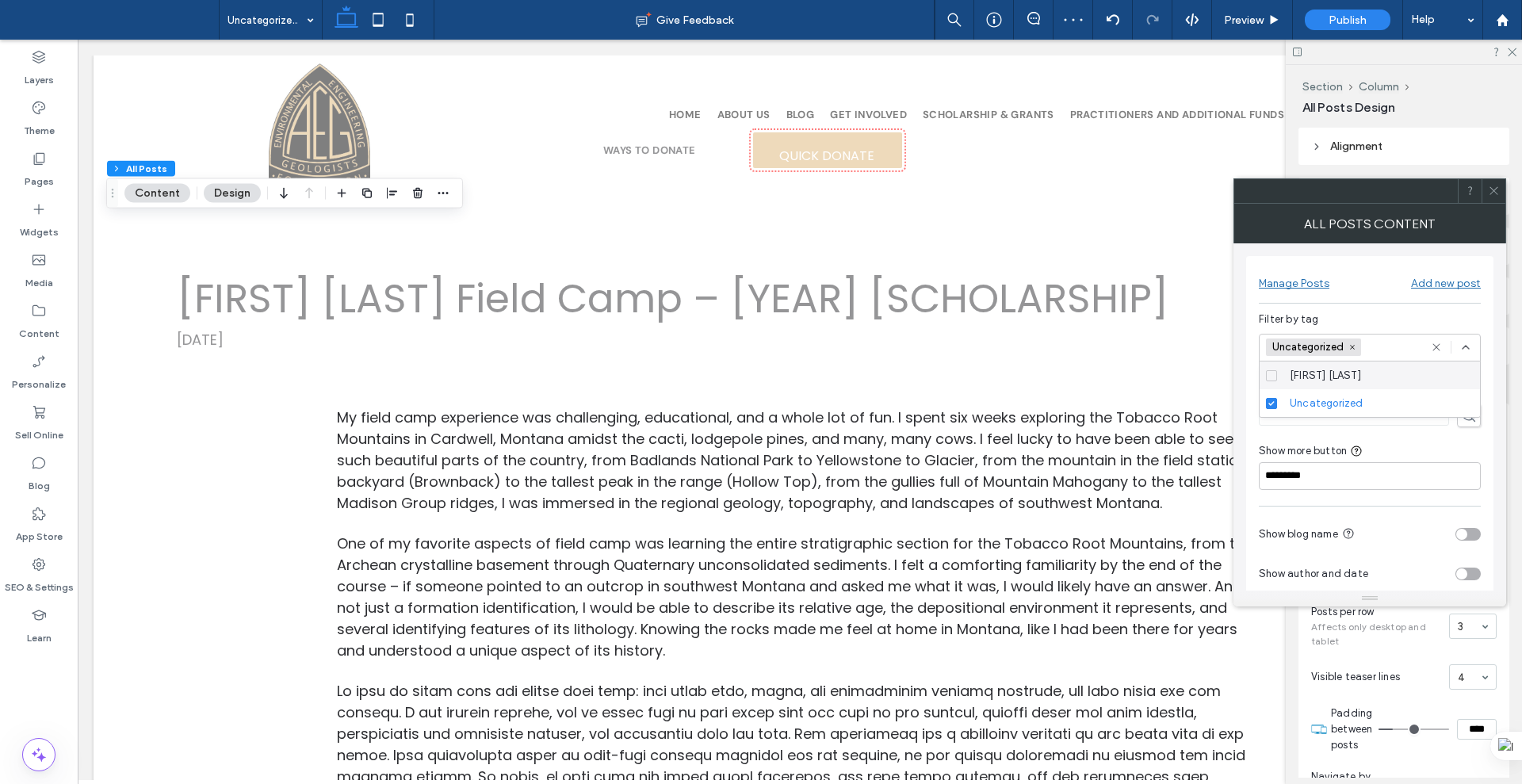 drag, startPoint x: 1368, startPoint y: 316, endPoint x: 1398, endPoint y: 304, distance: 32.310989 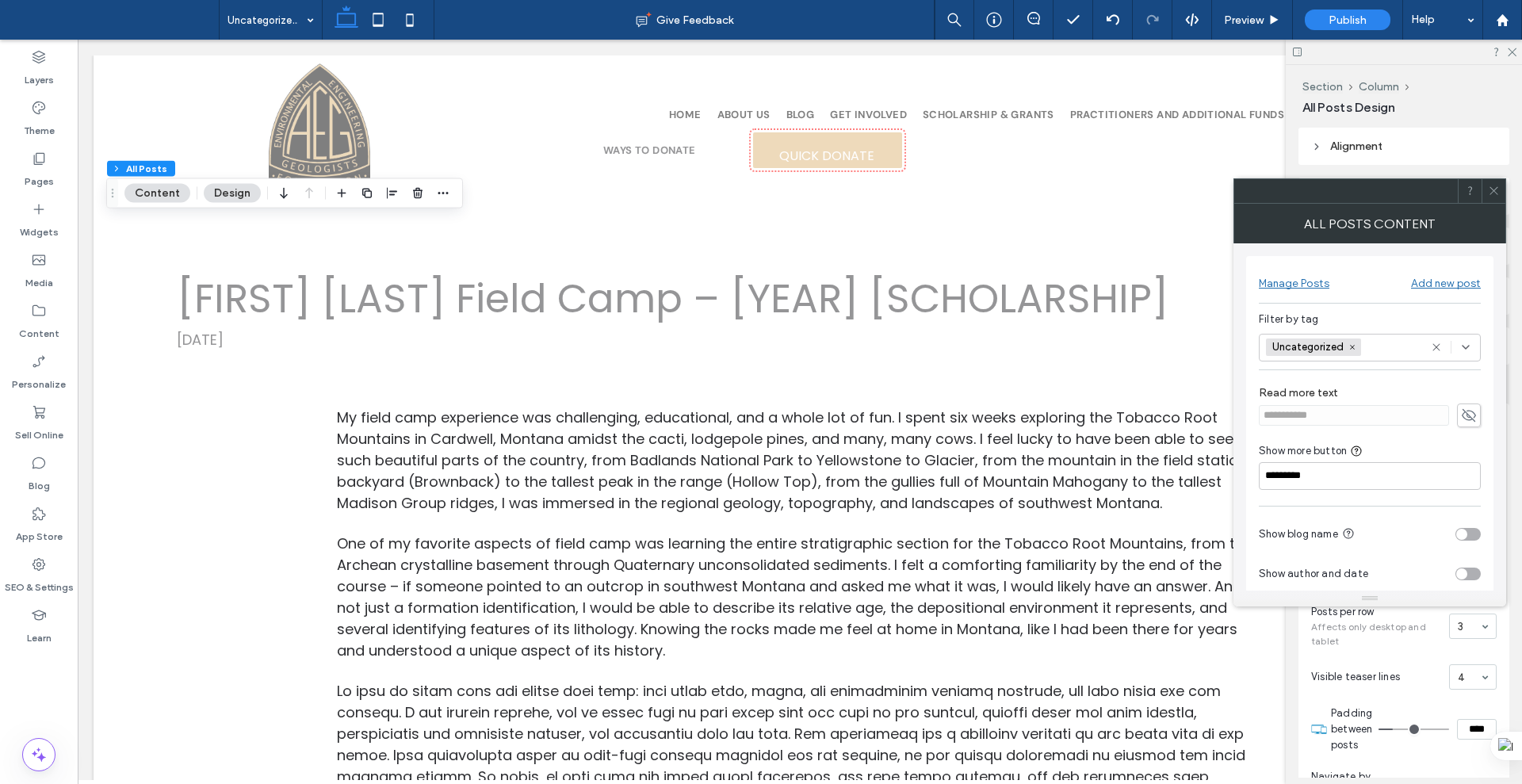 scroll, scrollTop: 98, scrollLeft: 0, axis: vertical 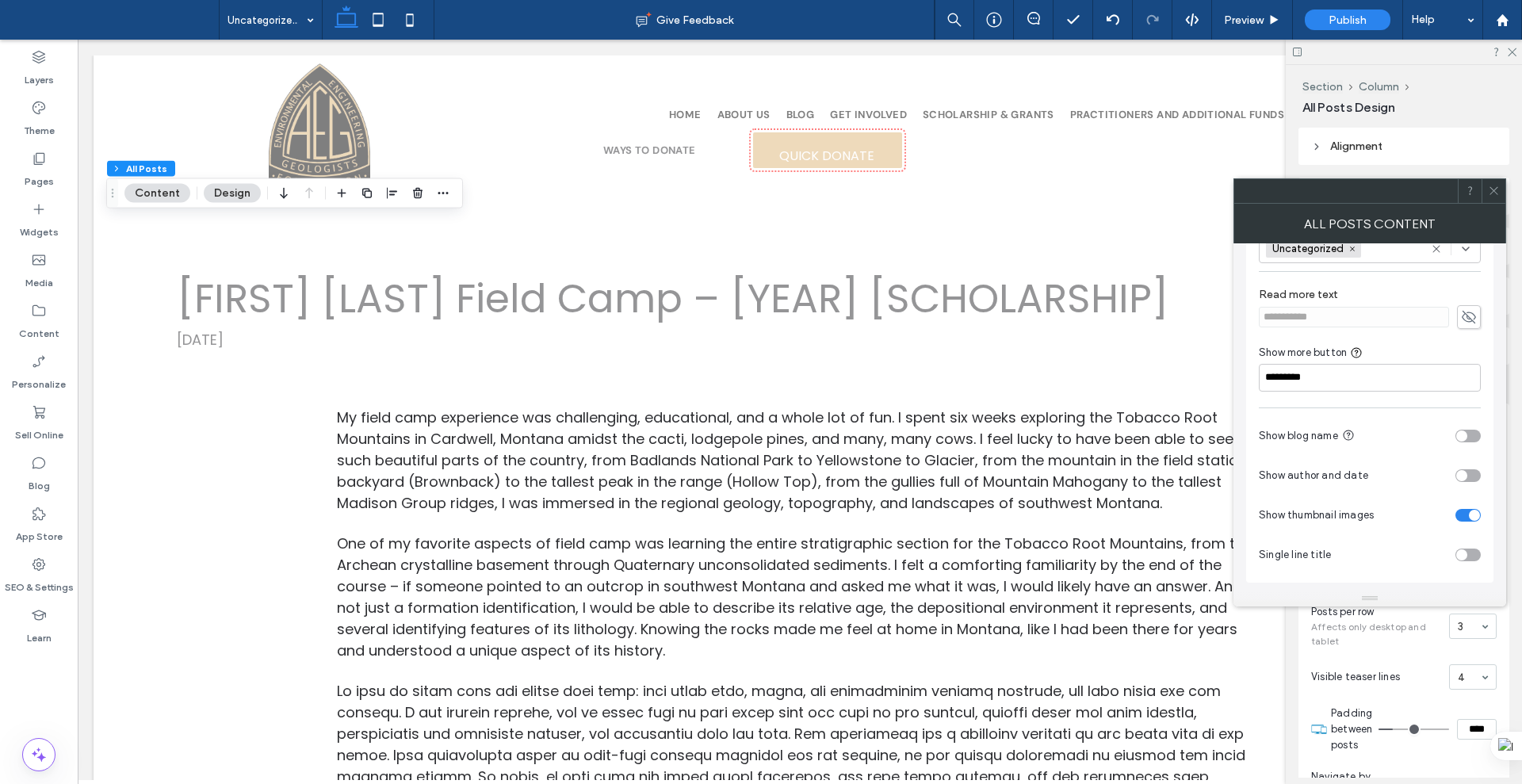 click at bounding box center [1462, 436] 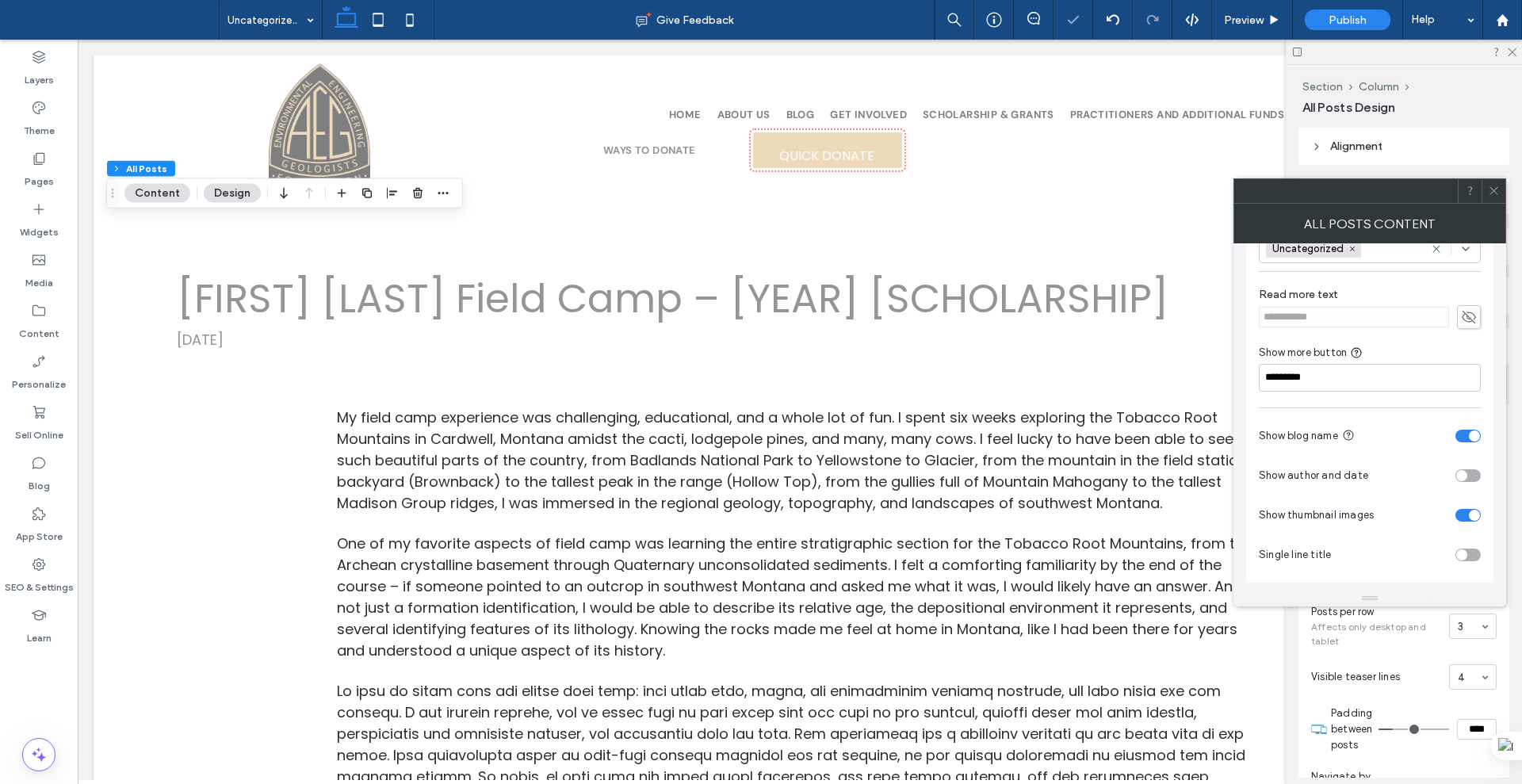 click at bounding box center (1468, 476) 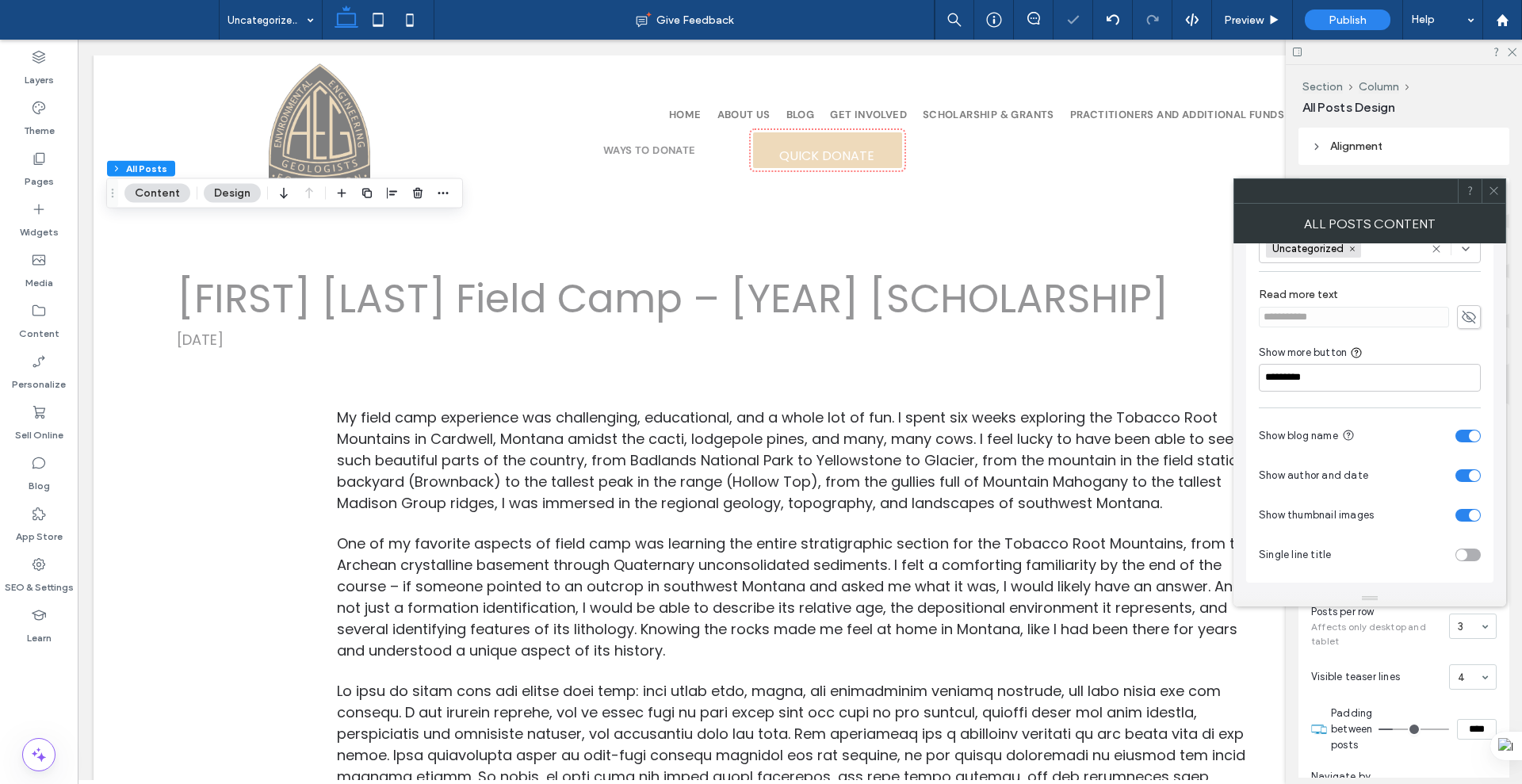 click at bounding box center [1474, 515] 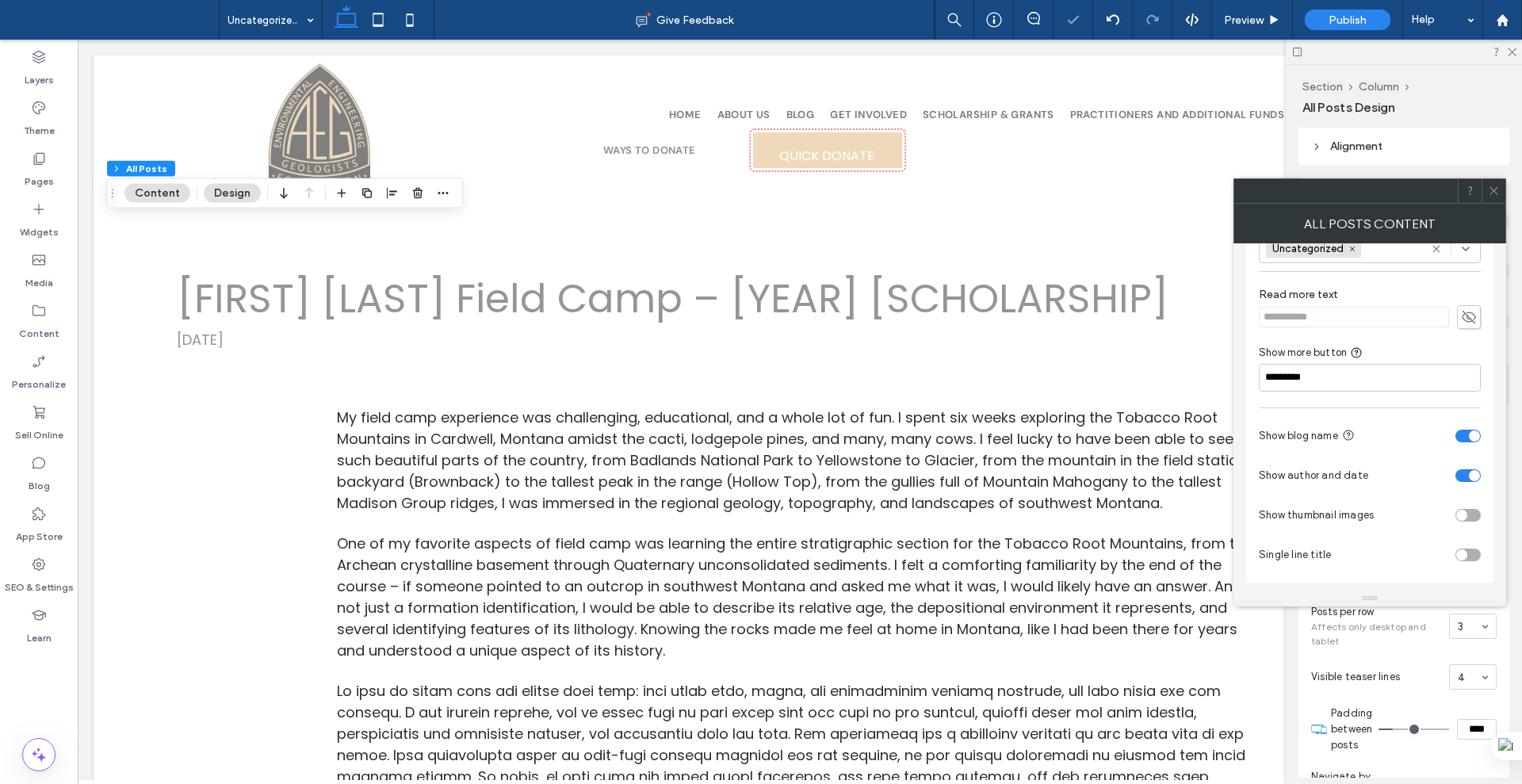 click 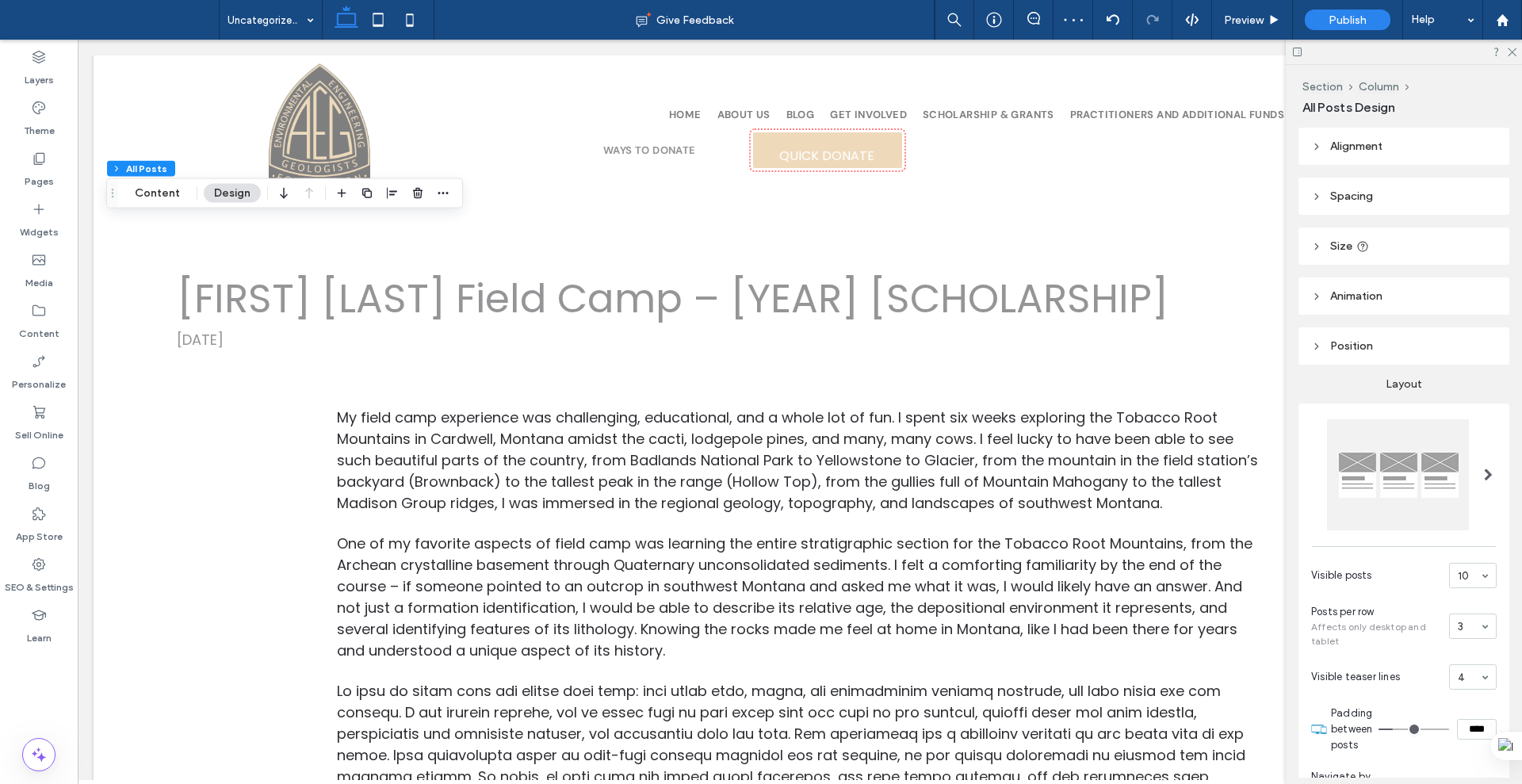 click at bounding box center (1398, 475) 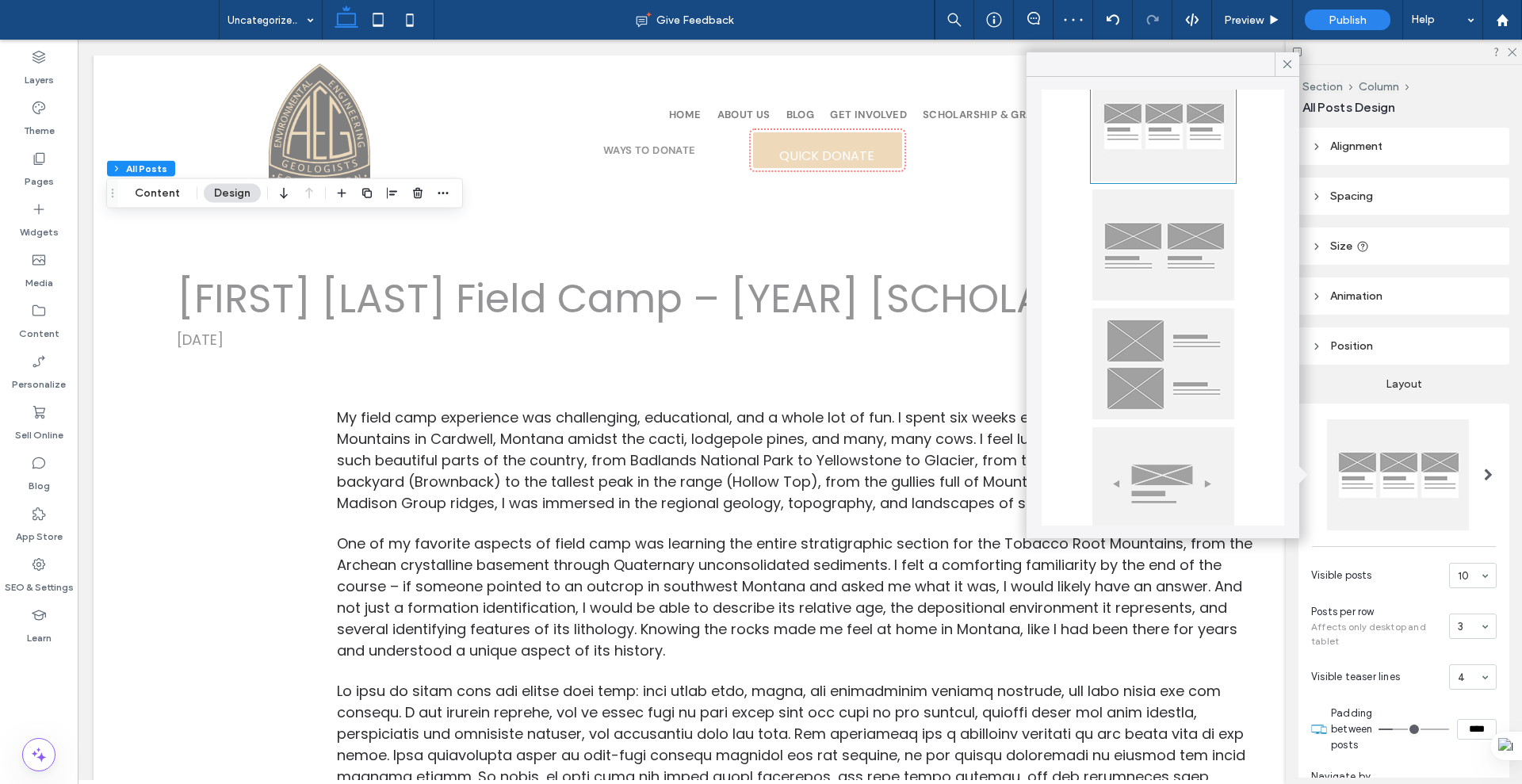 scroll, scrollTop: 93, scrollLeft: 0, axis: vertical 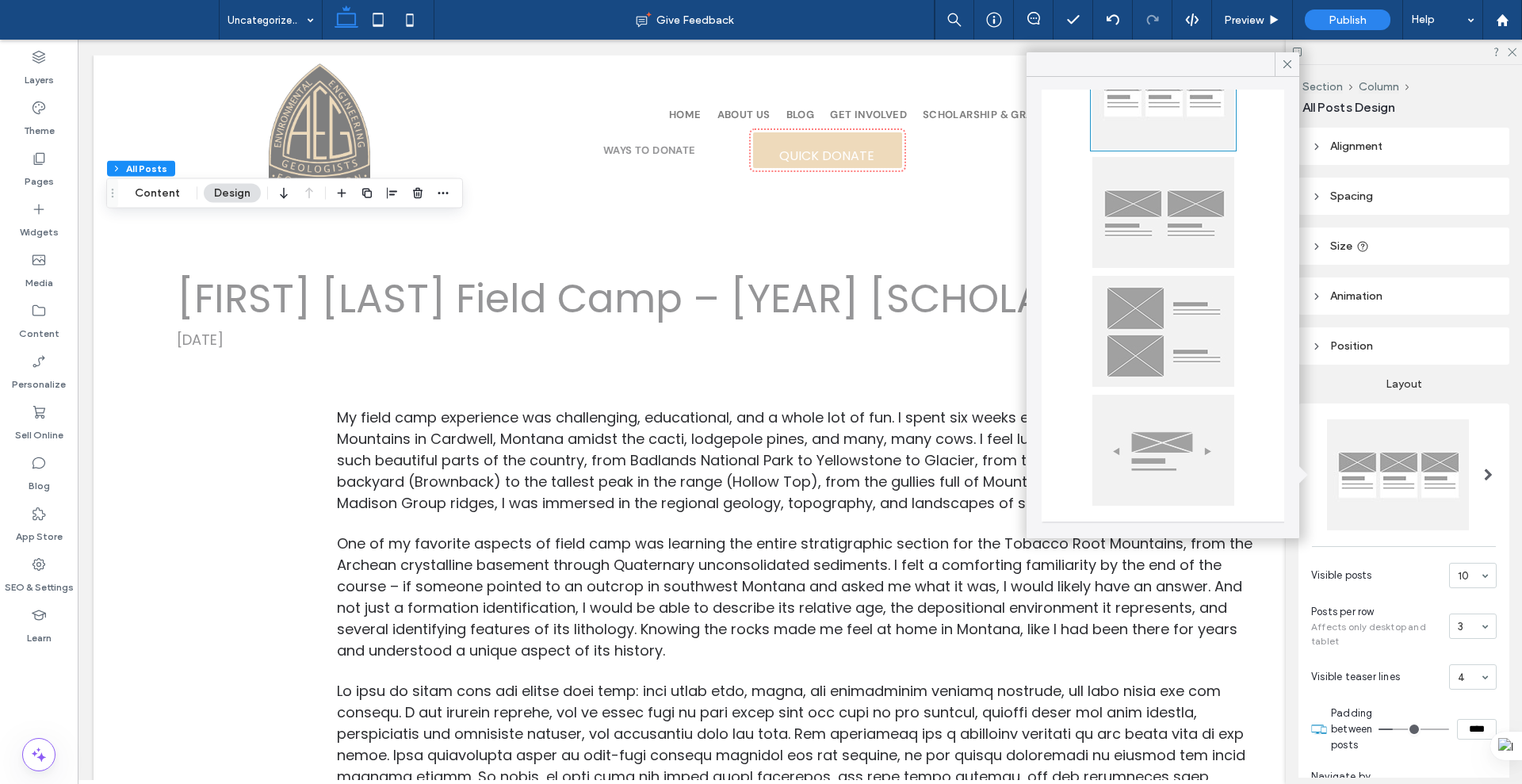 click at bounding box center (1163, 331) 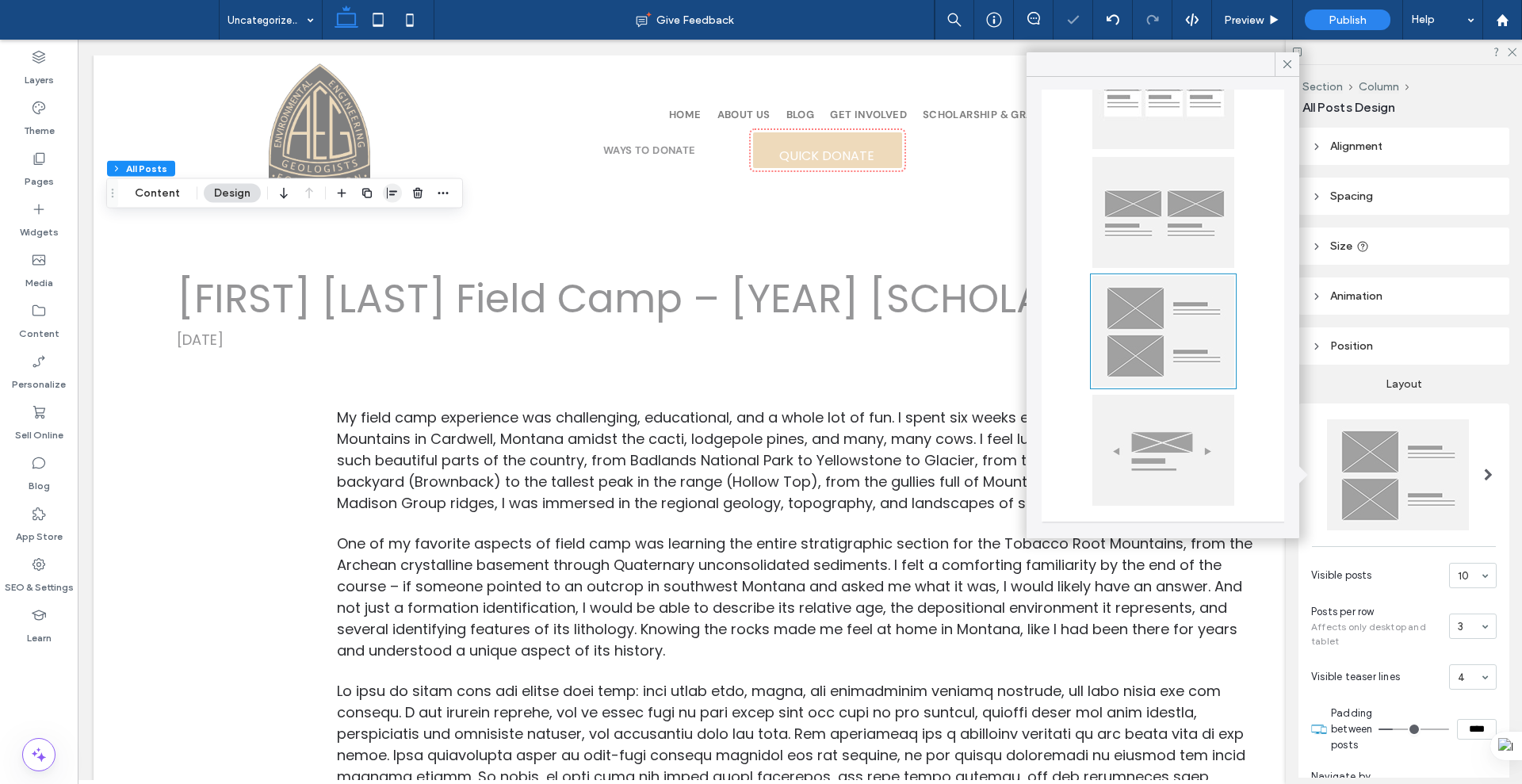 type on "**" 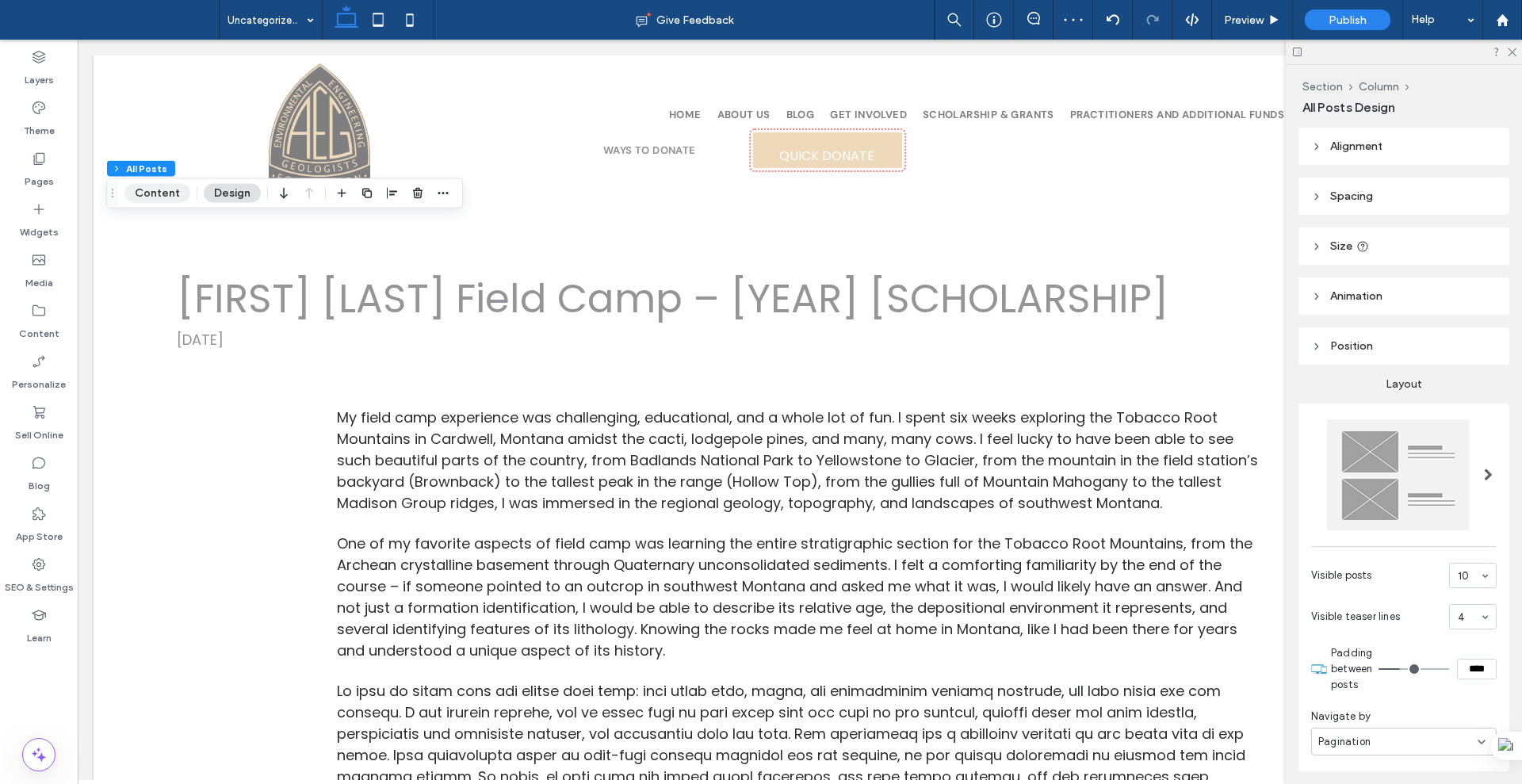 click on "Content" at bounding box center [157, 193] 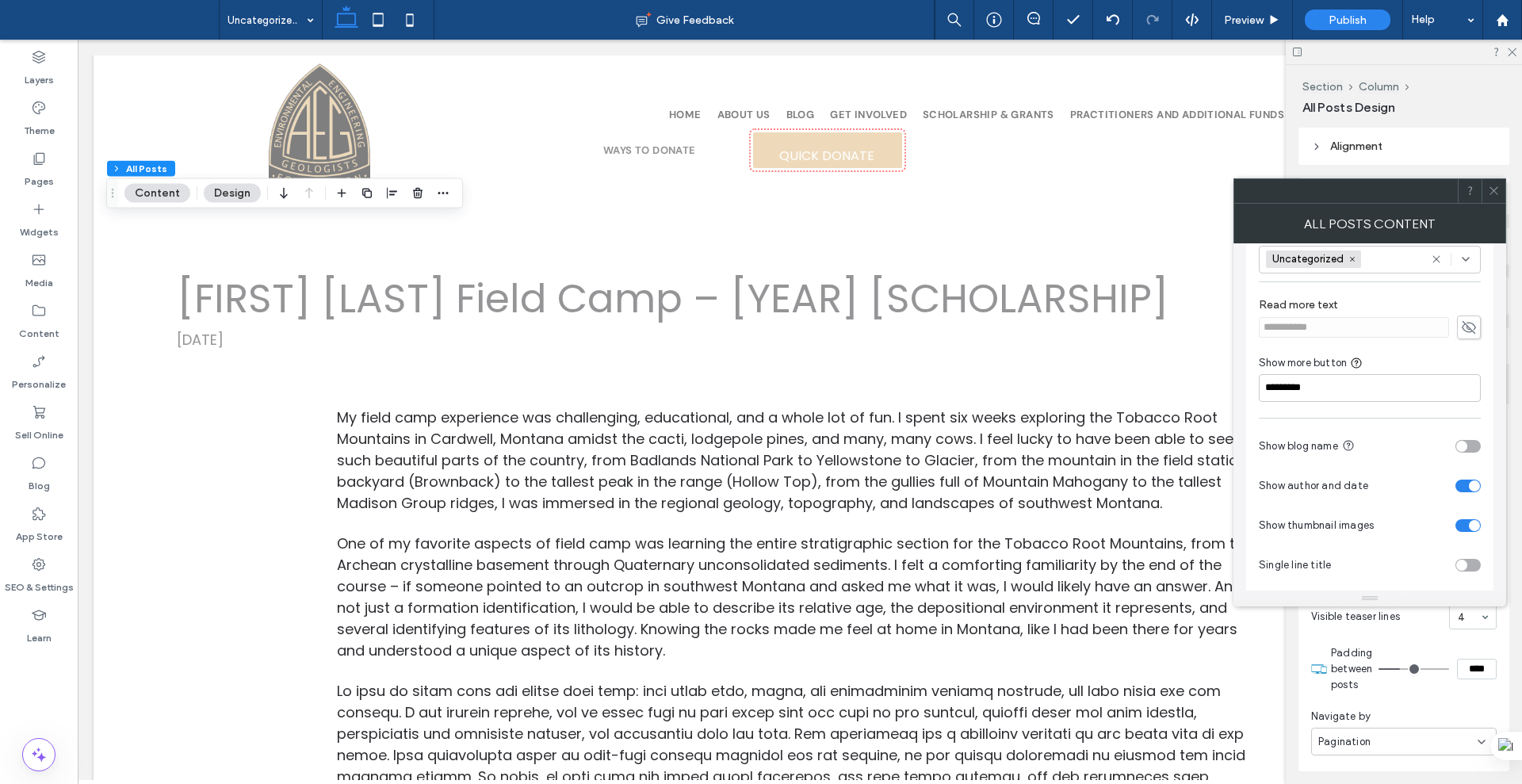 scroll, scrollTop: 98, scrollLeft: 0, axis: vertical 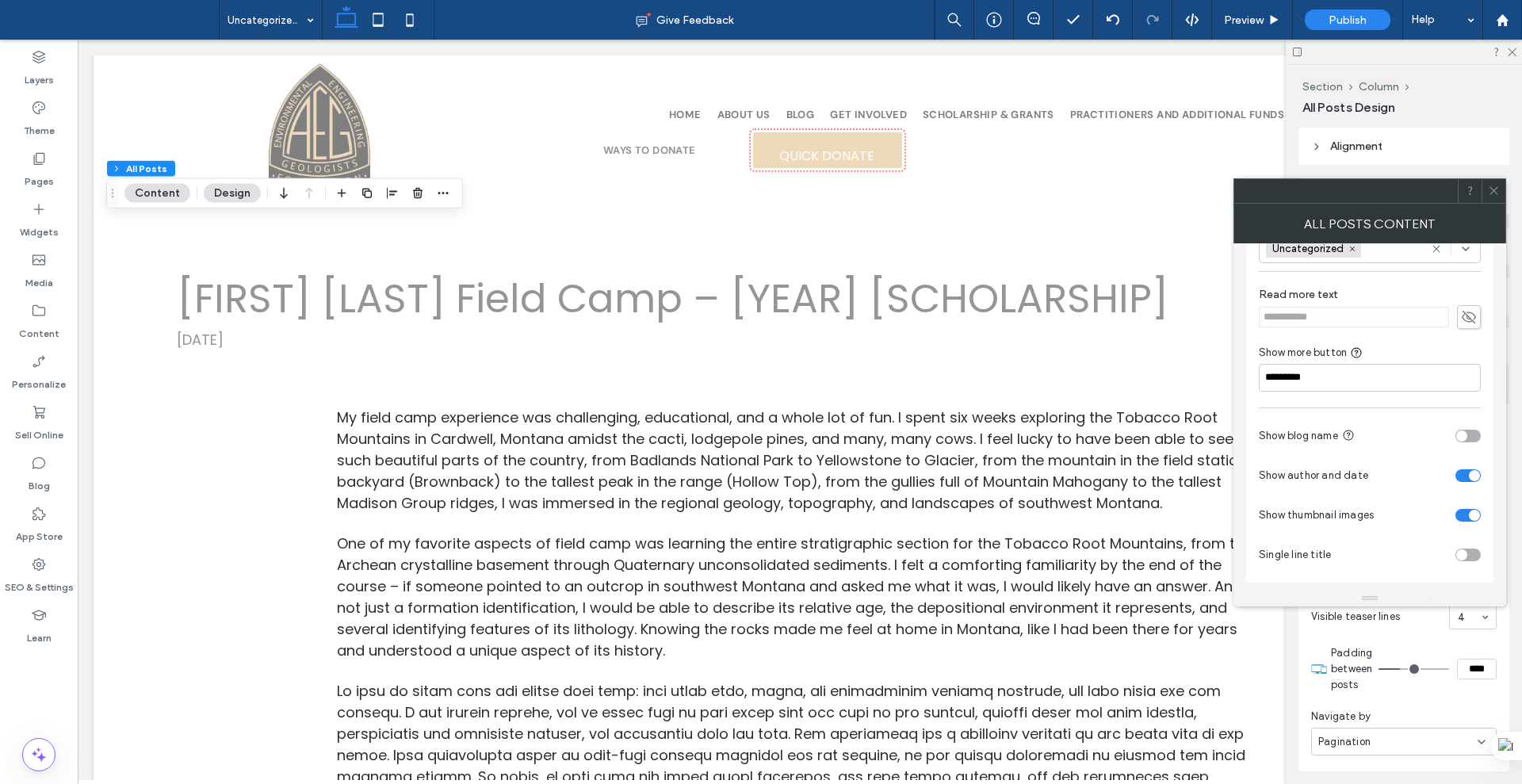 click at bounding box center [1474, 515] 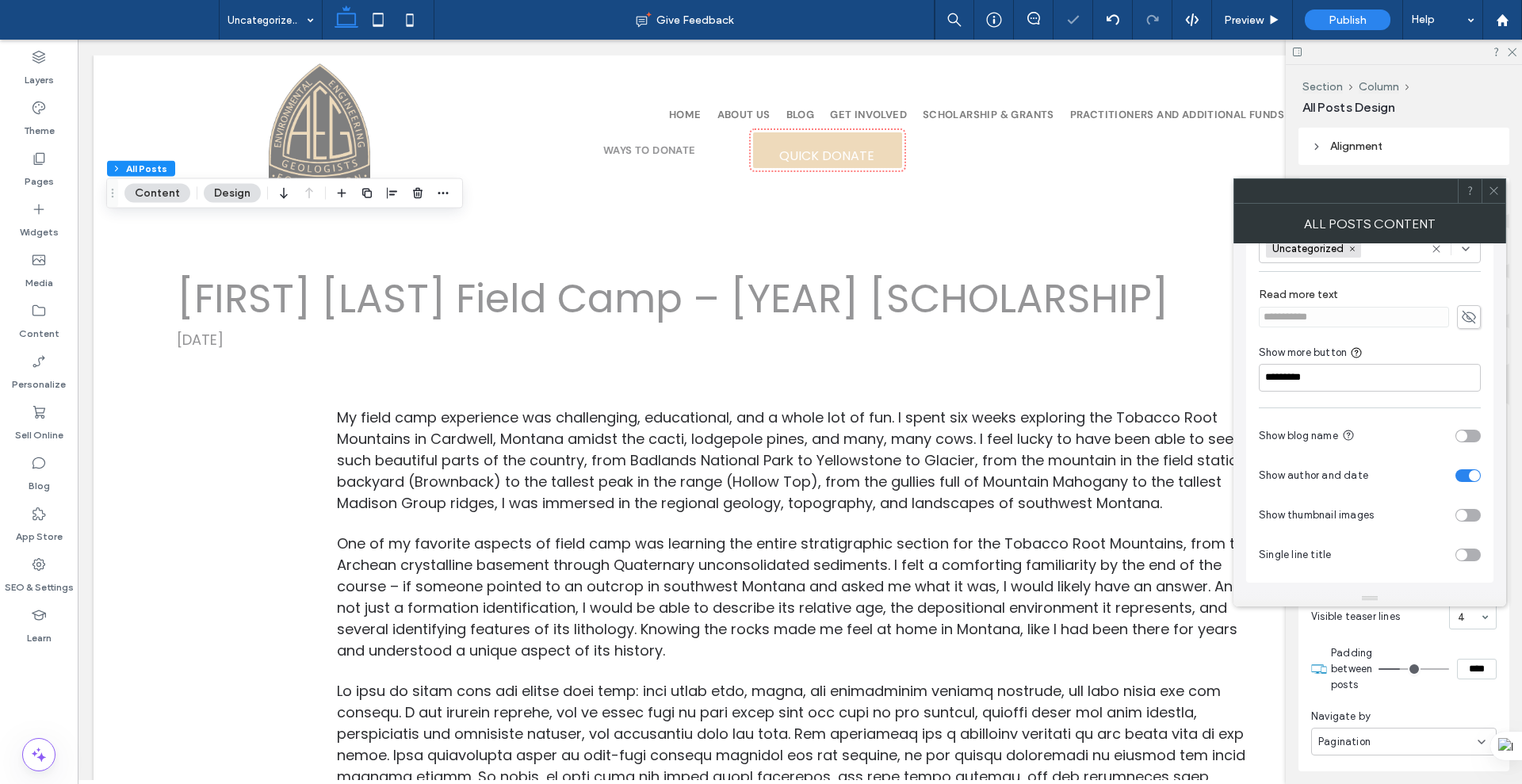 click at bounding box center [1462, 436] 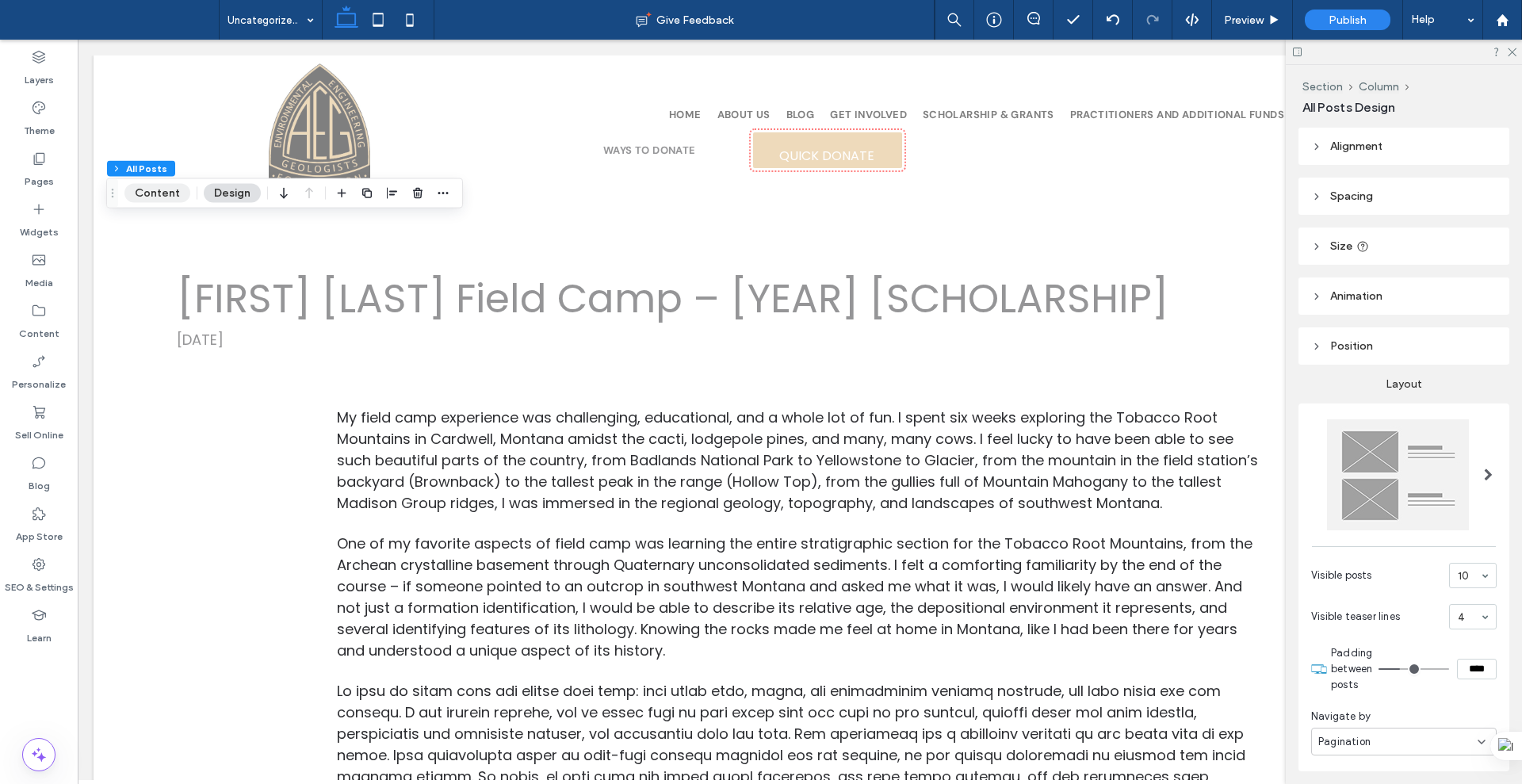 click on "Content" at bounding box center (157, 193) 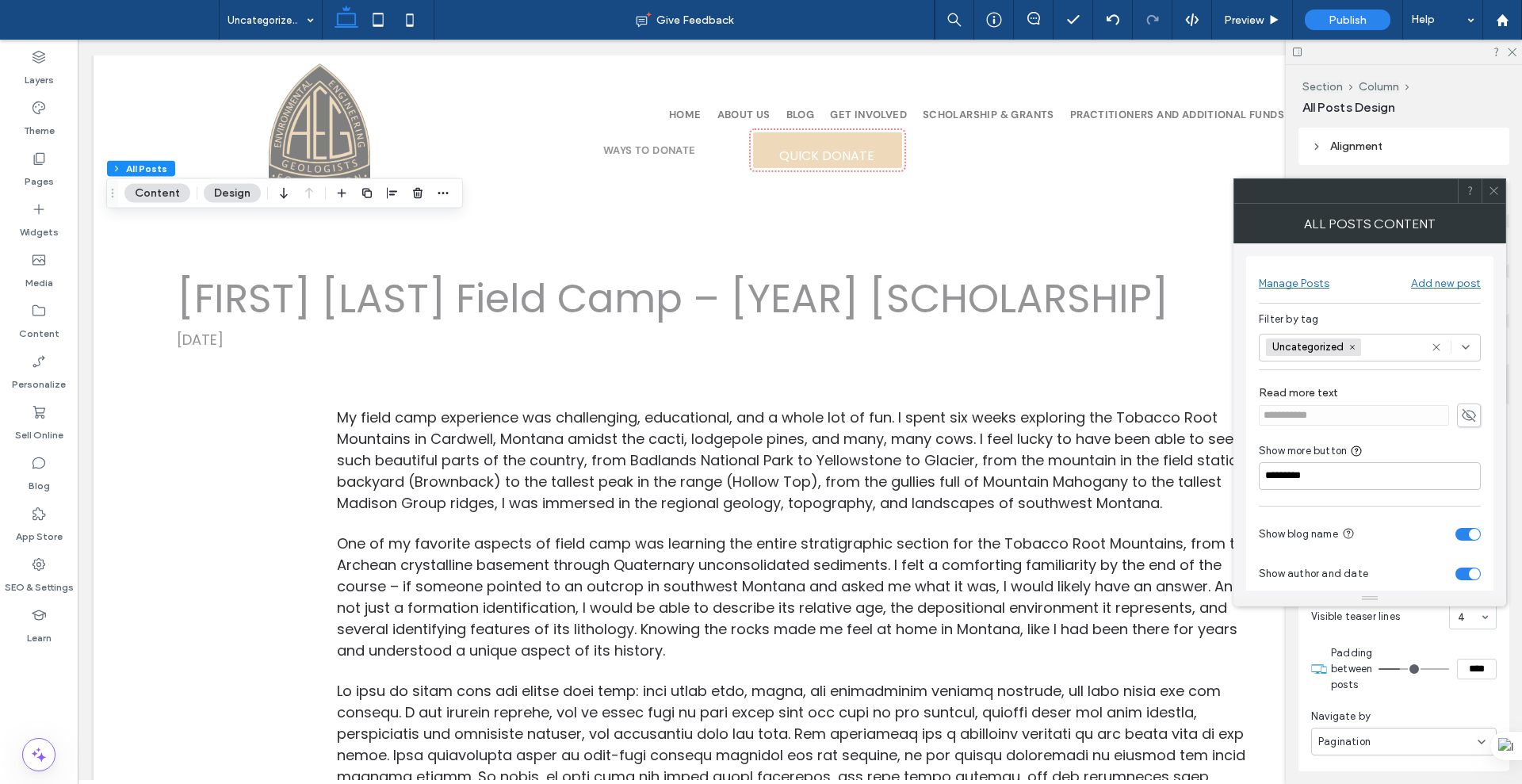 click 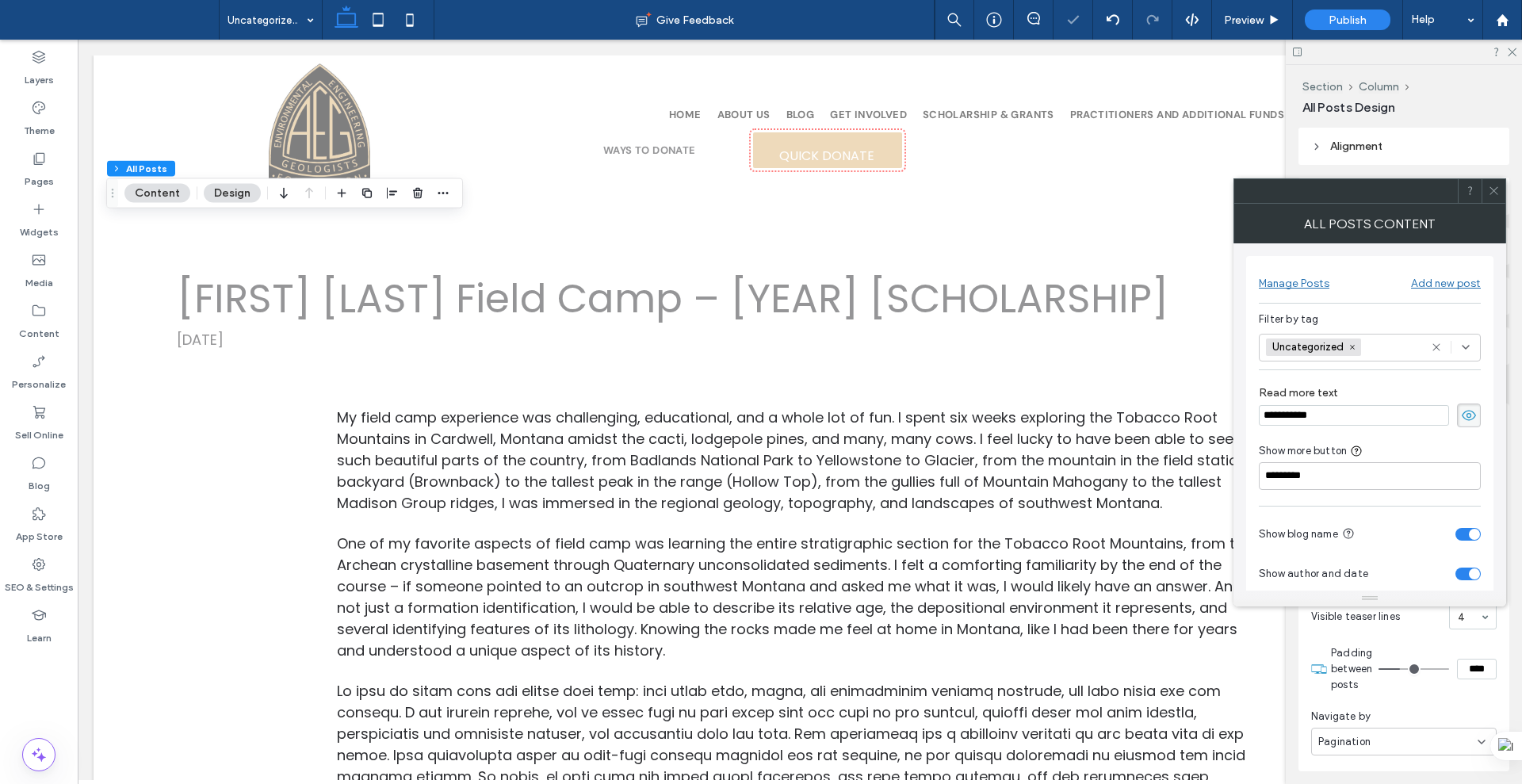 click on "**********" at bounding box center [1354, 415] 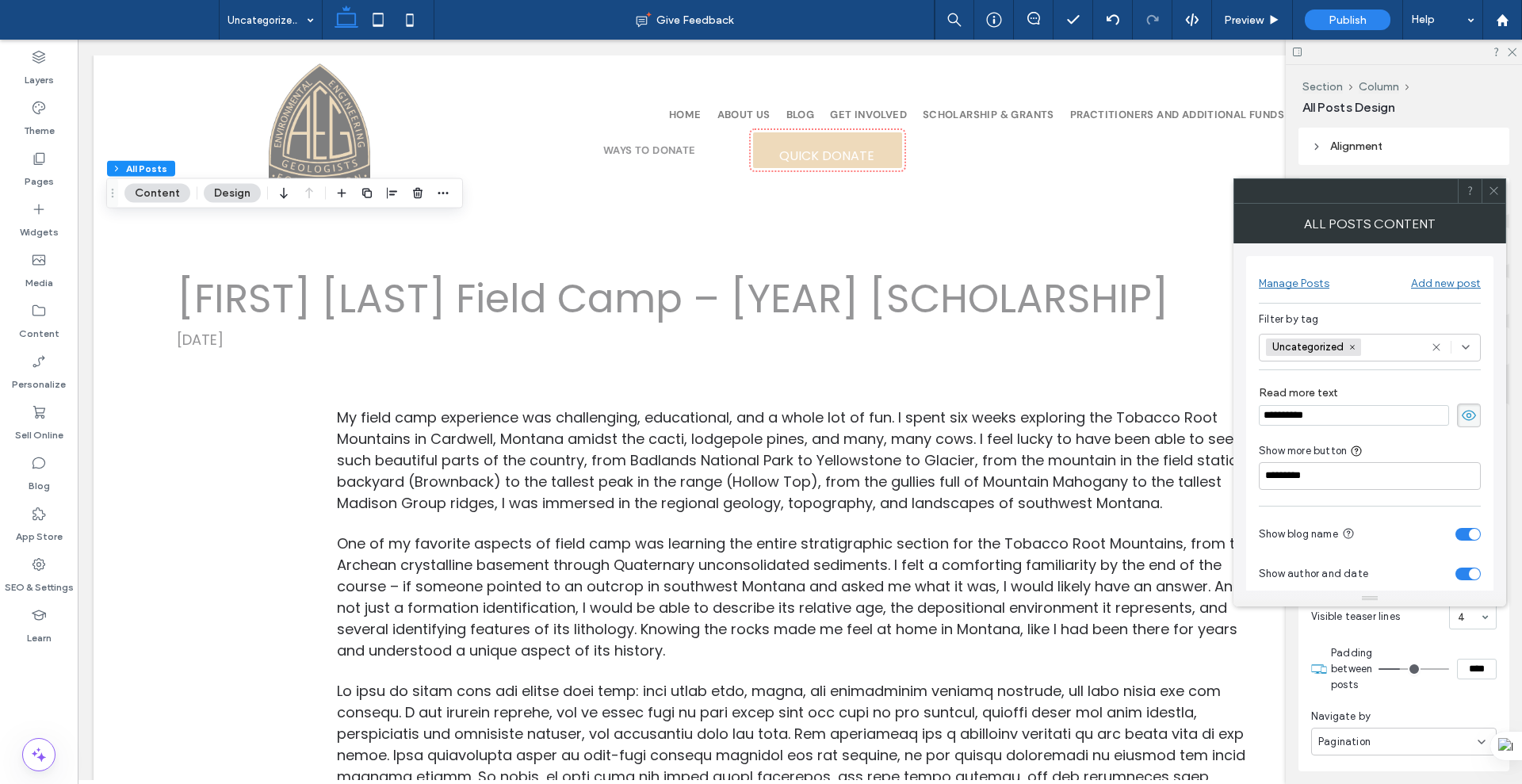 type on "*********" 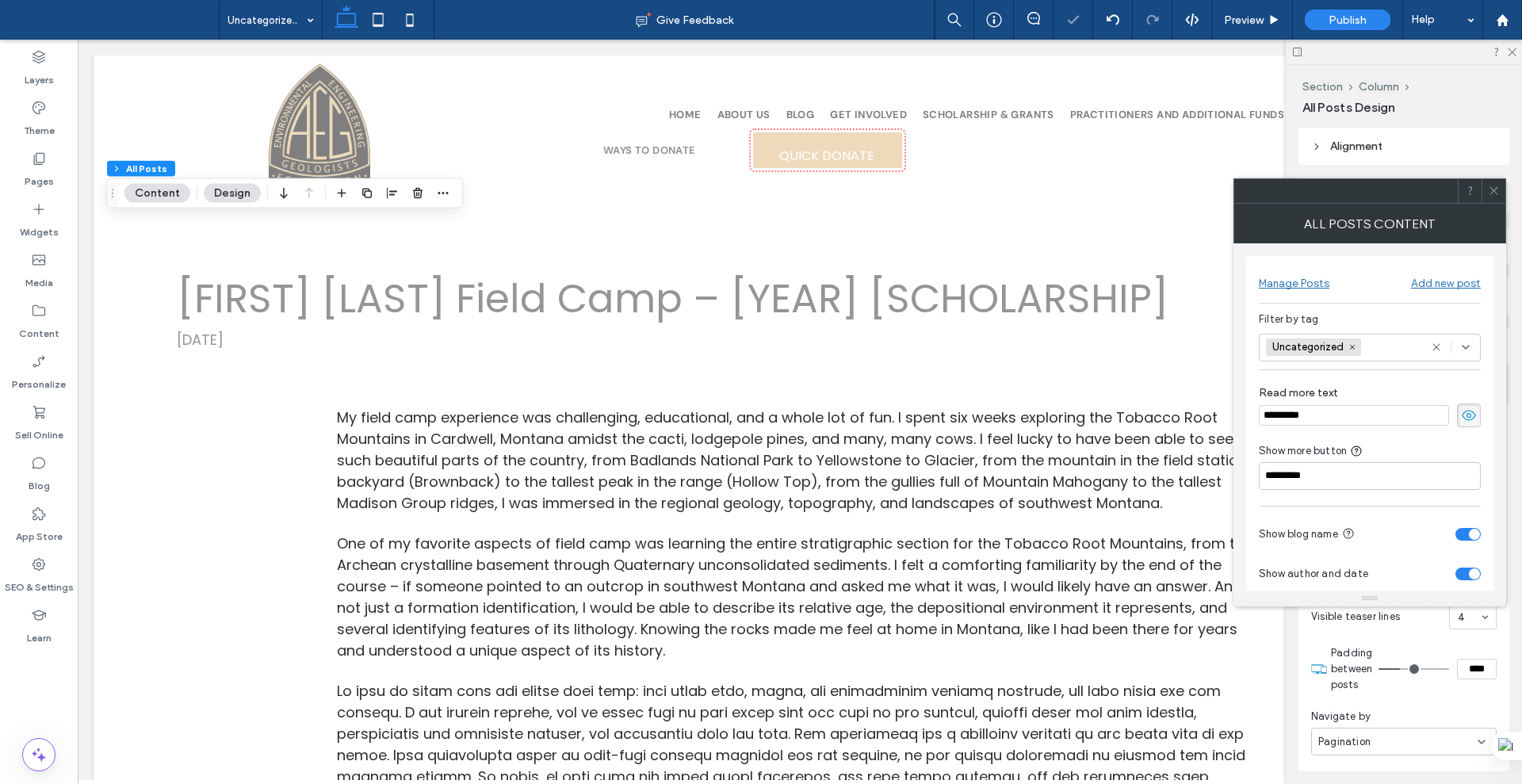 click at bounding box center (1493, 191) 